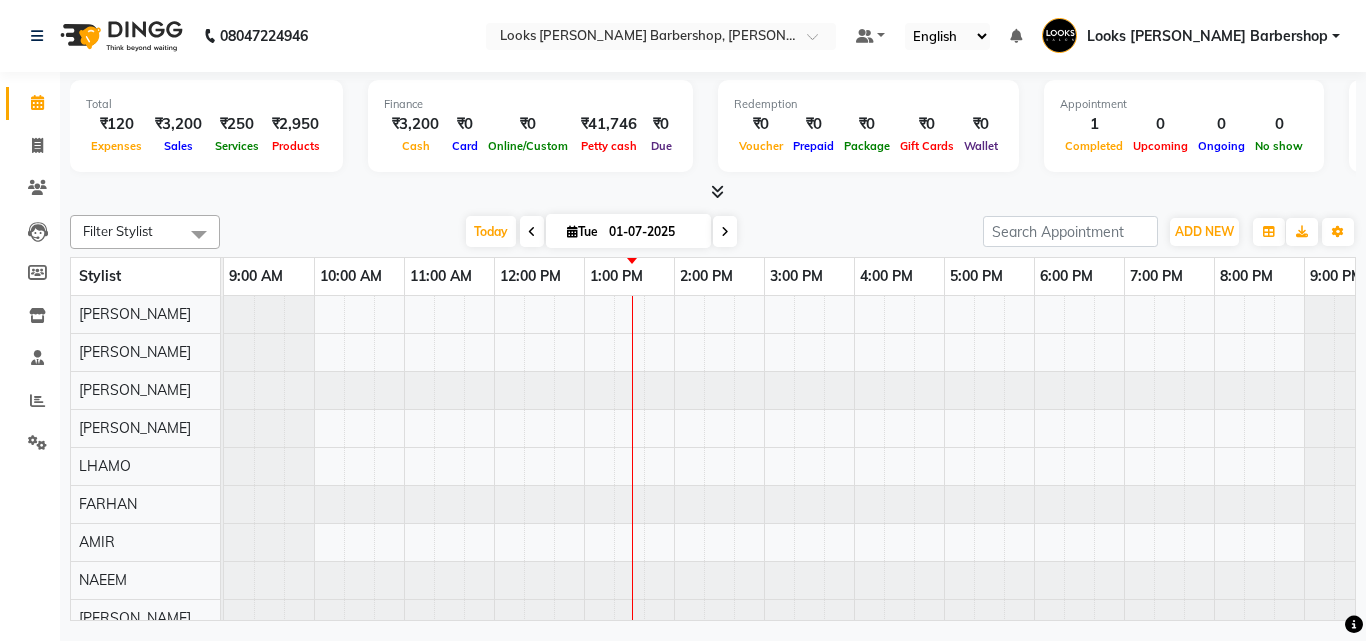 scroll, scrollTop: 0, scrollLeft: 0, axis: both 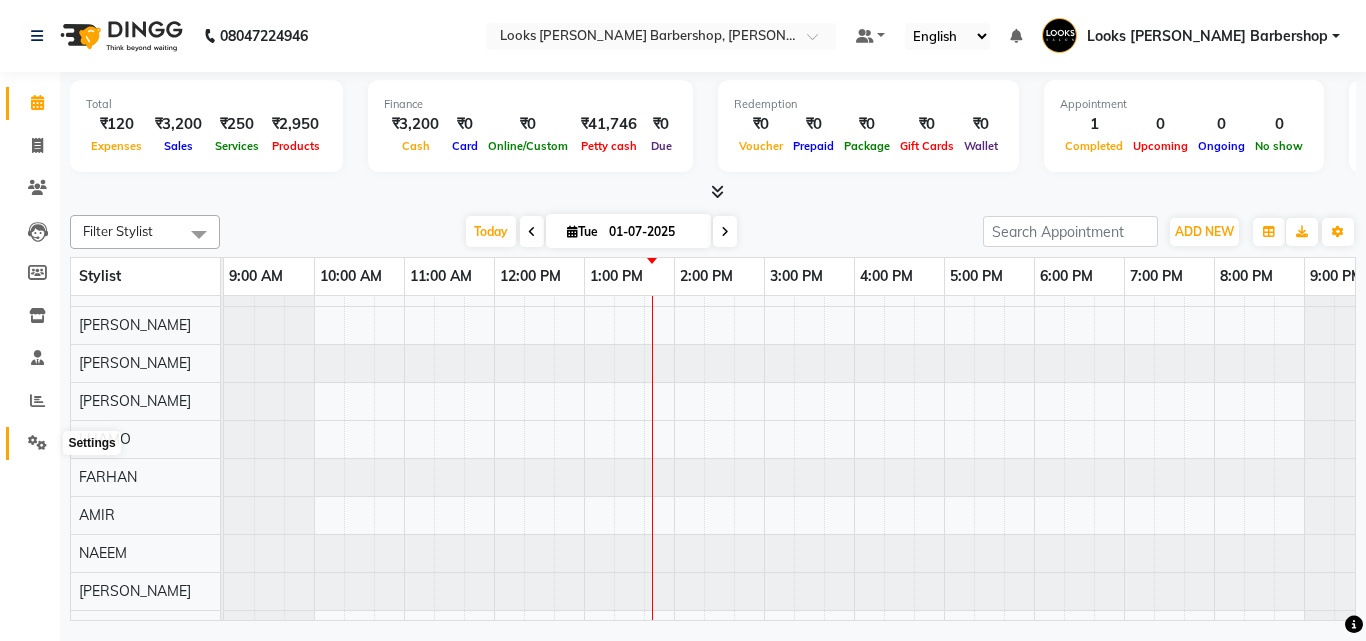 click 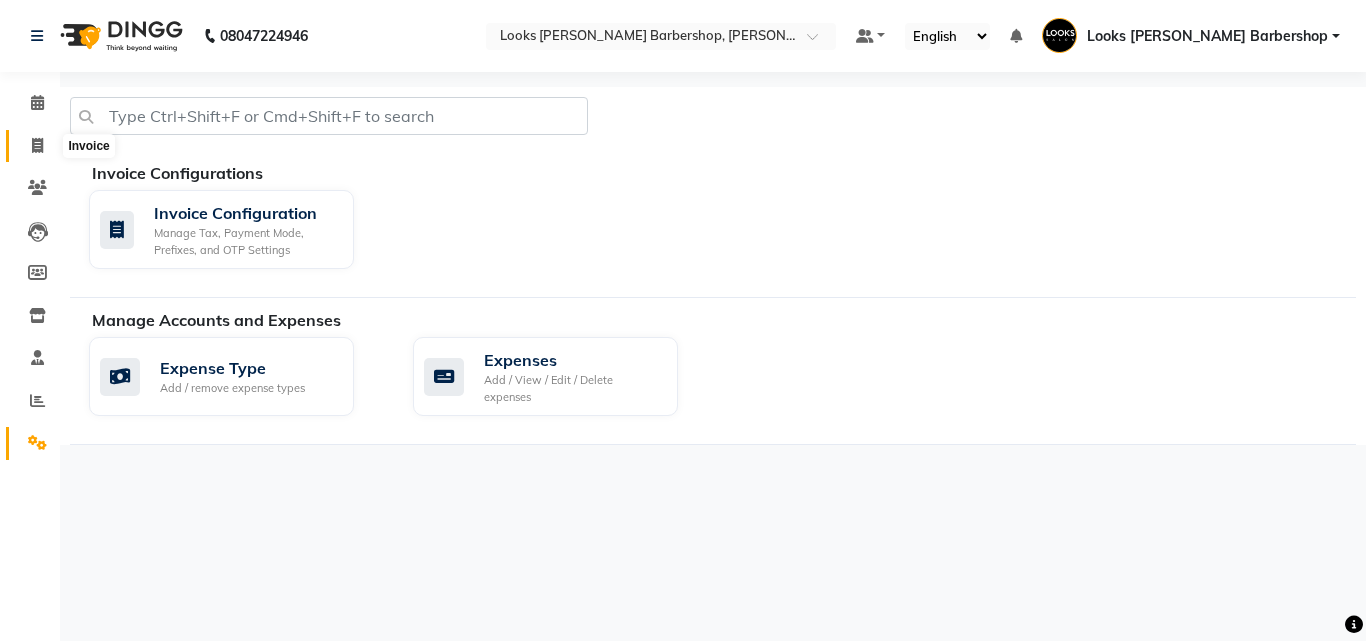 click 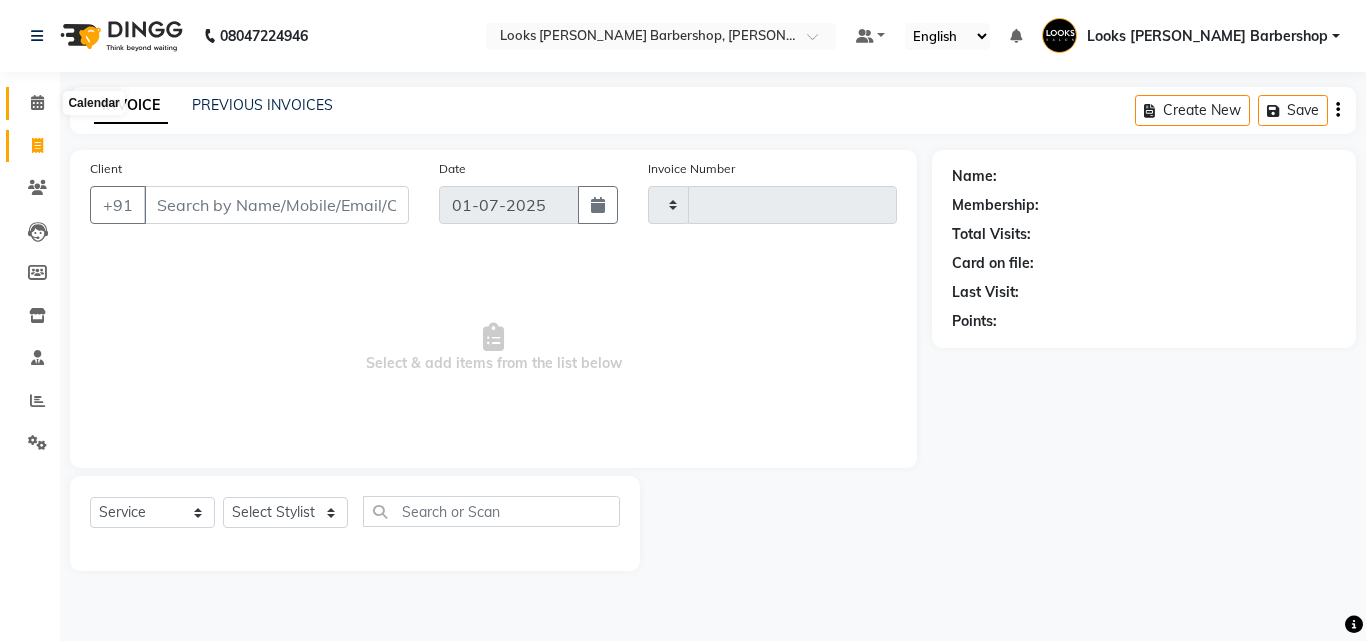 click 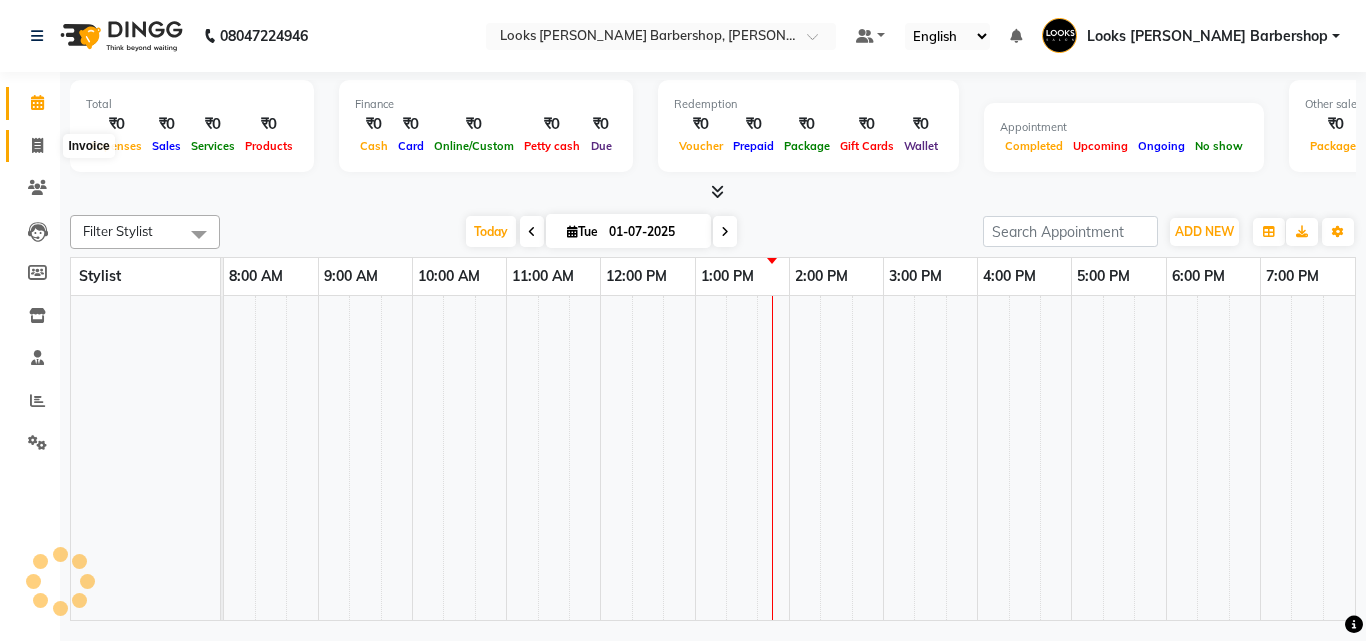 click 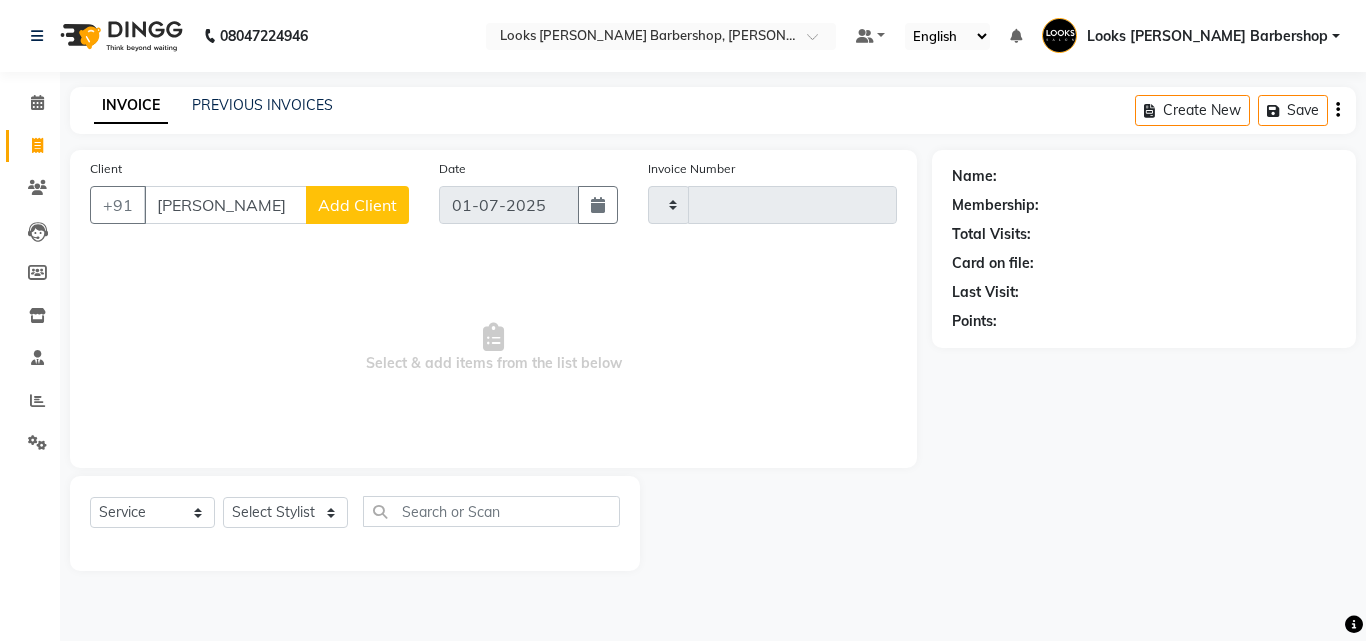 click on "[PERSON_NAME]" at bounding box center (225, 205) 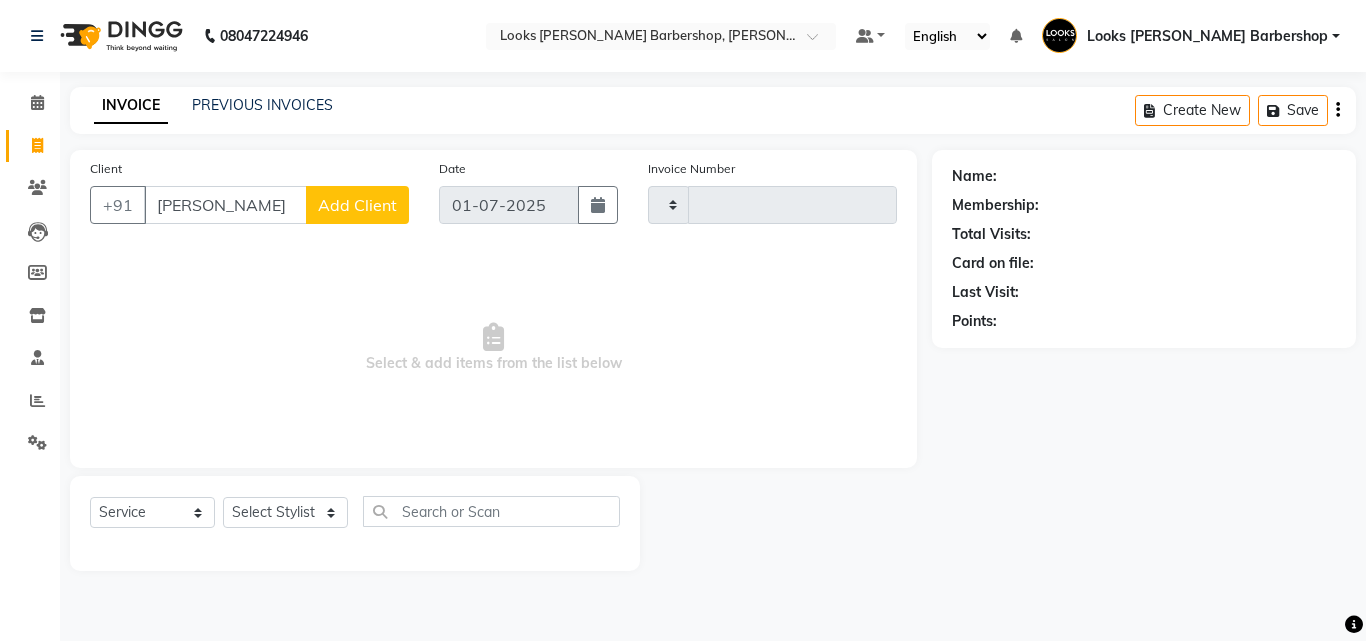 click on "[PERSON_NAME]" at bounding box center (225, 205) 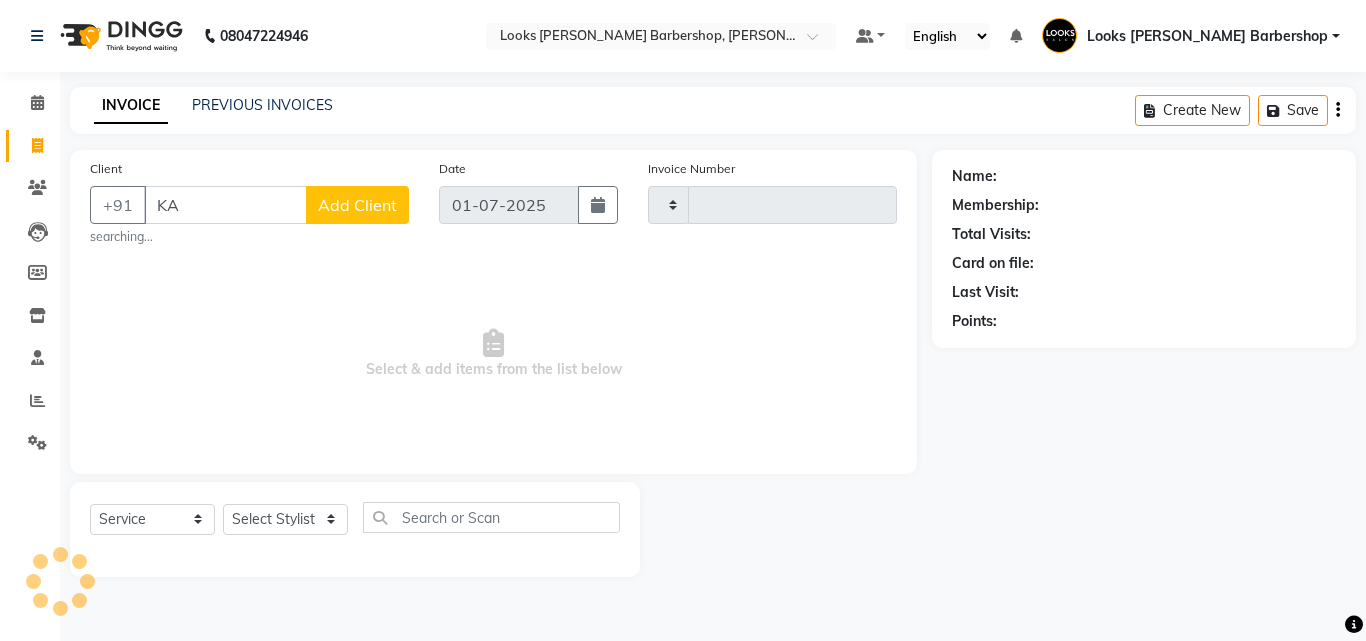 type on "K" 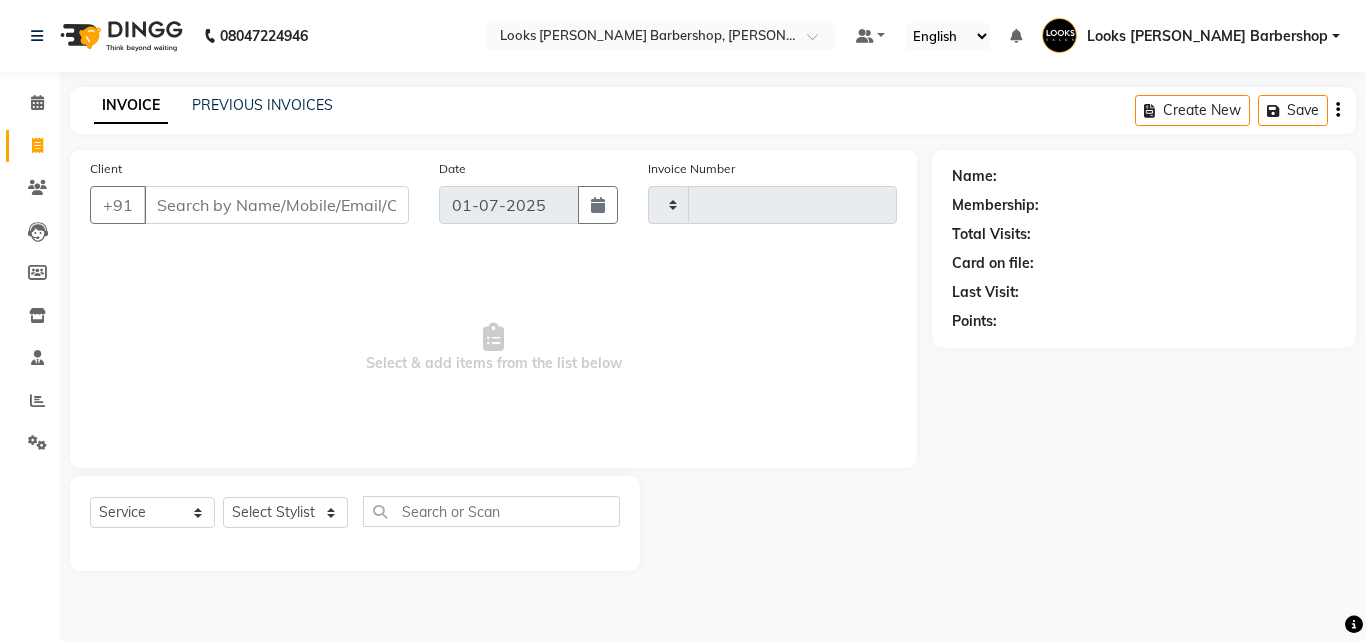 type on "\" 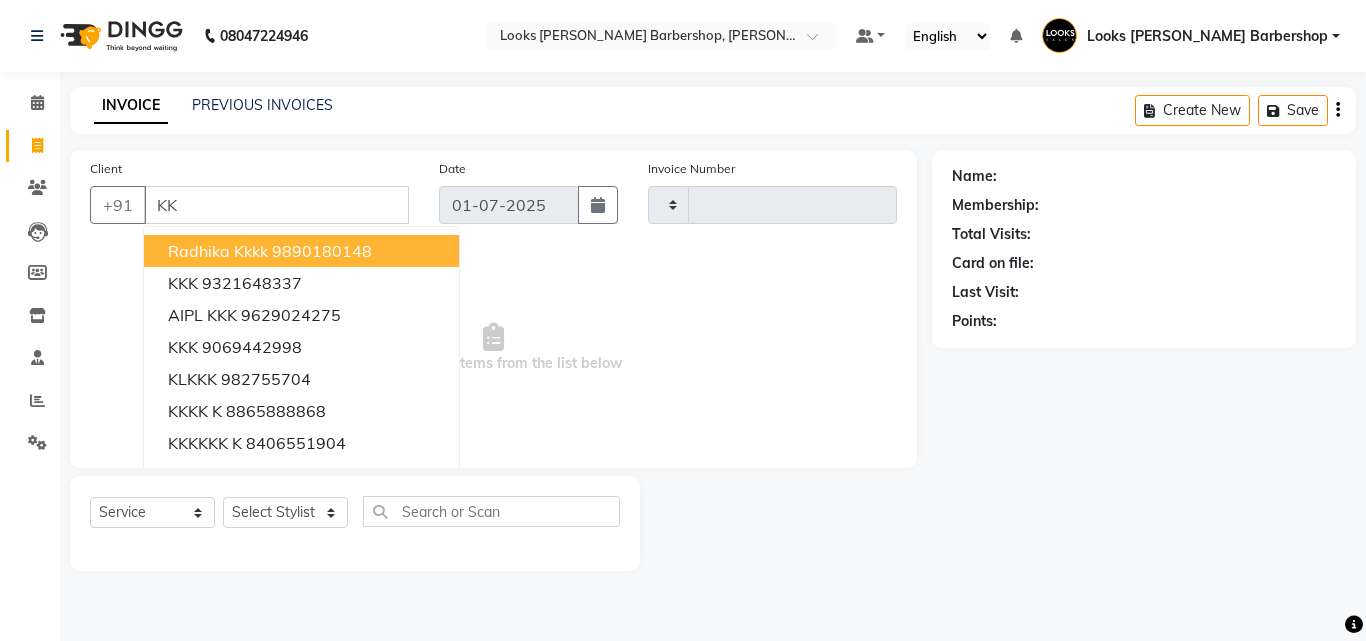 type on "K" 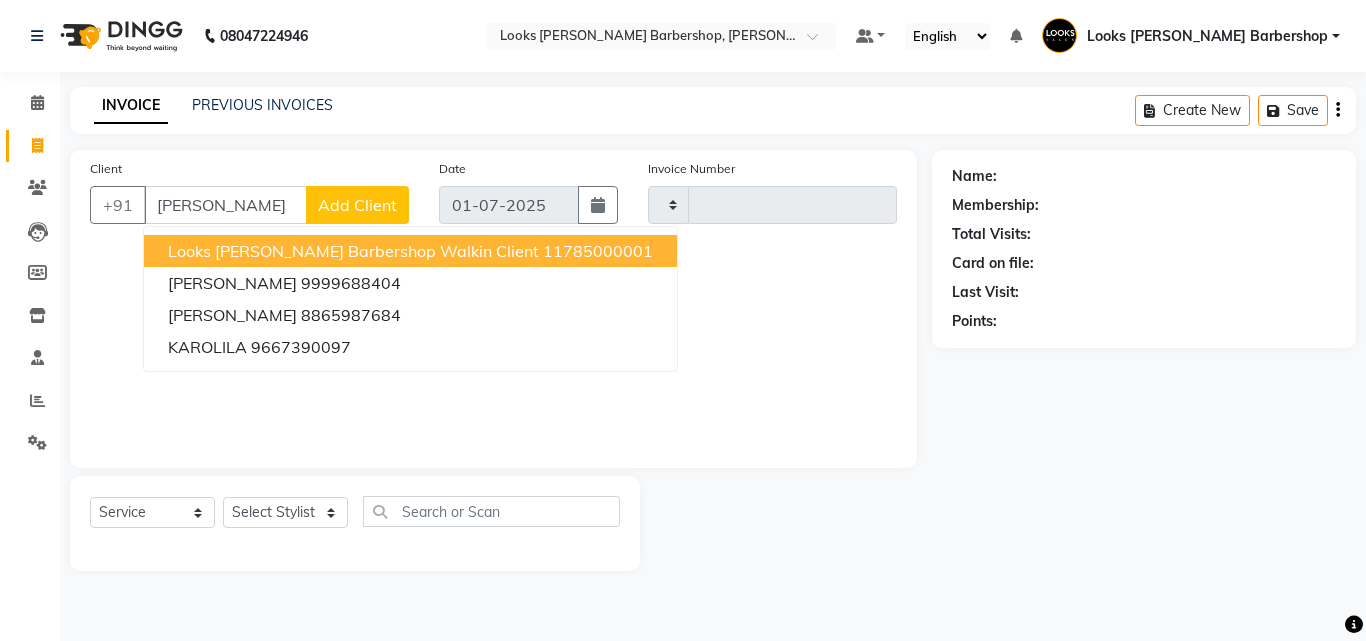 click on "Looks [PERSON_NAME] Barbershop Walkin Client" at bounding box center (353, 251) 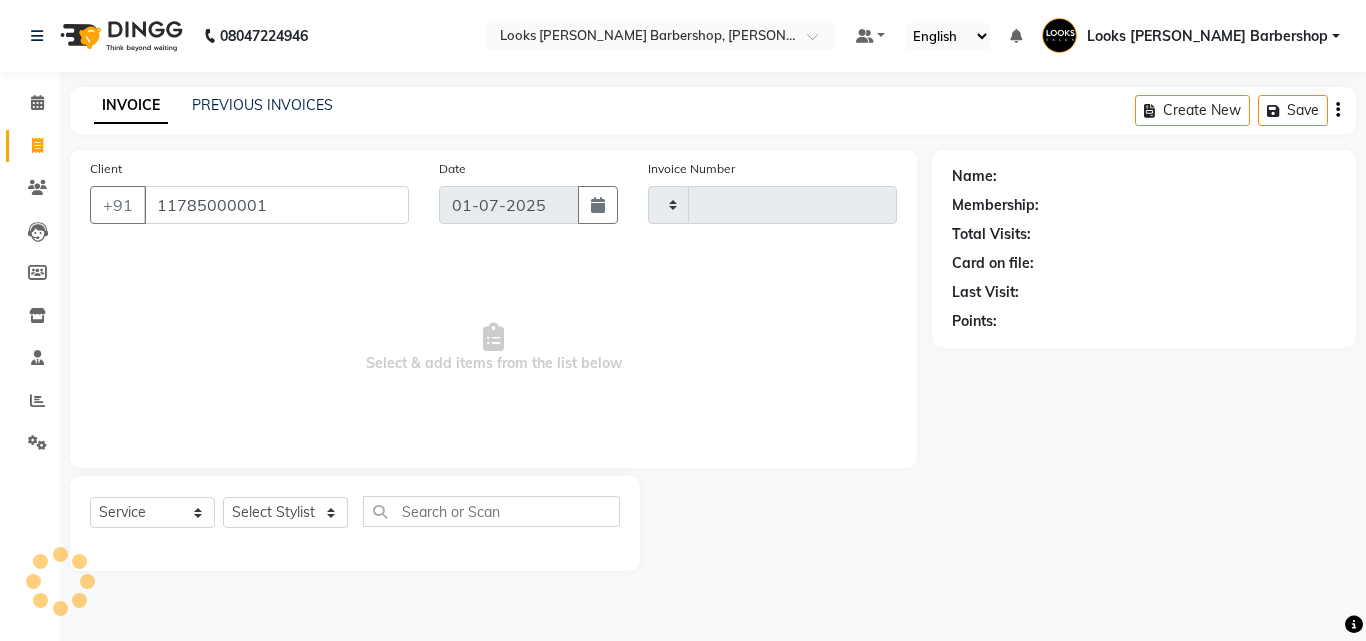 type on "11785000001" 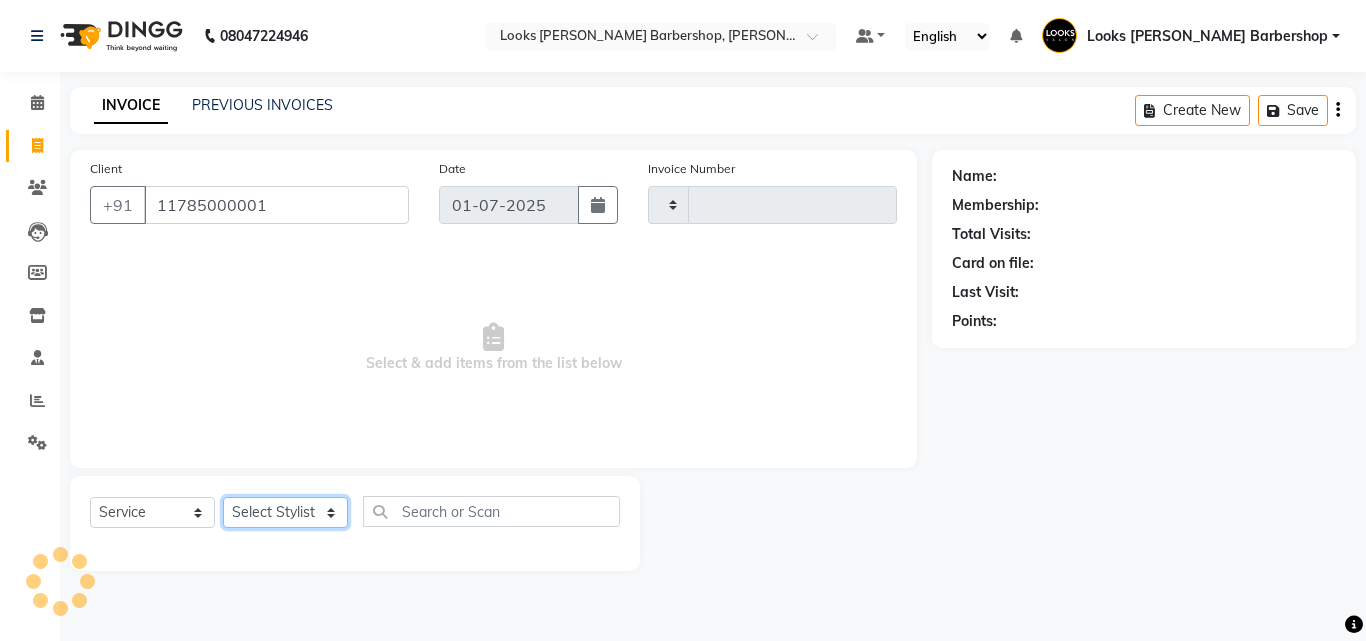 click on "Select Stylist" 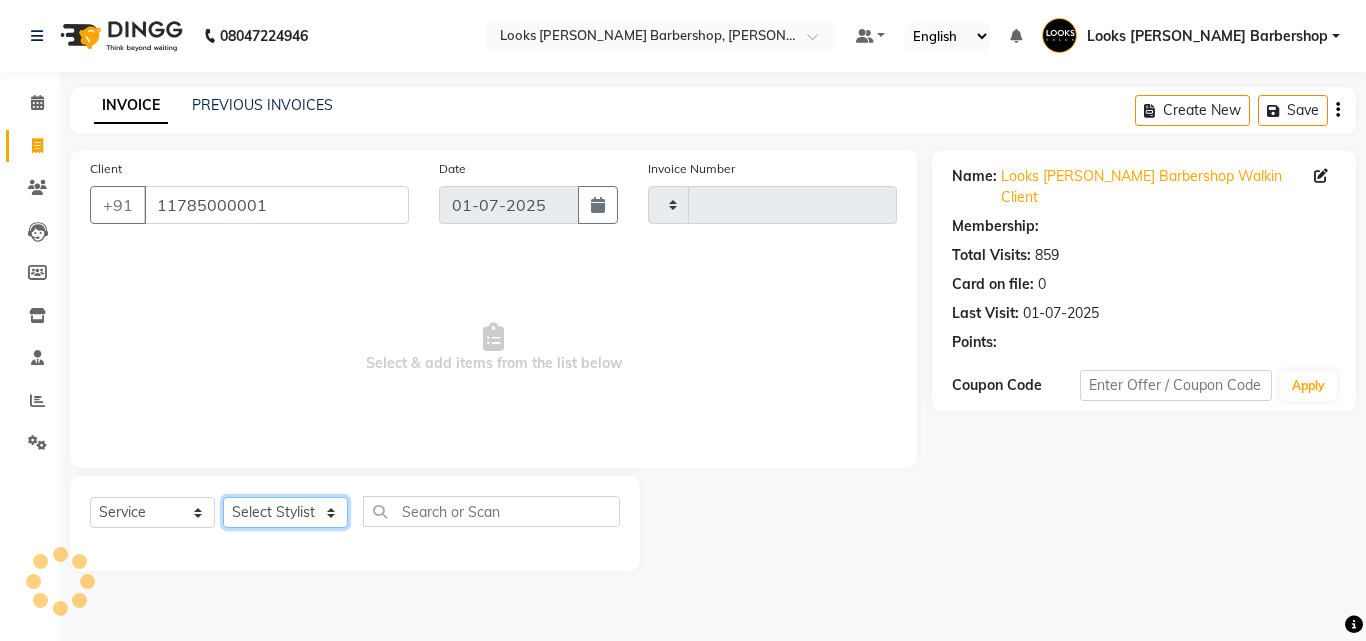 select on "1: Object" 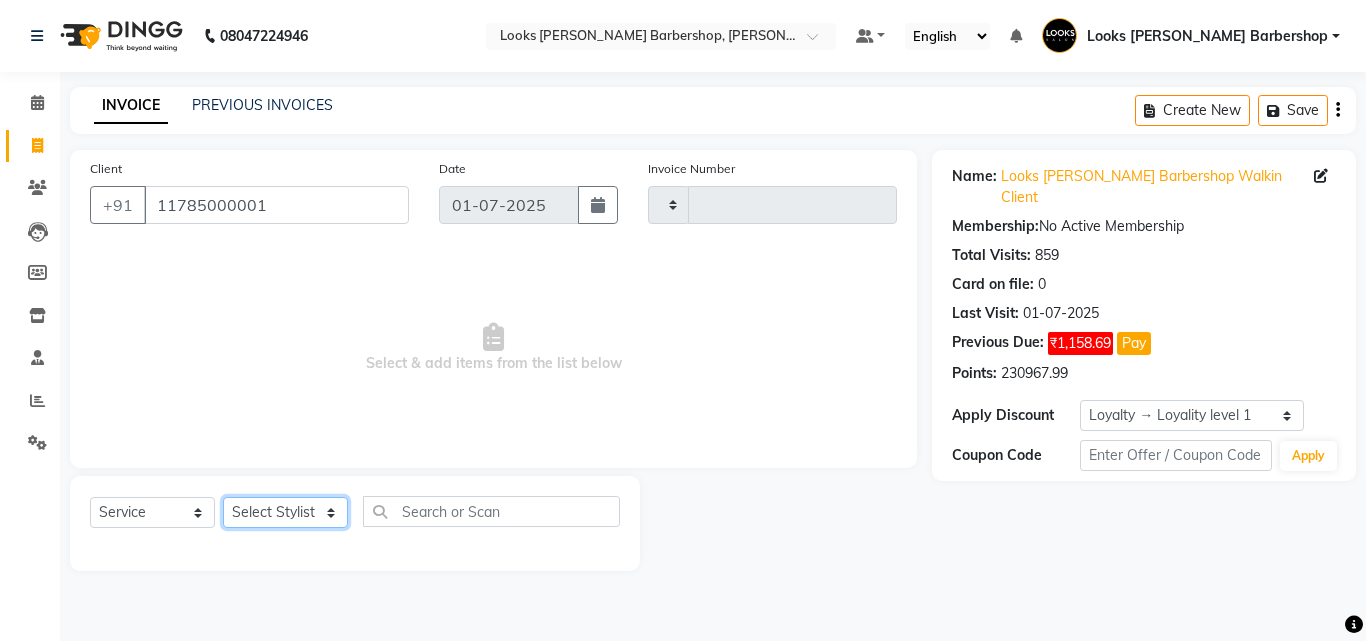 click on "Select Stylist" 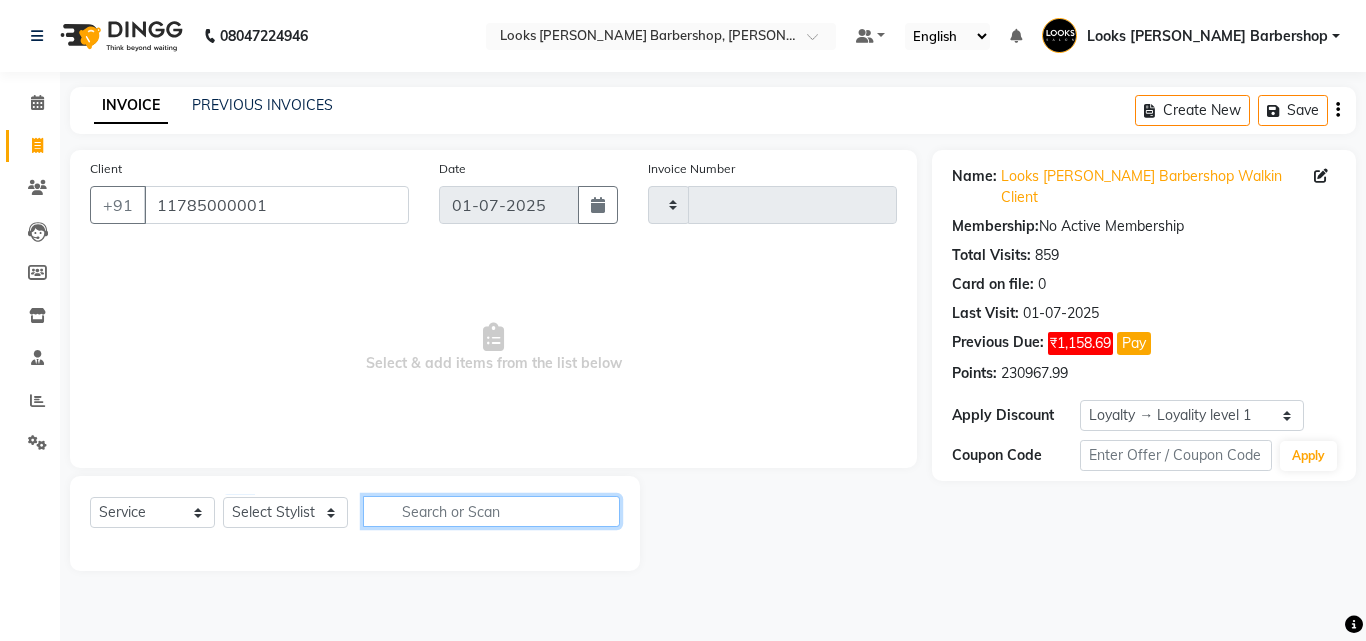 click 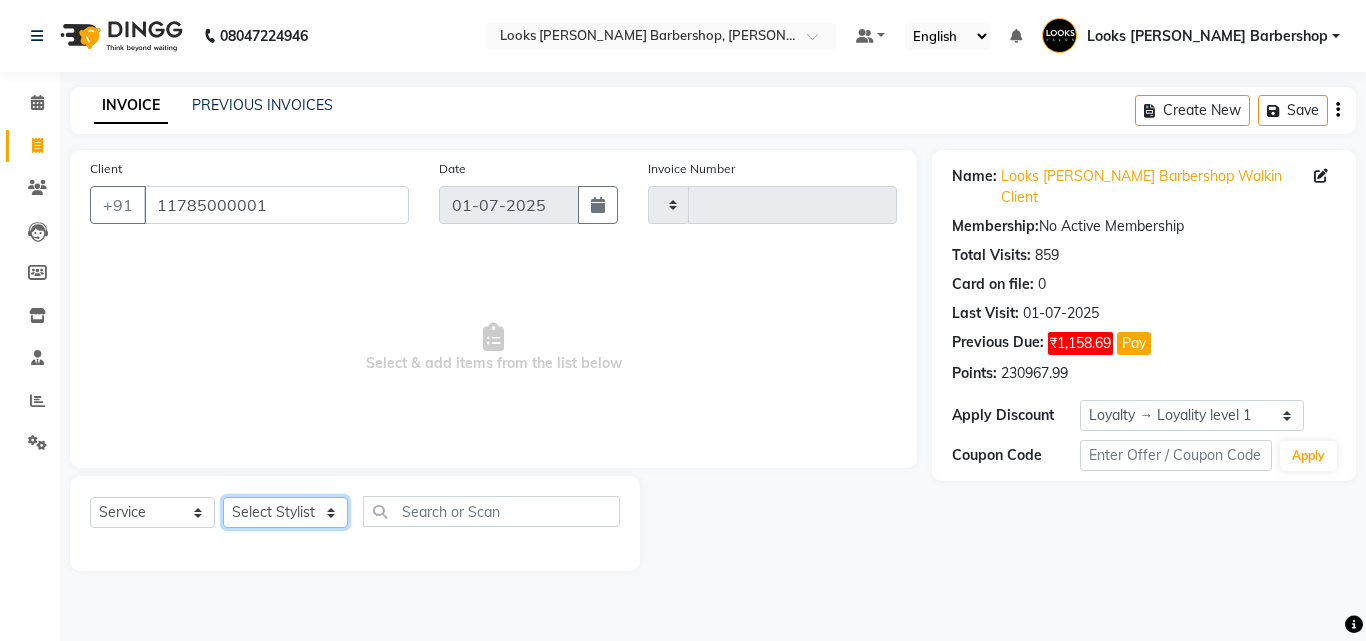 click on "Select Stylist" 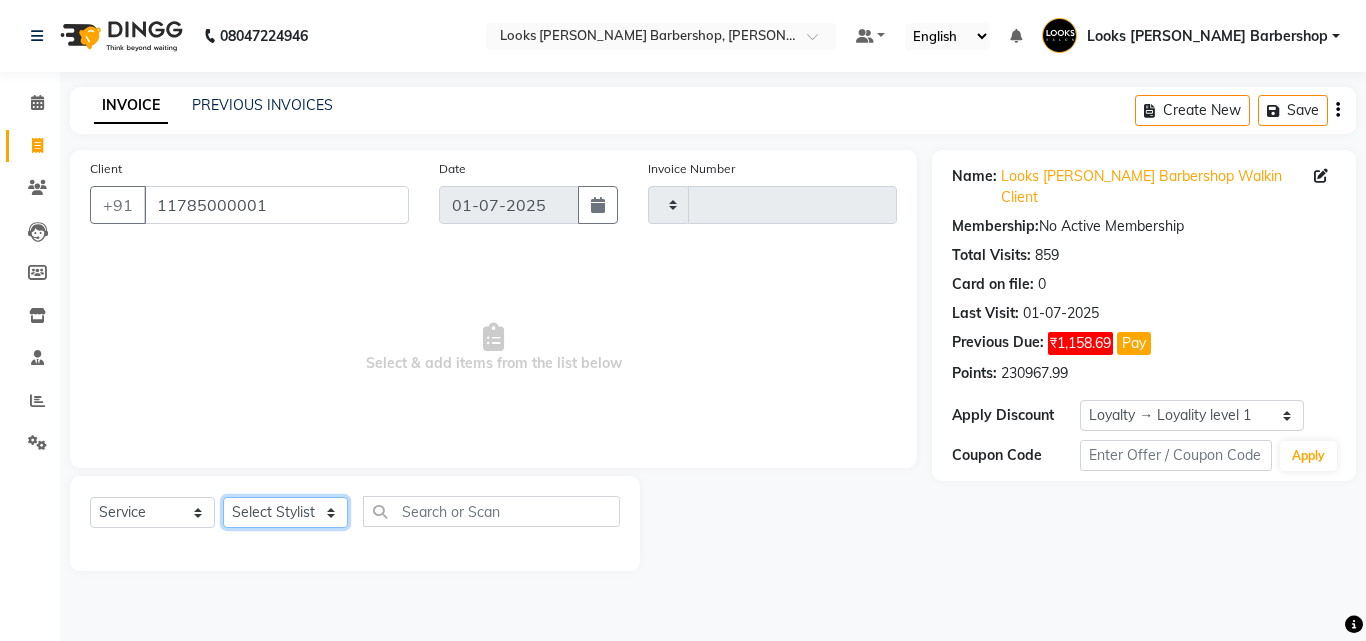 click on "Select Stylist" 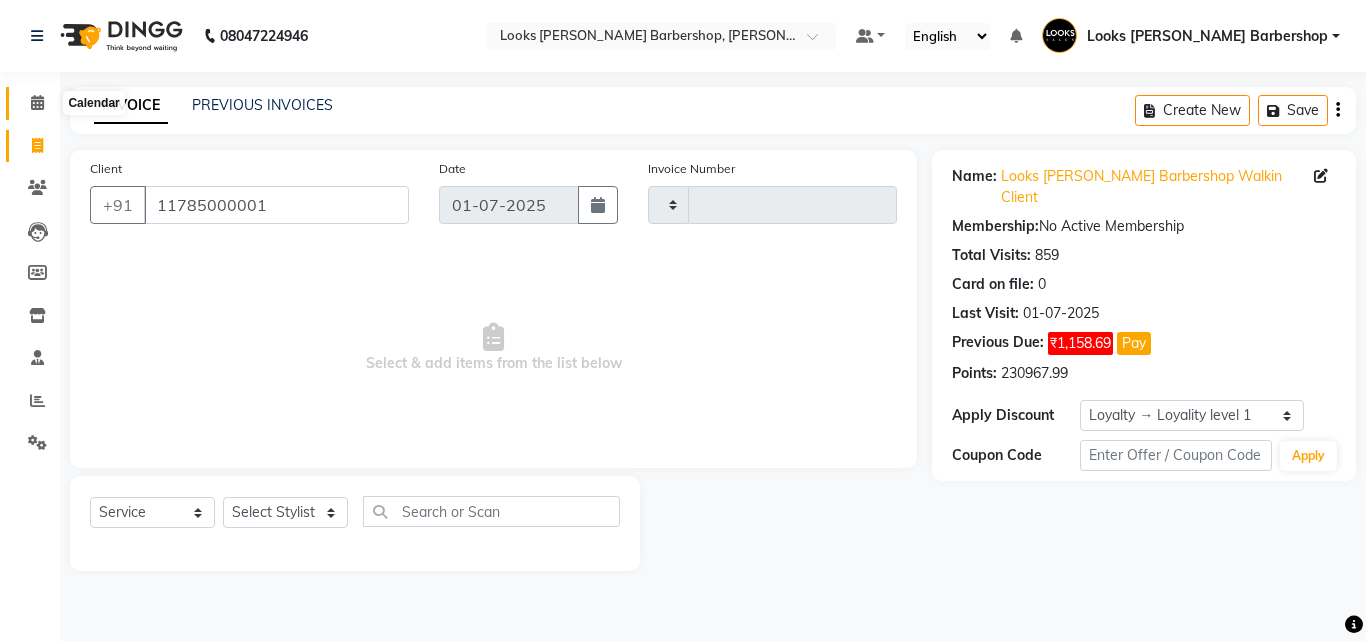 click 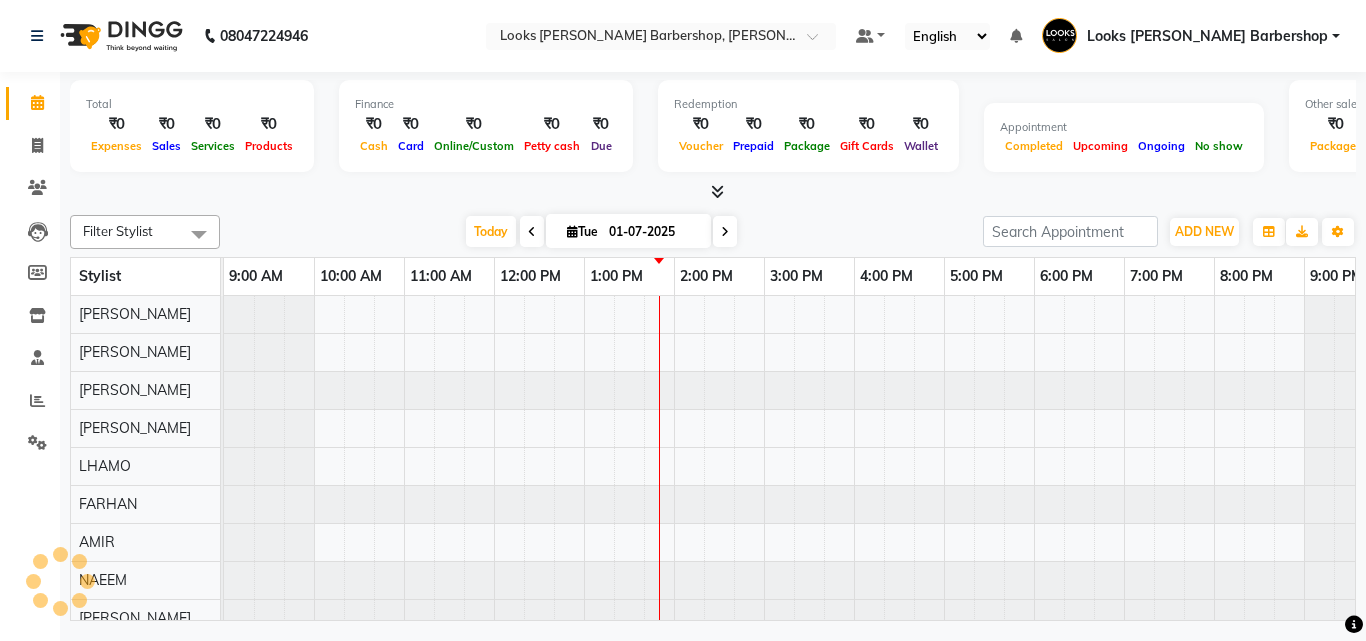 scroll, scrollTop: 0, scrollLeft: 0, axis: both 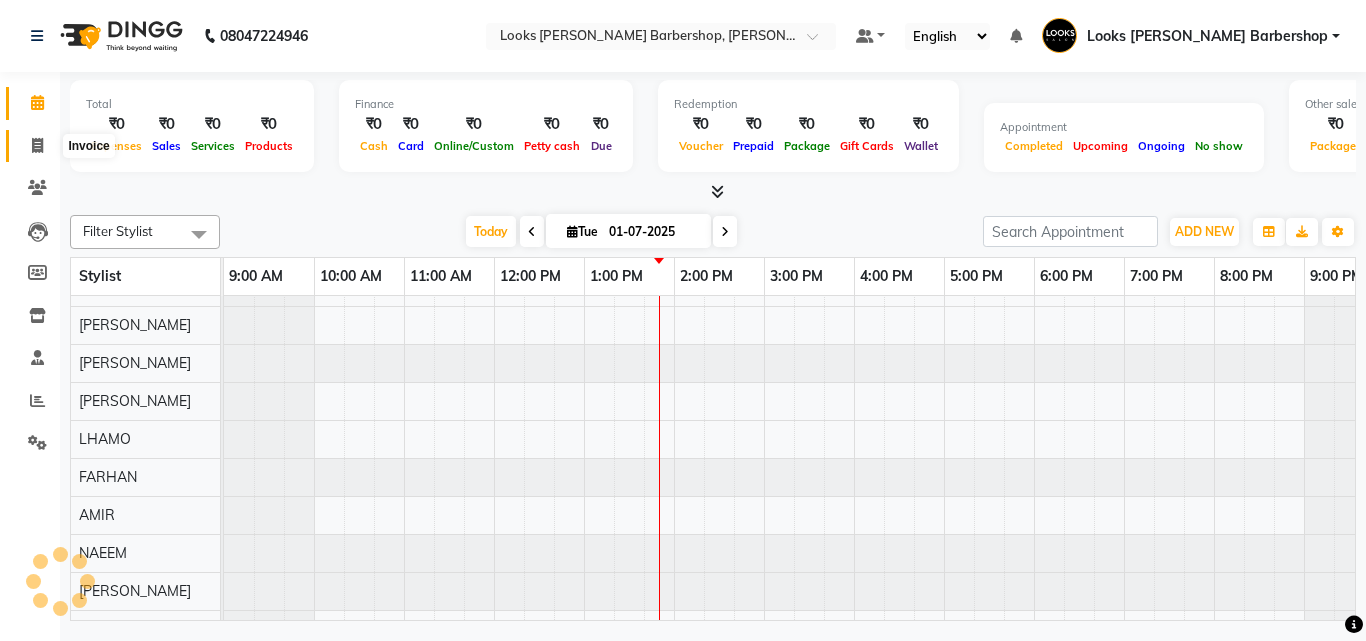 click 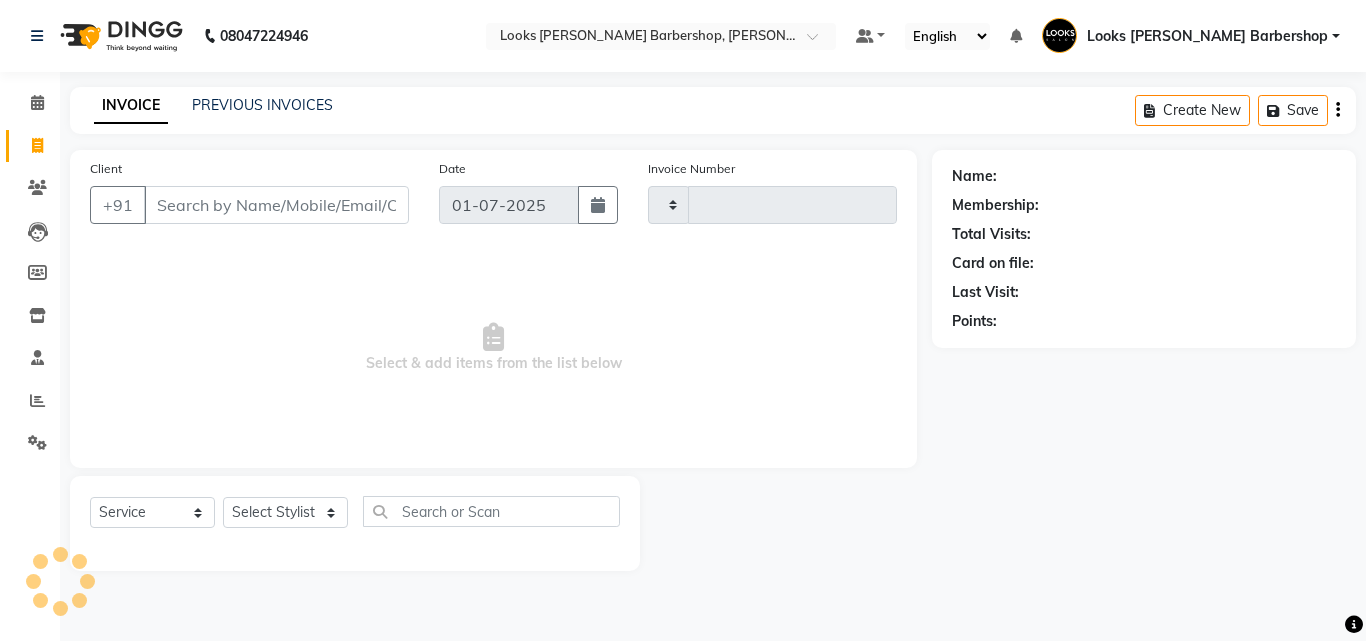 type on "2309" 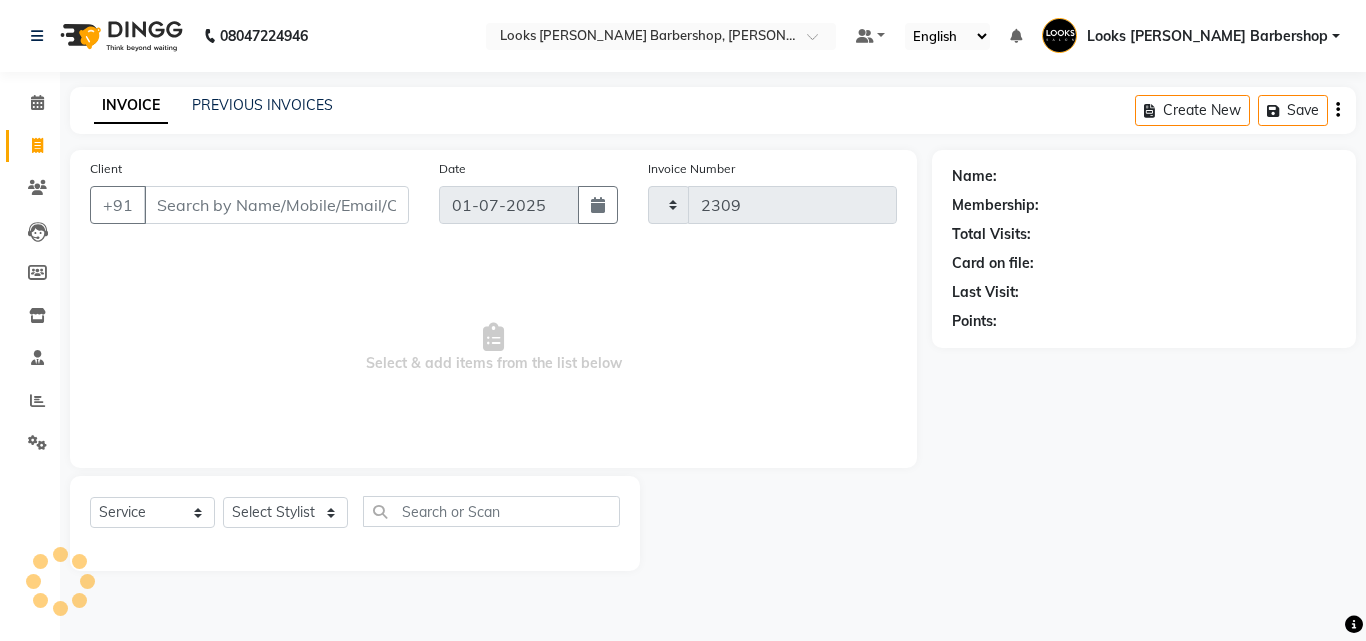 select on "4323" 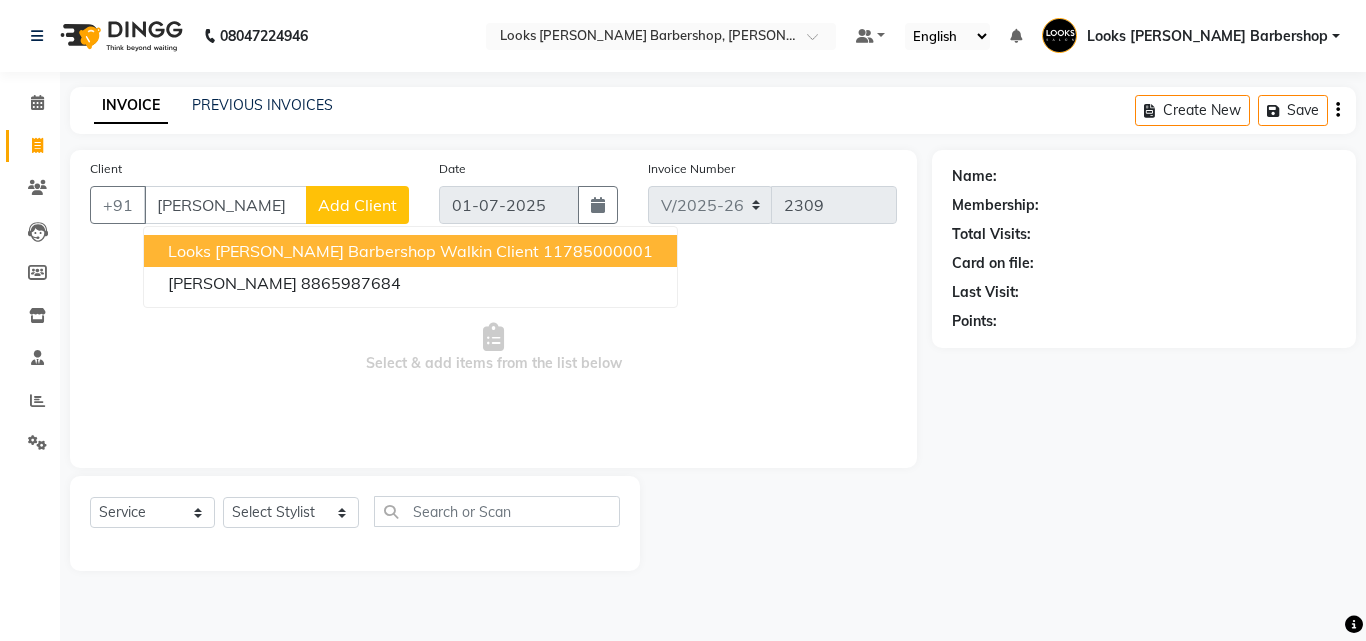 click on "Looks [PERSON_NAME] Barbershop Walkin Client" at bounding box center (353, 251) 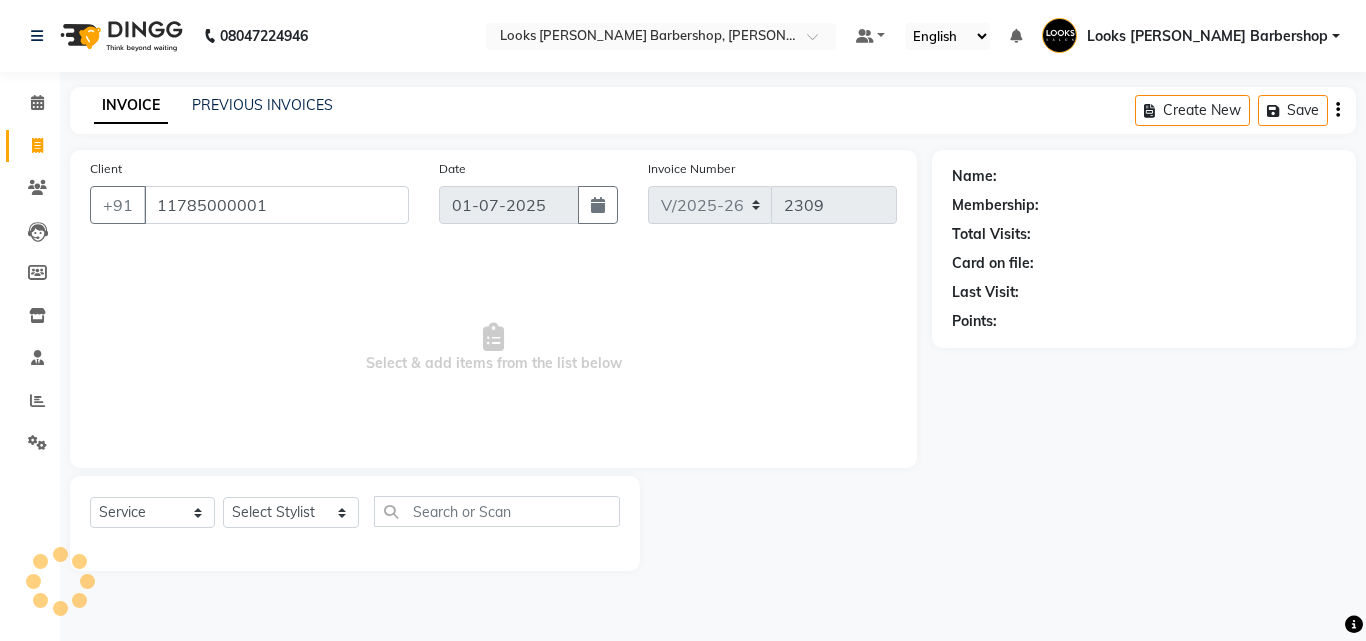 type on "11785000001" 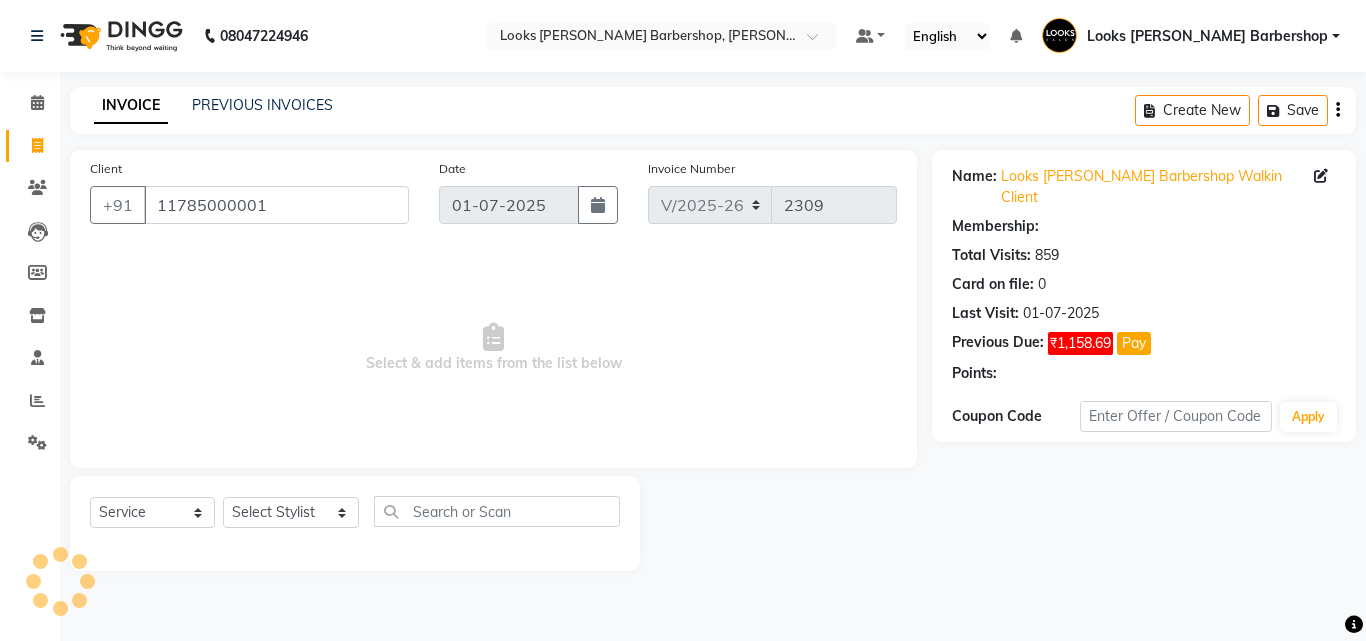 select on "1: Object" 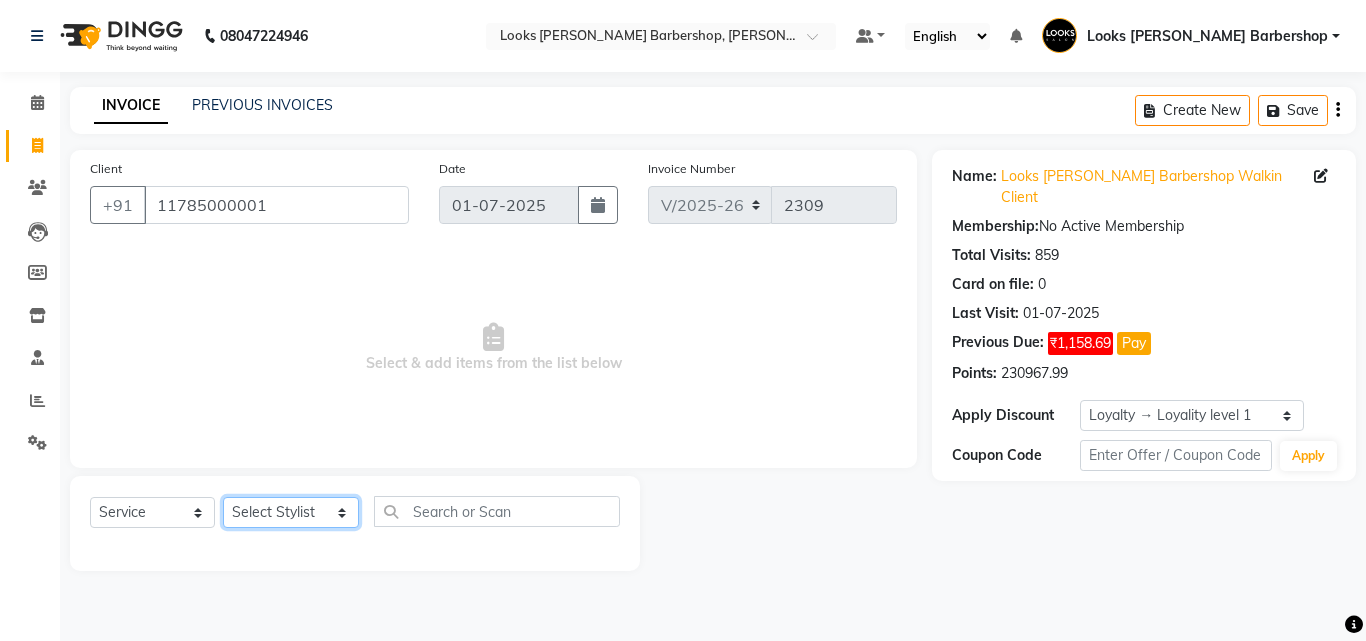 click on "Select Stylist [PERSON_NAME] AENA [PERSON_NAME] Amazon_Kart [PERSON_NAME] _asst Arvind_asst [PERSON_NAME]  Counter Sales DANISH [PERSON_NAME] [PERSON_NAME] RAI  KOMAL_NAILS Krishna_asst LALIT_PDCT LHAMO Looks_[DEMOGRAPHIC_DATA]_Section Looks_H.O_Store Looks [PERSON_NAME] Barbershop Looks_Kart [PERSON_NAME] [PERSON_NAME] [PERSON_NAME]  [PERSON_NAME]  Naveen_pdct [PERSON_NAME] [PERSON_NAME] RAAJ_JI raj ji RAM MURTI [PERSON_NAME]  [PERSON_NAME] SACHIN [PERSON_NAME] [PERSON_NAME] [PERSON_NAME] [PERSON_NAME] Sunny VIKRAM [PERSON_NAME]  [PERSON_NAME] ASSISTANT" 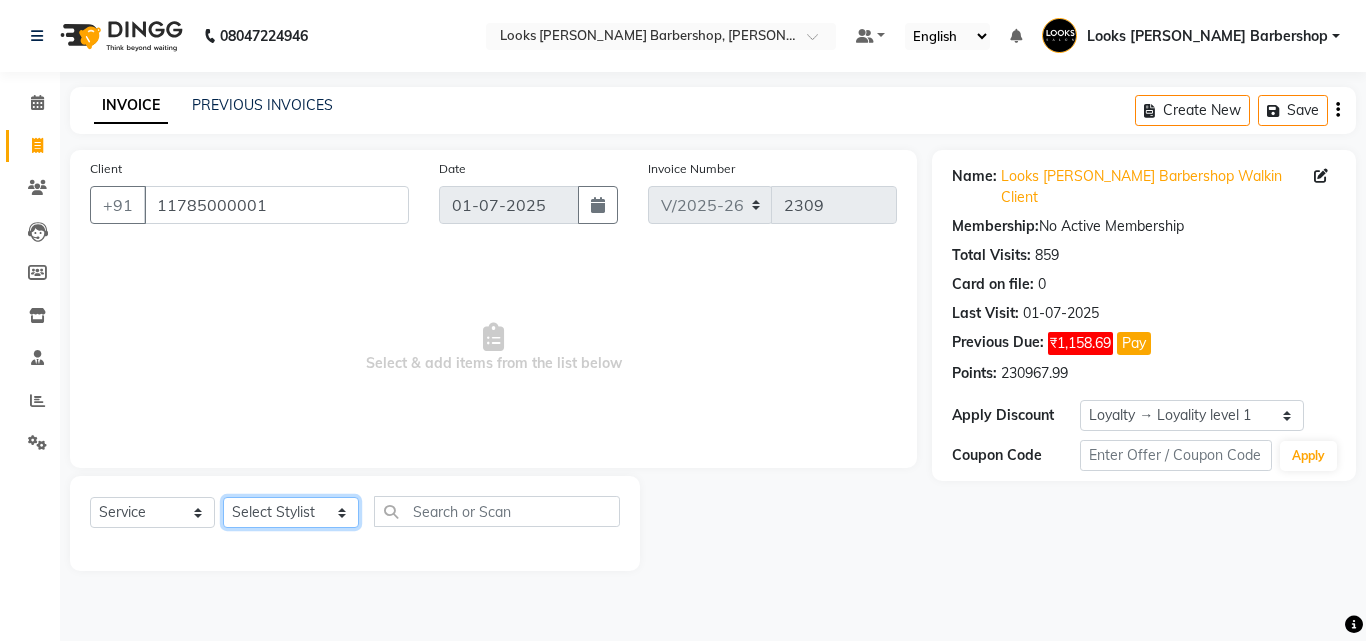 select on "23406" 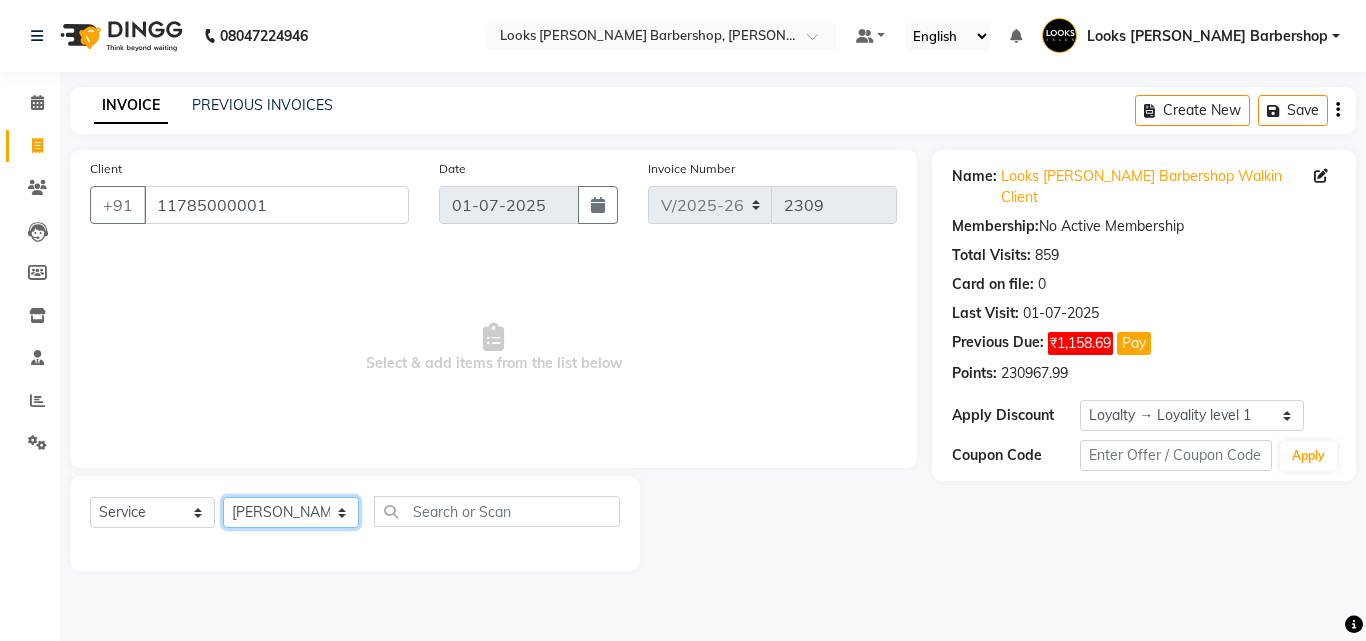 click on "Select Stylist [PERSON_NAME] AENA [PERSON_NAME] Amazon_Kart [PERSON_NAME] _asst Arvind_asst [PERSON_NAME]  Counter Sales DANISH [PERSON_NAME] [PERSON_NAME] RAI  KOMAL_NAILS Krishna_asst LALIT_PDCT LHAMO Looks_[DEMOGRAPHIC_DATA]_Section Looks_H.O_Store Looks [PERSON_NAME] Barbershop Looks_Kart [PERSON_NAME] [PERSON_NAME] [PERSON_NAME]  [PERSON_NAME]  Naveen_pdct [PERSON_NAME] [PERSON_NAME] RAAJ_JI raj ji RAM MURTI [PERSON_NAME]  [PERSON_NAME] SACHIN [PERSON_NAME] [PERSON_NAME] [PERSON_NAME] [PERSON_NAME] Sunny VIKRAM [PERSON_NAME]  [PERSON_NAME] ASSISTANT" 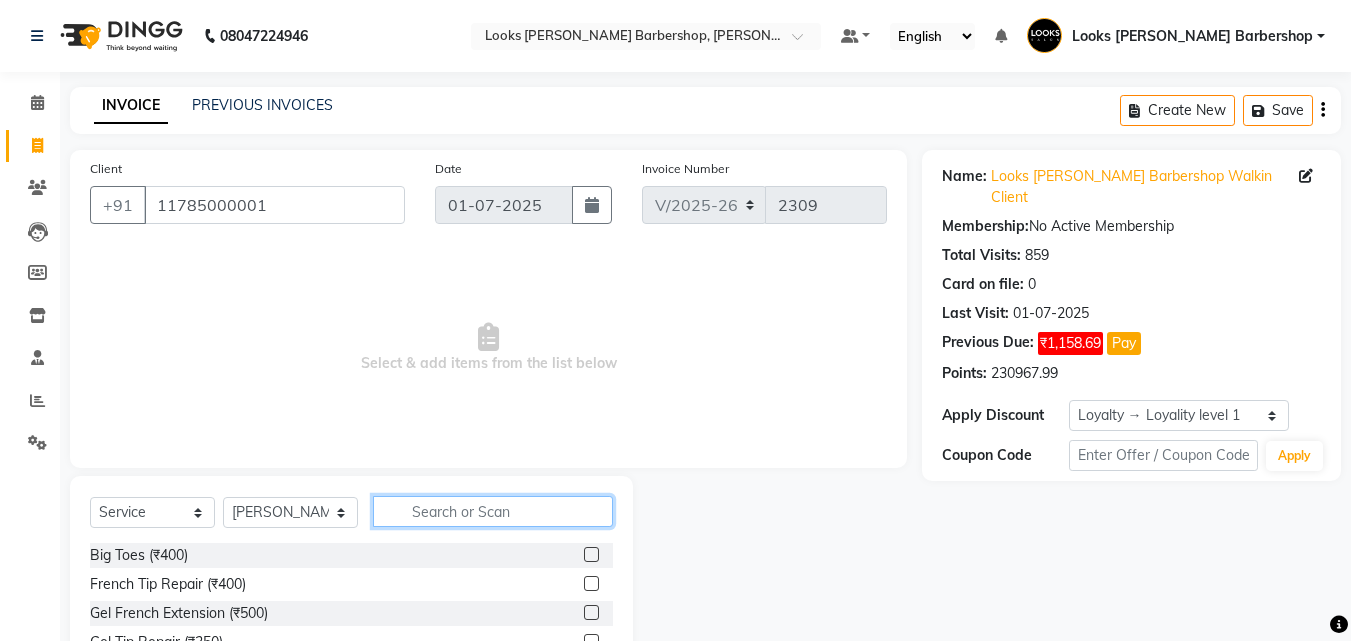 click 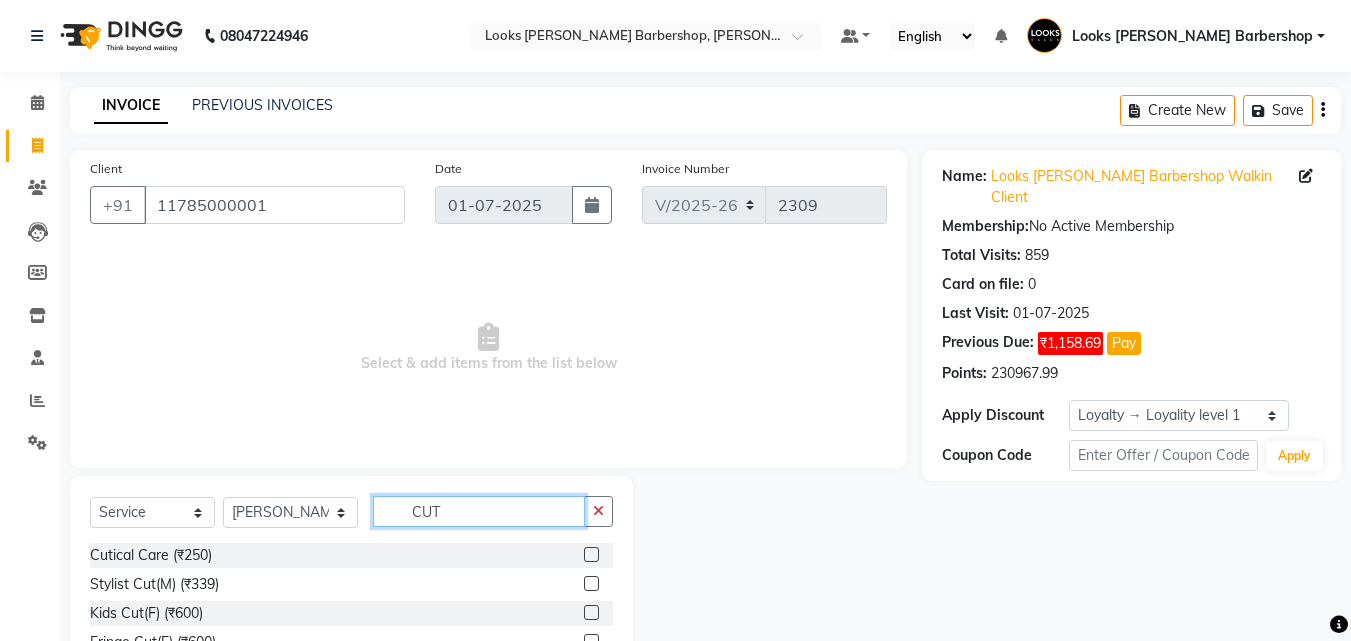 type on "CUT" 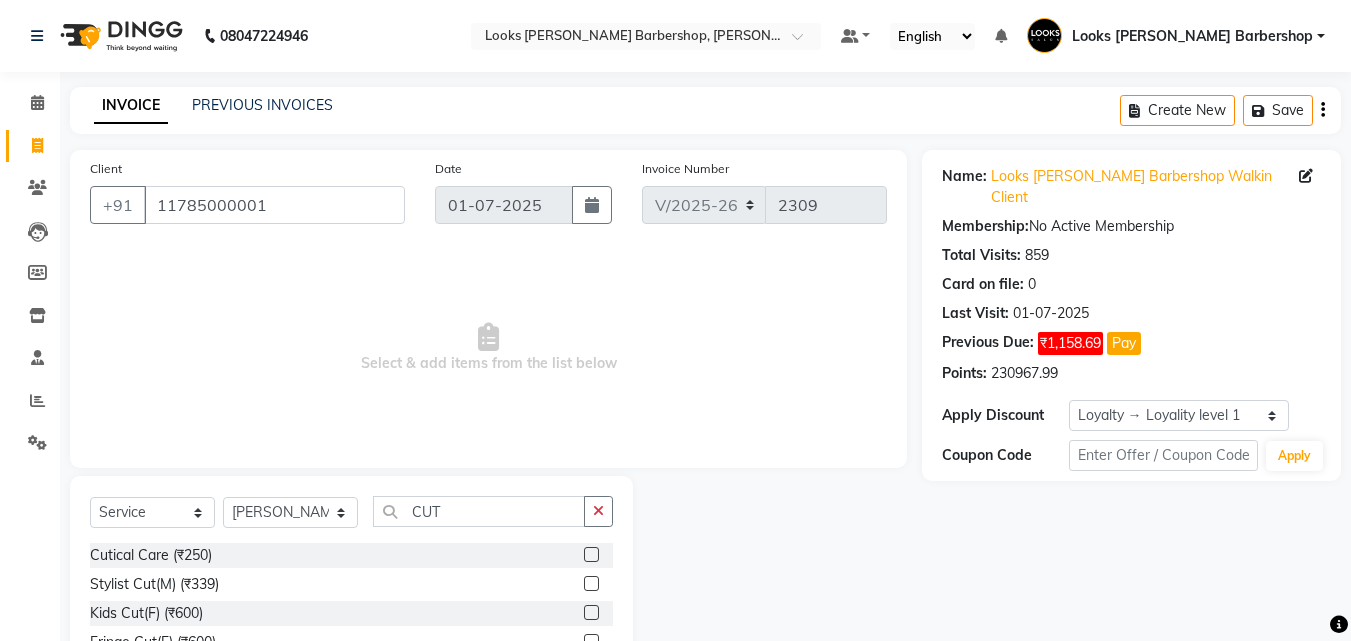 click 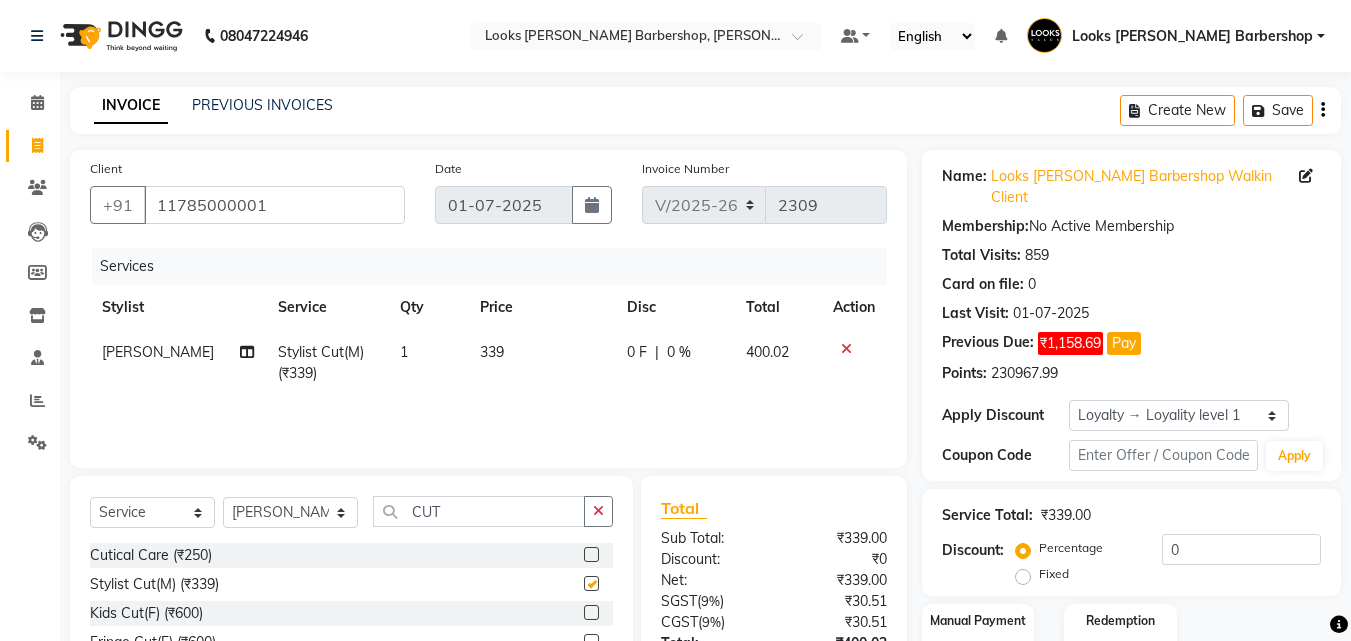 checkbox on "false" 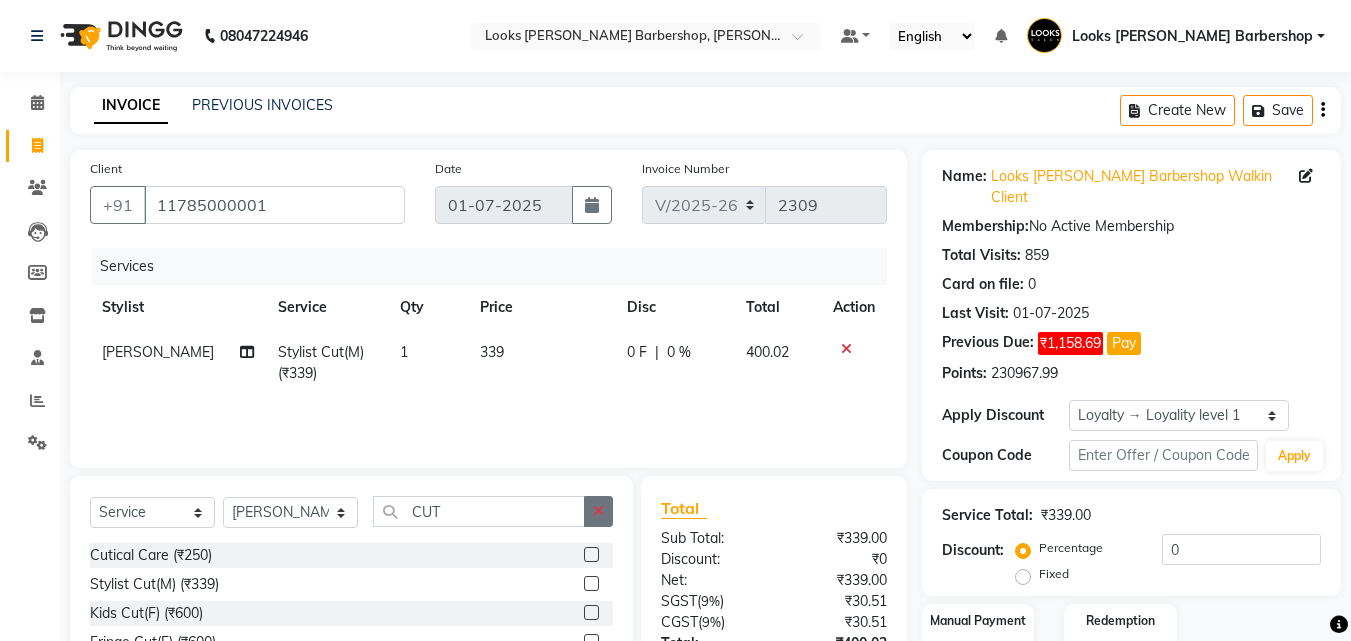 click 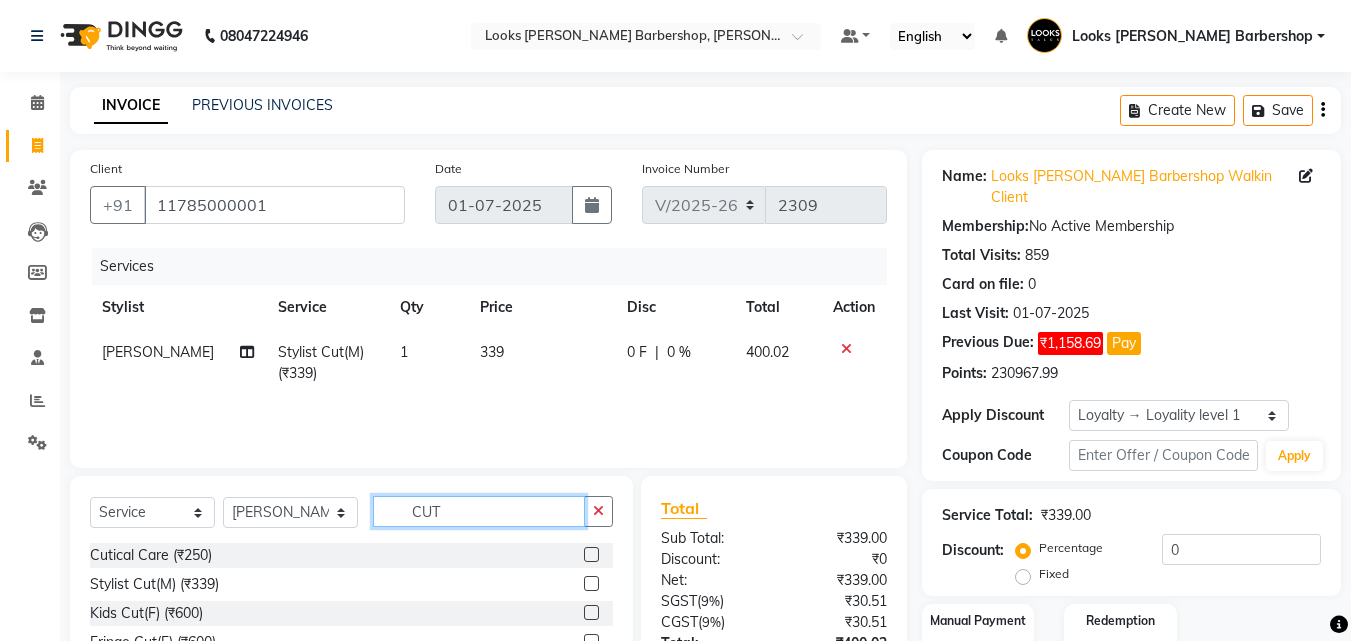 type 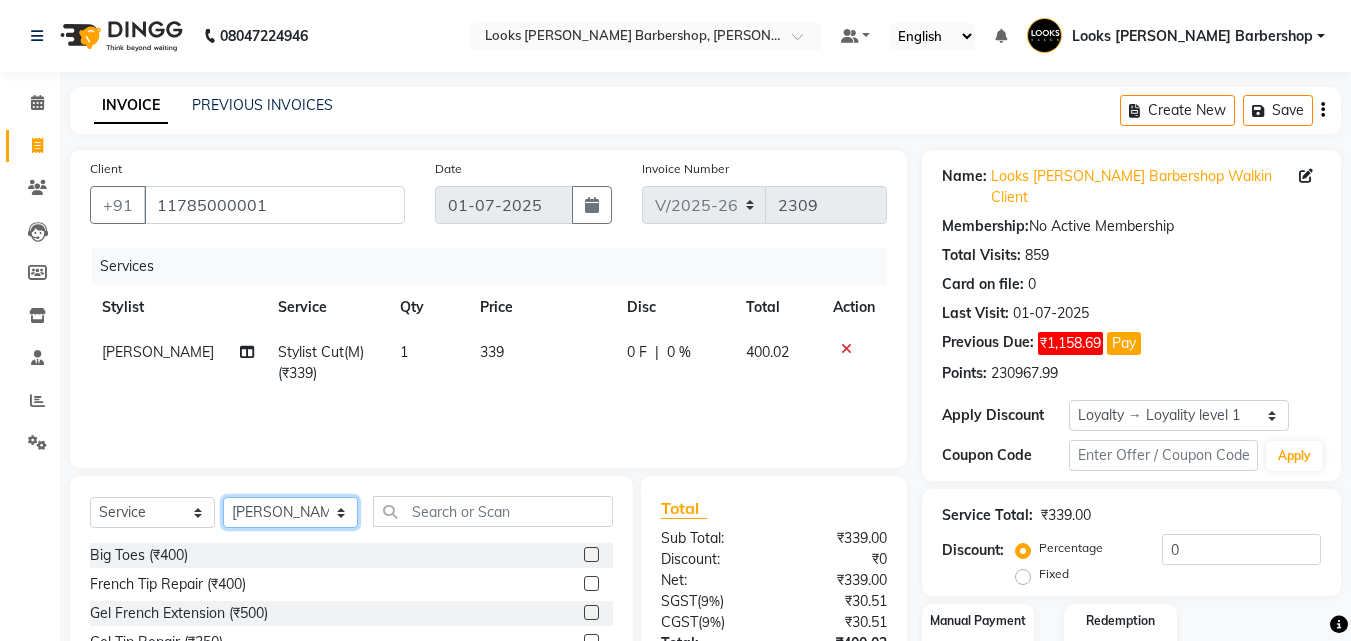 click on "Select Stylist [PERSON_NAME] AENA [PERSON_NAME] Amazon_Kart [PERSON_NAME] _asst Arvind_asst [PERSON_NAME]  Counter Sales DANISH [PERSON_NAME] [PERSON_NAME] RAI  KOMAL_NAILS Krishna_asst LALIT_PDCT LHAMO Looks_[DEMOGRAPHIC_DATA]_Section Looks_H.O_Store Looks [PERSON_NAME] Barbershop Looks_Kart [PERSON_NAME] [PERSON_NAME] [PERSON_NAME]  [PERSON_NAME]  Naveen_pdct [PERSON_NAME] [PERSON_NAME] RAAJ_JI raj ji RAM MURTI [PERSON_NAME]  [PERSON_NAME] SACHIN [PERSON_NAME] [PERSON_NAME] [PERSON_NAME] [PERSON_NAME] Sunny VIKRAM [PERSON_NAME]  [PERSON_NAME] ASSISTANT" 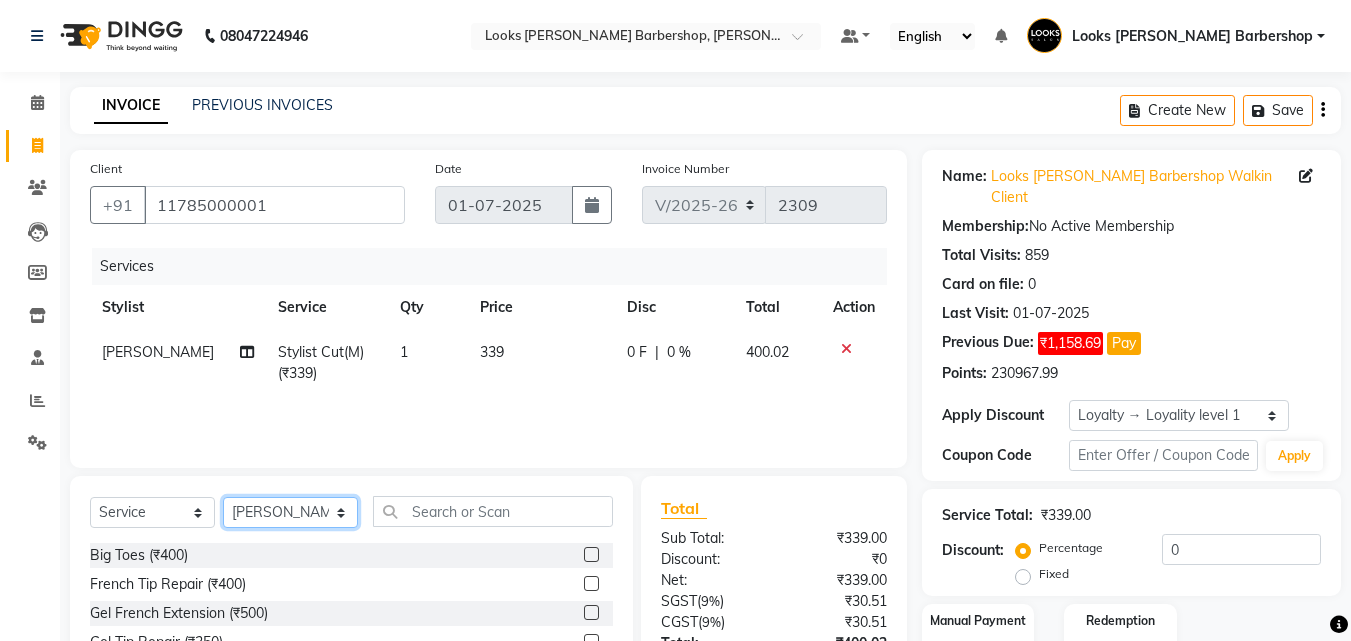 select on "23415" 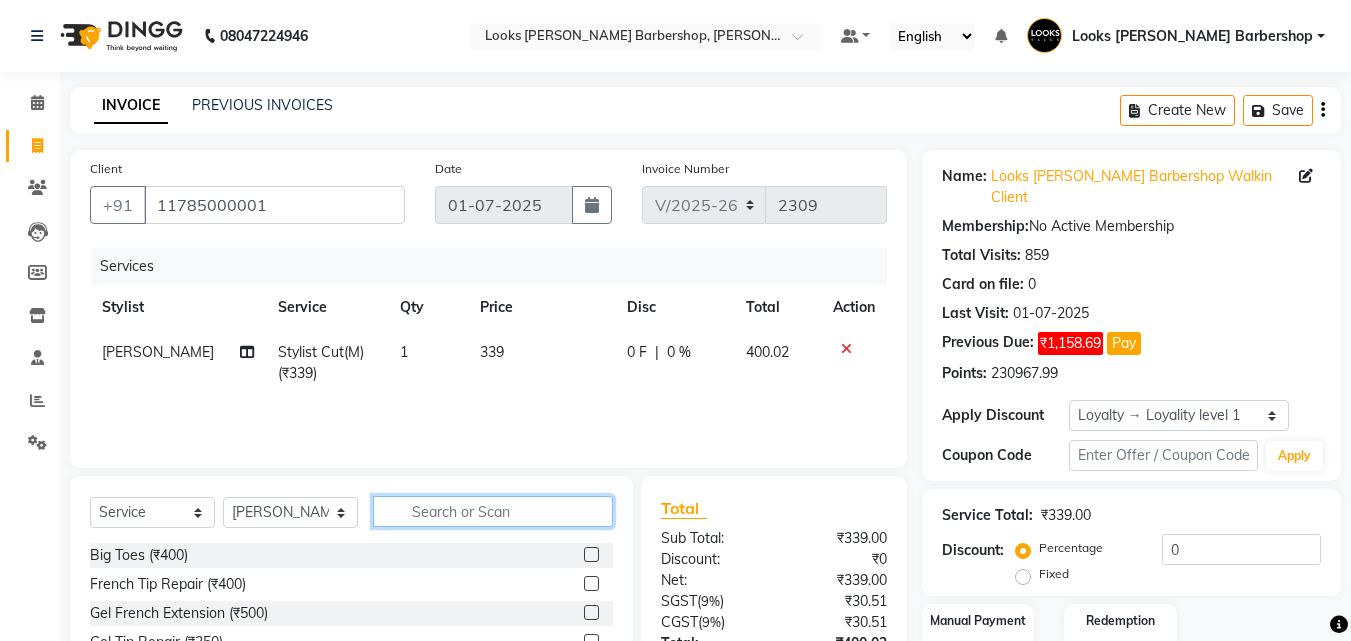 click 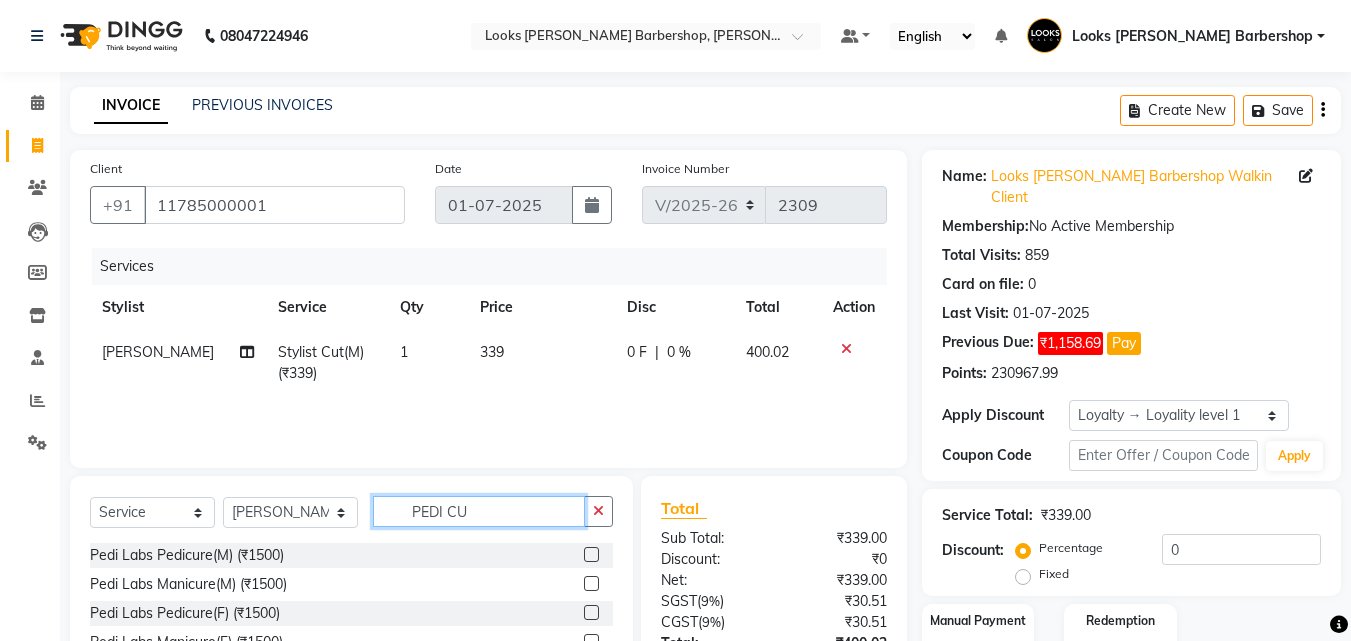 scroll, scrollTop: 180, scrollLeft: 0, axis: vertical 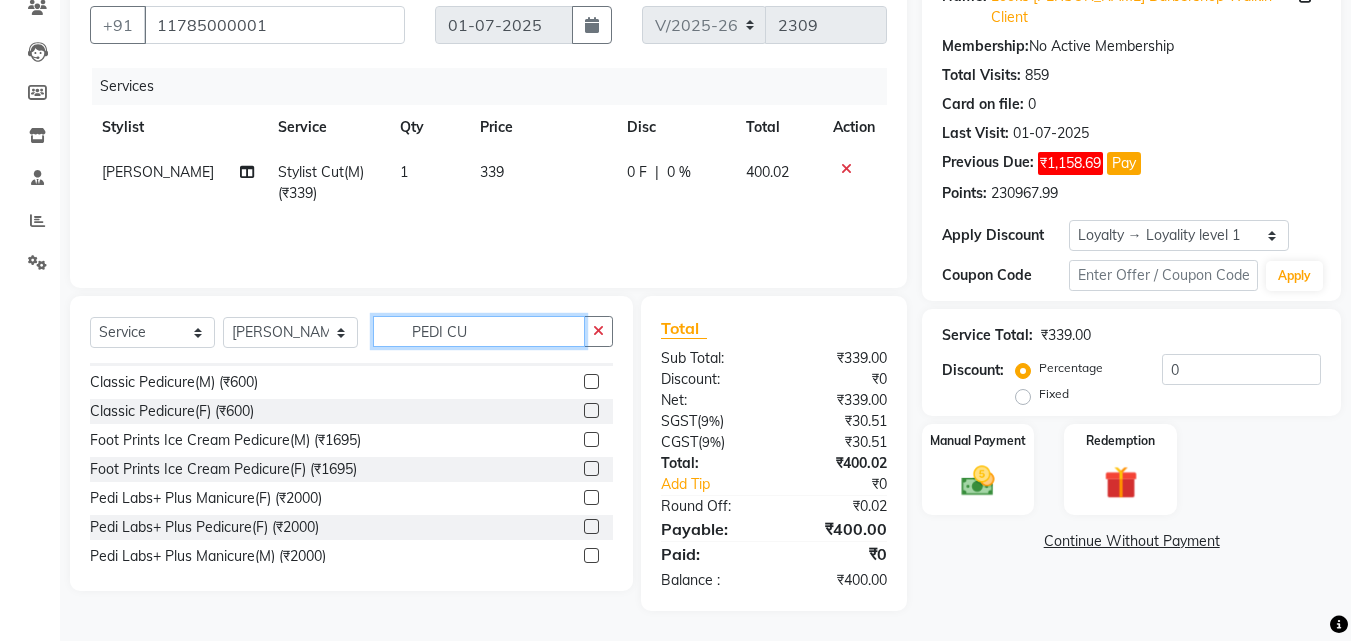 type on "PEDI CU" 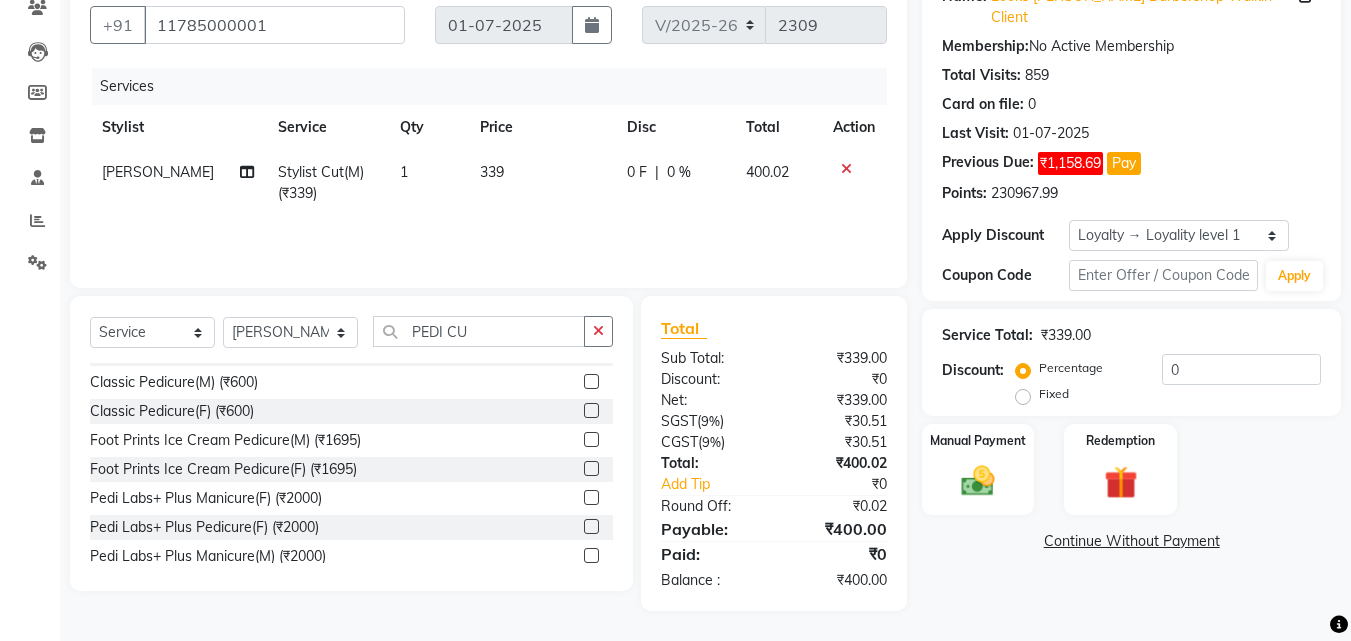 click 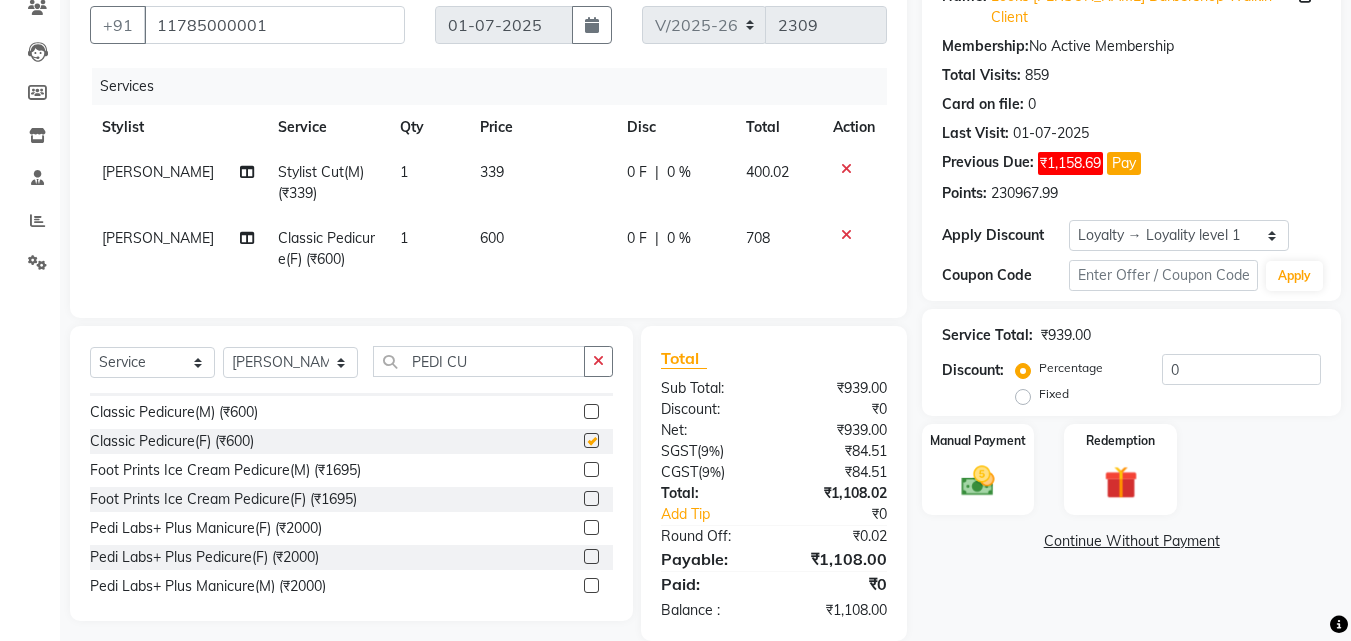 checkbox on "false" 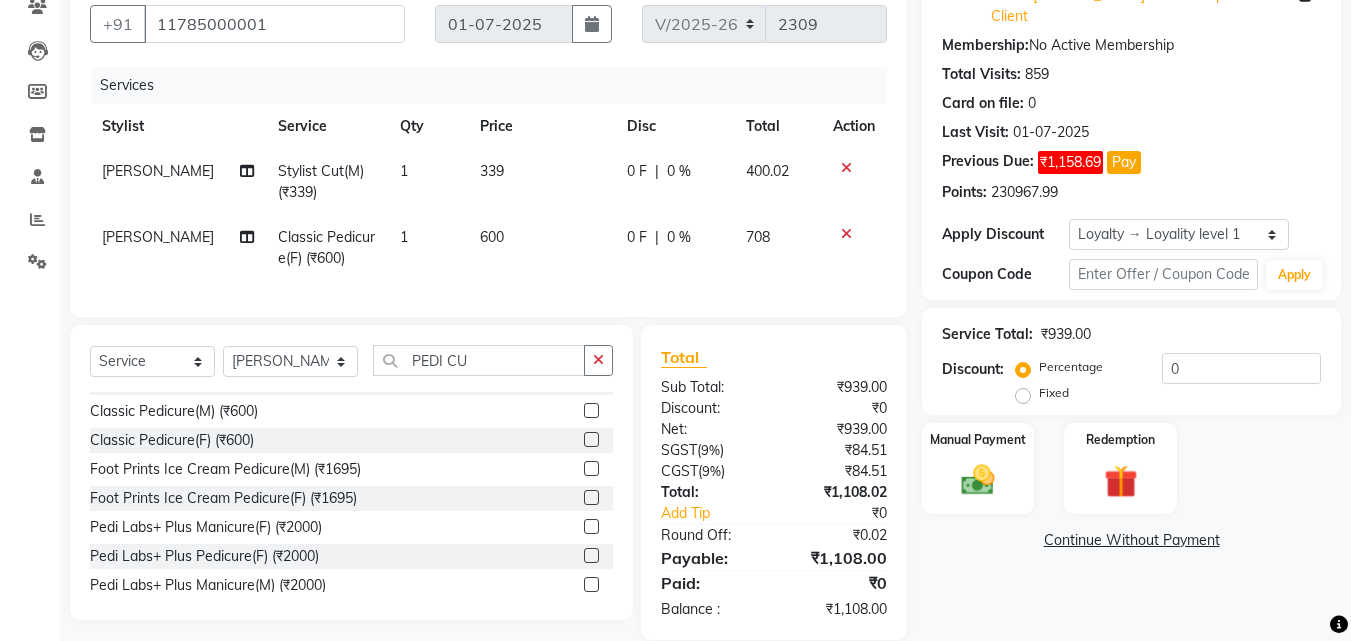 scroll, scrollTop: 225, scrollLeft: 0, axis: vertical 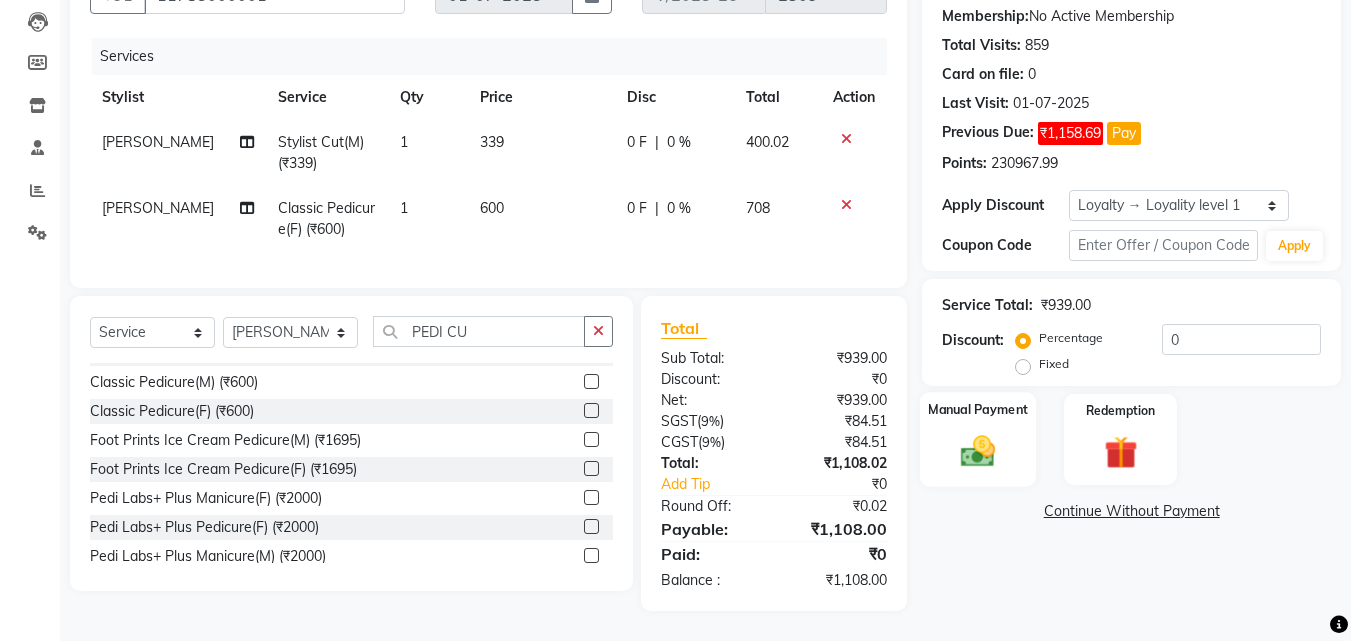 click 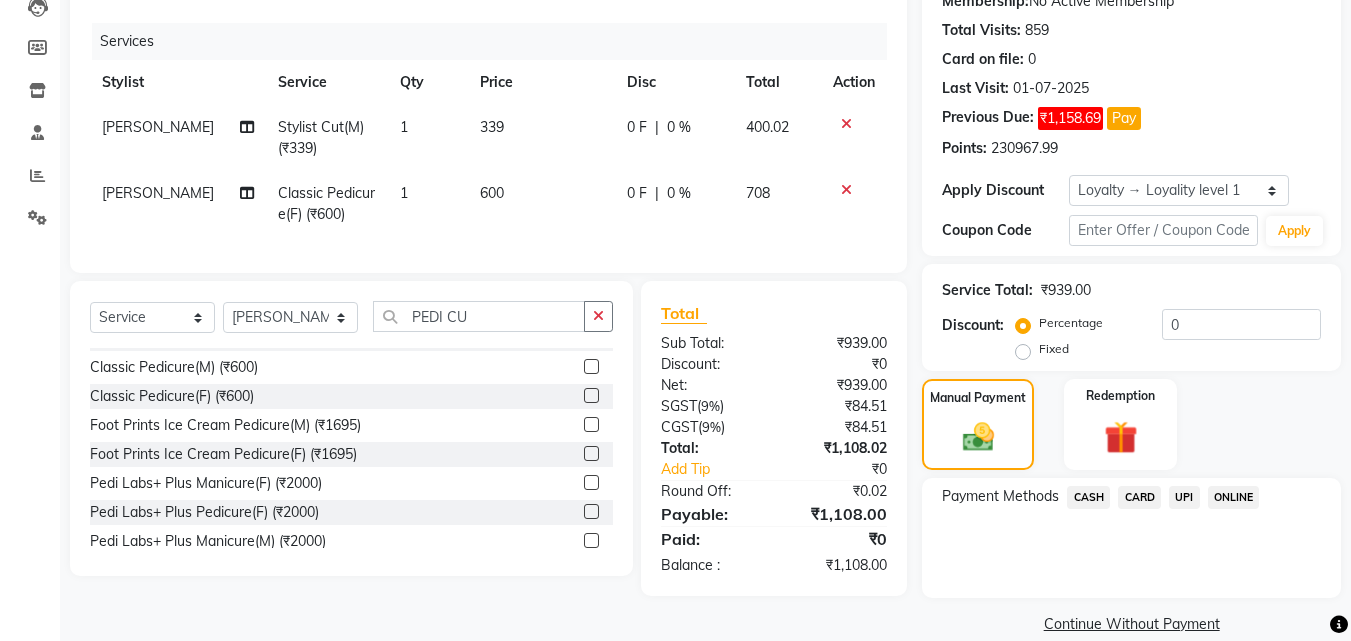 click on "CASH" 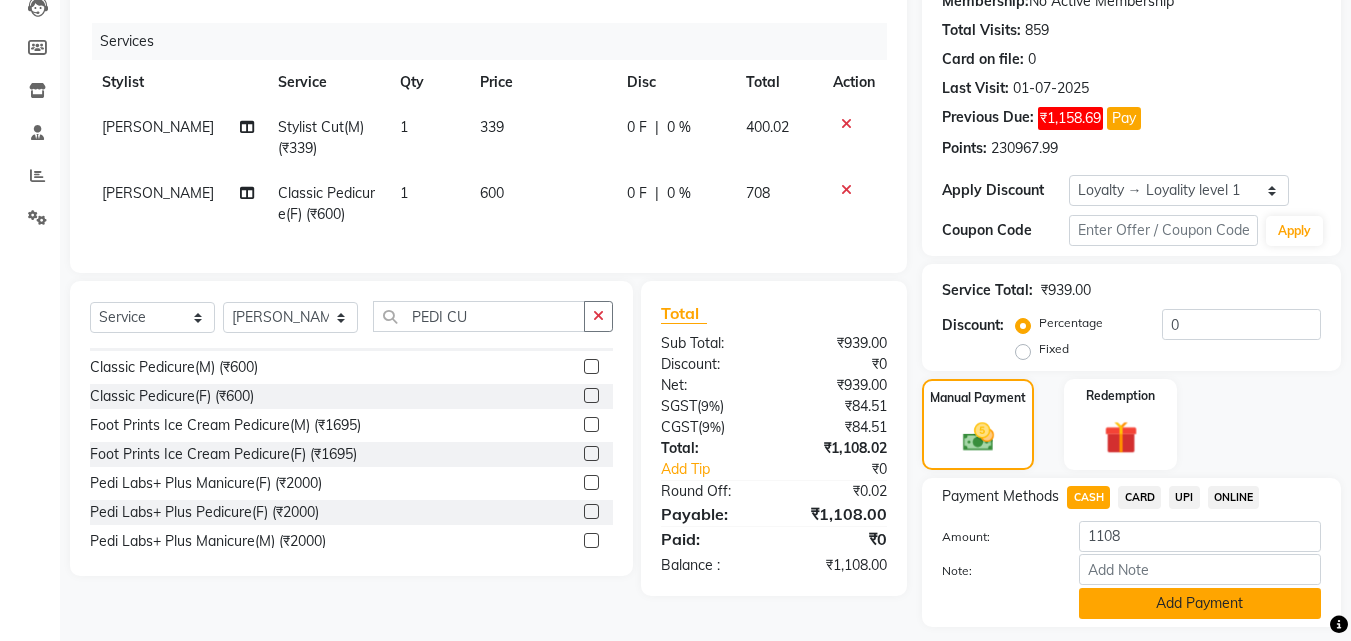 click on "Add Payment" 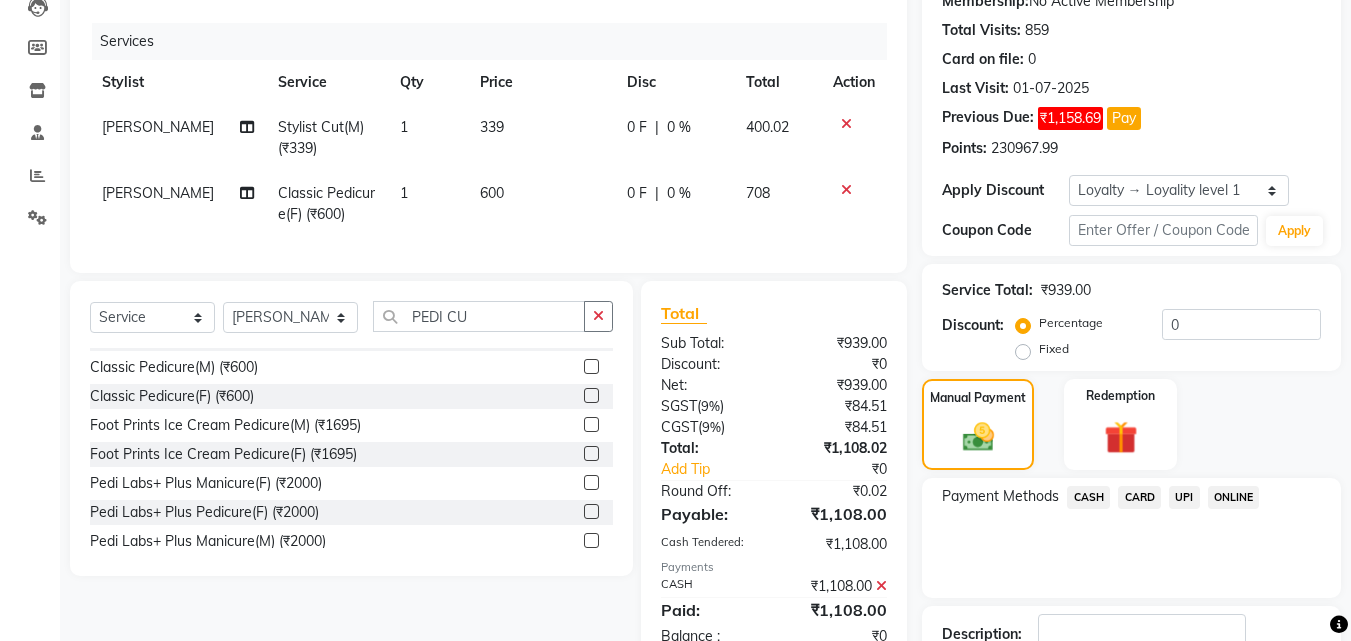 scroll, scrollTop: 395, scrollLeft: 0, axis: vertical 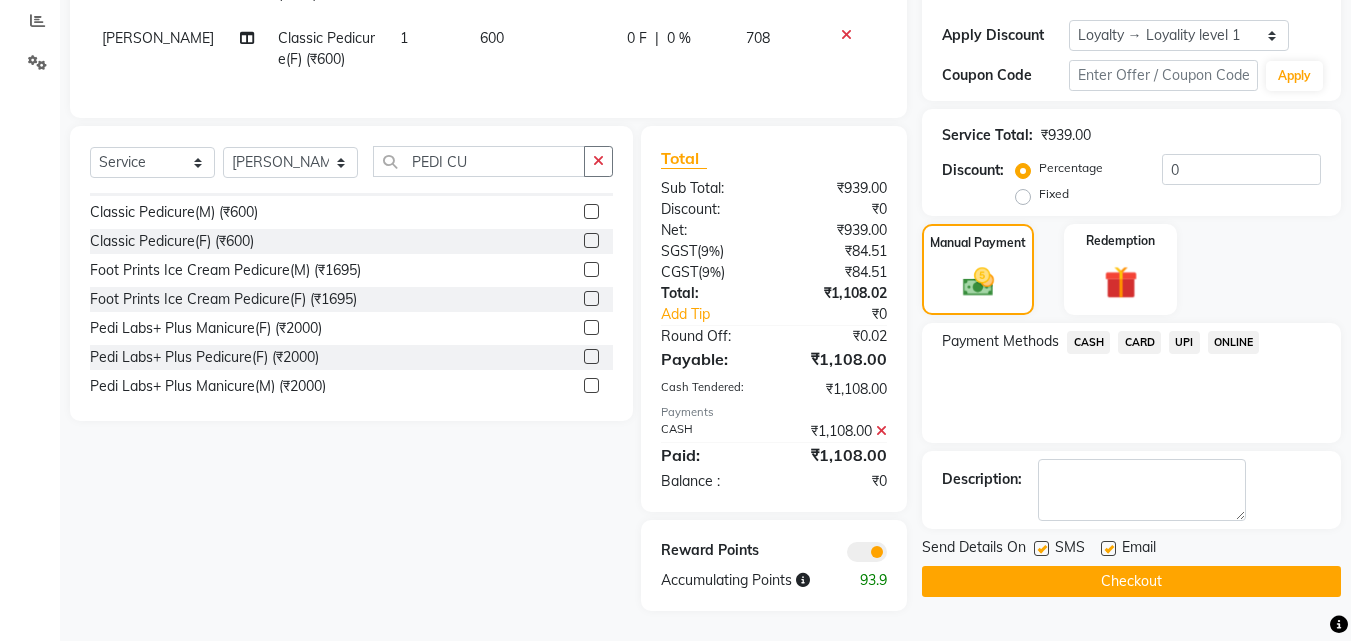 click on "Checkout" 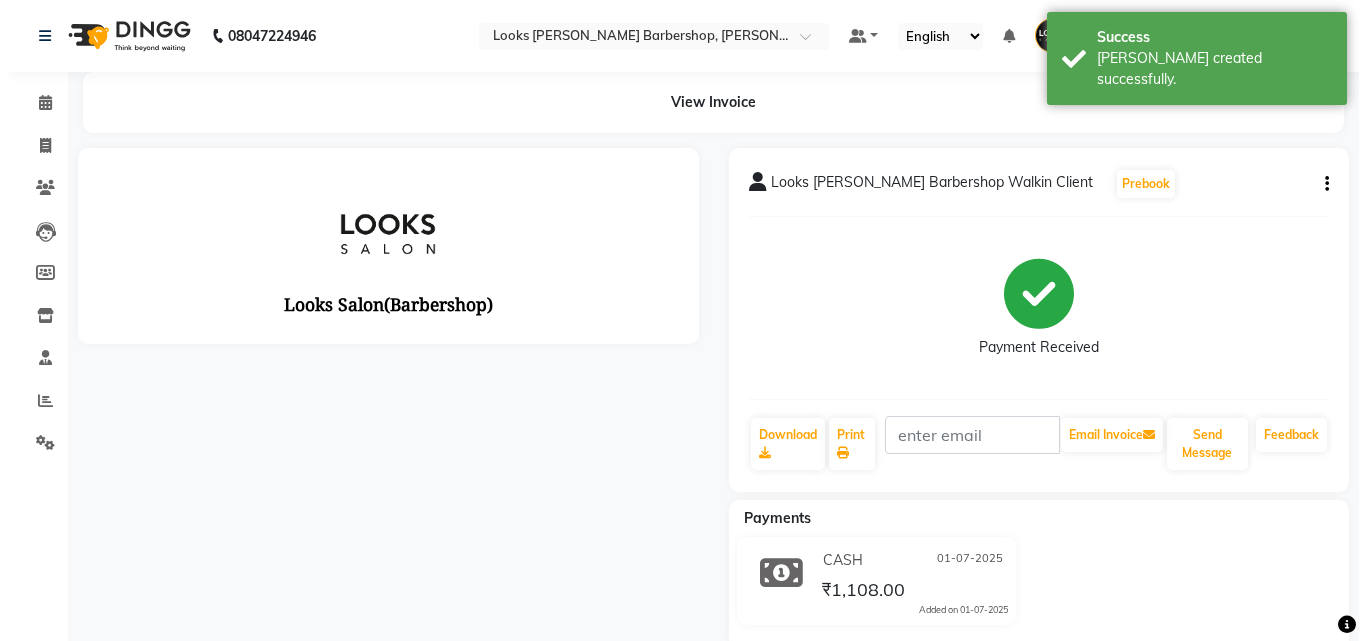 scroll, scrollTop: 0, scrollLeft: 0, axis: both 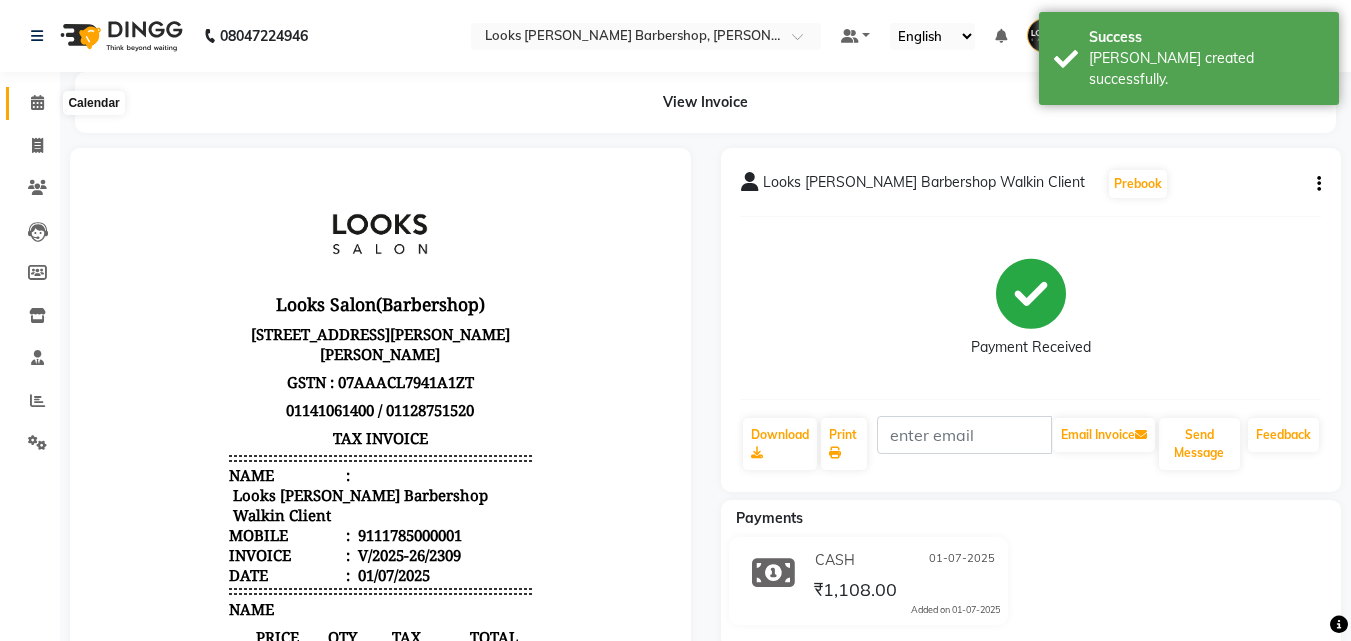 click 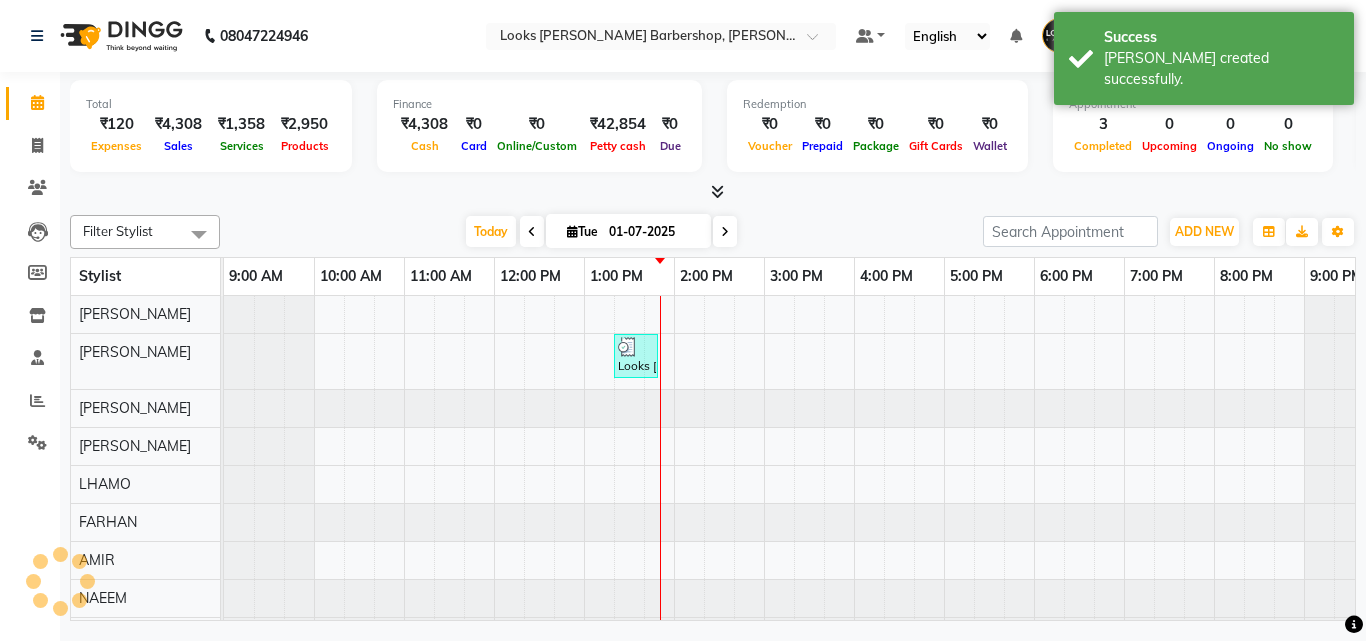 scroll, scrollTop: 0, scrollLeft: 39, axis: horizontal 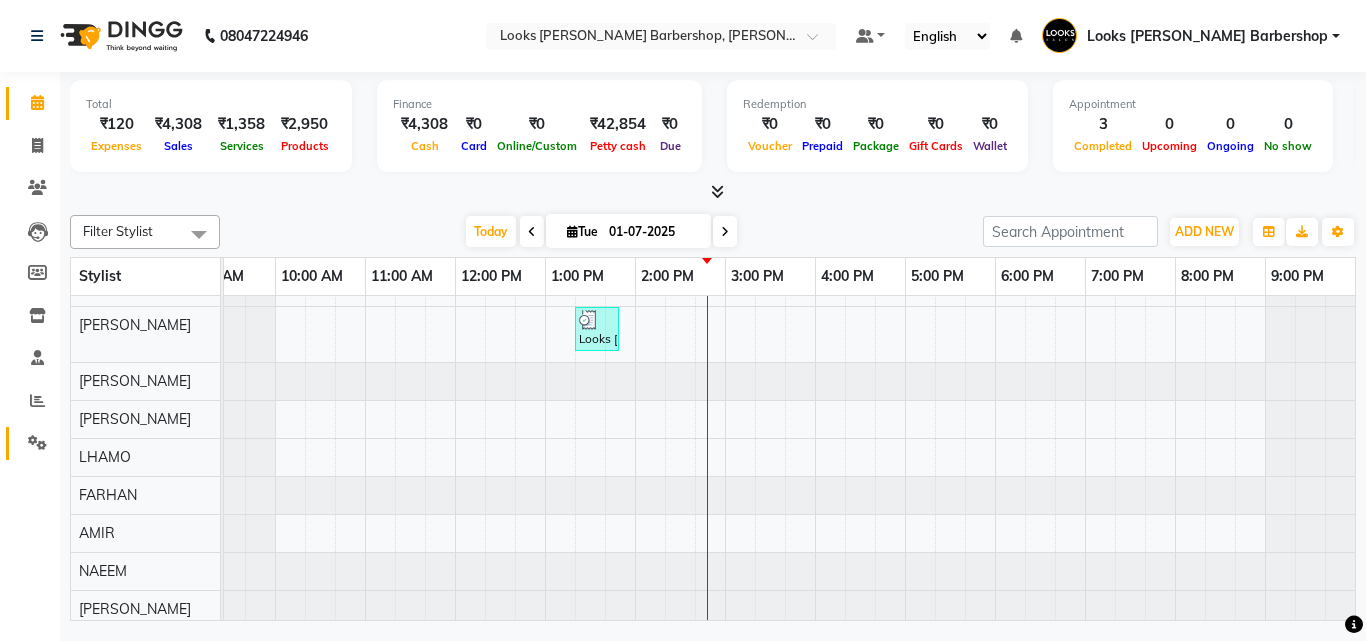 click on "Settings" 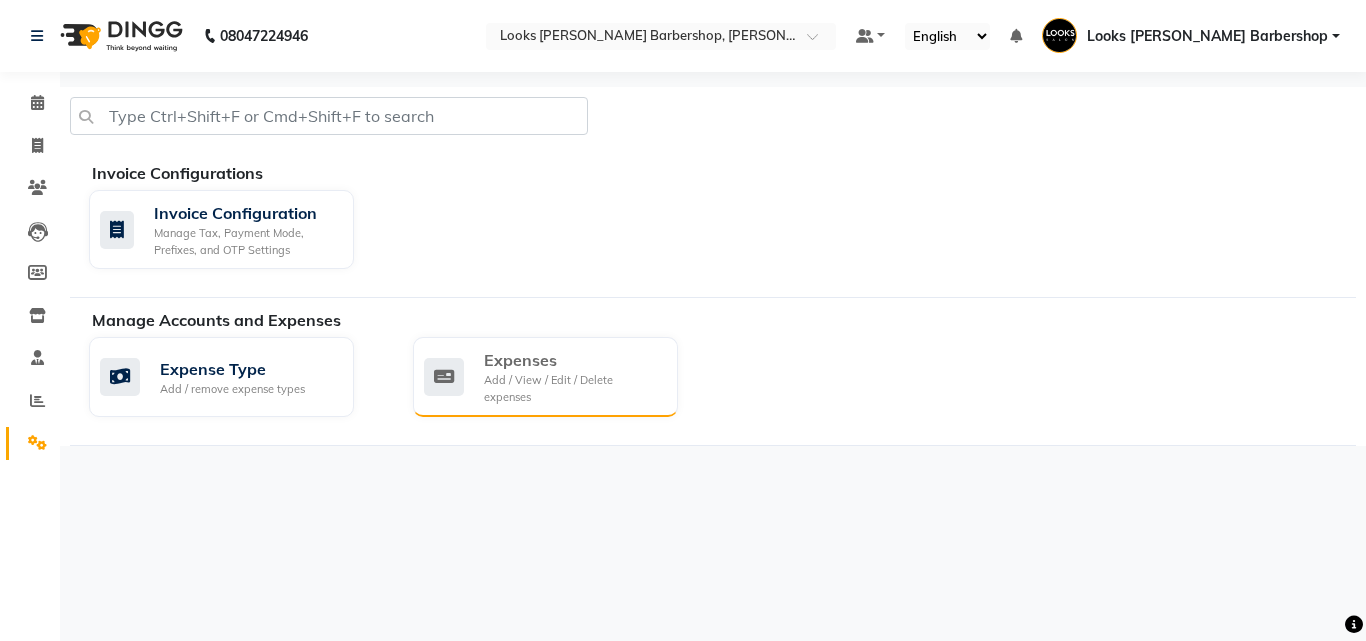 click on "Expenses" 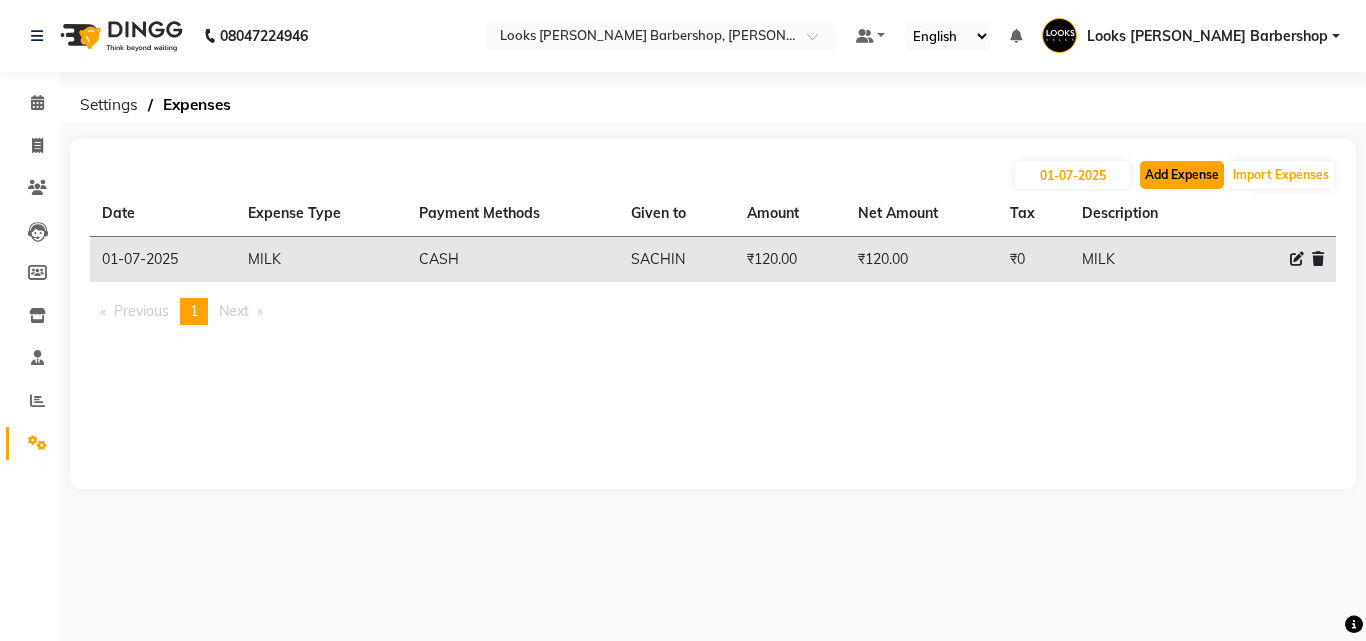 click on "Add Expense" 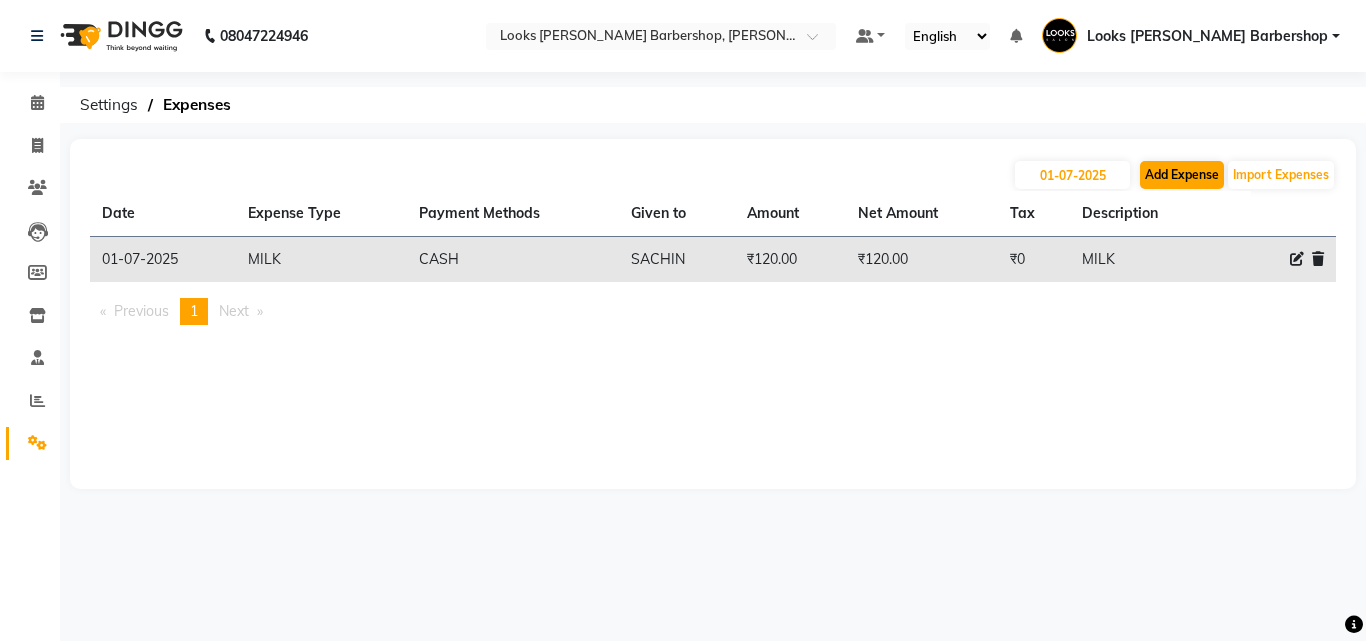 select on "1" 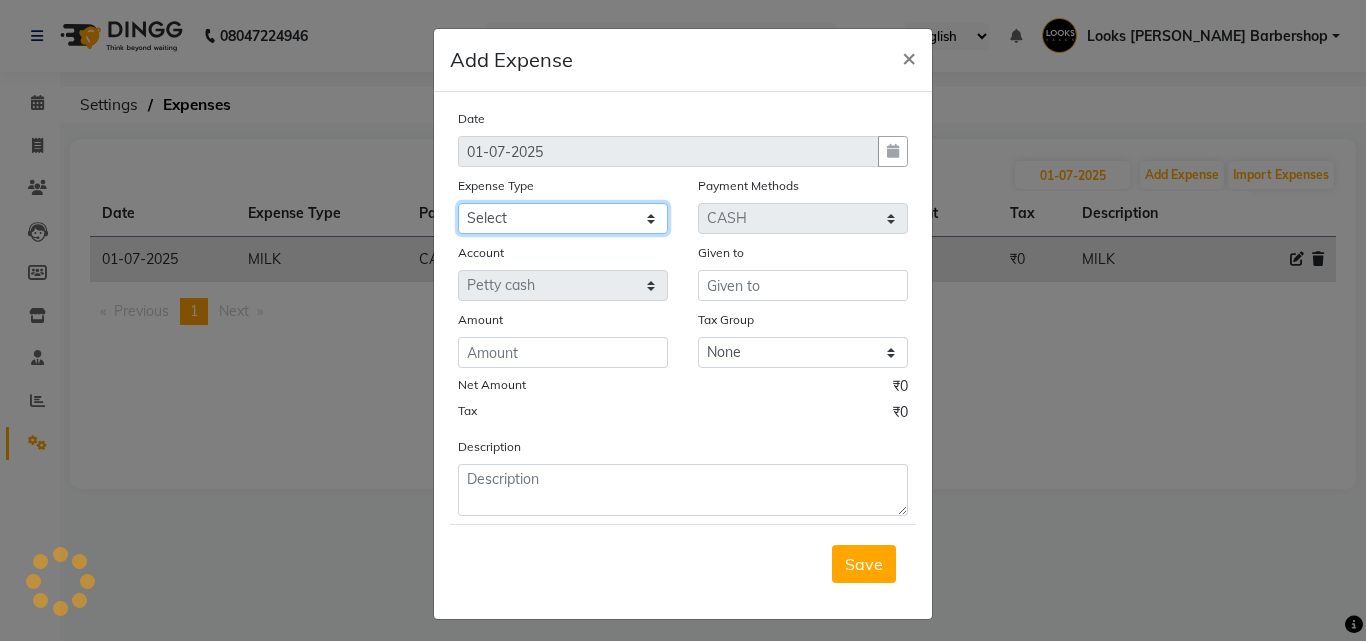click on "Select BANK DEPOSIT black coffee BLINKIT Cash Handover celebration Client Refreshment CLIENT WELFARE Counter sale DIESEL Entertainment Expenses General Expense KKC Laundry Service MEDEICINE MILK Miscellaneous MOBILE RECHARGE Monthly Grocery OFFICE UPKEEP Pantry Payment [PERSON_NAME] Prepaid Card Incentives Printing And Stationery Product Incentive purchase Refreshment Repair And Maintenance Salary Salary advance Service incentive Staff Convenyance Staff Welfare tip TIP CREDIT CARD TIP UPI travel Travelling And Conveyance treat for staff WATER BILL Water Bills" 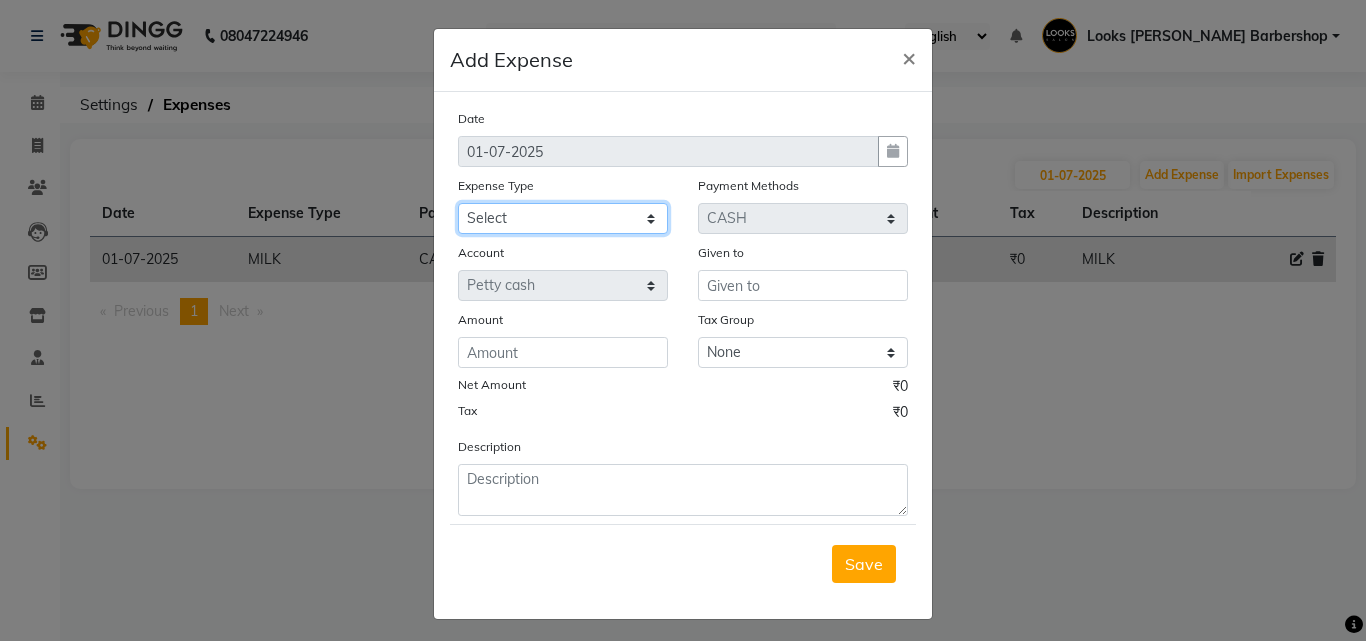 select on "5010" 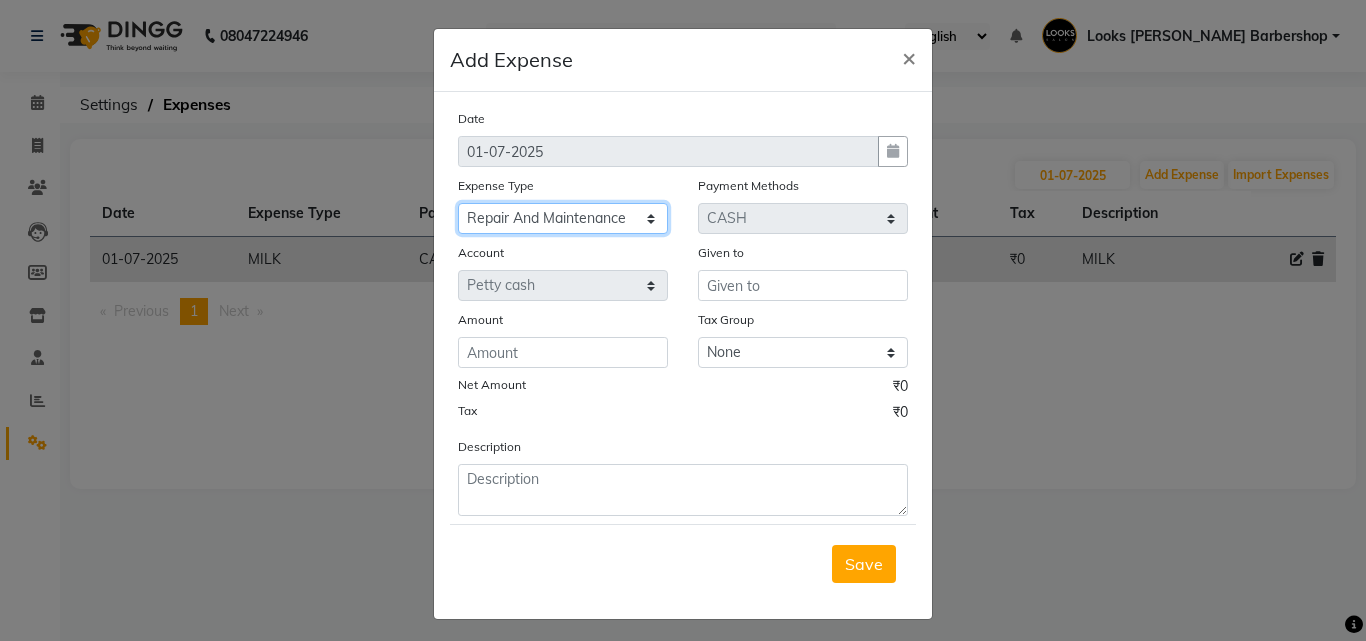 click on "Select BANK DEPOSIT black coffee BLINKIT Cash Handover celebration Client Refreshment CLIENT WELFARE Counter sale DIESEL Entertainment Expenses General Expense KKC Laundry Service MEDEICINE MILK Miscellaneous MOBILE RECHARGE Monthly Grocery OFFICE UPKEEP Pantry Payment [PERSON_NAME] Prepaid Card Incentives Printing And Stationery Product Incentive purchase Refreshment Repair And Maintenance Salary Salary advance Service incentive Staff Convenyance Staff Welfare tip TIP CREDIT CARD TIP UPI travel Travelling And Conveyance treat for staff WATER BILL Water Bills" 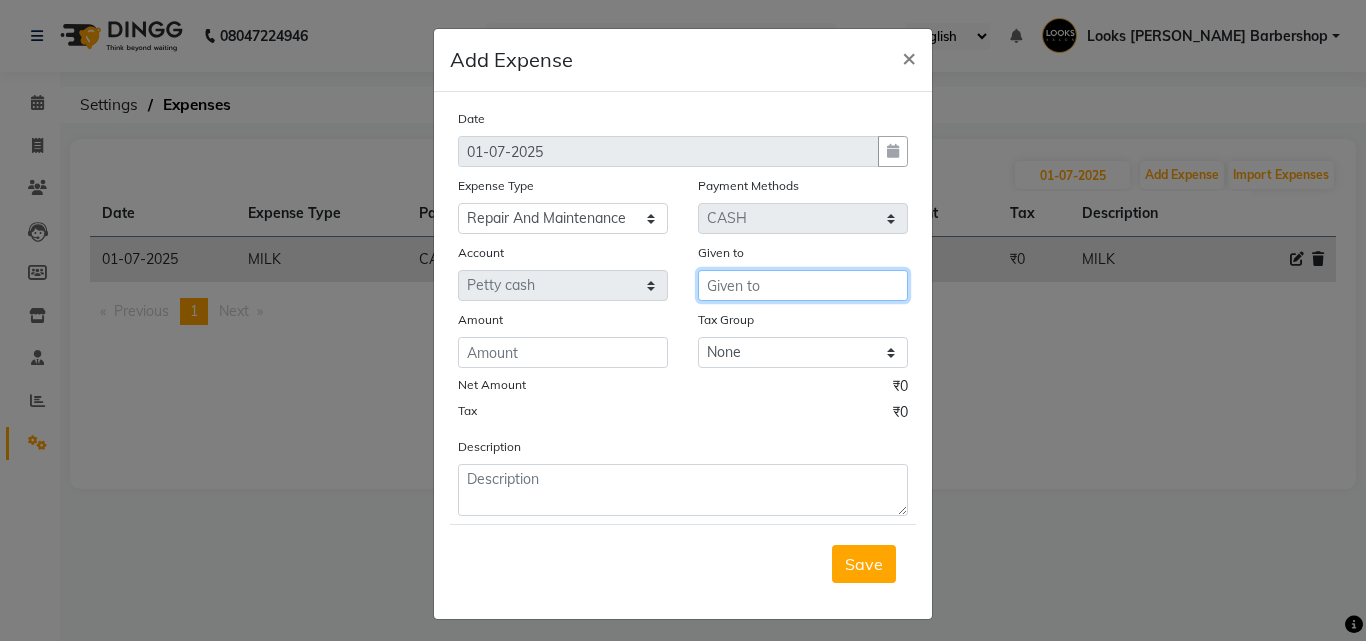 click at bounding box center (803, 285) 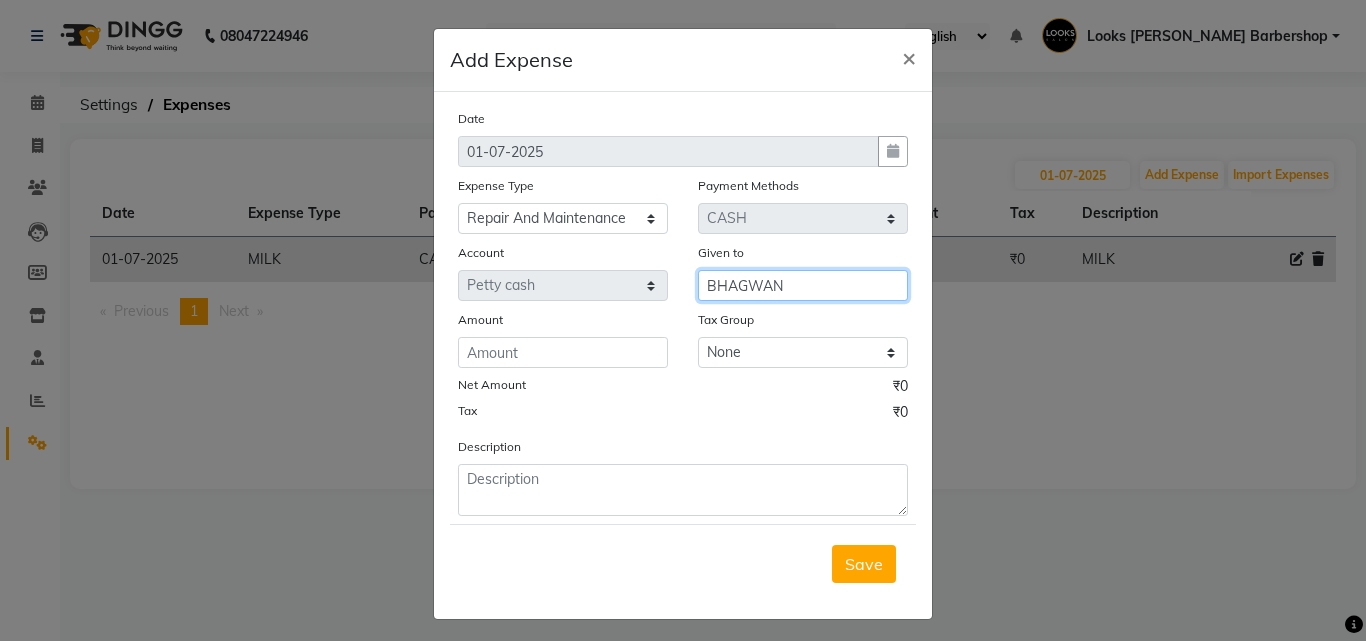 type on "BHAGWAN" 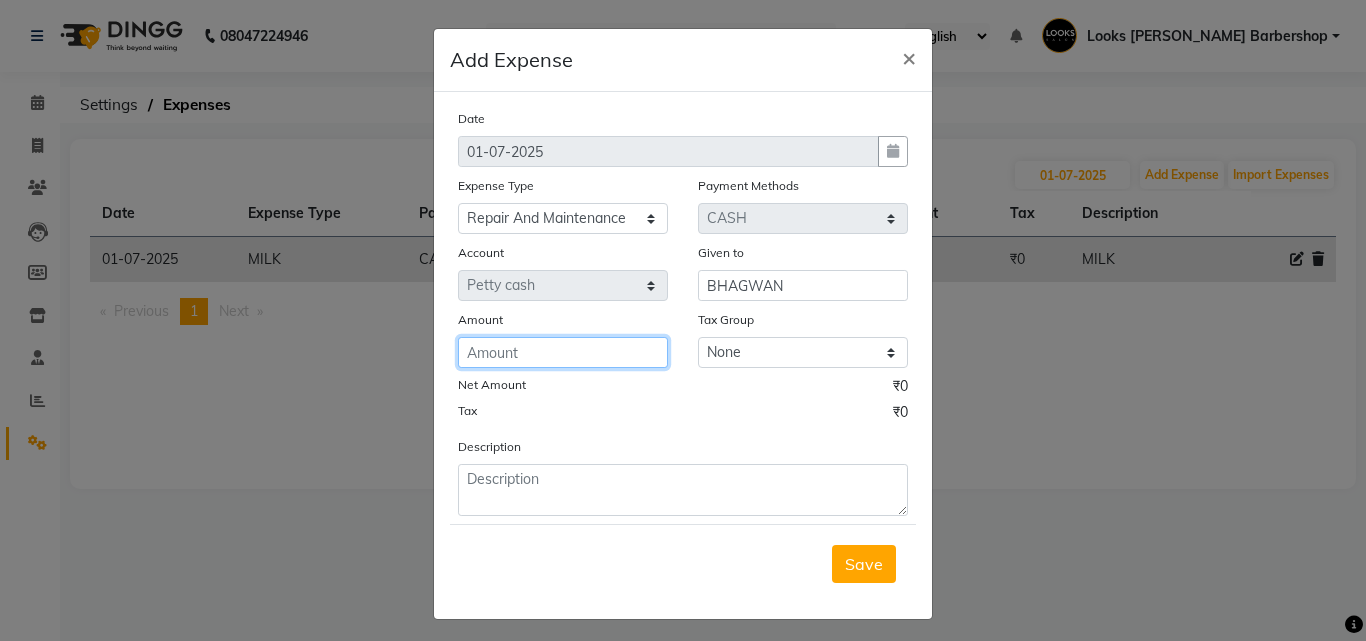 click 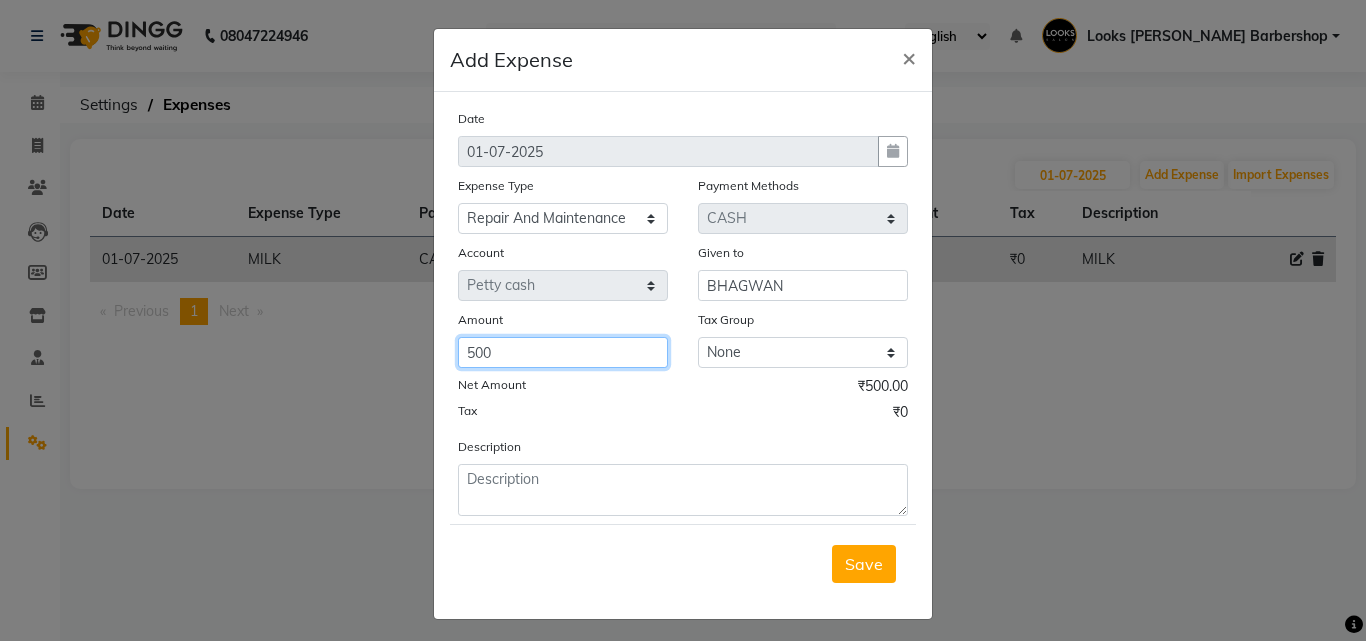 type on "500" 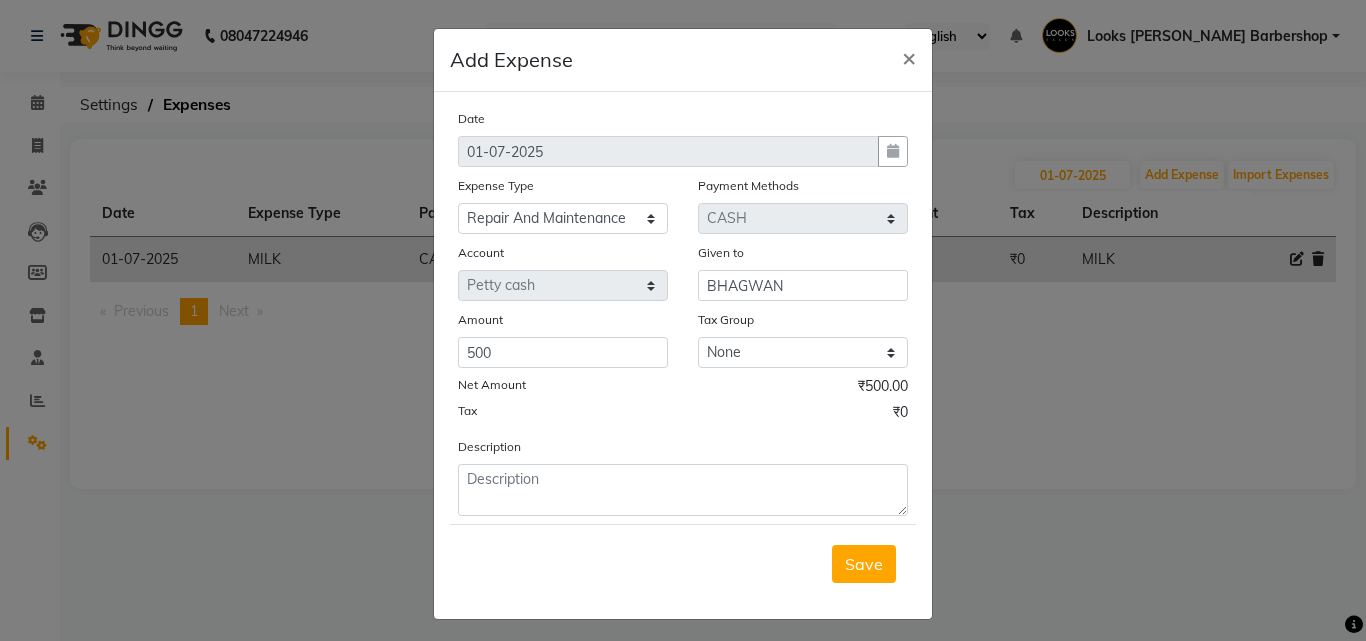 click on "Description" 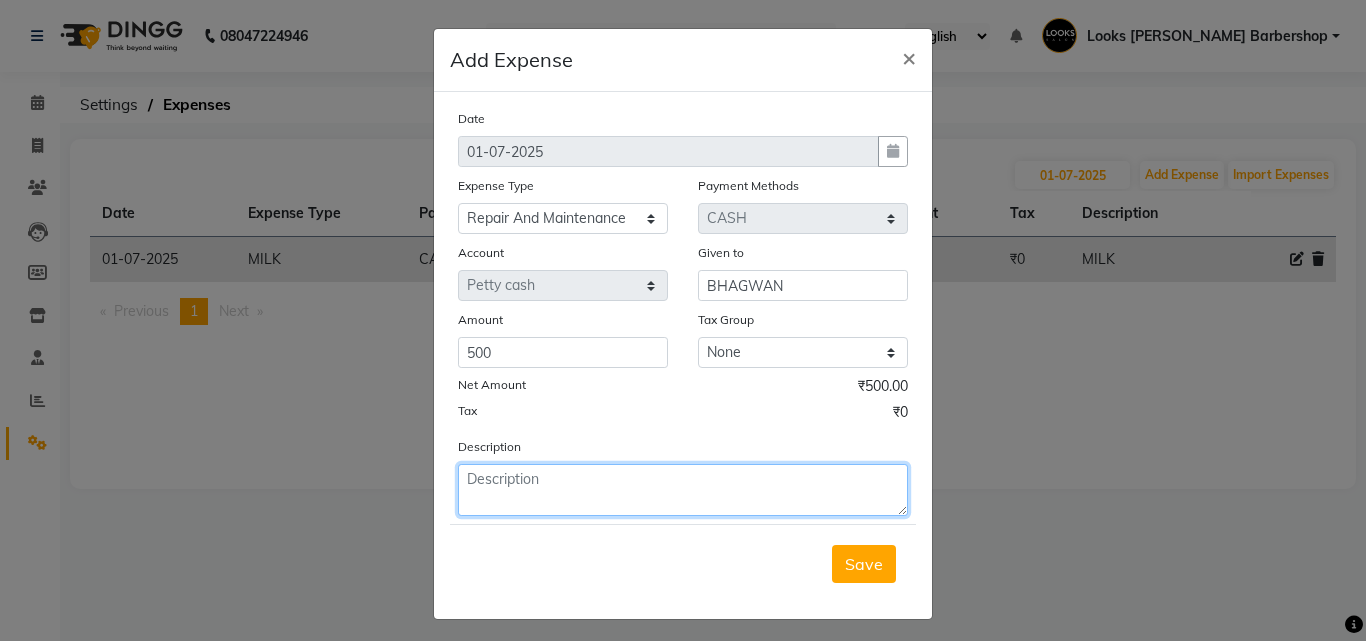 click 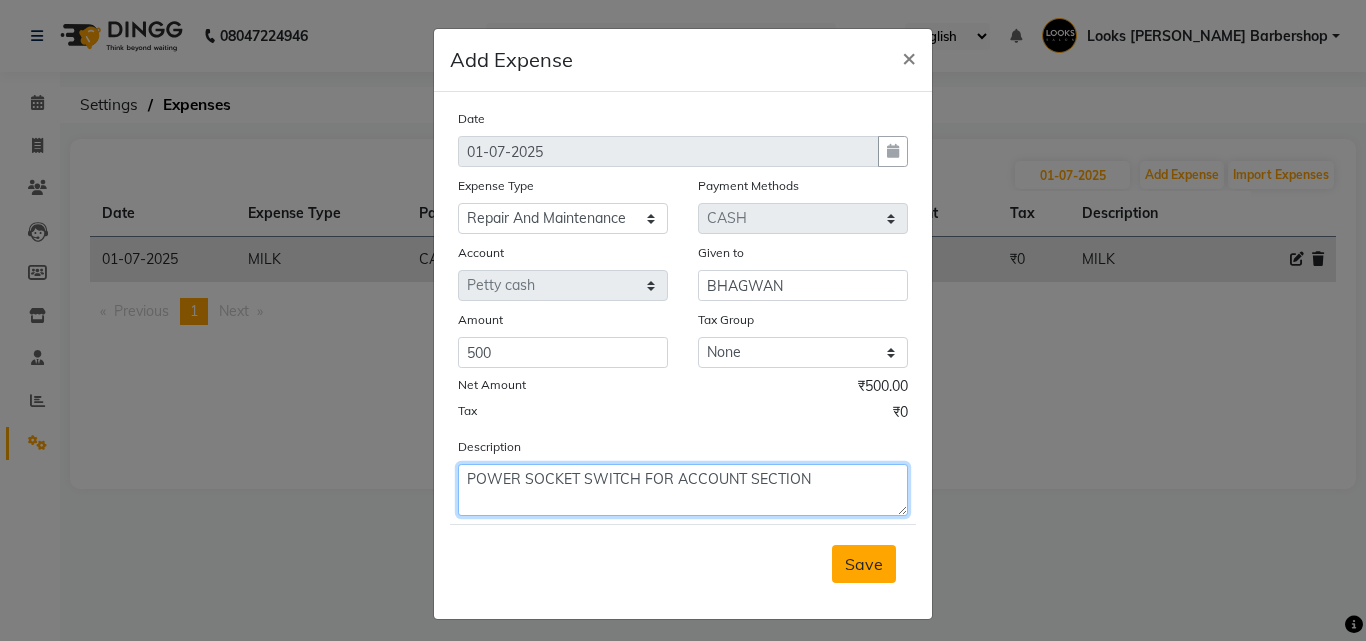 type on "POWER SOCKET SWITCH FOR ACCOUNT SECTION" 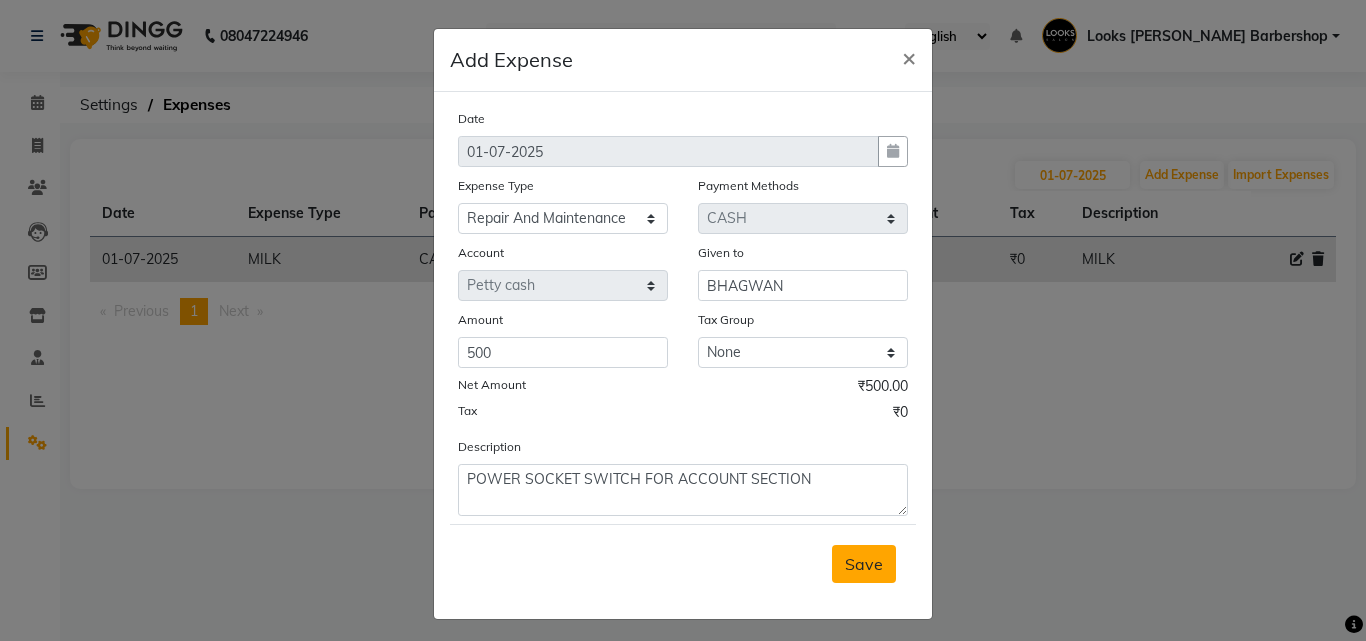 click on "Save" at bounding box center [864, 564] 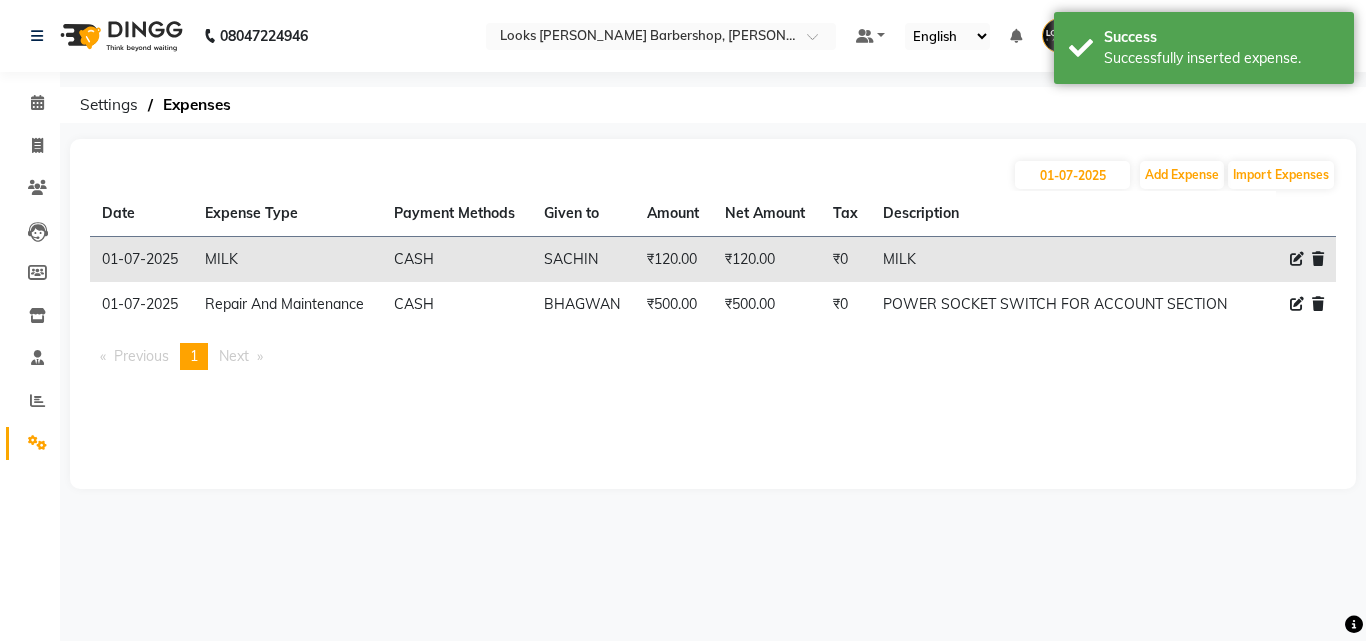 click 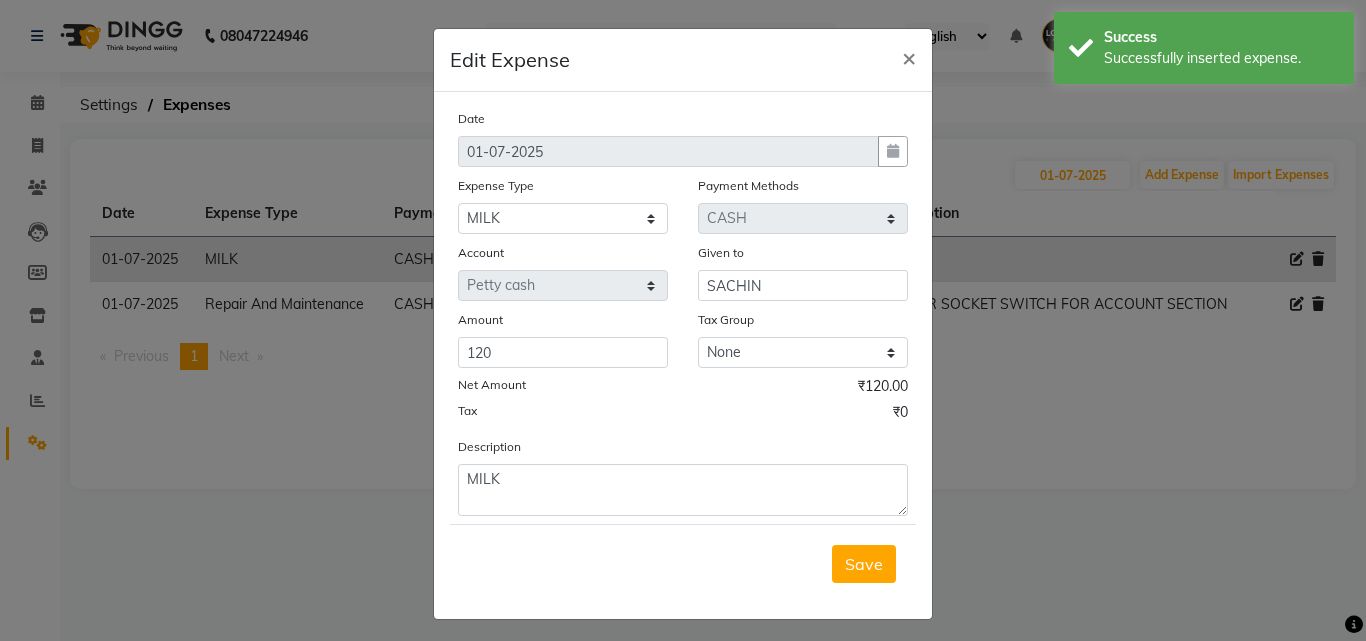 click on "Date [DATE] Expense Type Select BANK DEPOSIT black coffee BLINKIT Cash Handover celebration Client Refreshment CLIENT WELFARE Counter sale DIESEL Entertainment Expenses General Expense KKC Laundry Service MEDEICINE MILK Miscellaneous MOBILE RECHARGE Monthly Grocery OFFICE UPKEEP Pantry Payment [PERSON_NAME] Prepaid Card Incentives Printing And Stationery Product Incentive purchase Refreshment Repair And Maintenance Salary Salary advance Service incentive Staff Convenyance Staff Welfare tip TIP CREDIT CARD TIP UPI travel Travelling And Conveyance treat for staff WATER BILL Water Bills Payment Methods Select Voucher Points CASH CARD UPI Prepaid ONLINE Package Wallet Gift Card Account Select [PERSON_NAME] cash Given to SACHIN Amount 120 Tax Group None 12%GST 18%GST GST Net Amount ₹120.00 Tax ₹0 Description MILK" 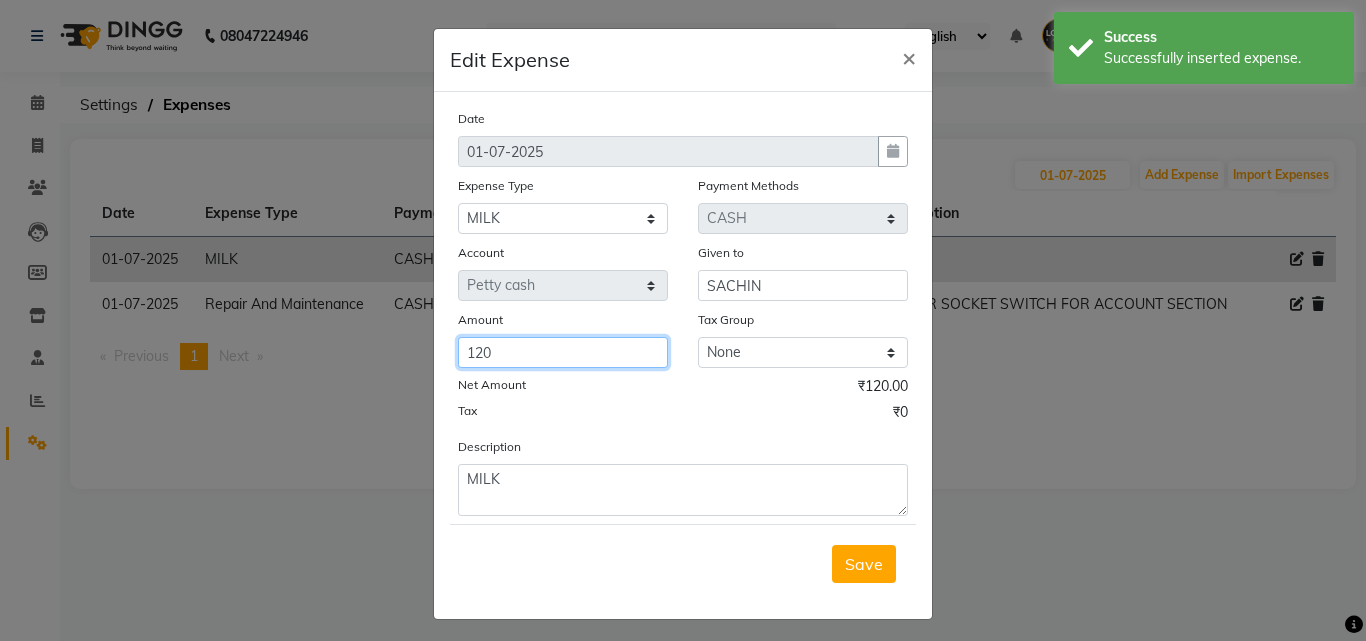 click on "120" 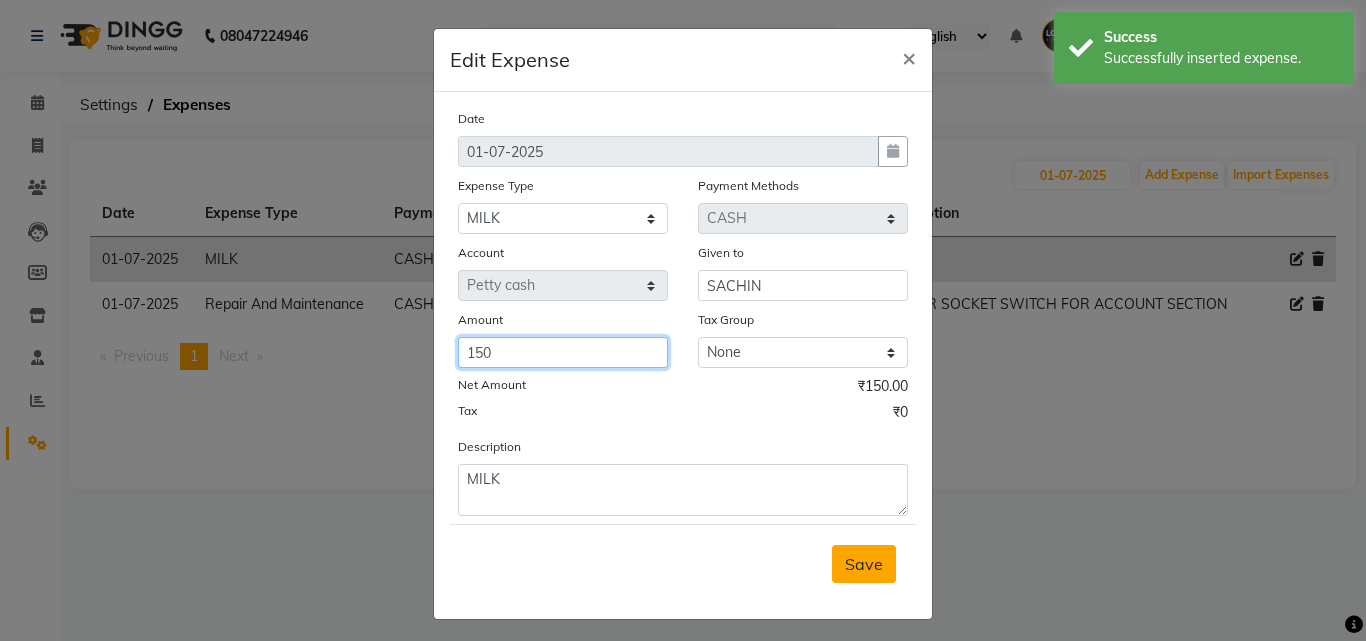 type on "150" 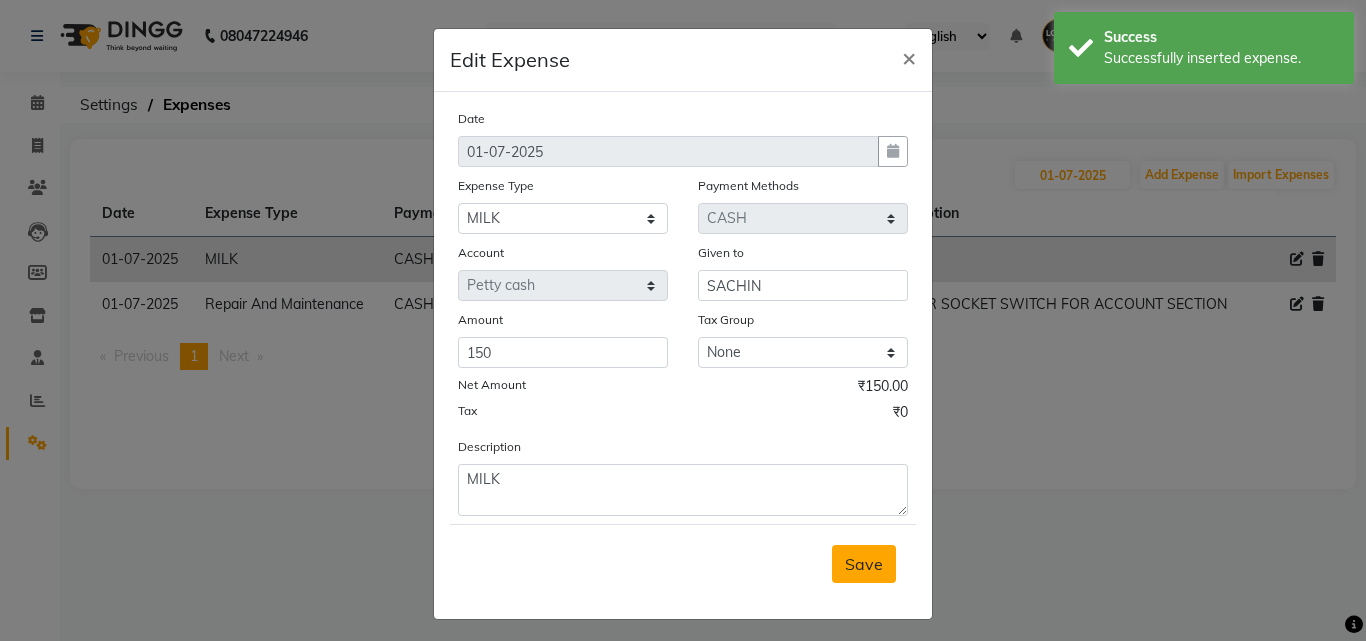 click on "Save" at bounding box center (864, 564) 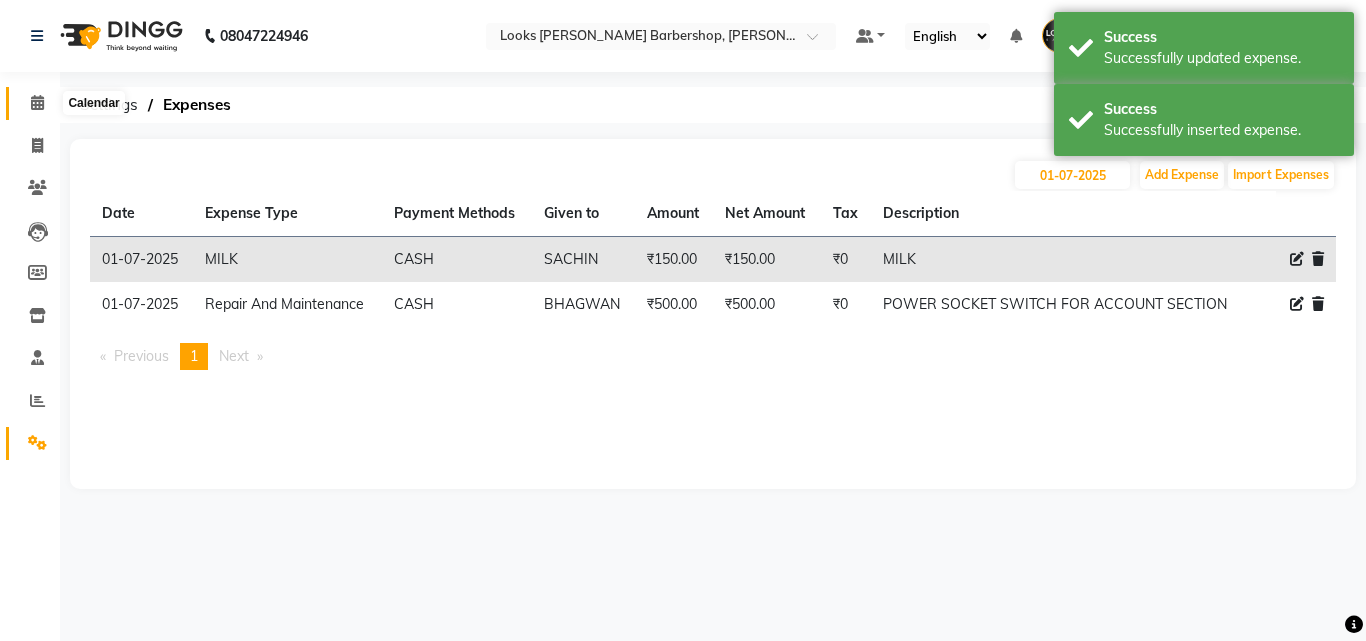 click 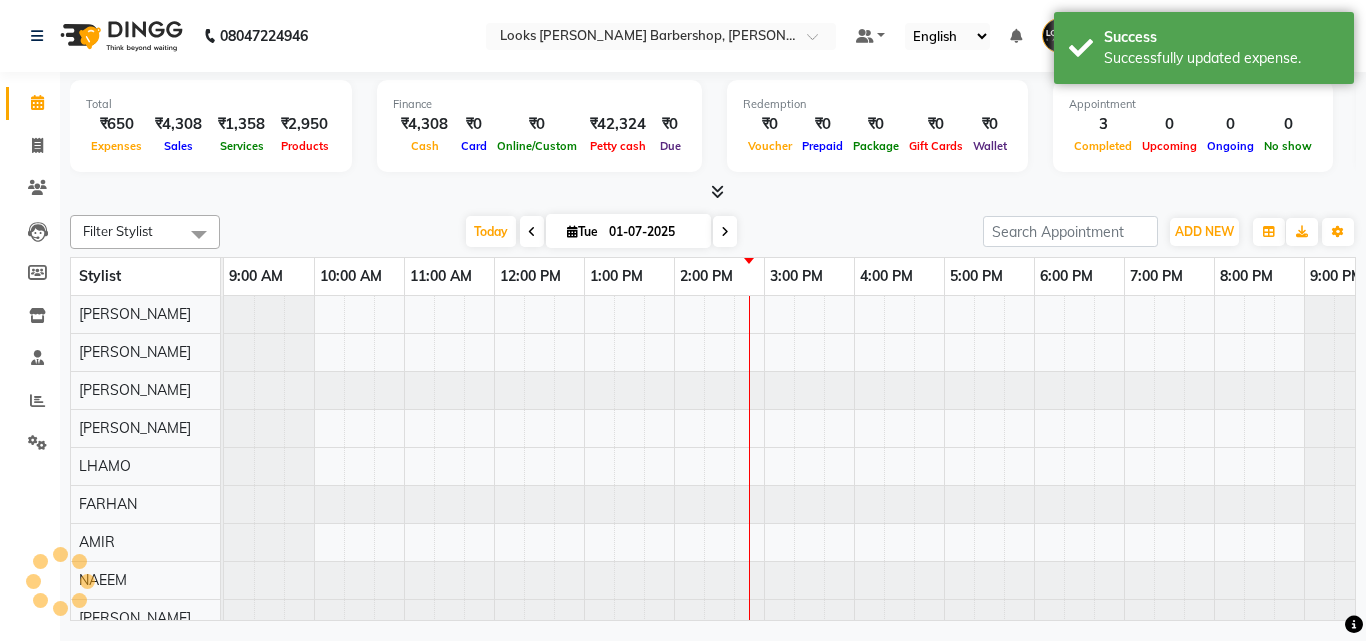 scroll, scrollTop: 0, scrollLeft: 39, axis: horizontal 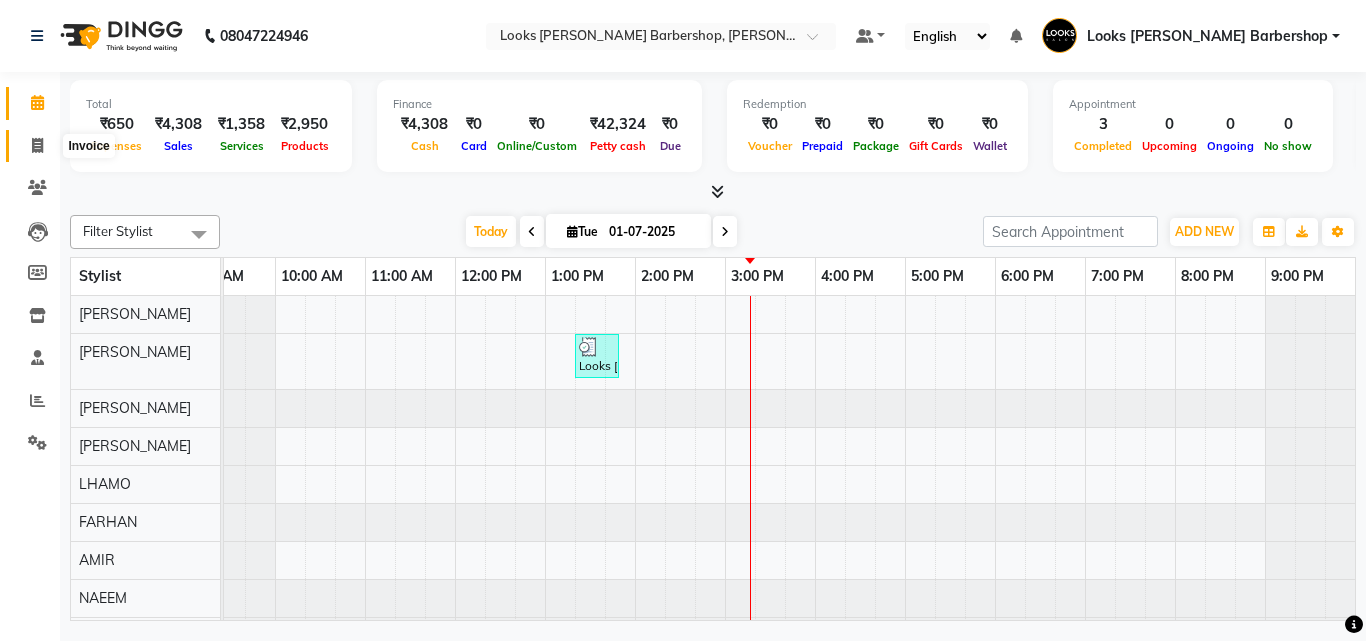 click 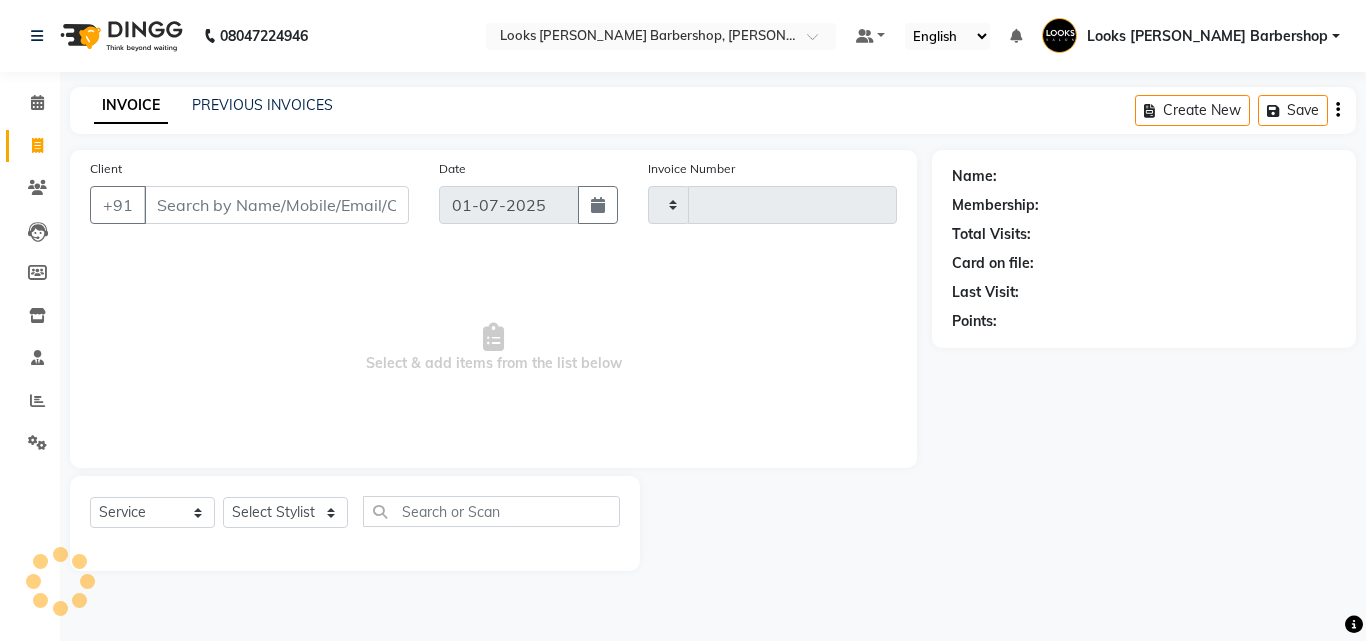 type on "2310" 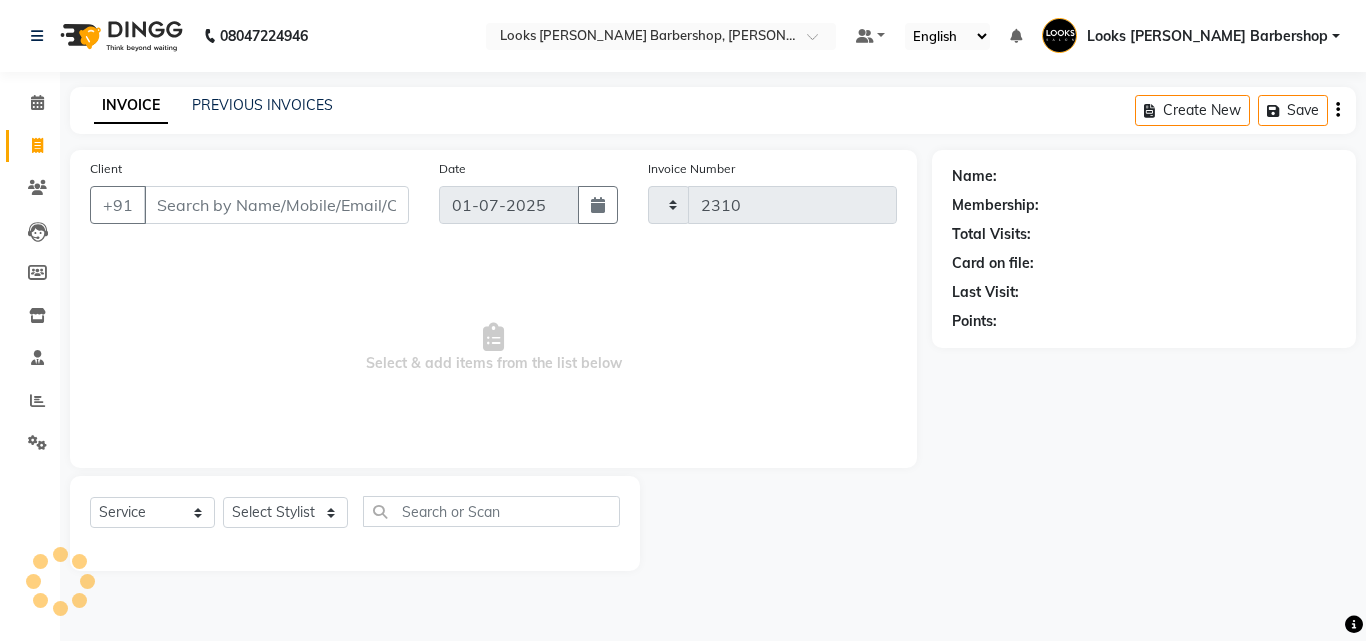 select on "4323" 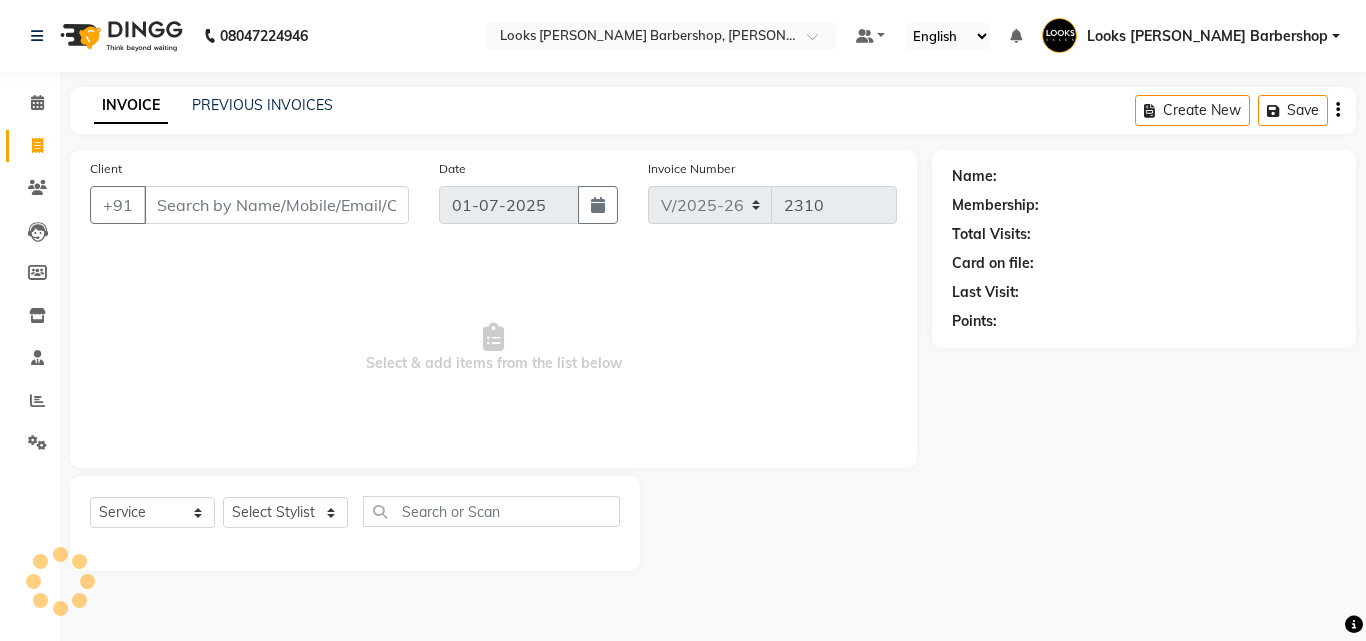 click on "Client" at bounding box center (276, 205) 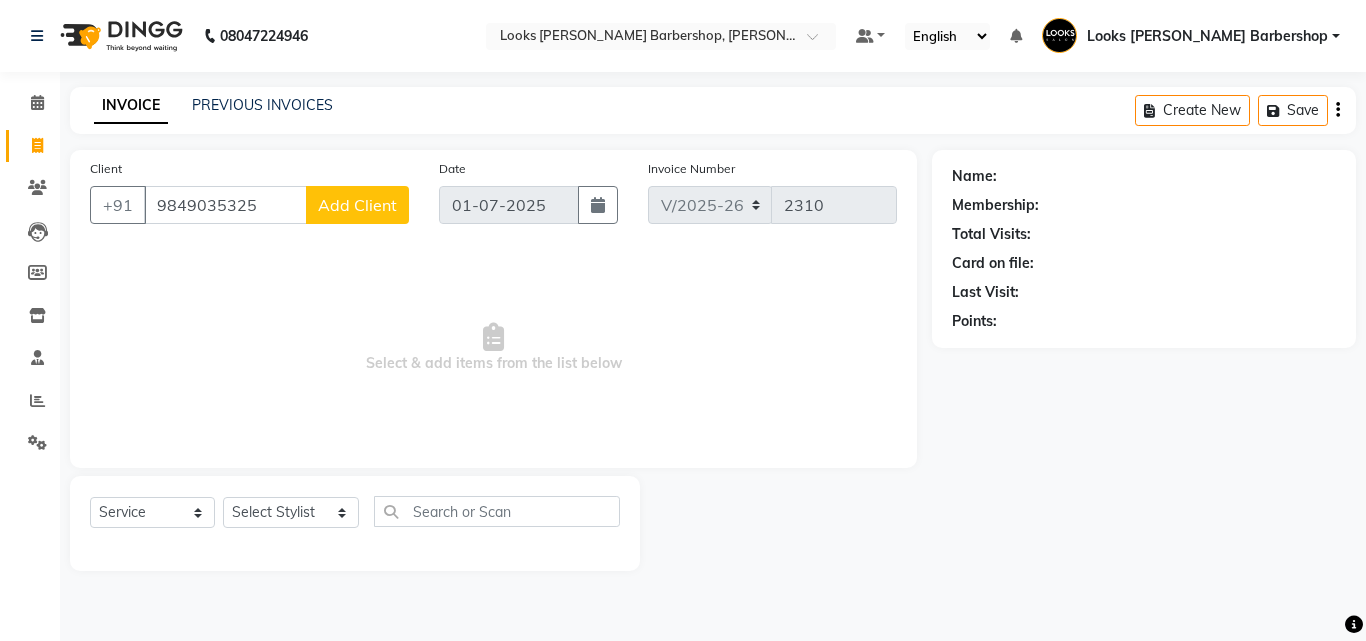 type on "9849035325" 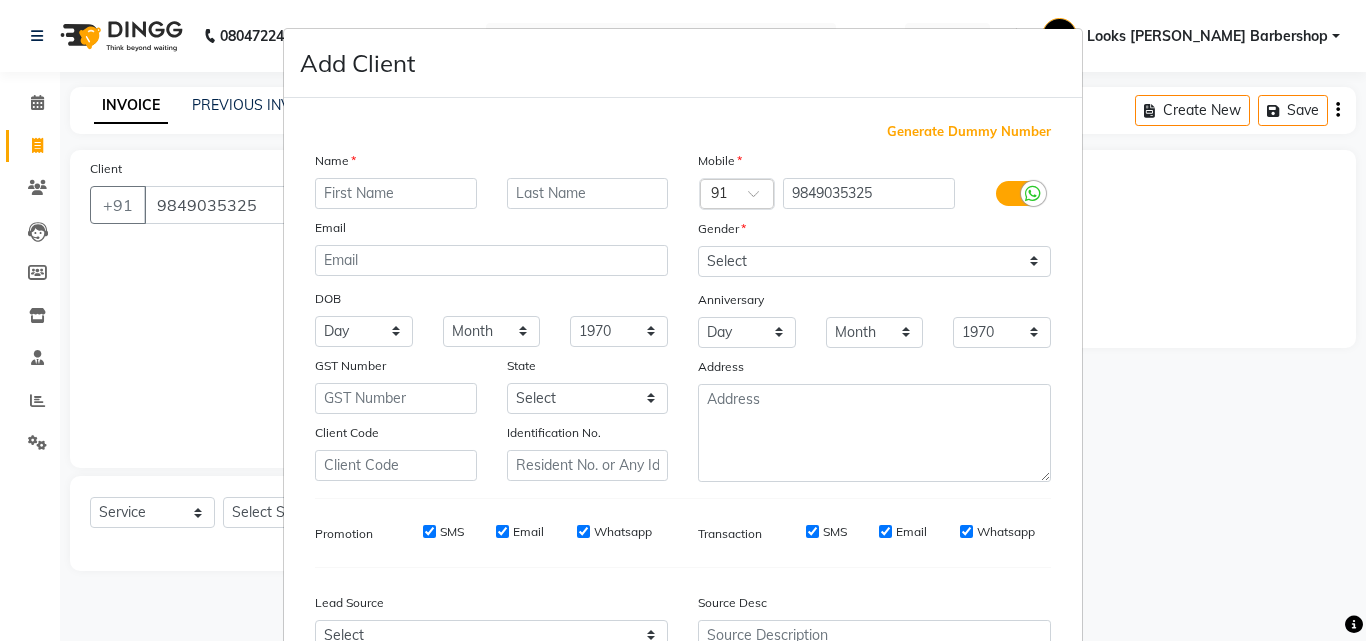 click at bounding box center (396, 193) 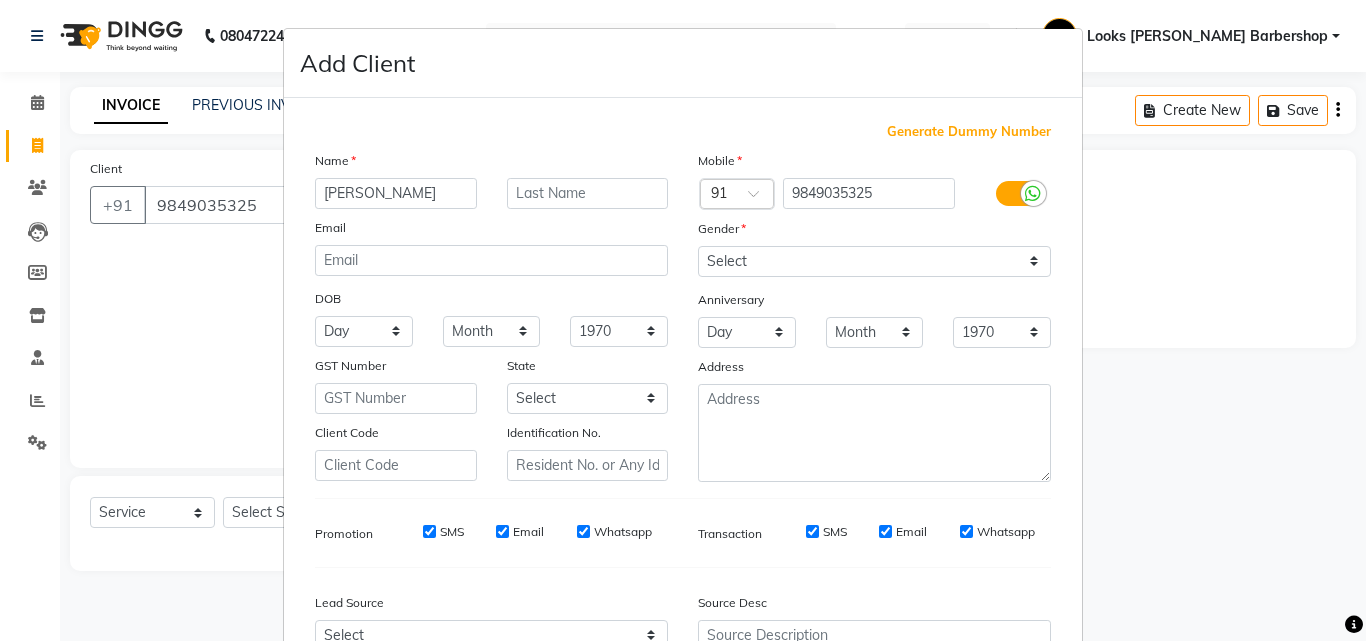 type on "[PERSON_NAME]" 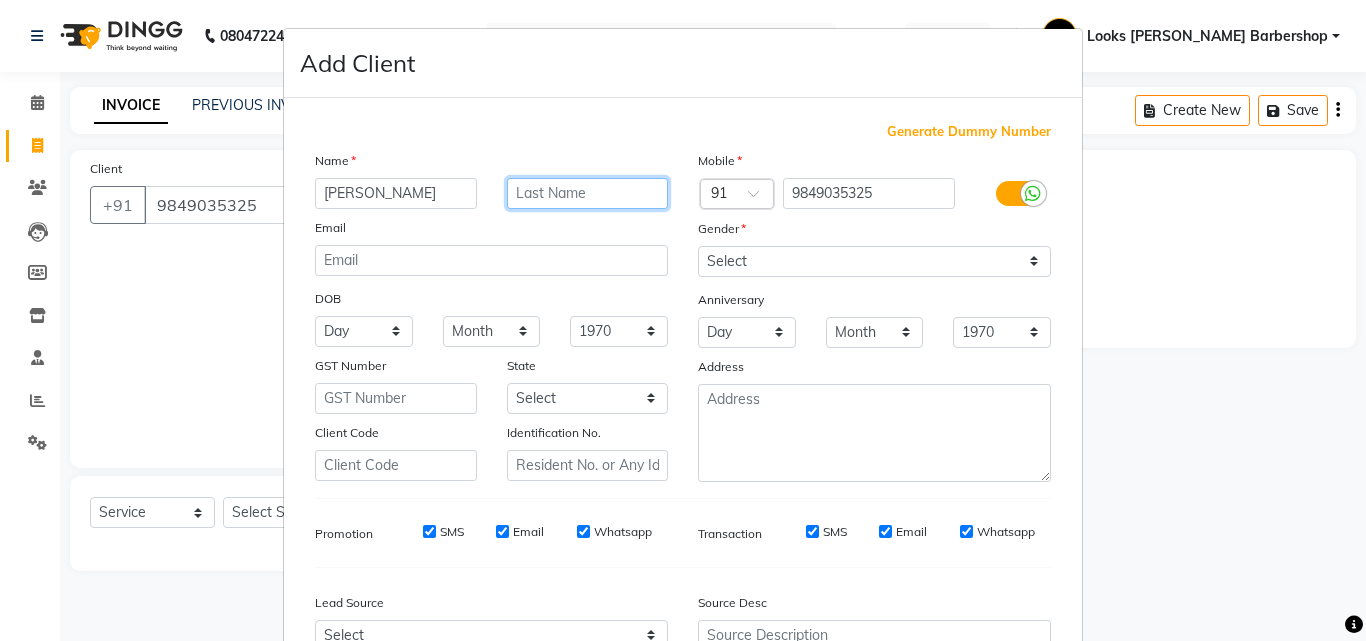 click at bounding box center [588, 193] 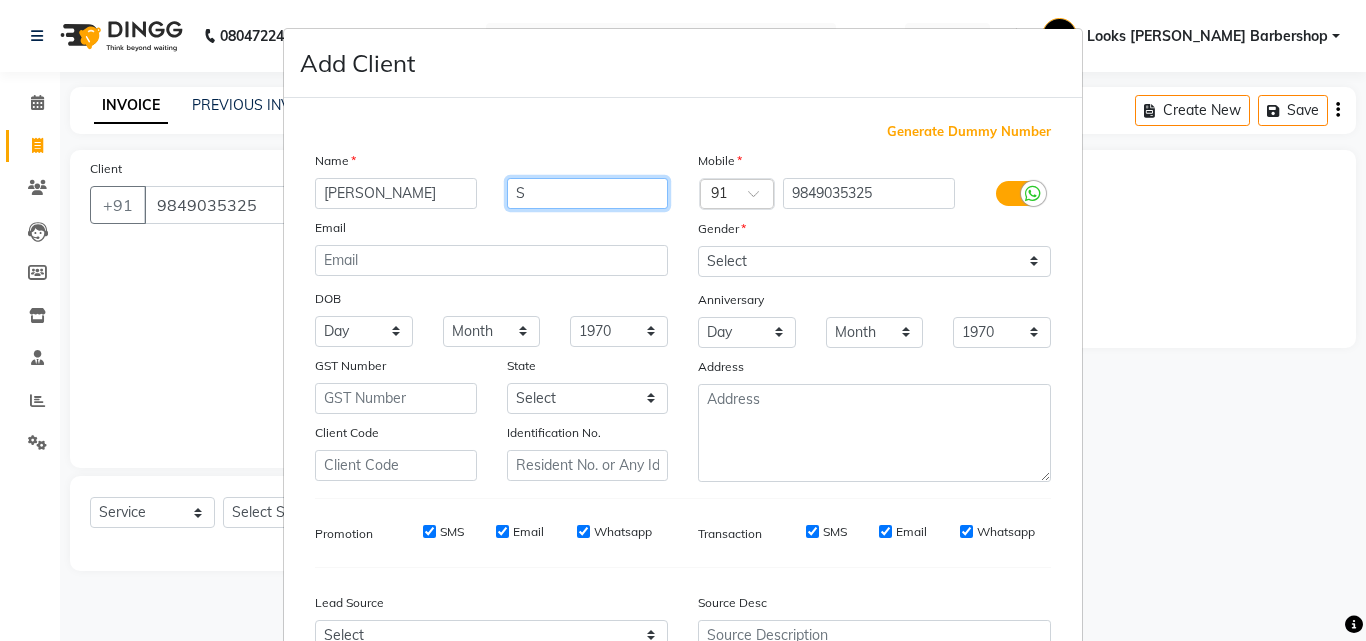 type on "S" 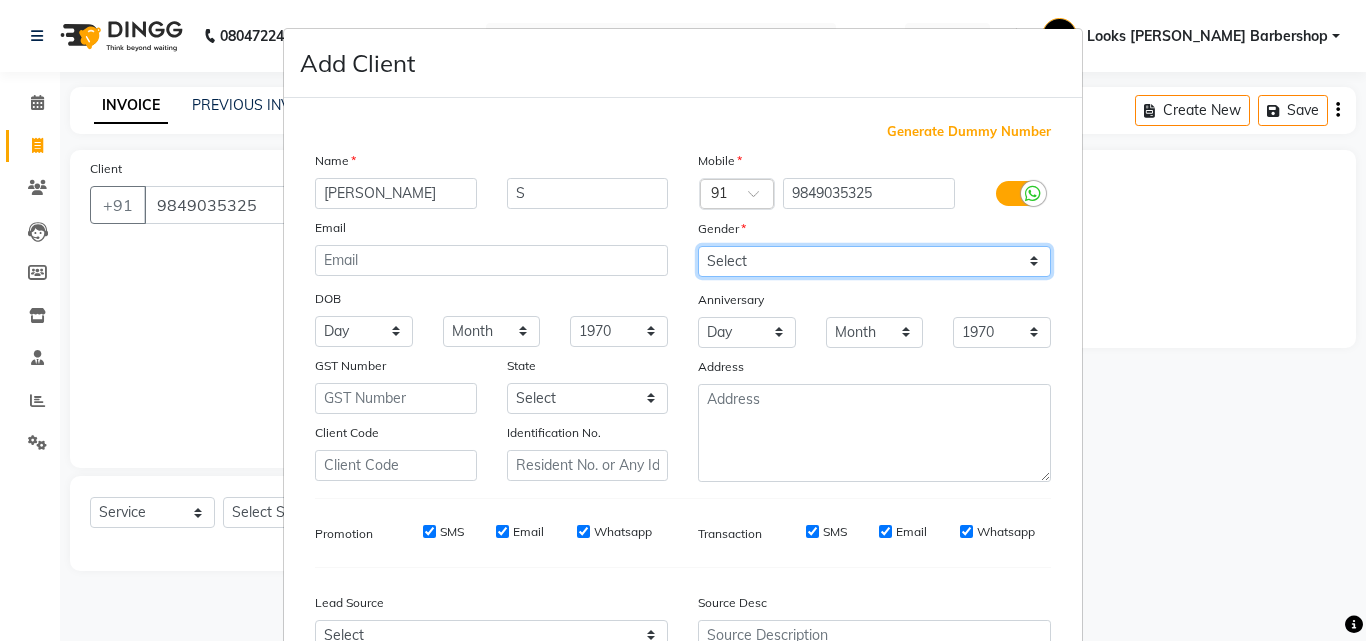 click on "Select [DEMOGRAPHIC_DATA] [DEMOGRAPHIC_DATA] Other Prefer Not To Say" at bounding box center (874, 261) 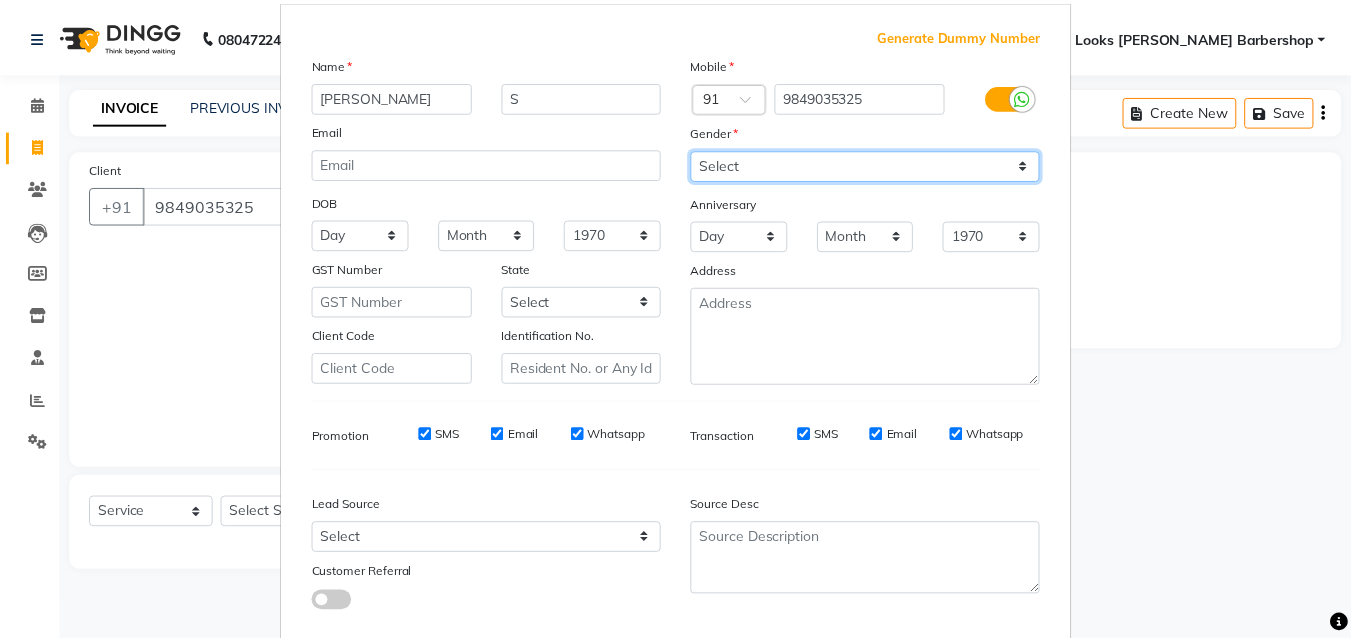 scroll, scrollTop: 208, scrollLeft: 0, axis: vertical 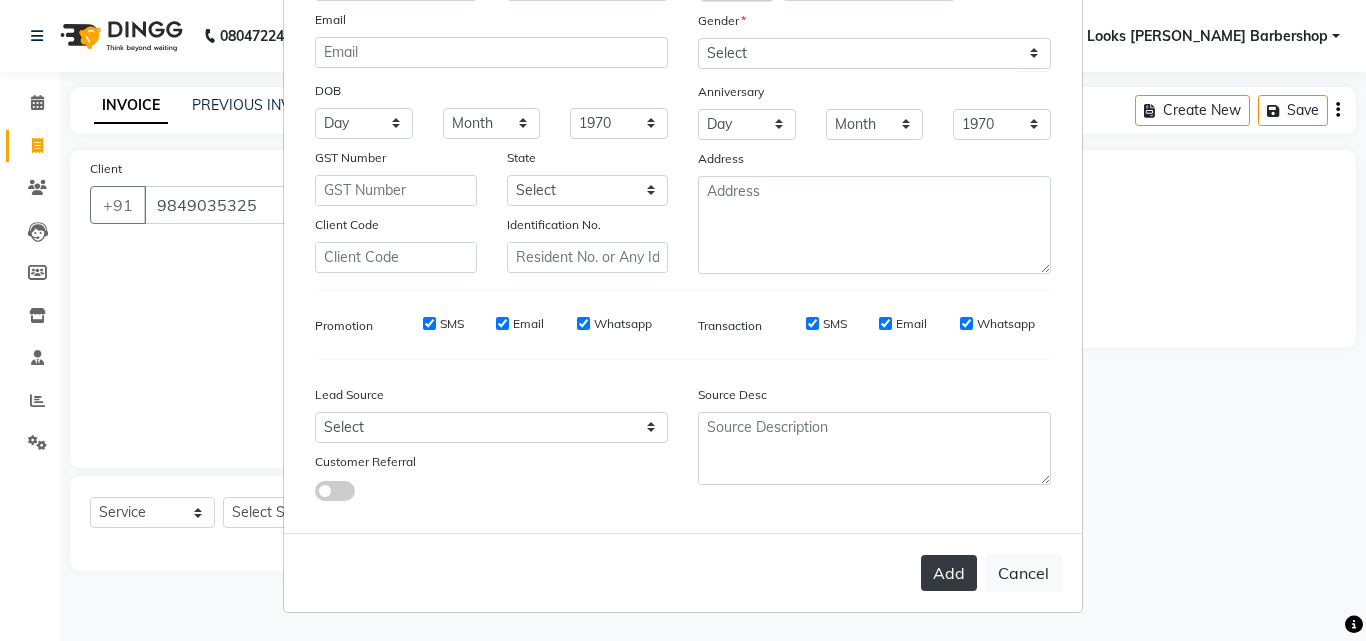 click on "Add" at bounding box center [949, 573] 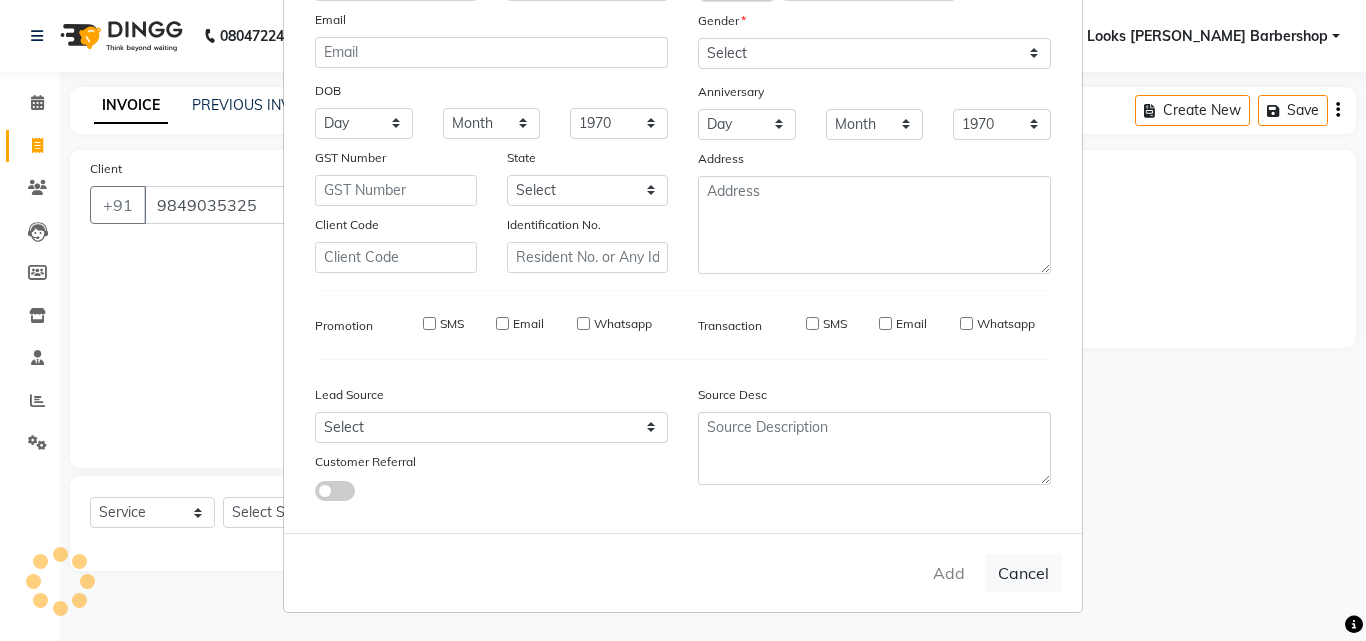 type 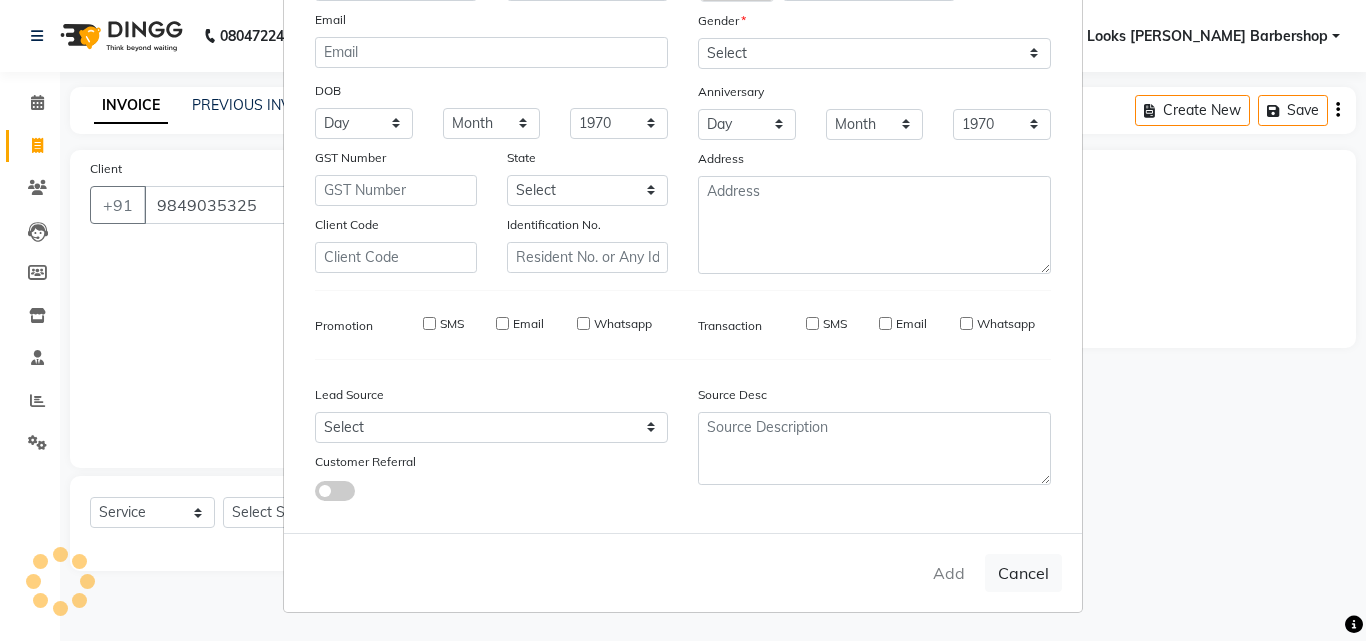 type 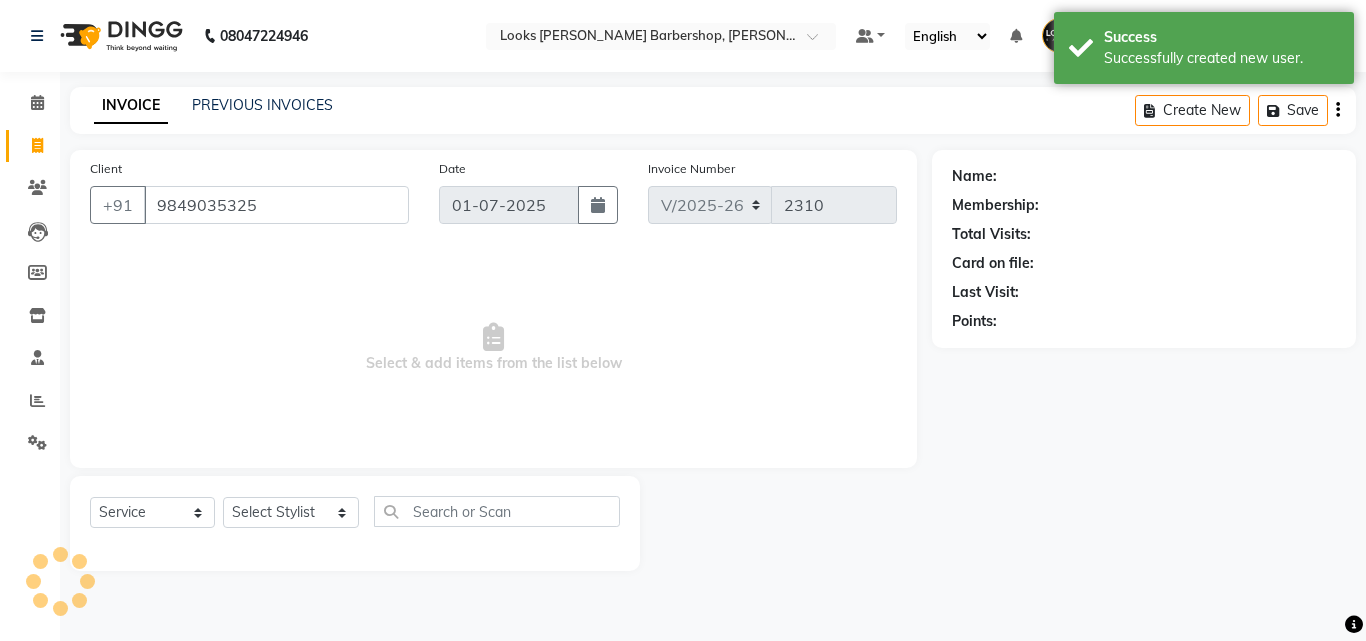 select on "1: Object" 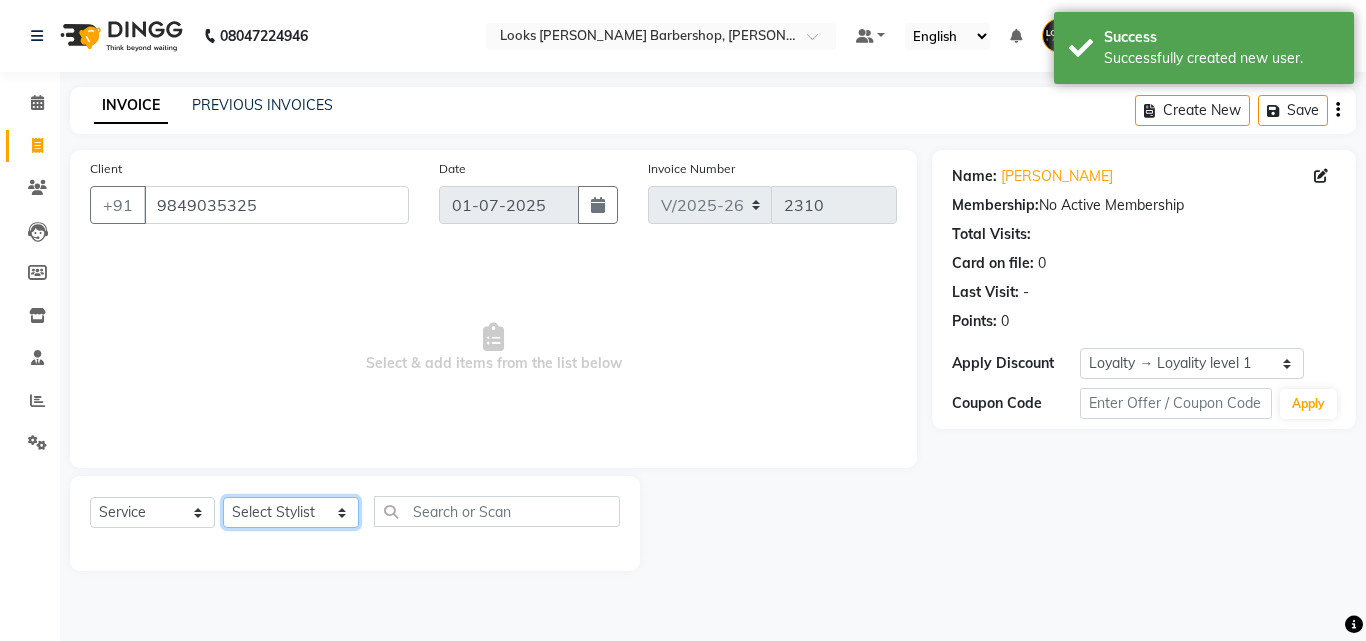 click on "Select Stylist [PERSON_NAME] AENA [PERSON_NAME] Amazon_Kart [PERSON_NAME] _asst Arvind_asst [PERSON_NAME]  Counter Sales DANISH [PERSON_NAME] [PERSON_NAME] RAI  KOMAL_NAILS Krishna_asst LALIT_PDCT LHAMO Looks_[DEMOGRAPHIC_DATA]_Section Looks_H.O_Store Looks [PERSON_NAME] Barbershop Looks_Kart [PERSON_NAME] [PERSON_NAME] [PERSON_NAME]  [PERSON_NAME]  Naveen_pdct [PERSON_NAME] [PERSON_NAME] RAAJ_JI raj ji RAM MURTI [PERSON_NAME]  [PERSON_NAME] SACHIN [PERSON_NAME] [PERSON_NAME] [PERSON_NAME] [PERSON_NAME] Sunny VIKRAM [PERSON_NAME]  [PERSON_NAME] ASSISTANT" 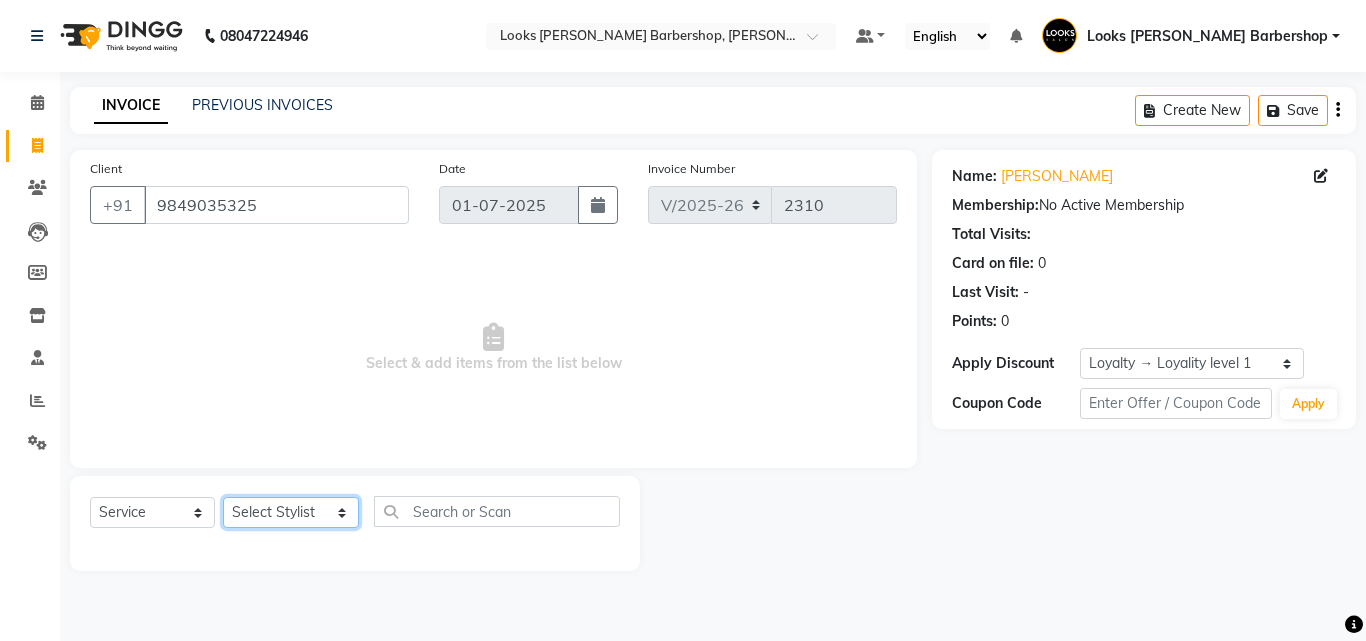 select on "23405" 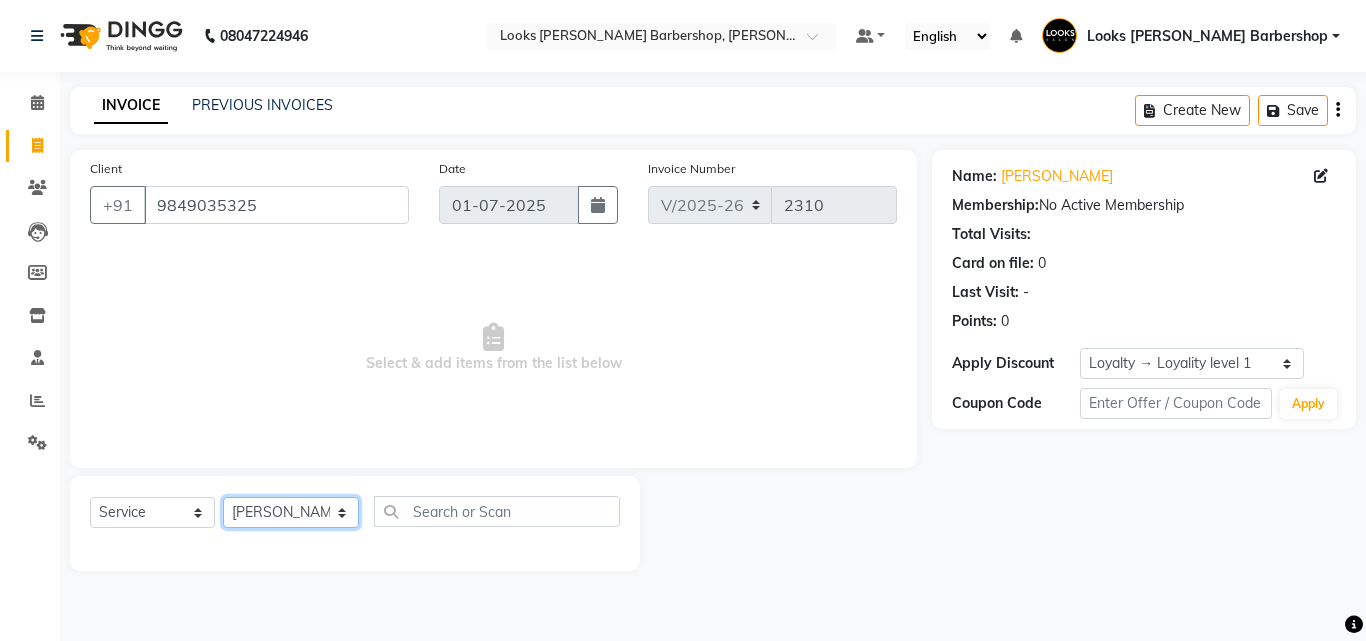 click on "Select Stylist [PERSON_NAME] AENA [PERSON_NAME] Amazon_Kart [PERSON_NAME] _asst Arvind_asst [PERSON_NAME]  Counter Sales DANISH [PERSON_NAME] [PERSON_NAME] RAI  KOMAL_NAILS Krishna_asst LALIT_PDCT LHAMO Looks_[DEMOGRAPHIC_DATA]_Section Looks_H.O_Store Looks [PERSON_NAME] Barbershop Looks_Kart [PERSON_NAME] [PERSON_NAME] [PERSON_NAME]  [PERSON_NAME]  Naveen_pdct [PERSON_NAME] [PERSON_NAME] RAAJ_JI raj ji RAM MURTI [PERSON_NAME]  [PERSON_NAME] SACHIN [PERSON_NAME] [PERSON_NAME] [PERSON_NAME] [PERSON_NAME] Sunny VIKRAM [PERSON_NAME]  [PERSON_NAME] ASSISTANT" 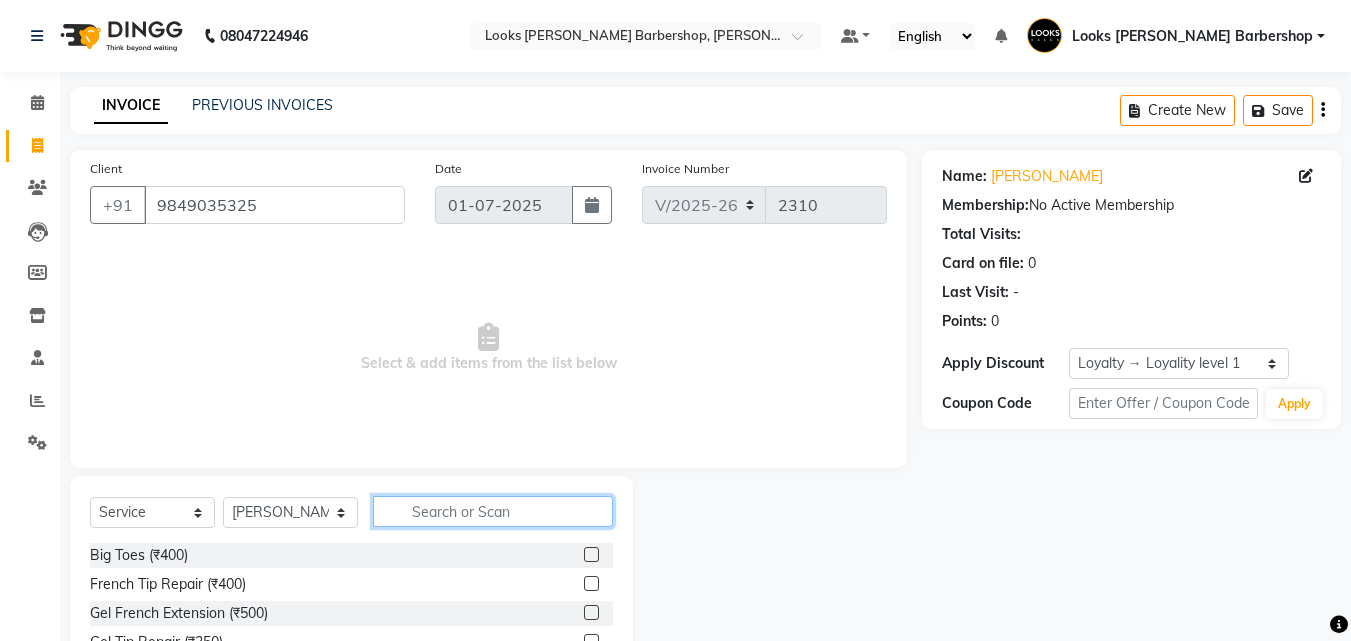 click 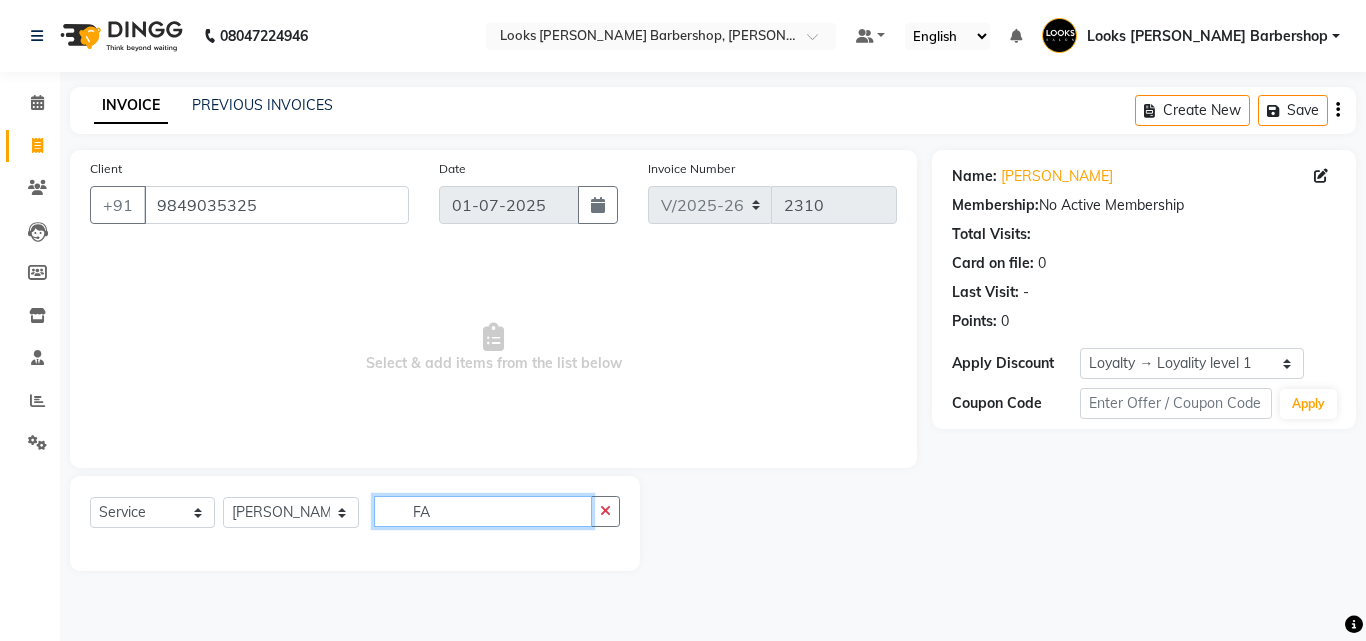 type on "F" 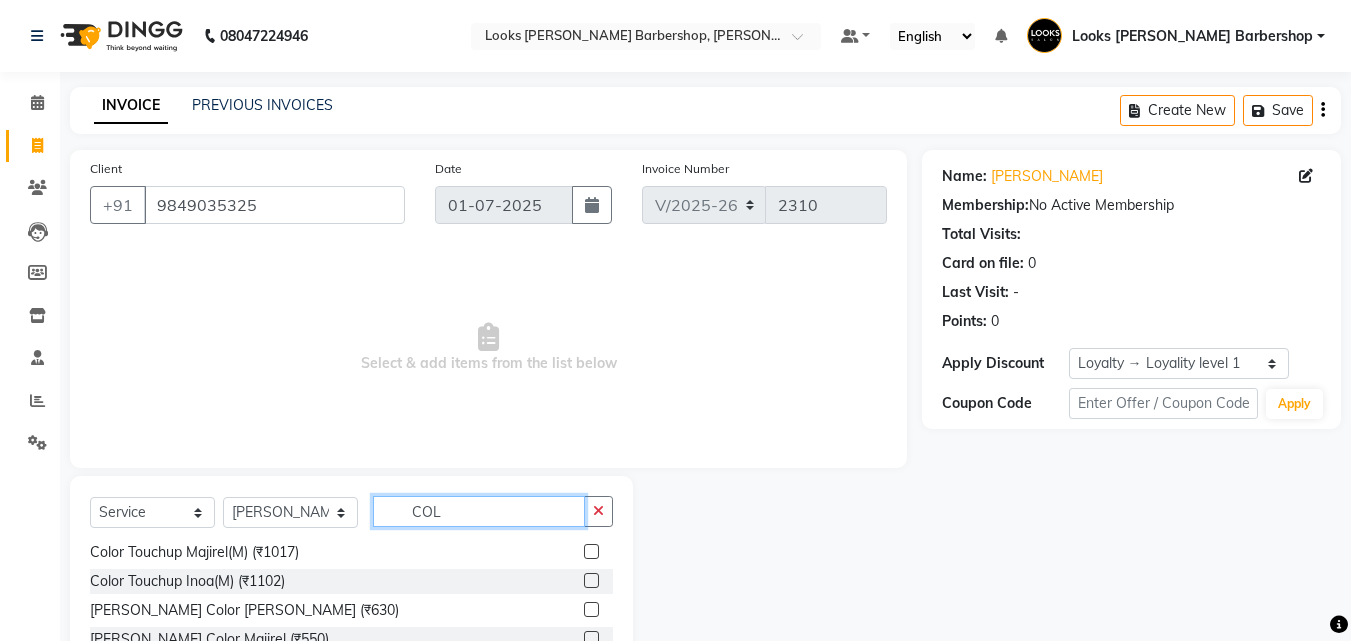 scroll, scrollTop: 0, scrollLeft: 0, axis: both 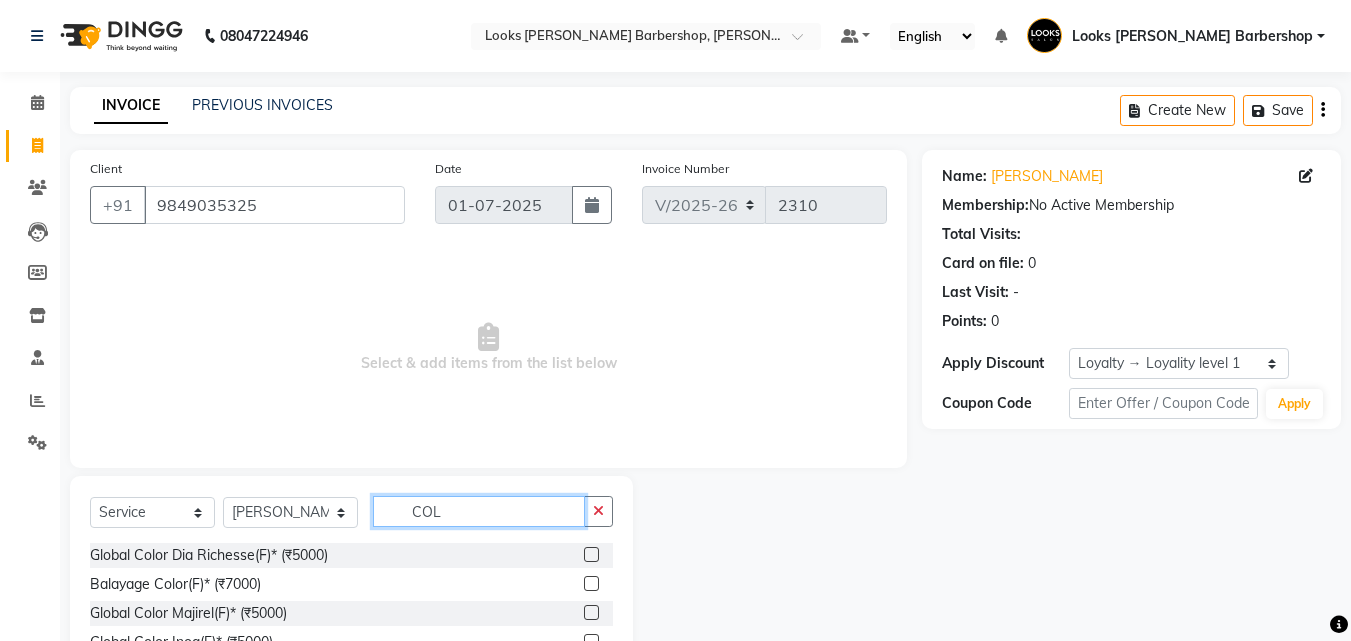 type on "COL" 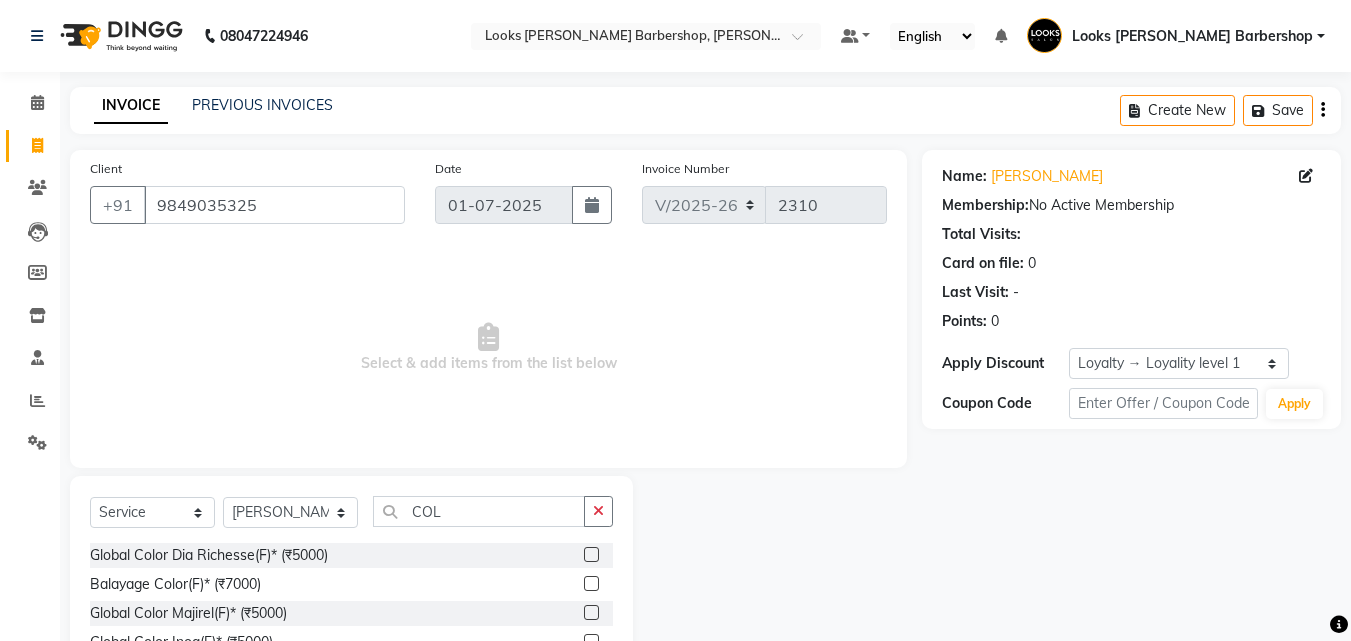 click 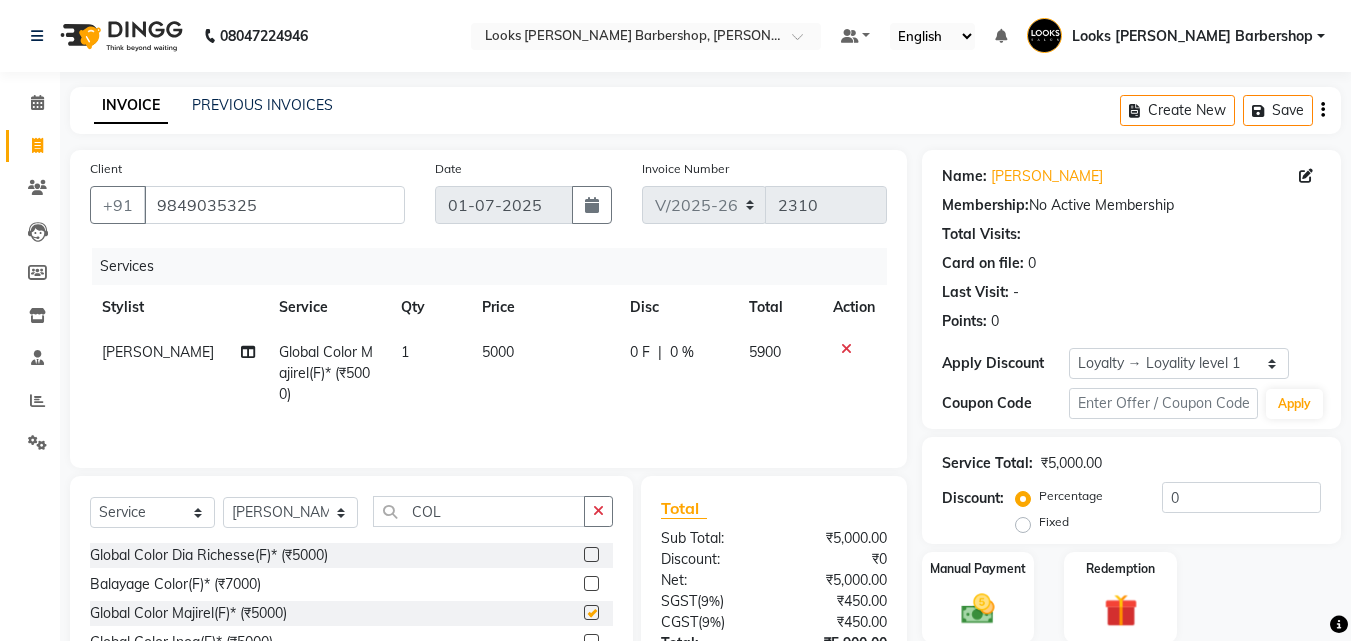 checkbox on "false" 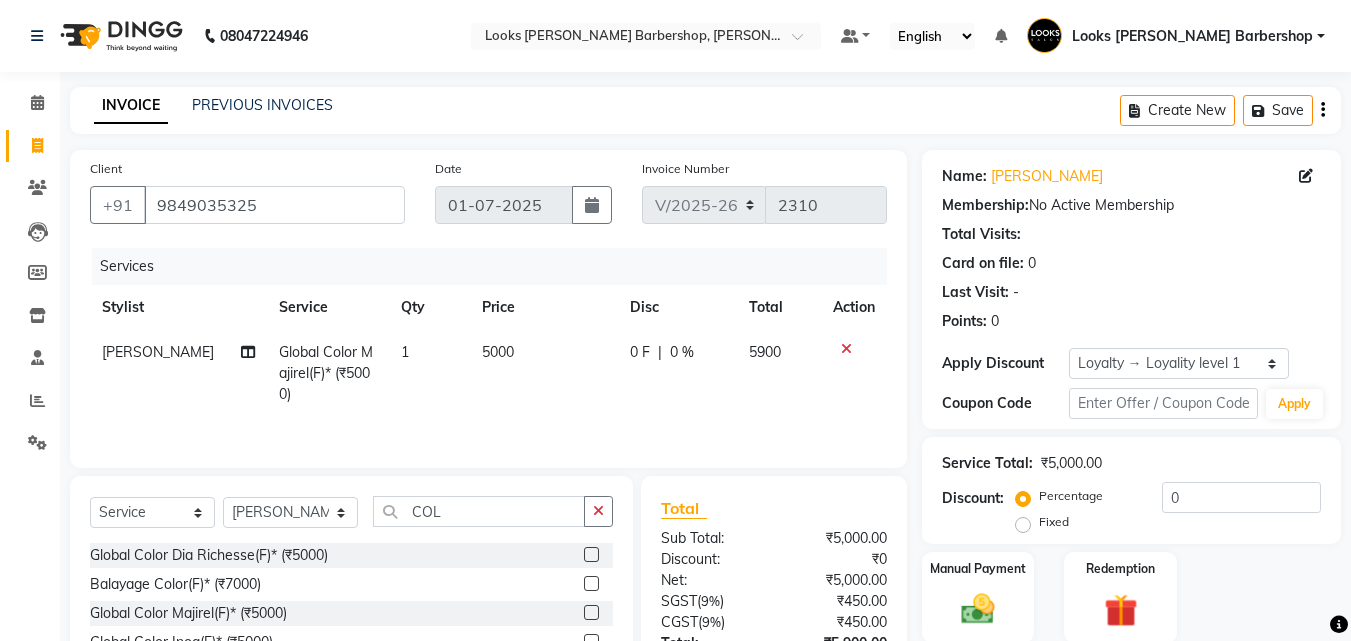 click on "5000" 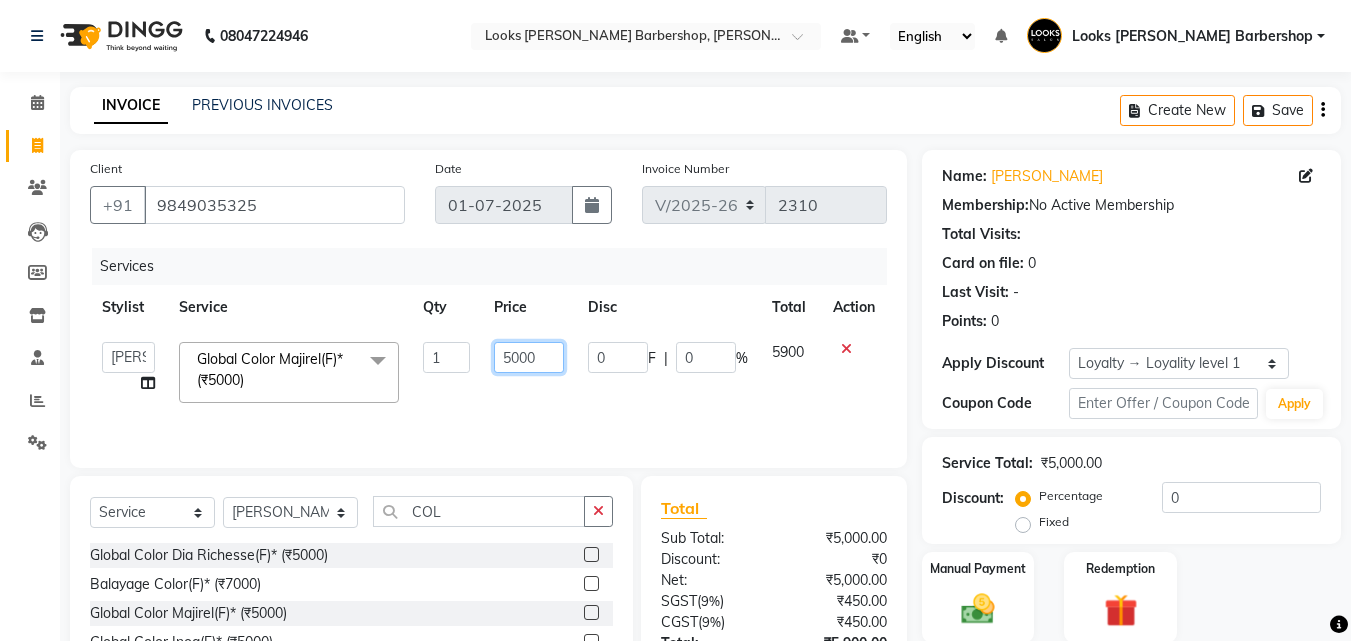 click on "5000" 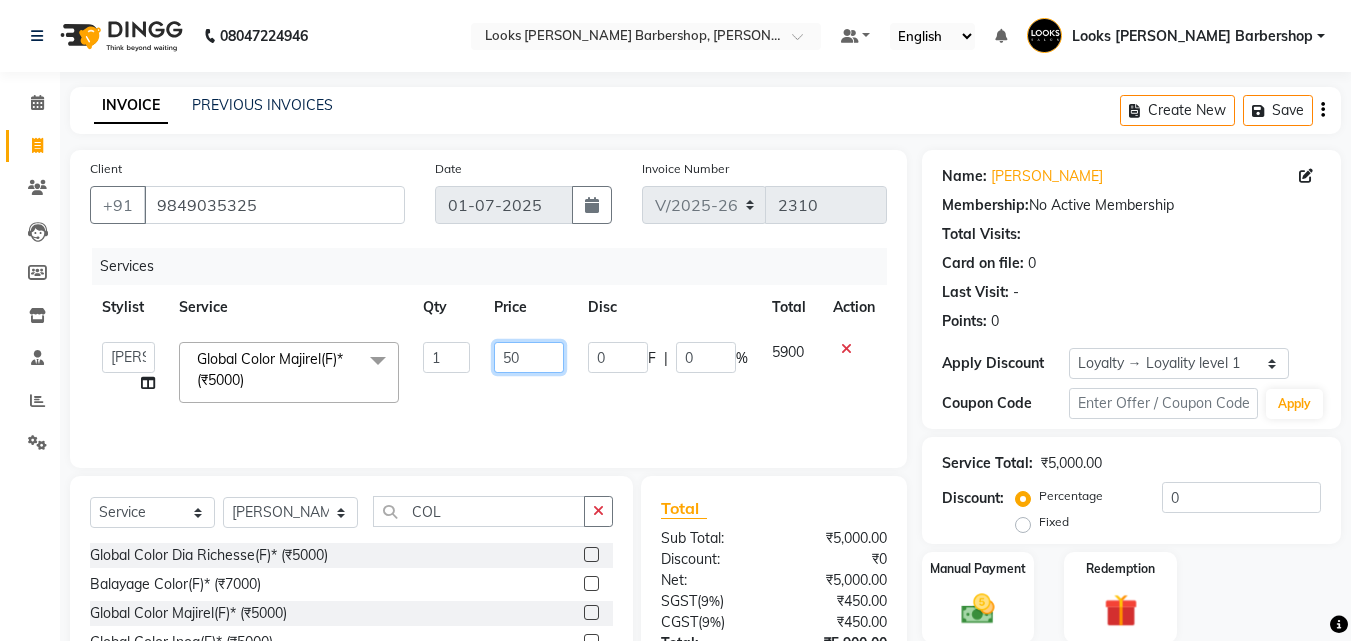 type on "5" 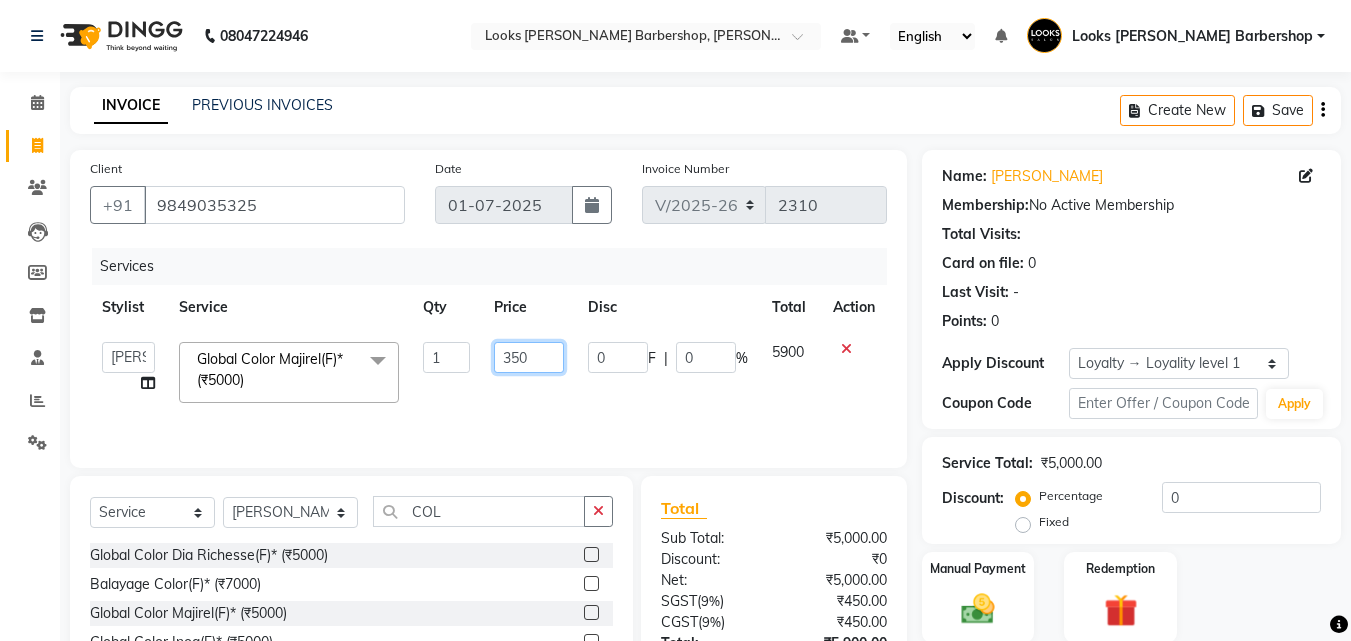 type on "3500" 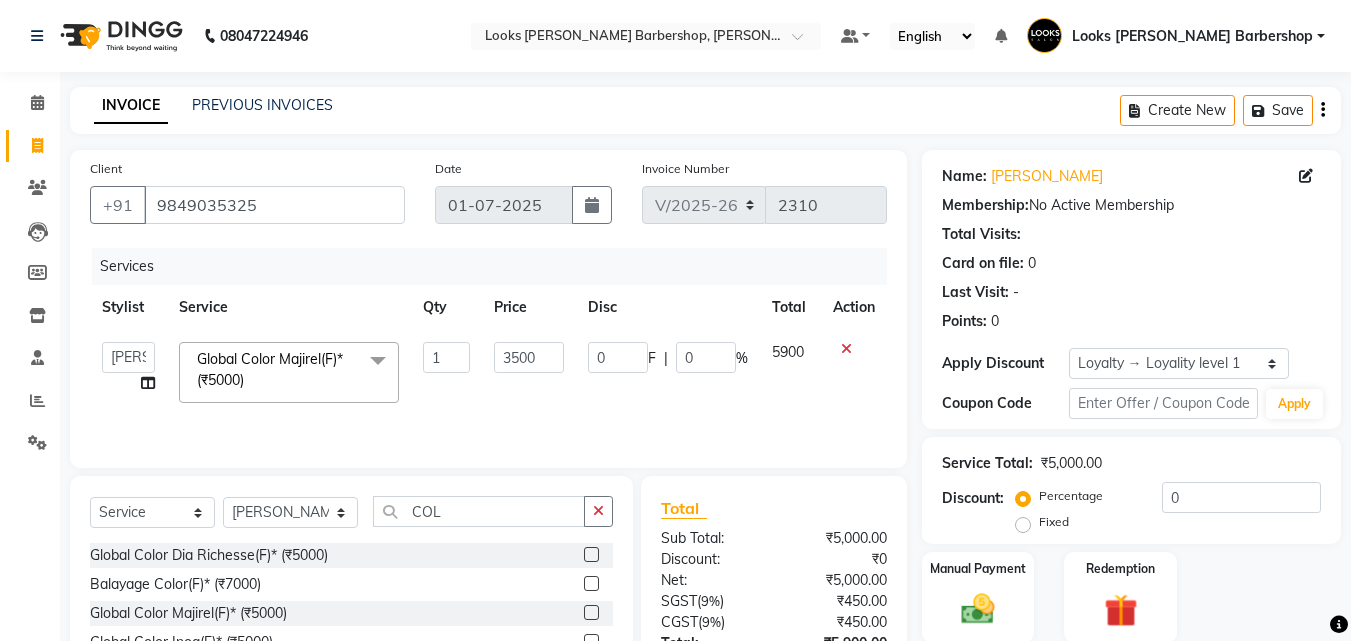 drag, startPoint x: 603, startPoint y: 512, endPoint x: 489, endPoint y: 531, distance: 115.57249 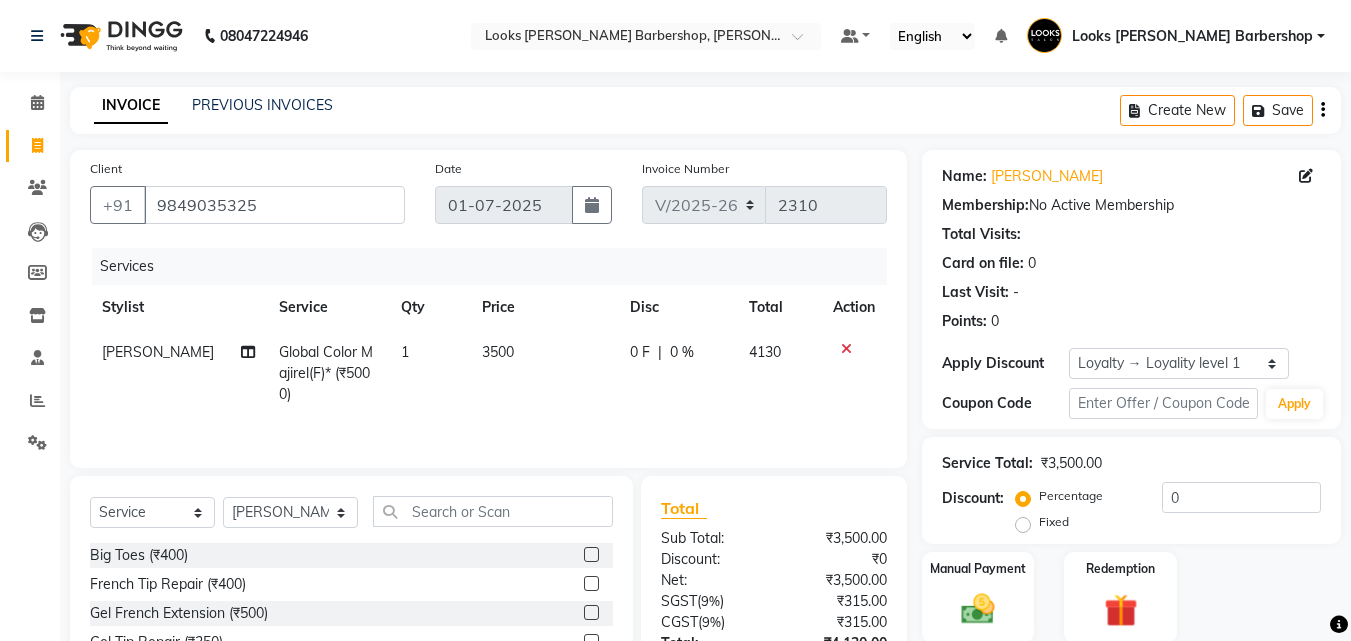click on "Select  Service  Product  Membership  Package Voucher Prepaid Gift Card  Select Stylist [PERSON_NAME] AENA [PERSON_NAME] Amazon_Kart [PERSON_NAME] _asst Arvind_asst [PERSON_NAME]  Counter Sales DANISH [PERSON_NAME] [PERSON_NAME] RAI  KOMAL_NAILS Krishna_asst LALIT_PDCT LHAMO Looks_[DEMOGRAPHIC_DATA]_Section Looks_H.O_Store Looks [PERSON_NAME] Barbershop Looks_Kart [PERSON_NAME] [PERSON_NAME] [PERSON_NAME]  [PERSON_NAME]  Naveen_pdct [PERSON_NAME] [PERSON_NAME] RAAJ_JI raj ji RAM MURTI [PERSON_NAME]  [PERSON_NAME] SACHIN [PERSON_NAME] [PERSON_NAME] [PERSON_NAME] [PERSON_NAME] Sunny VIKRAM [PERSON_NAME]  [PERSON_NAME] ASSISTANT" 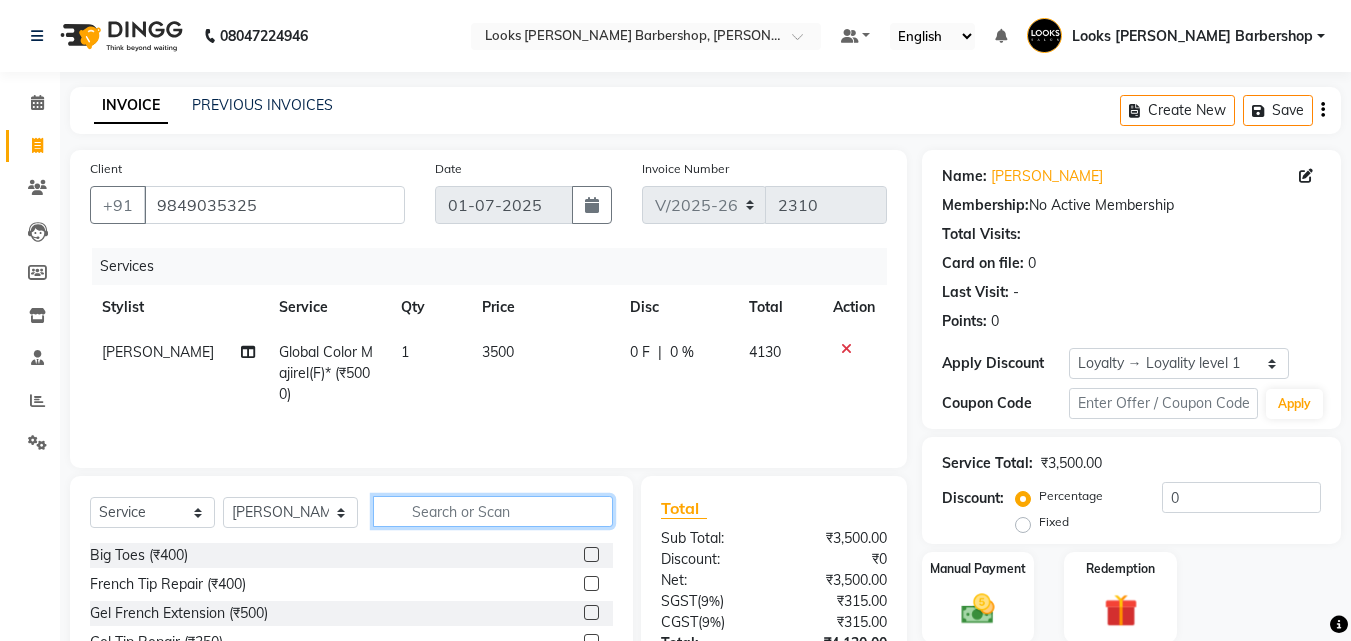 click 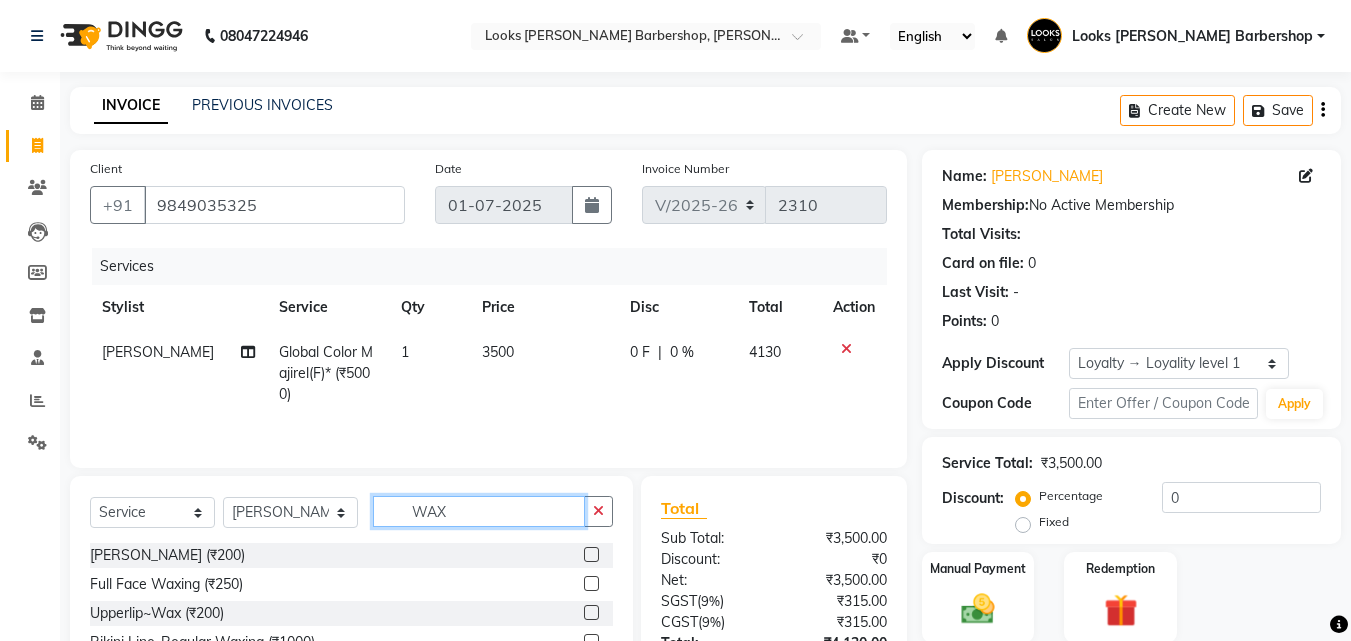 type on "WAX" 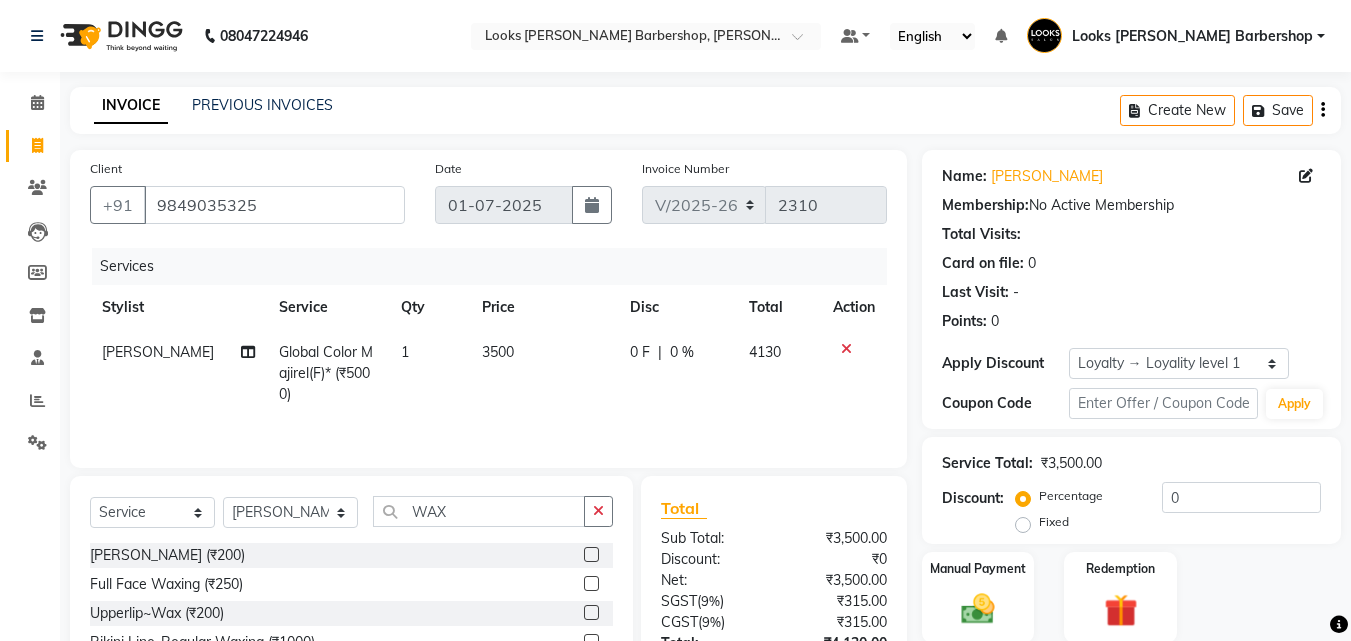 click 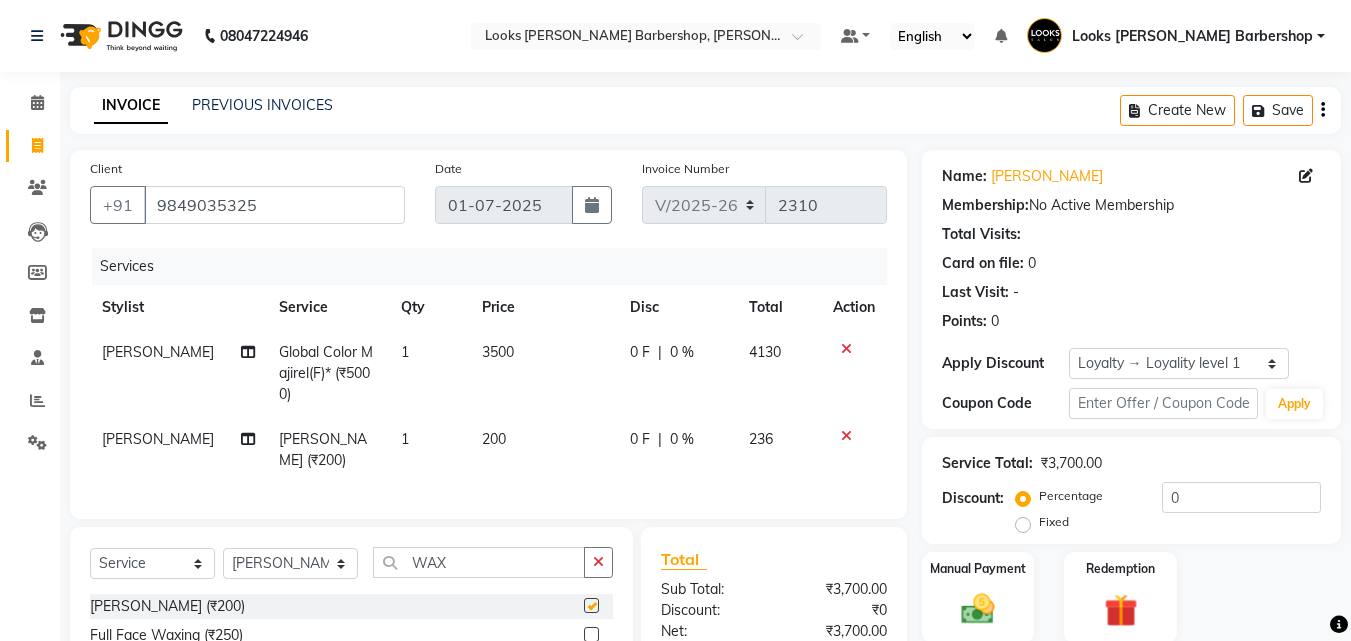 checkbox on "false" 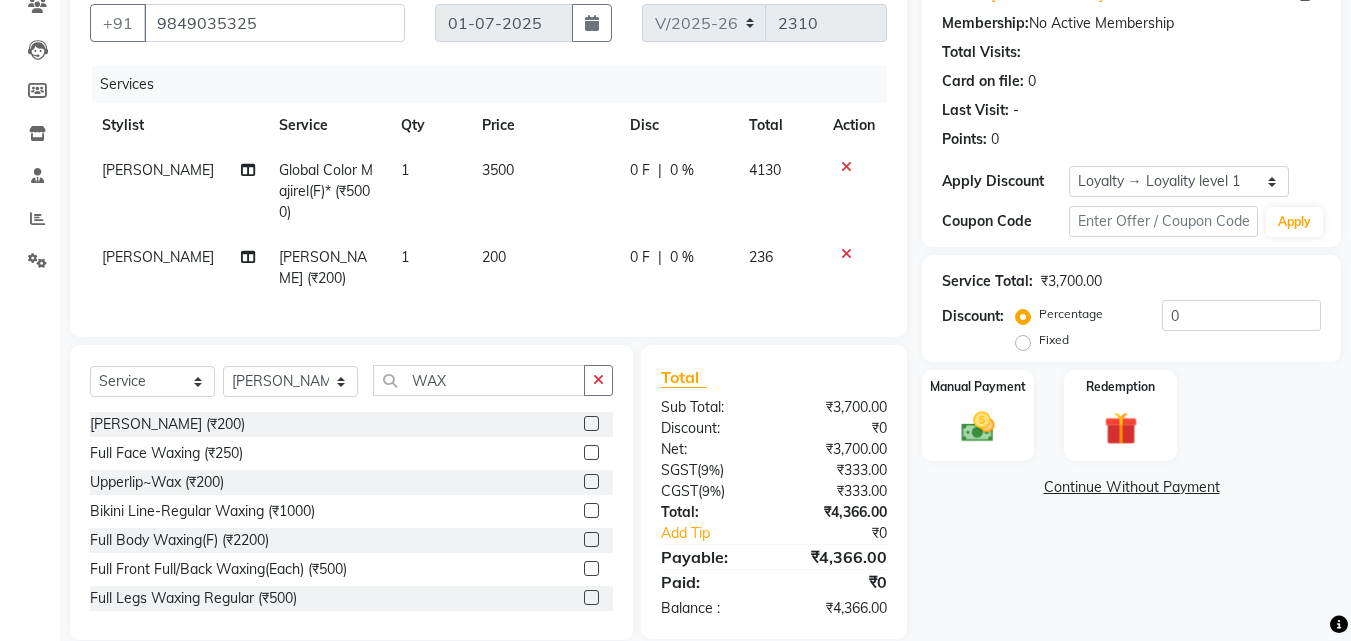 scroll, scrollTop: 226, scrollLeft: 0, axis: vertical 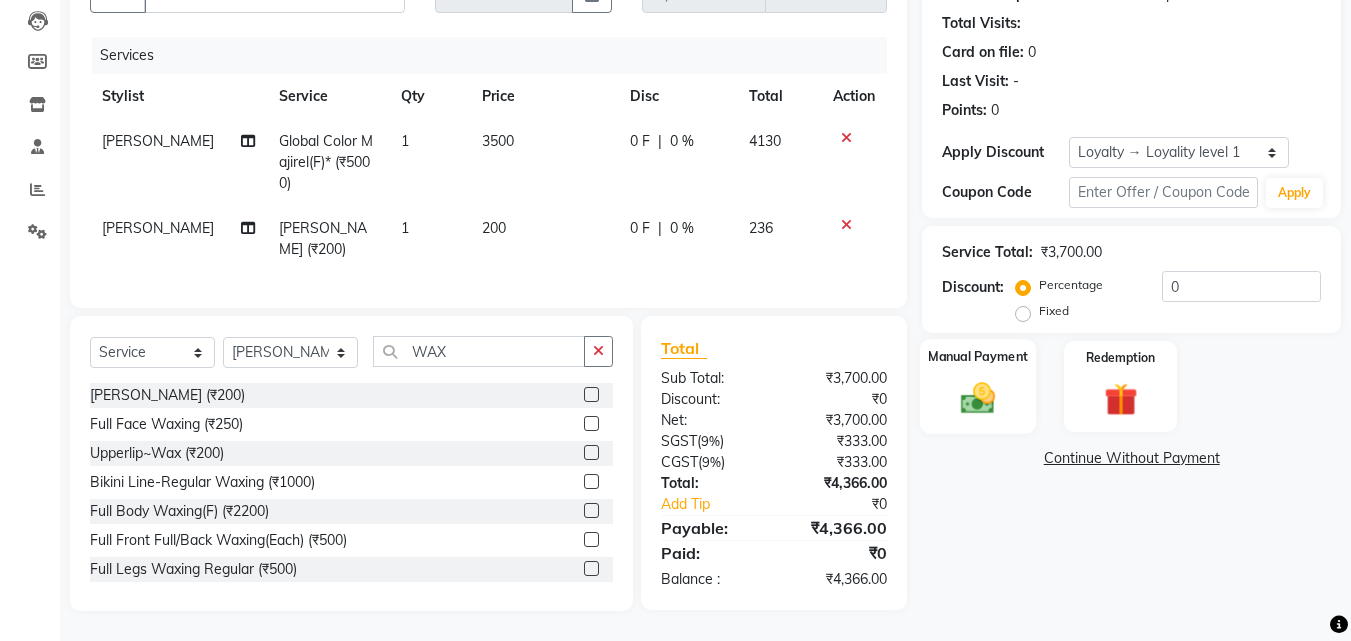 click on "Manual Payment" 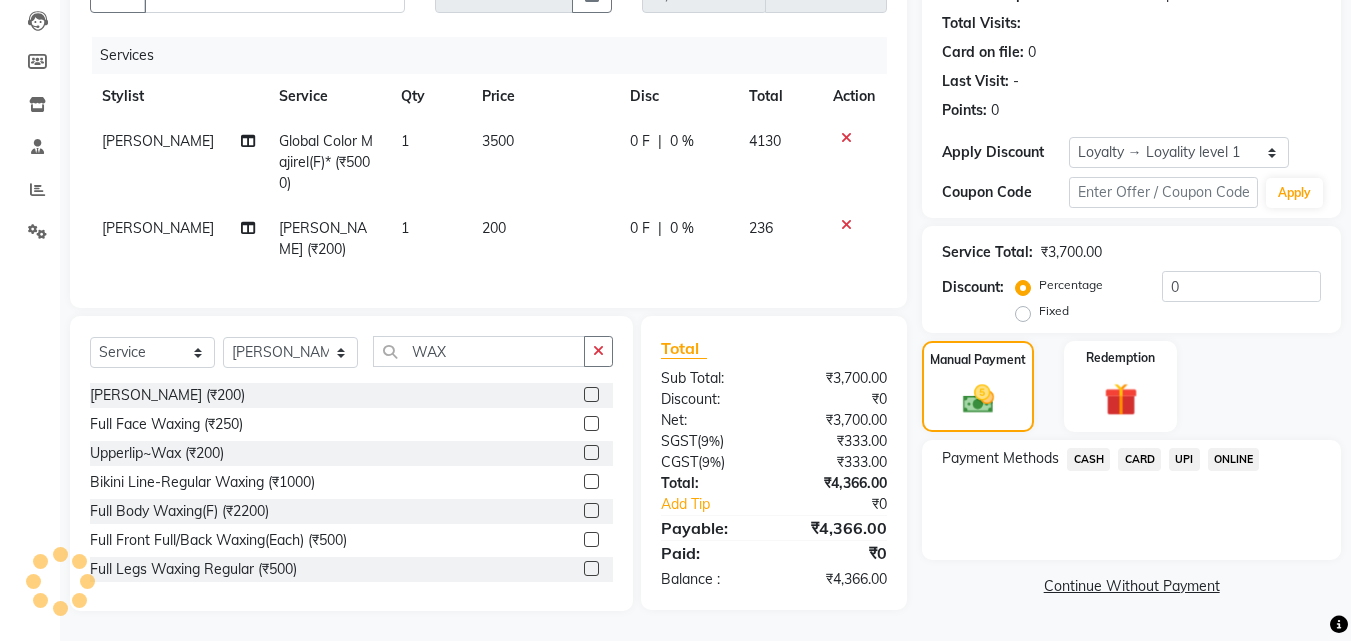 click on "UPI" 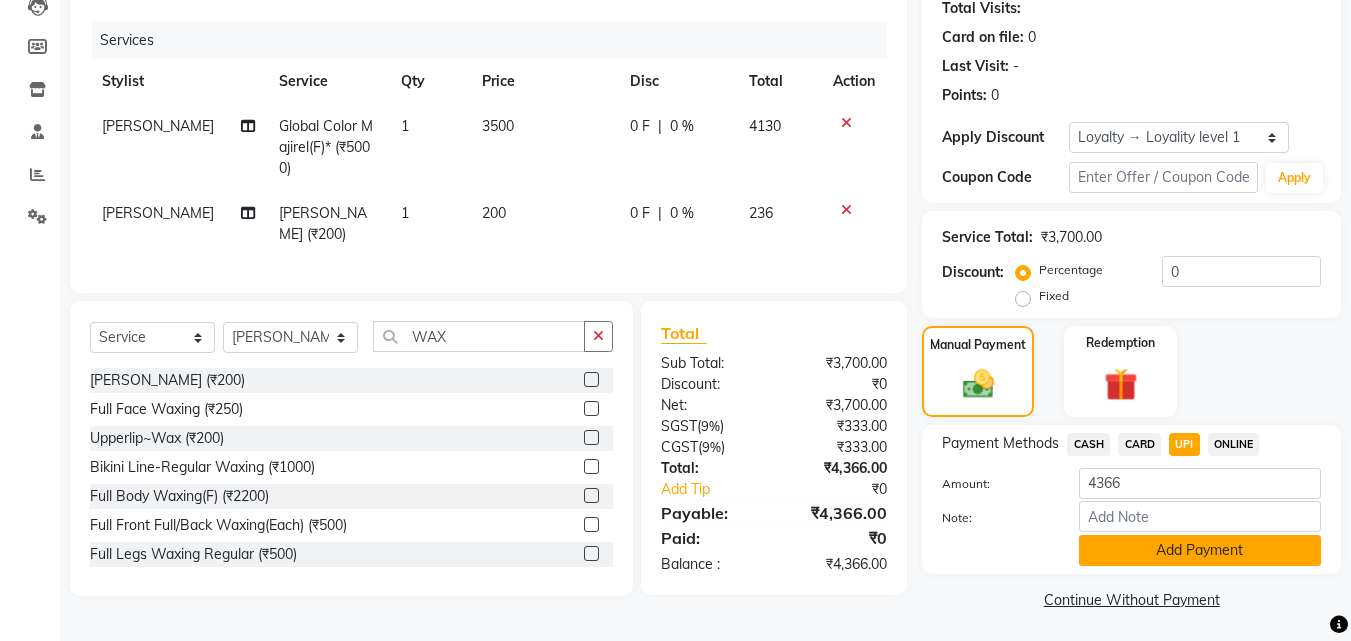 click on "Add Payment" 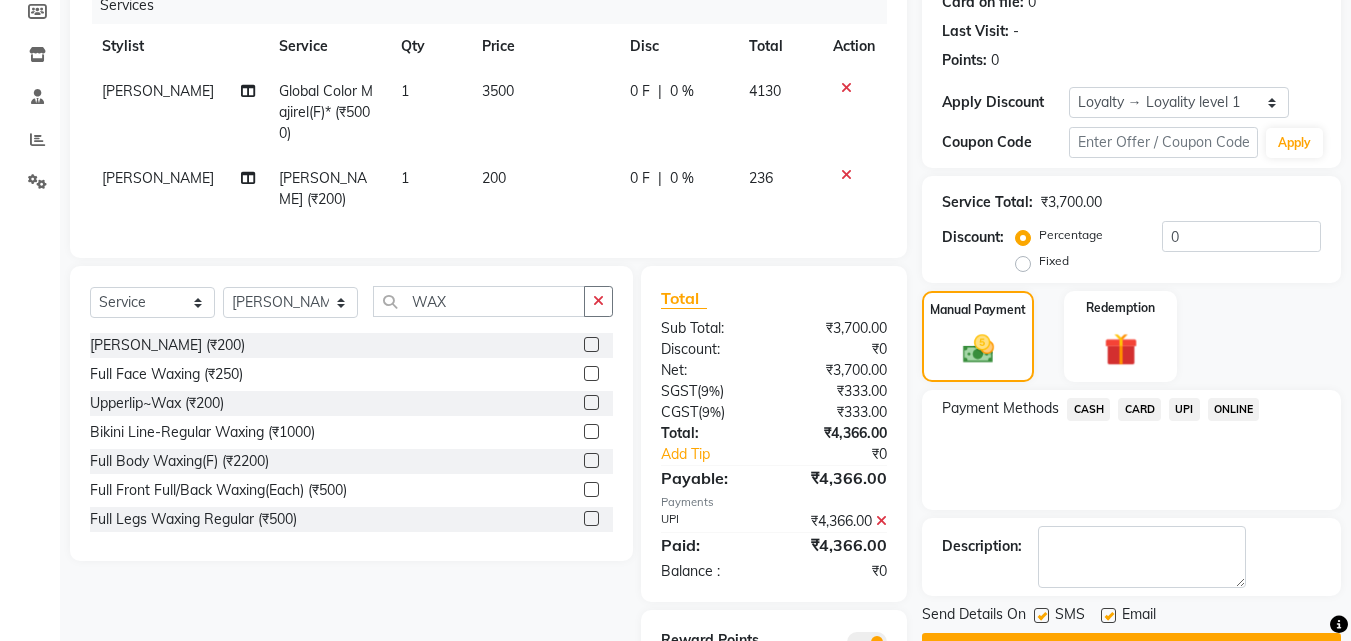 scroll, scrollTop: 366, scrollLeft: 0, axis: vertical 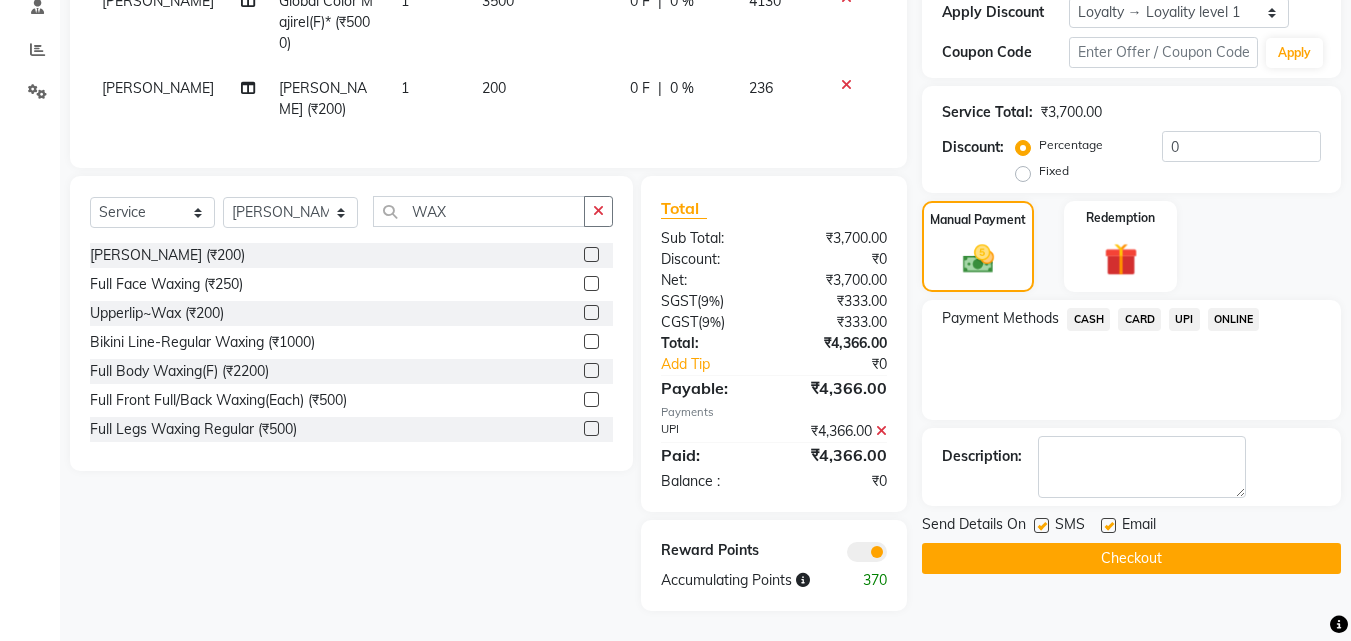click on "Checkout" 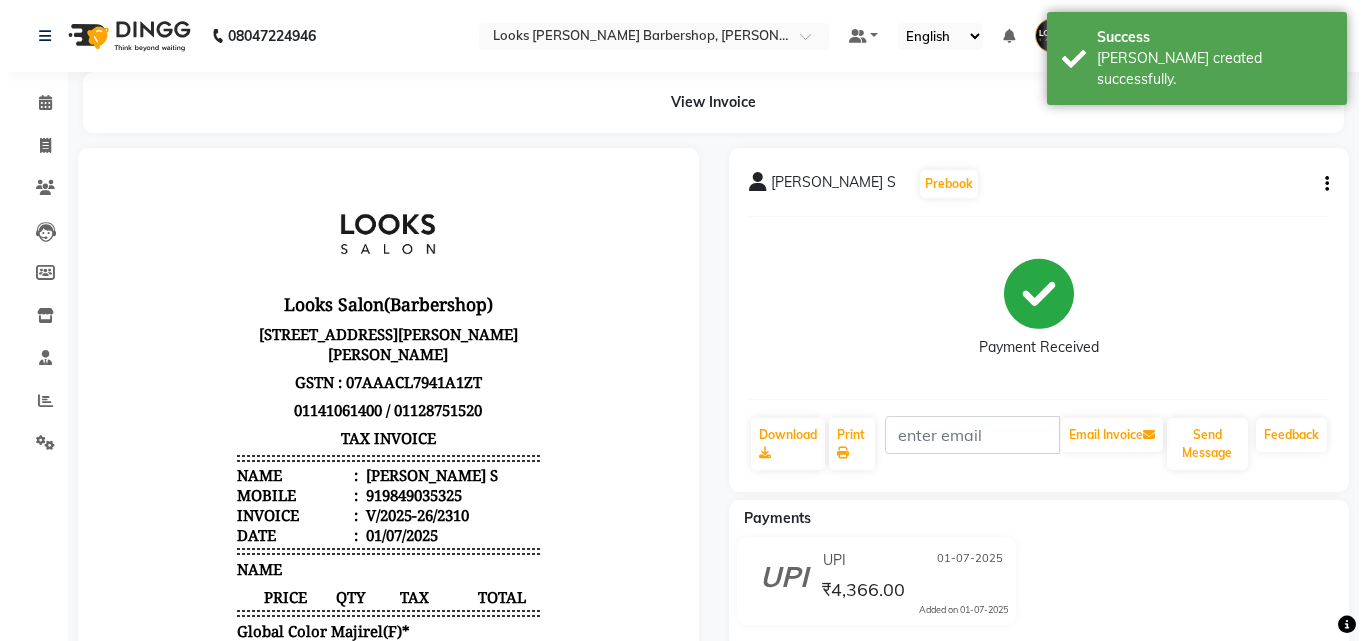 scroll, scrollTop: 0, scrollLeft: 0, axis: both 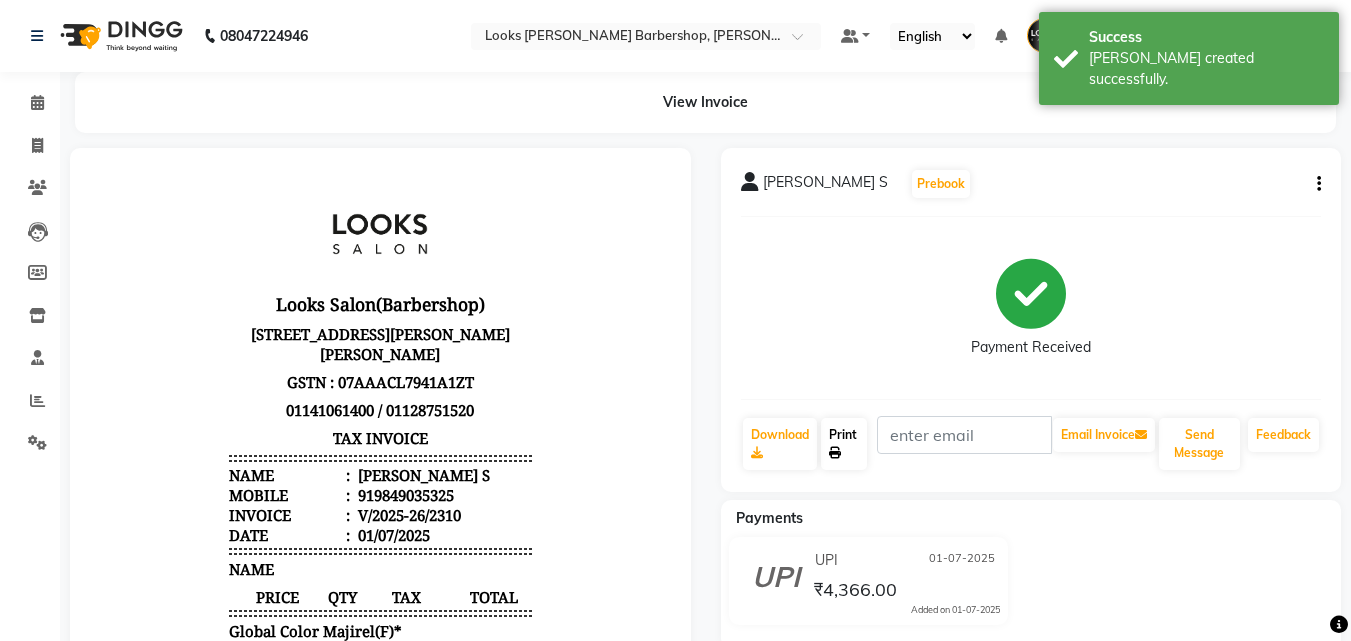 click on "Print" 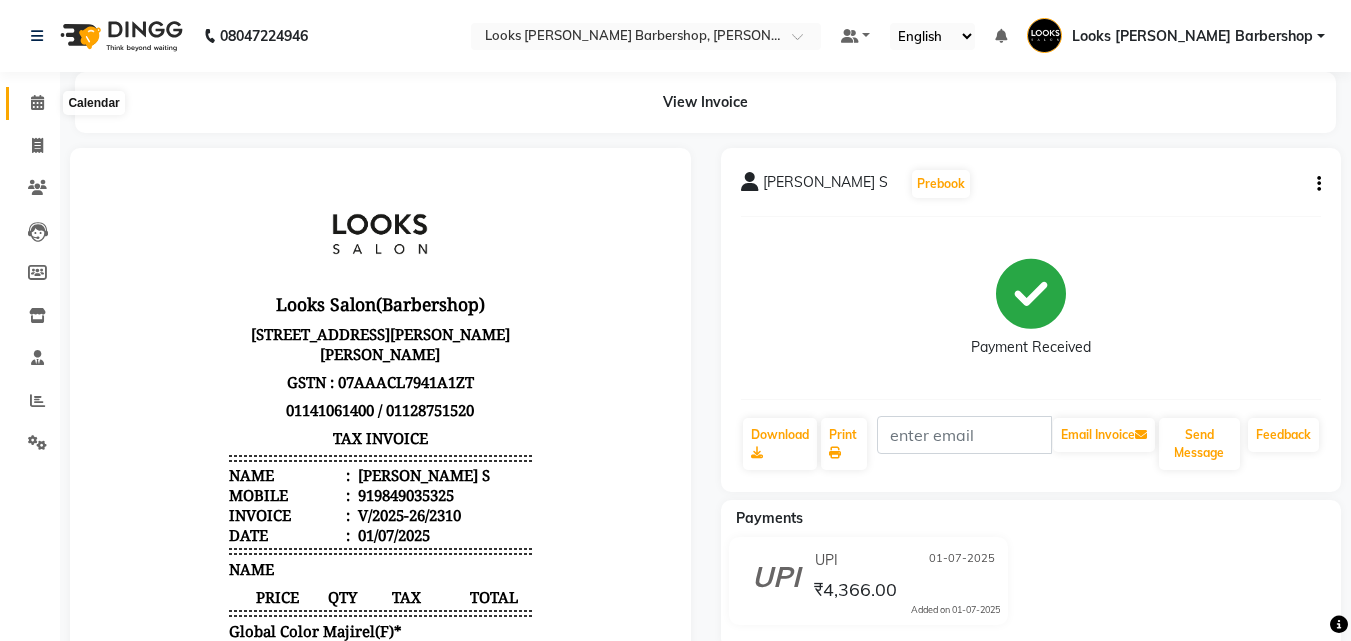click 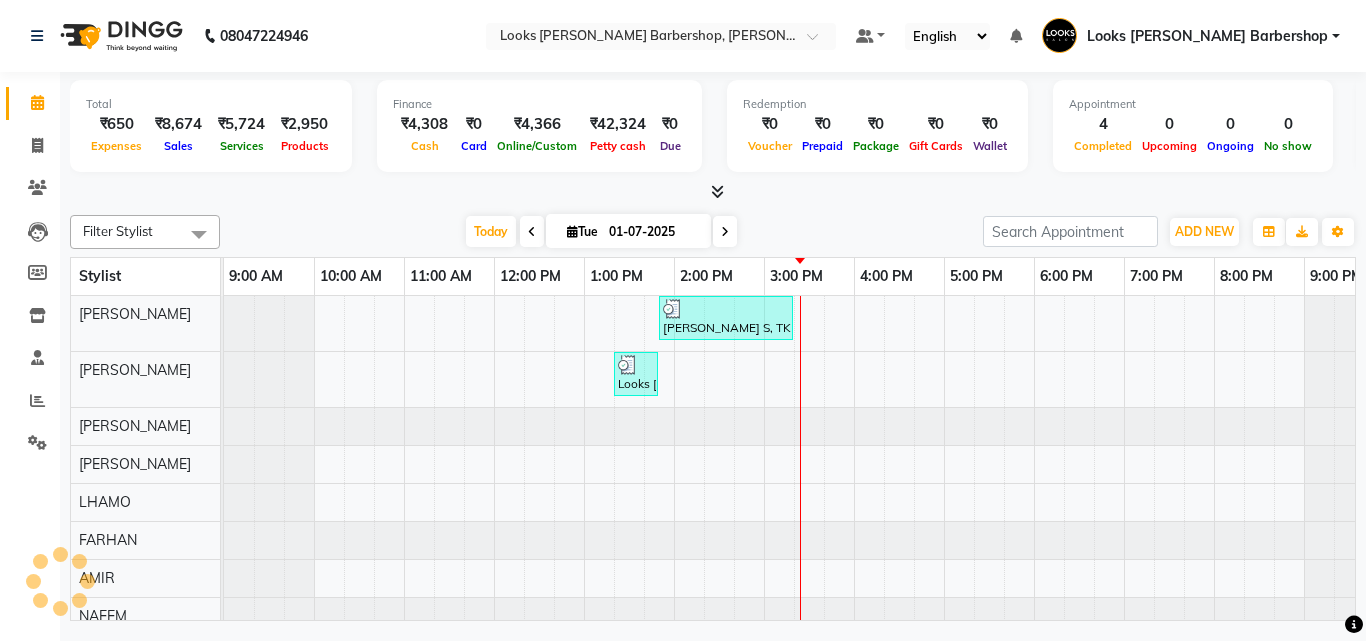 scroll, scrollTop: 27, scrollLeft: 0, axis: vertical 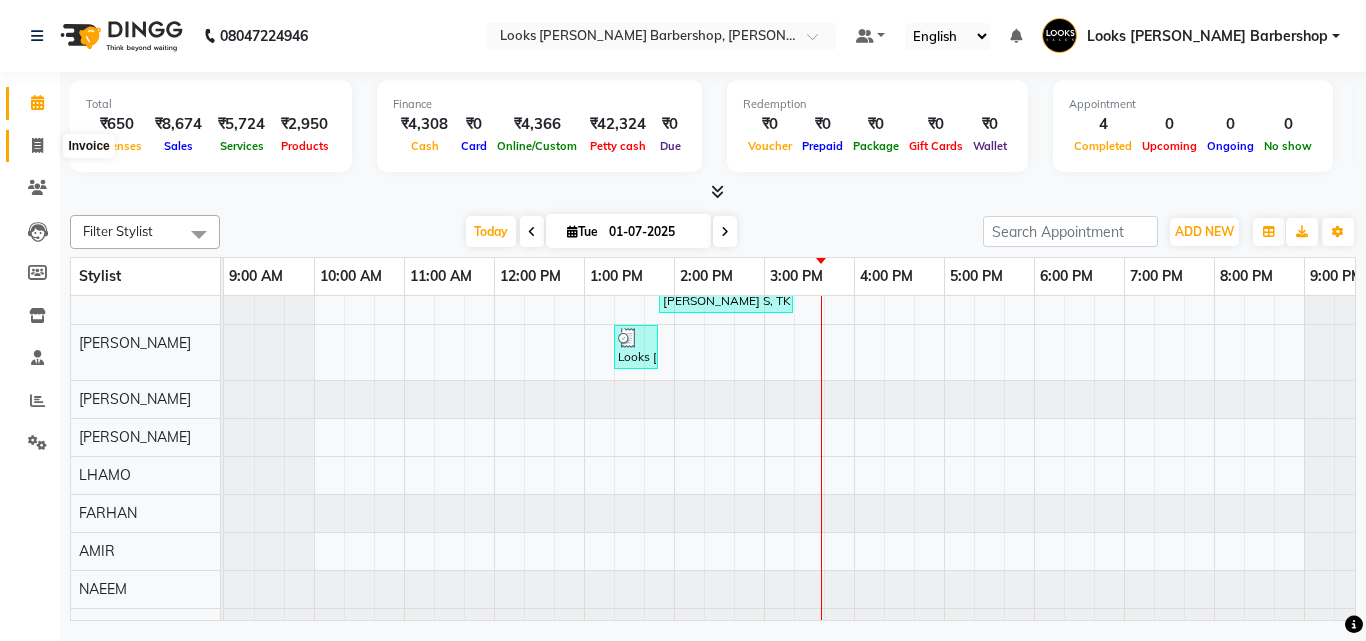 click 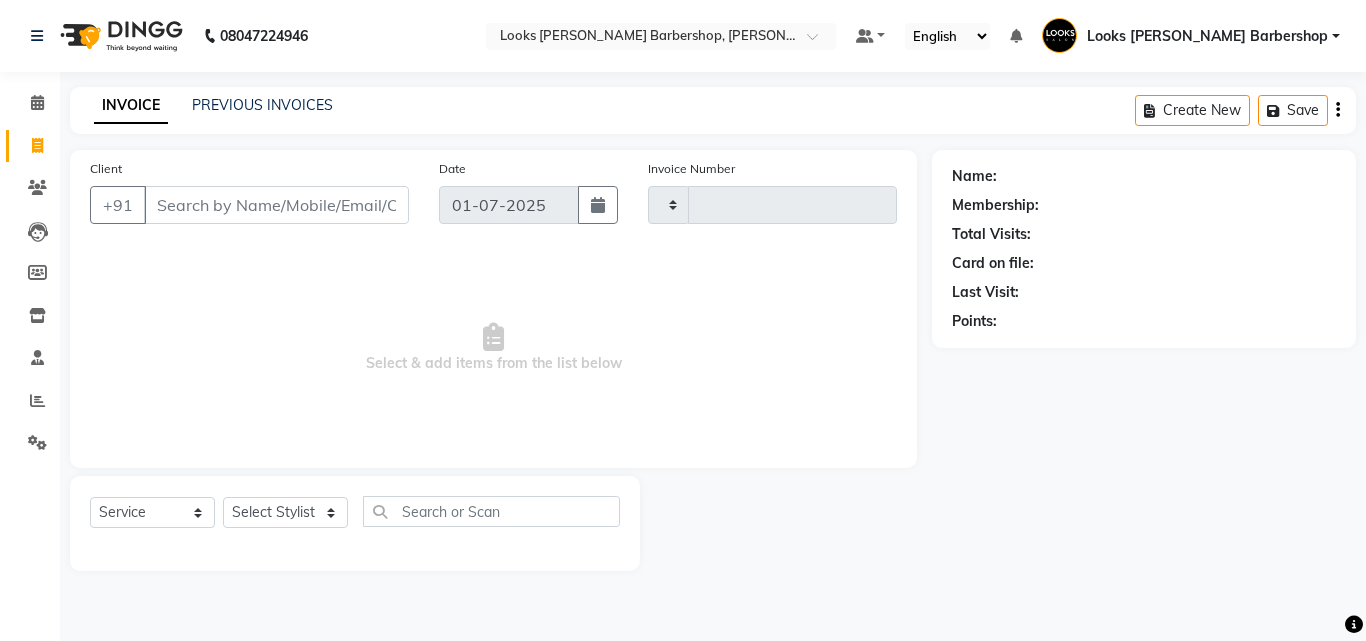 type on "2311" 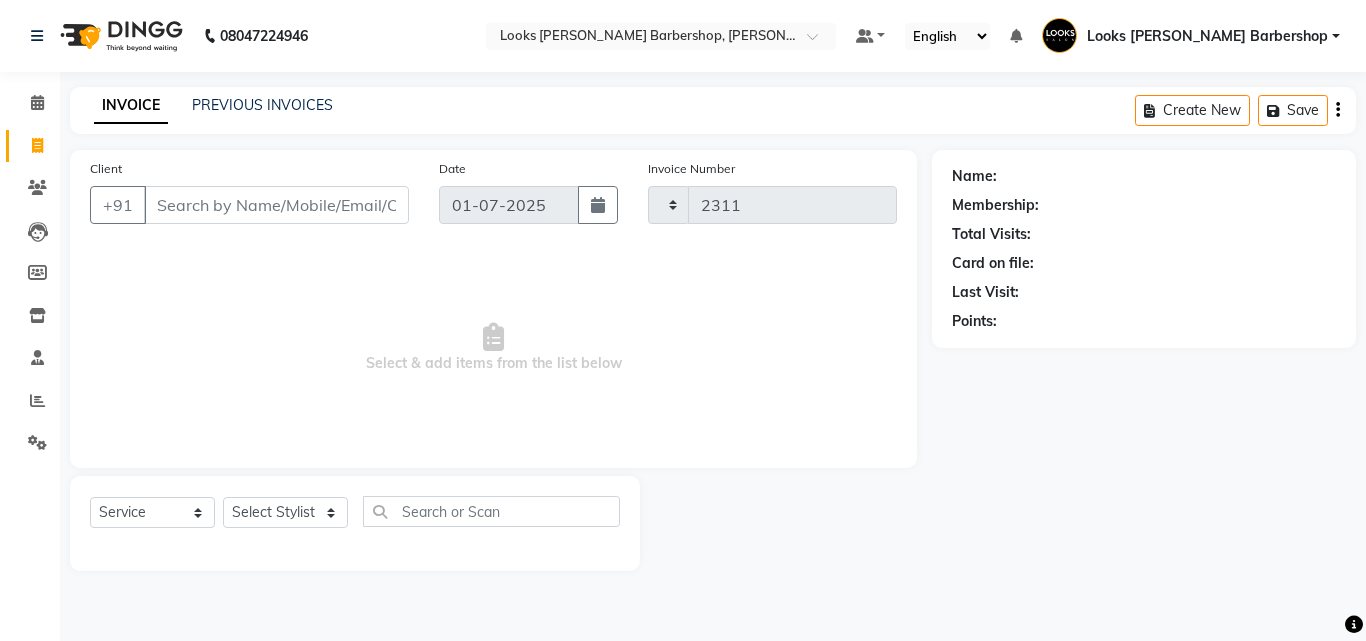 select on "4323" 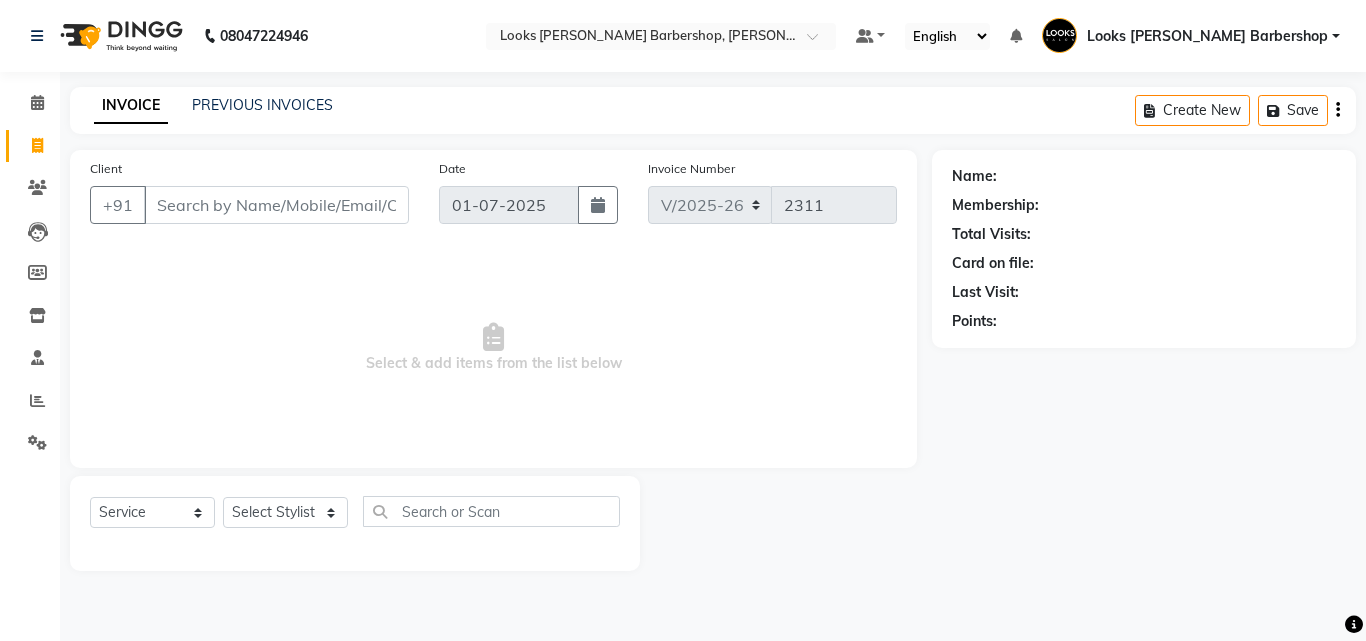 click on "INVOICE PREVIOUS INVOICES" 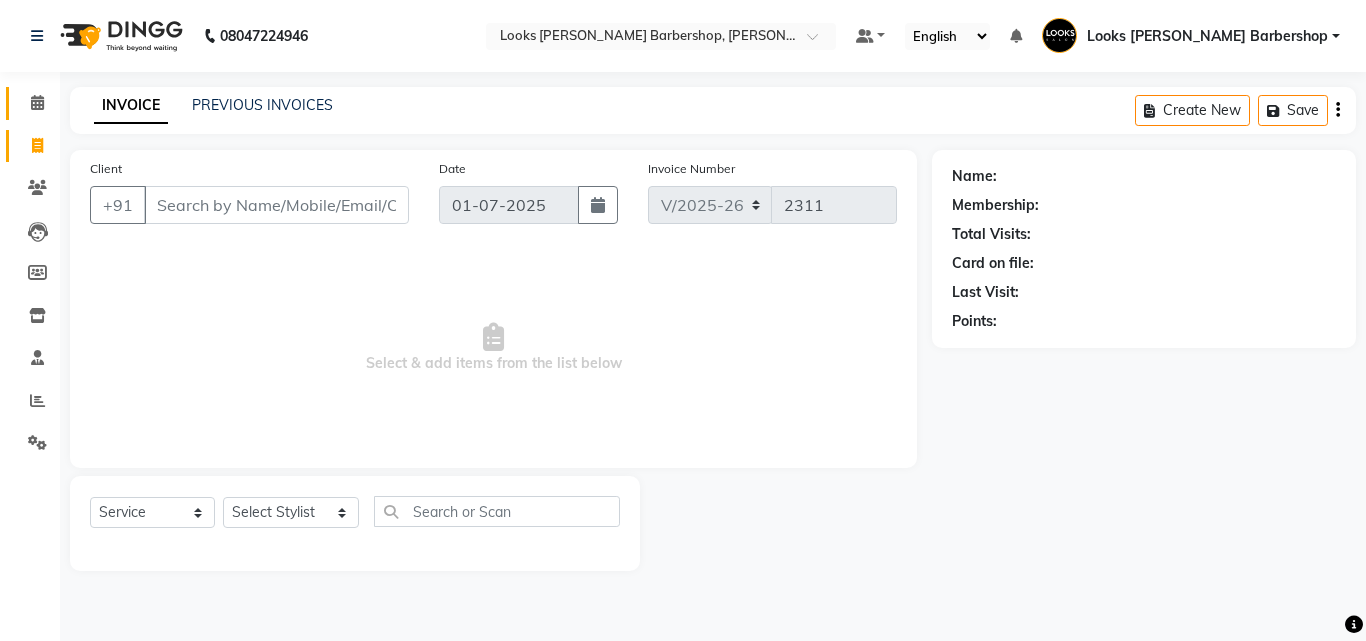 click on "Calendar" 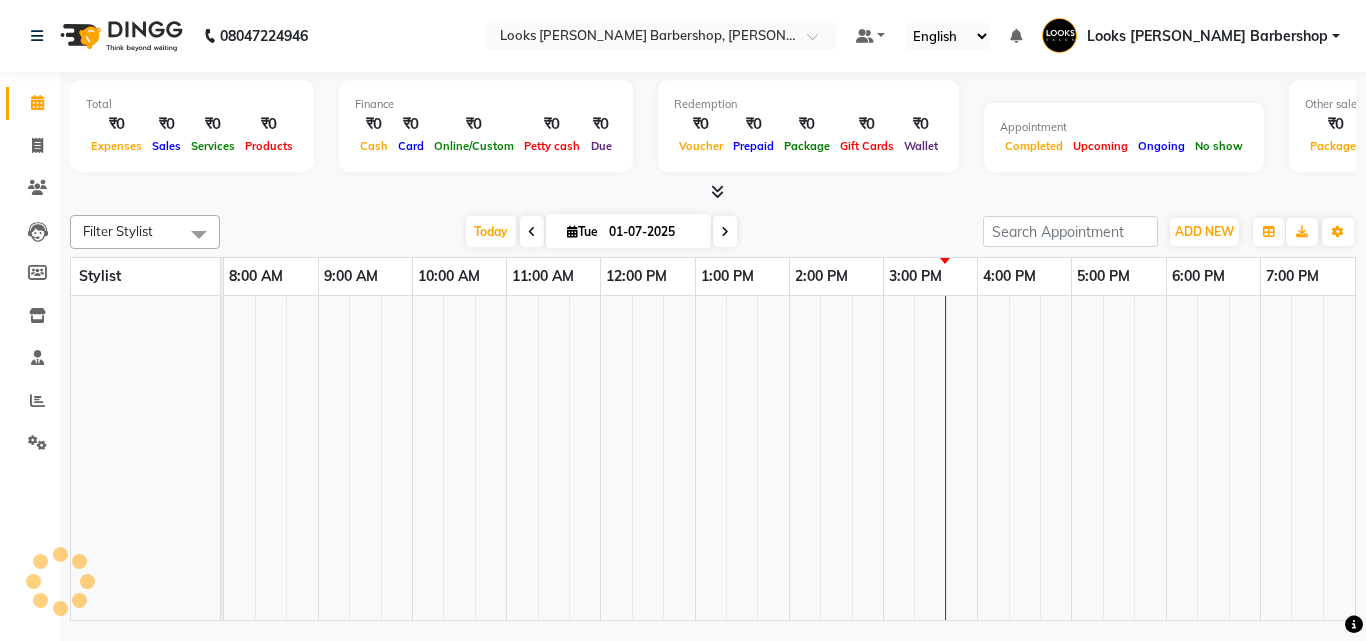 scroll, scrollTop: 0, scrollLeft: 39, axis: horizontal 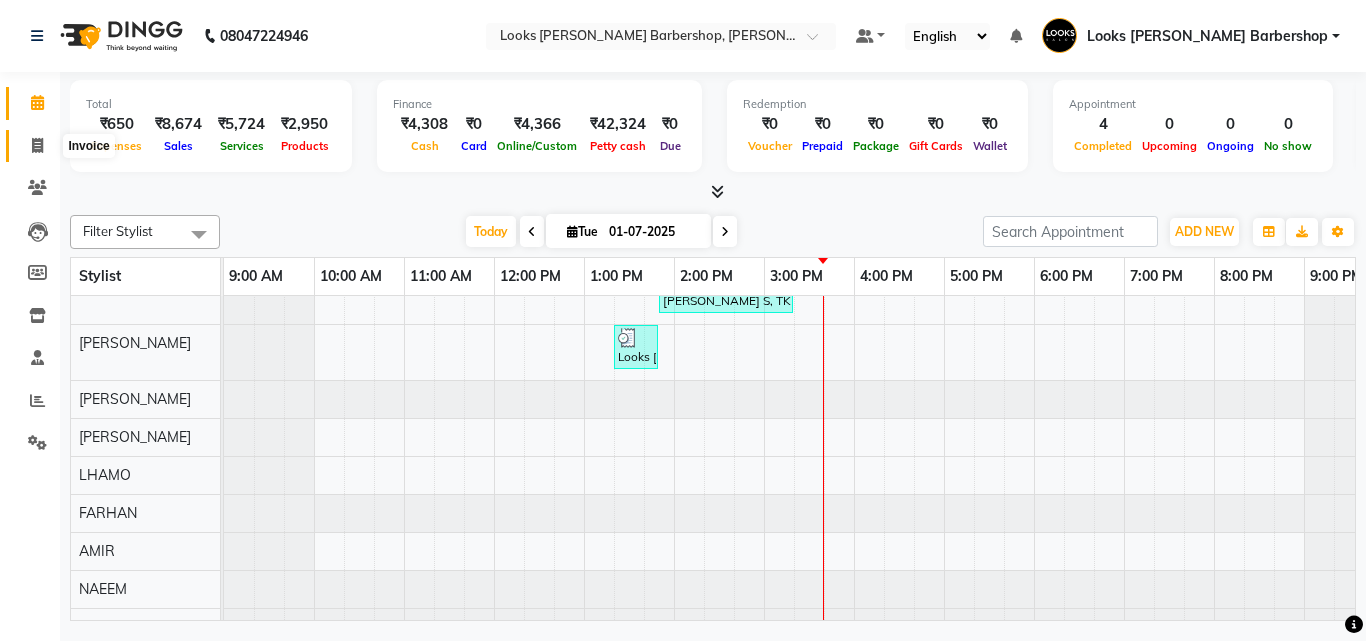 click 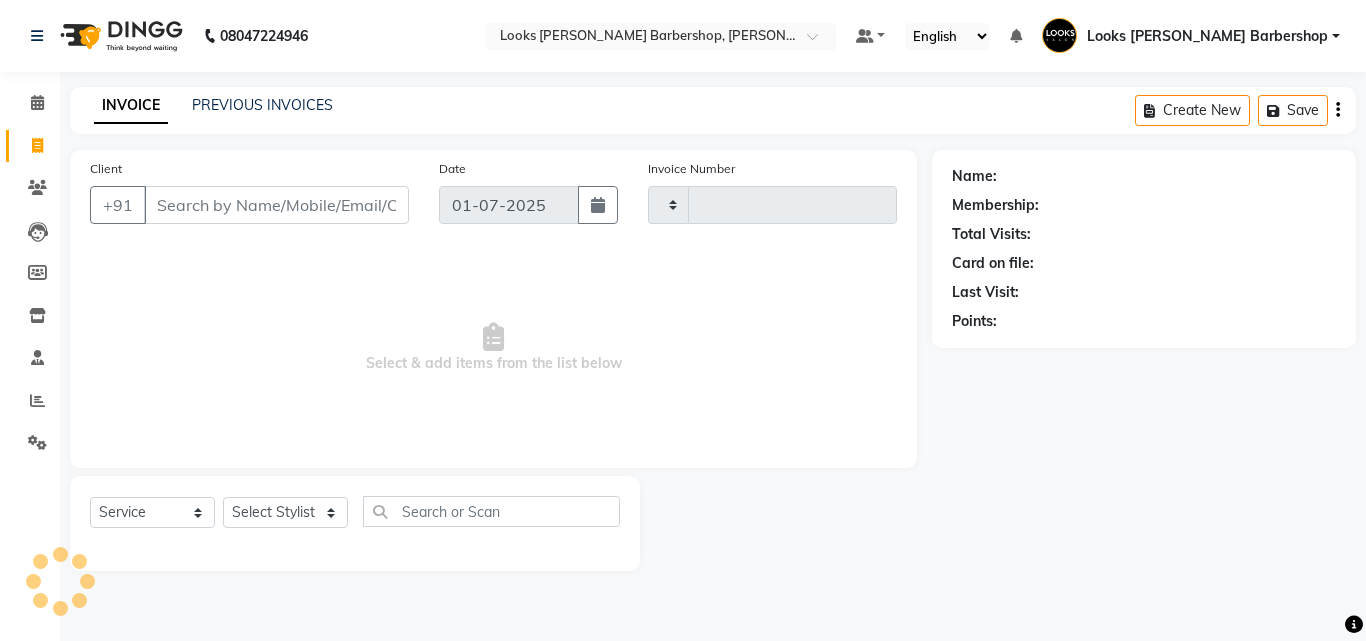 type on "2311" 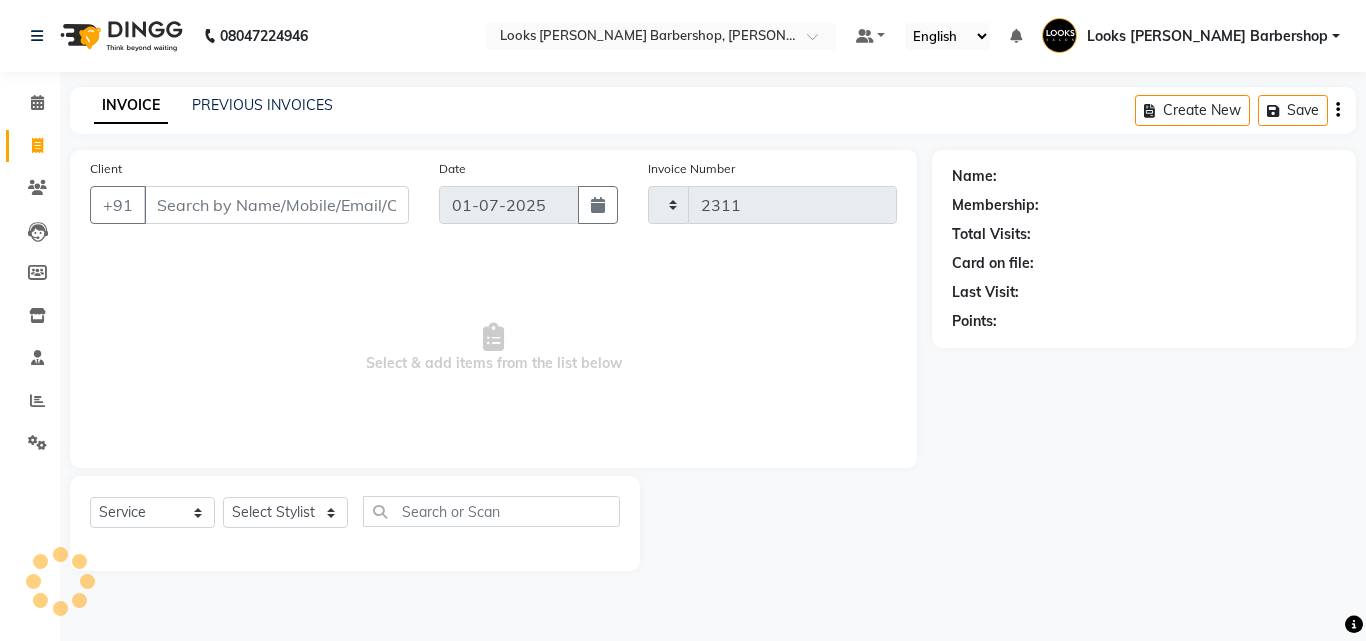 select on "4323" 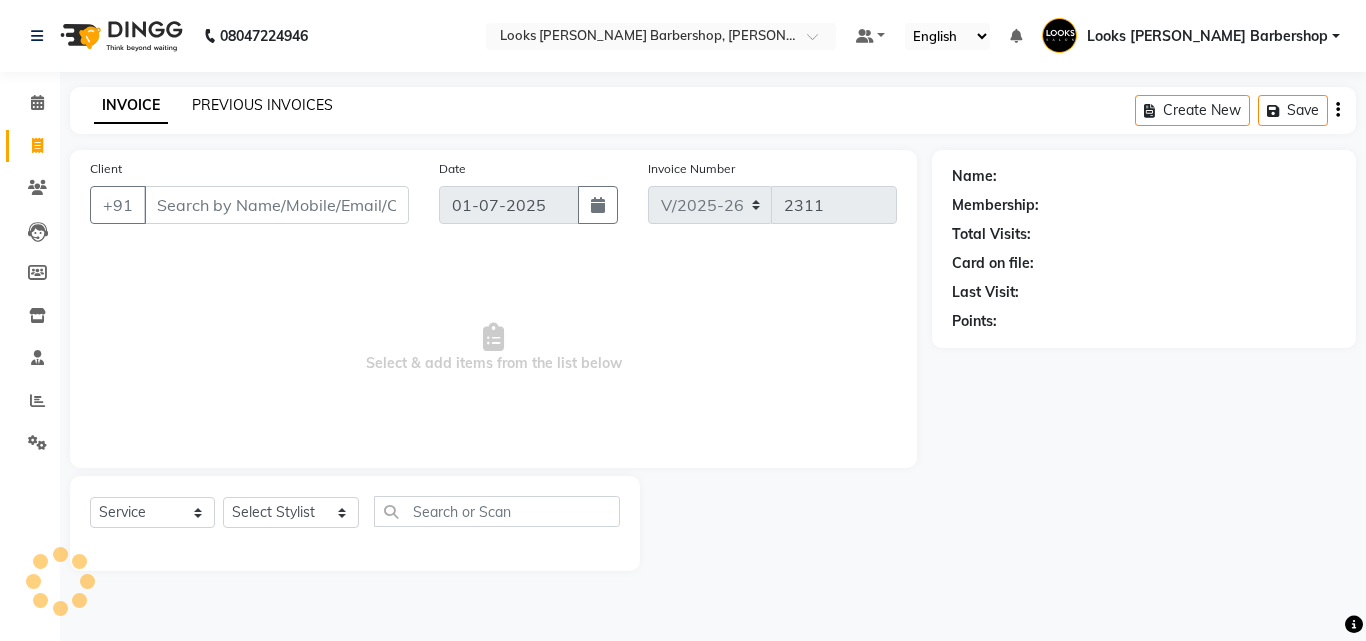 click on "PREVIOUS INVOICES" 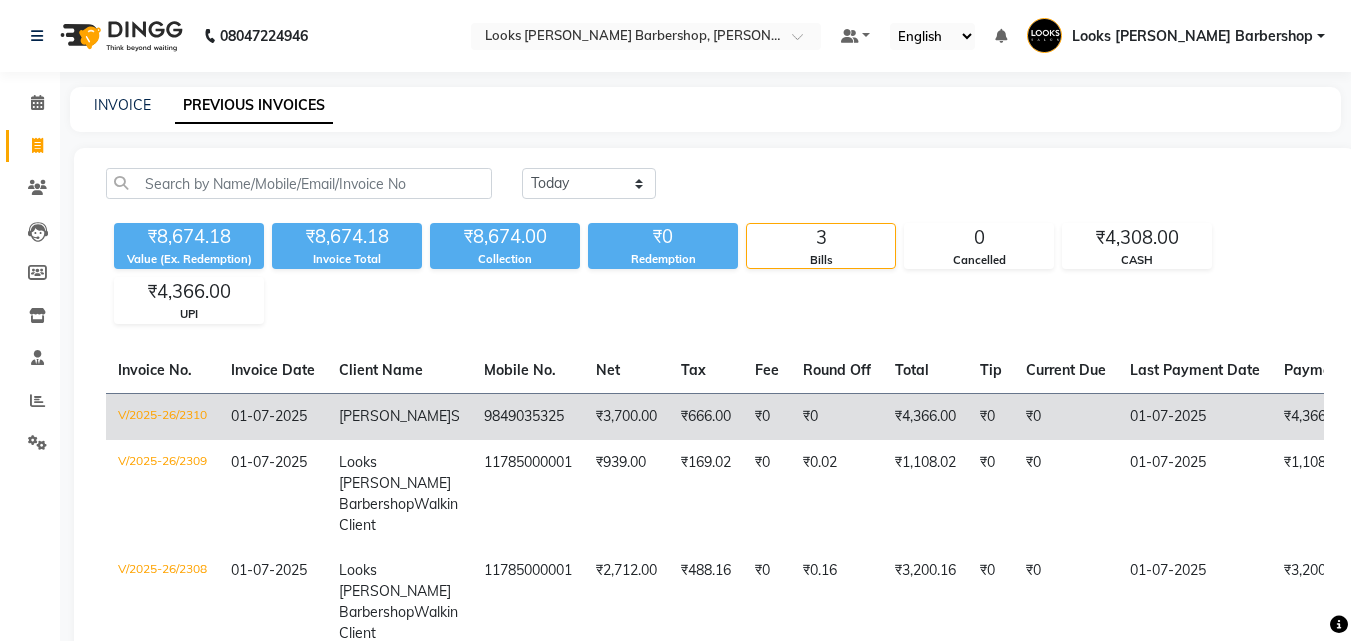 click on "V/2025-26/2310" 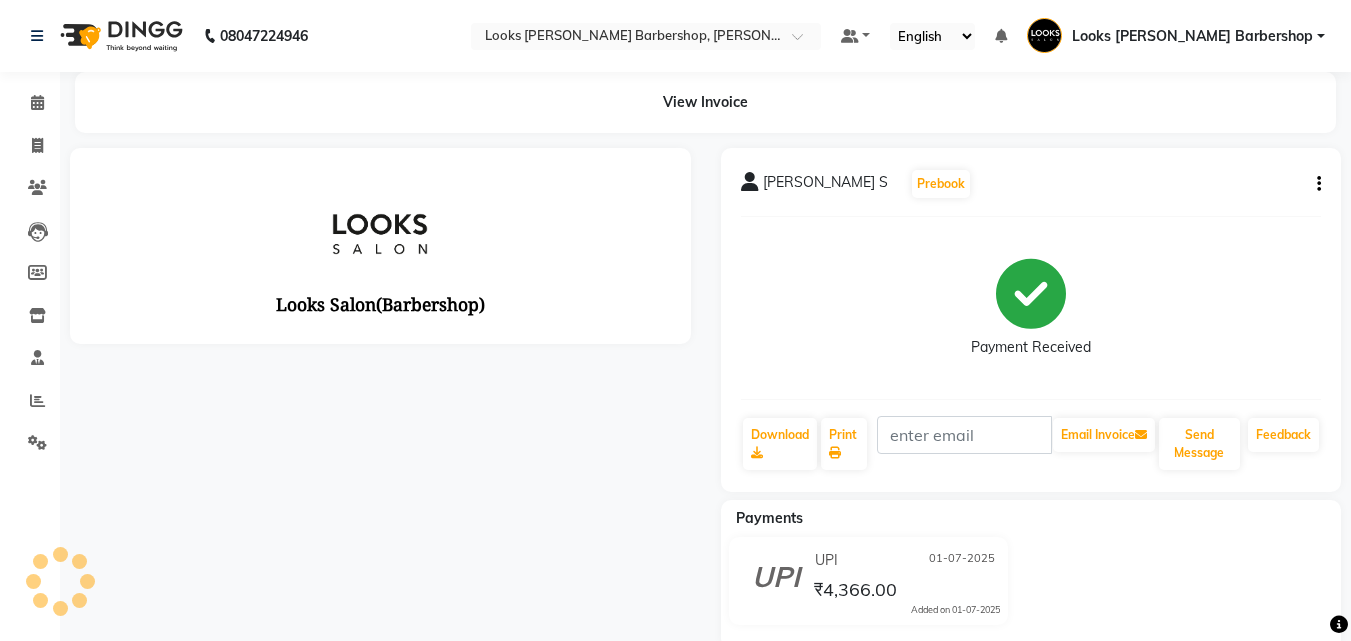 scroll, scrollTop: 0, scrollLeft: 0, axis: both 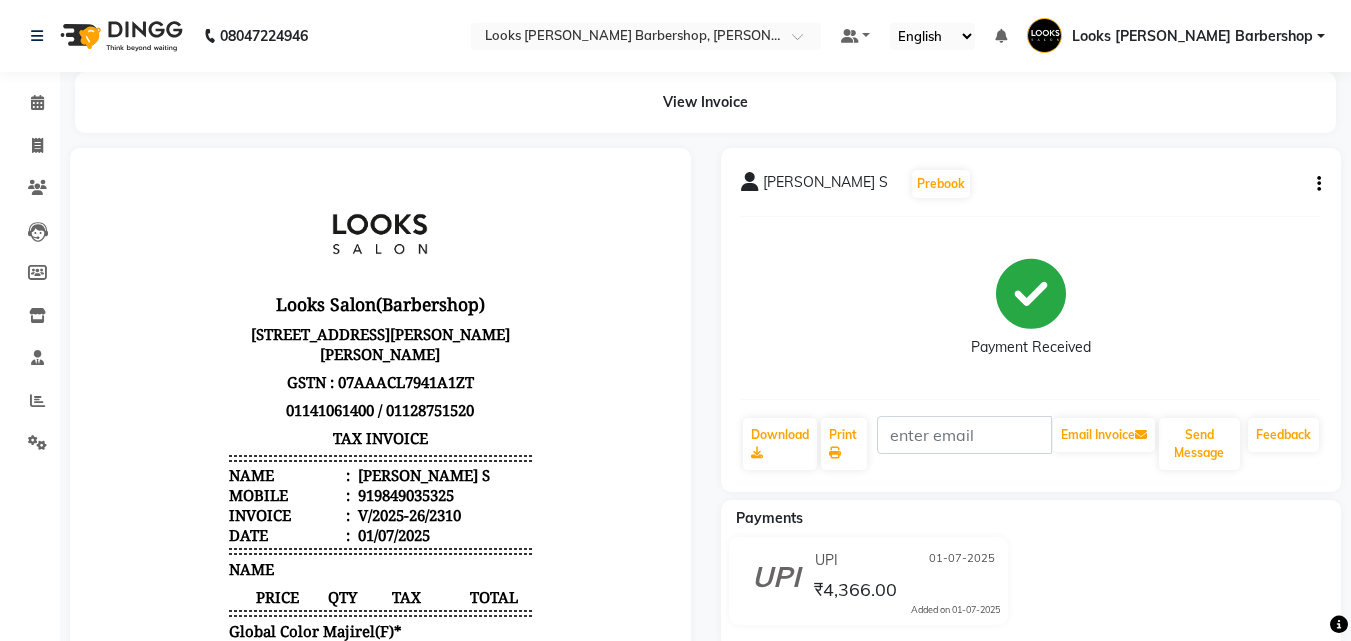 click on "[PERSON_NAME] S  Prebook   Payment Received  Download  Print   Email Invoice   Send Message Feedback" 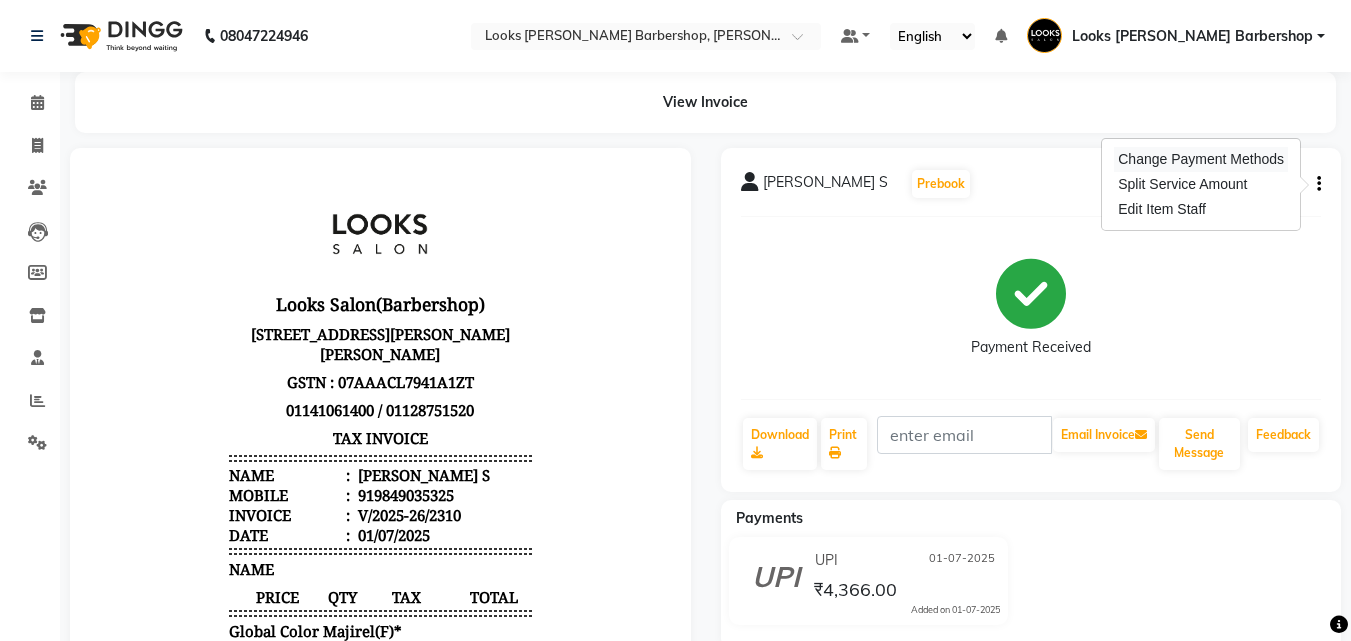 click on "Change Payment Methods" at bounding box center [1201, 159] 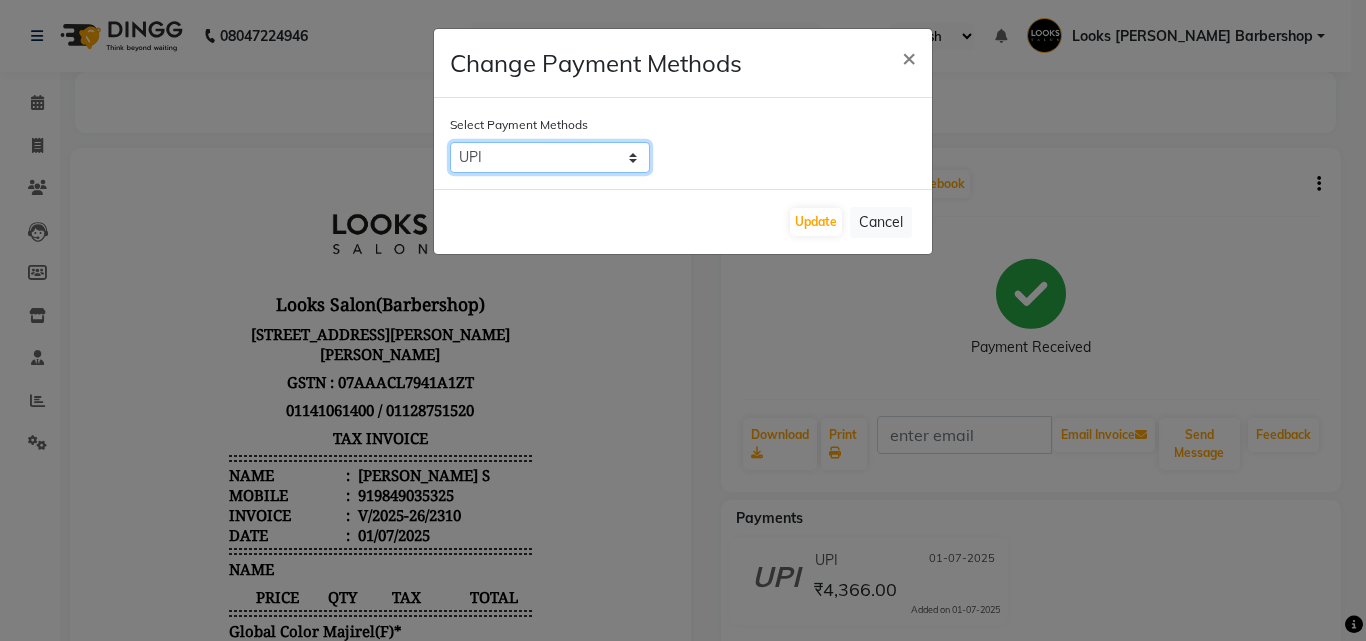 click on "CASH   CARD   UPI   ONLINE" 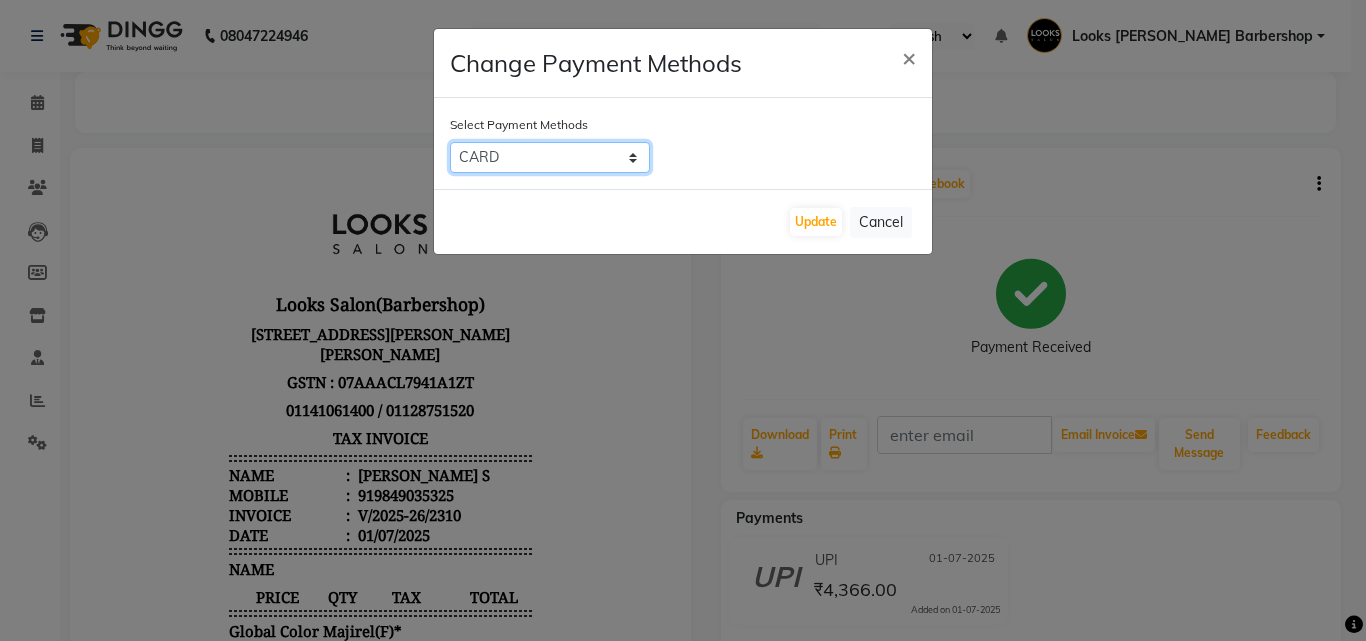 click on "CASH   CARD   UPI   ONLINE" 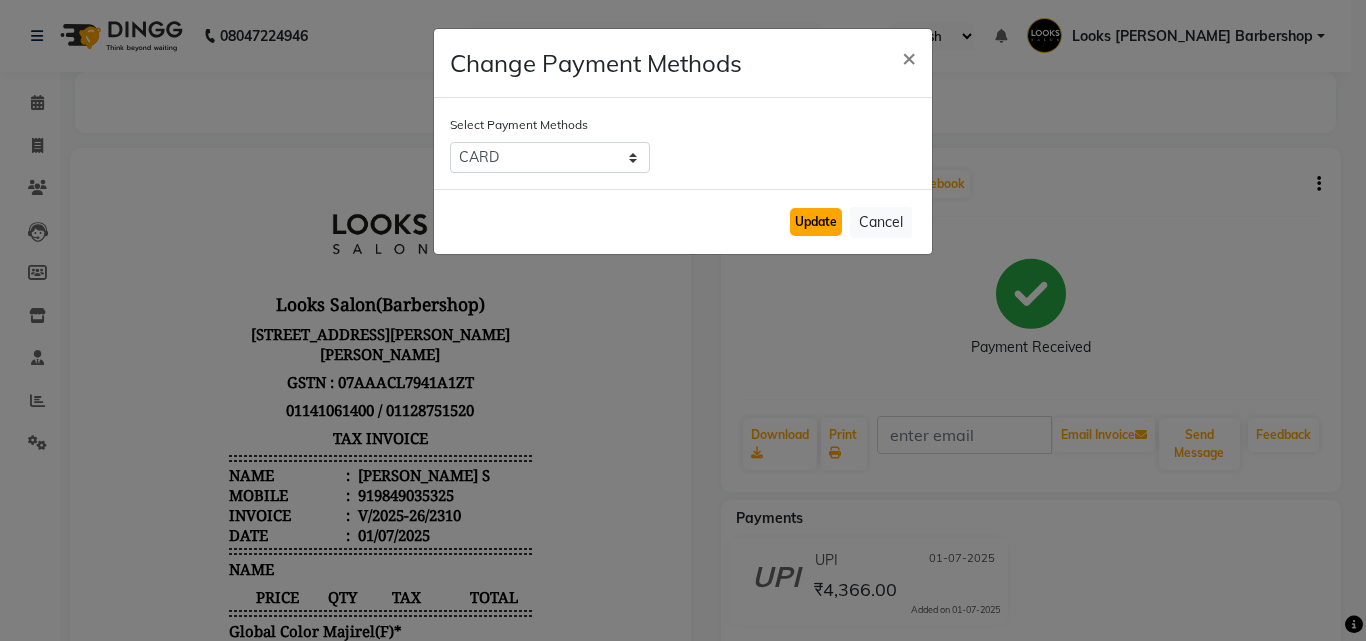 click on "Update" 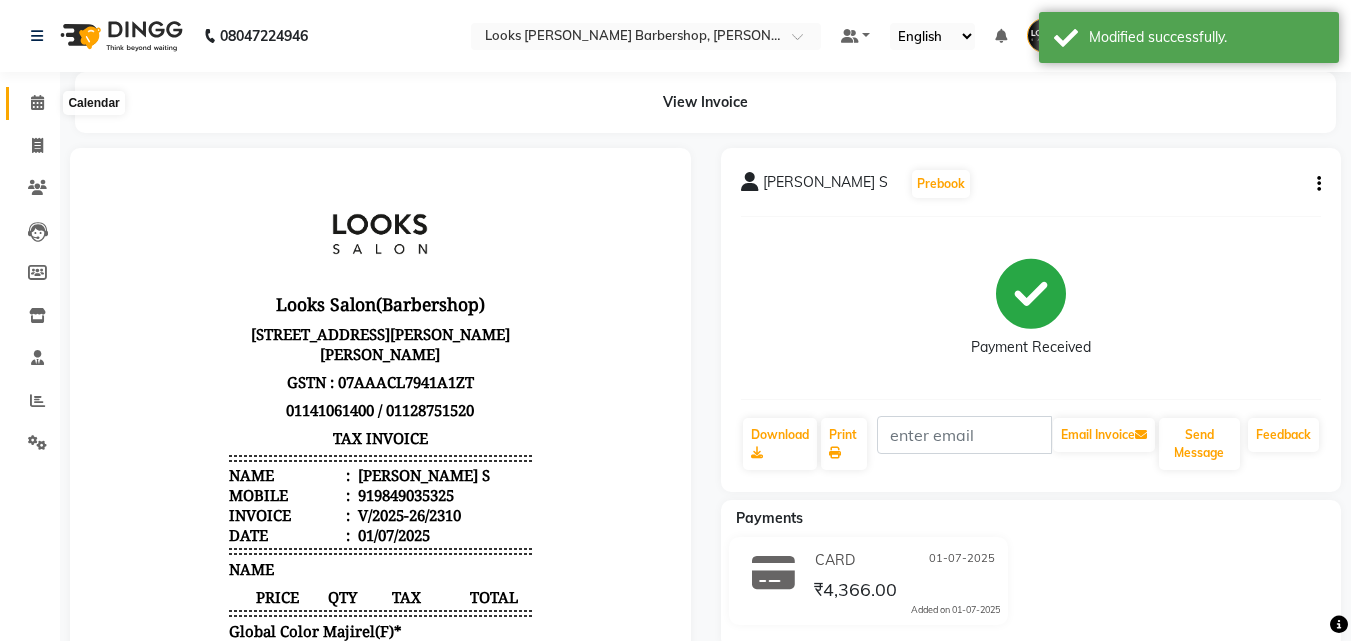 click 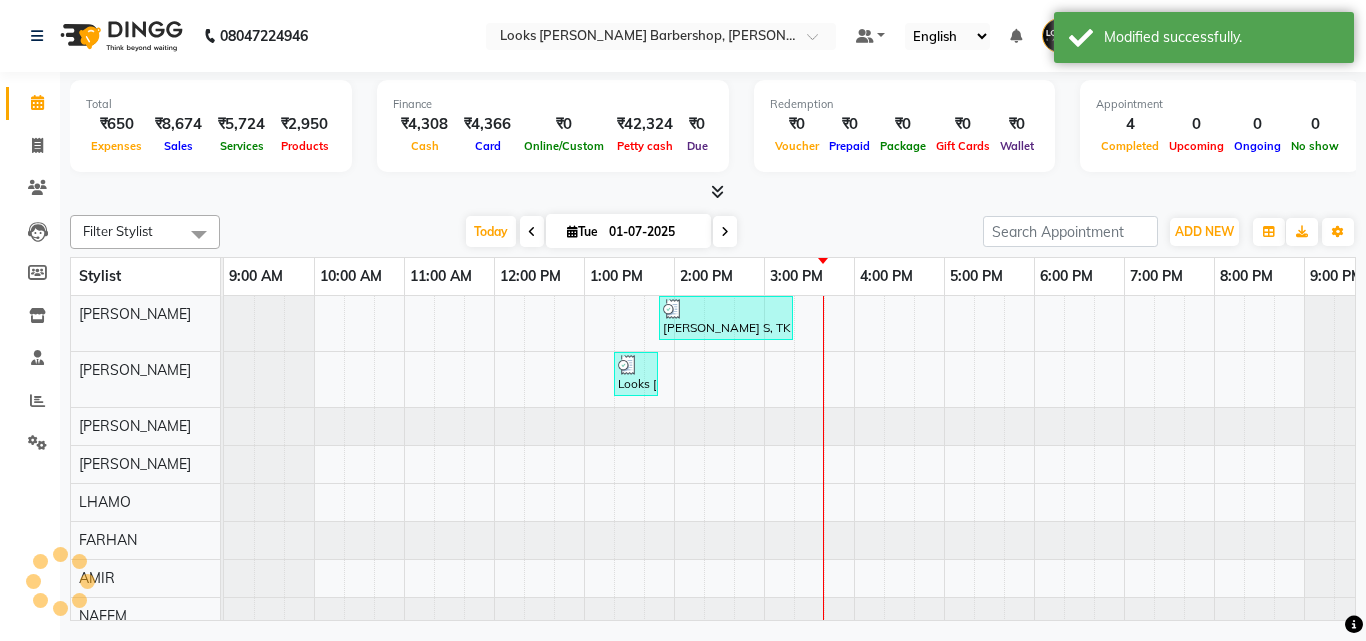 scroll, scrollTop: 27, scrollLeft: 0, axis: vertical 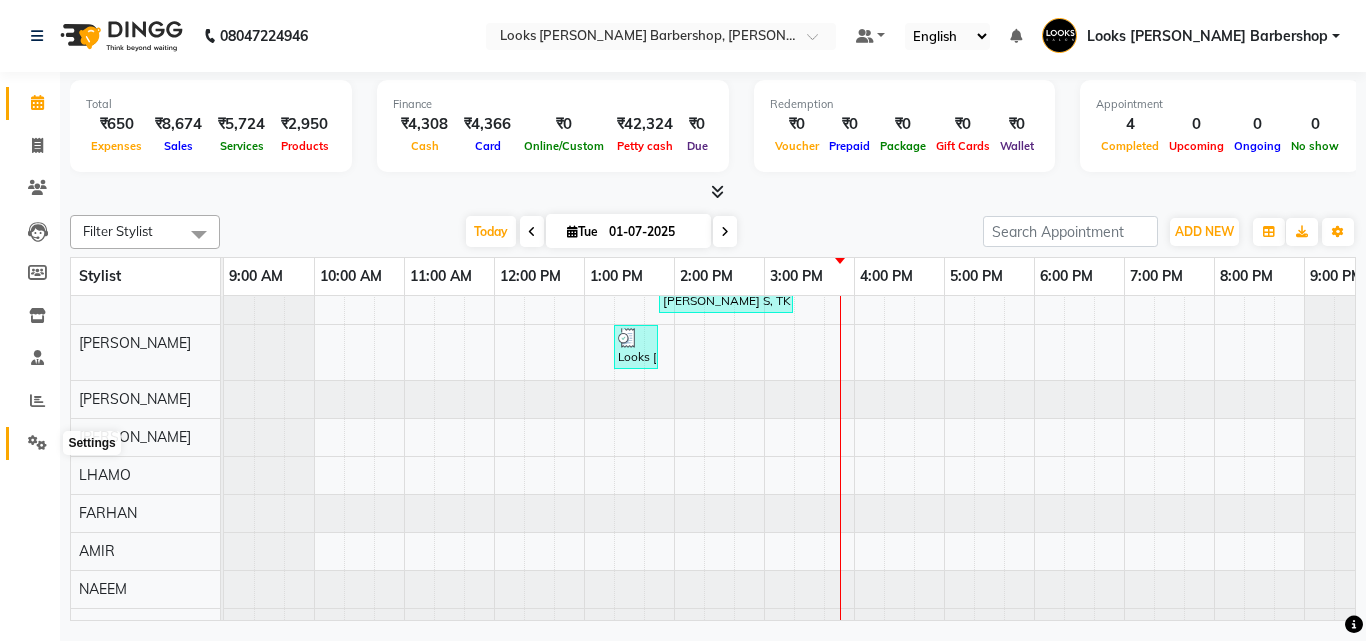 click 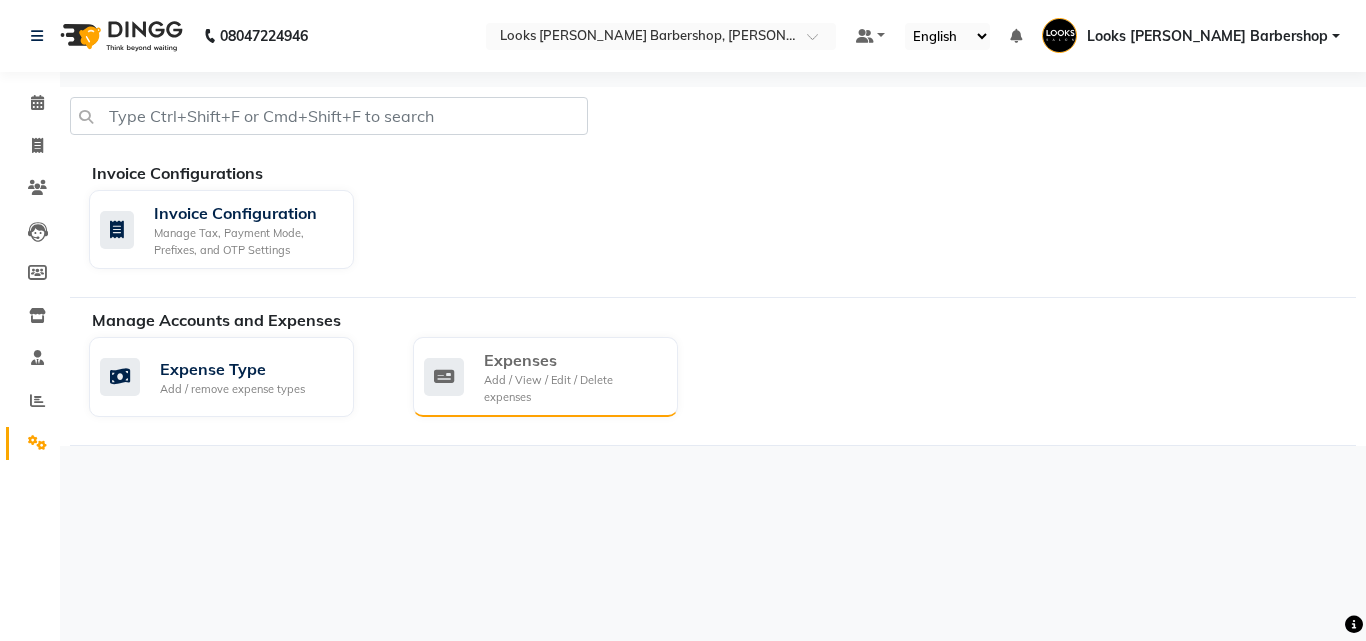 click on "Expenses Add / View / Edit / Delete expenses" 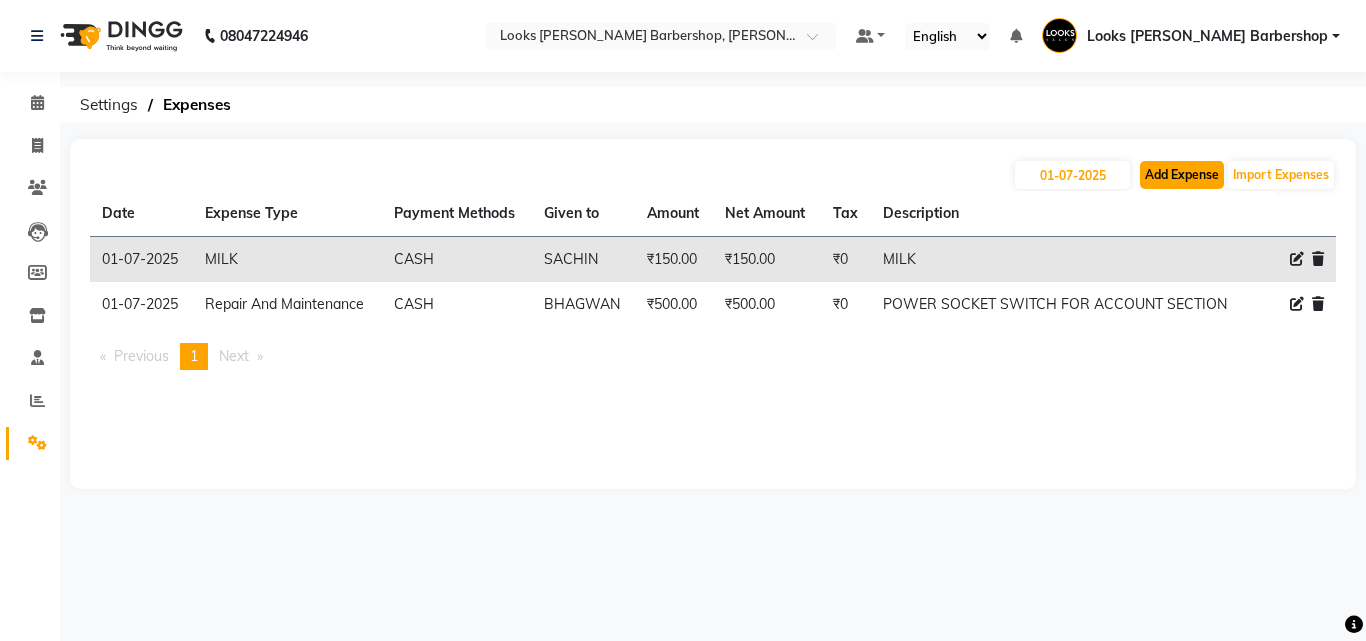 click on "Add Expense" 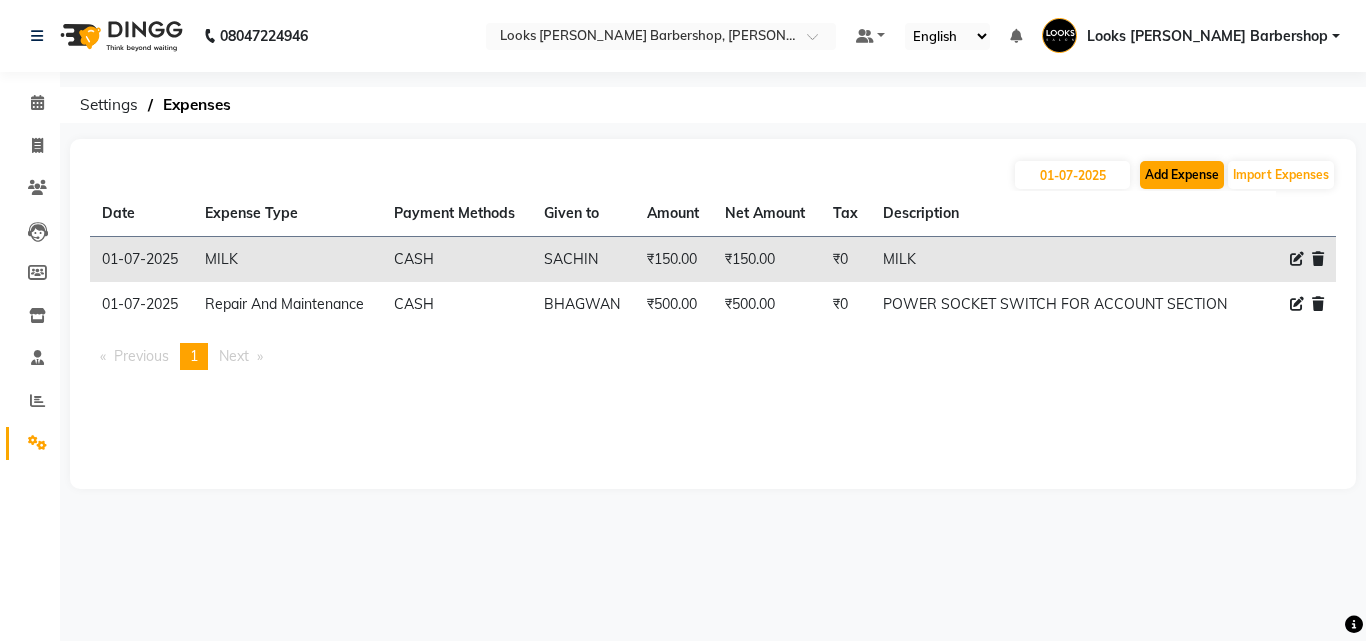 select on "1" 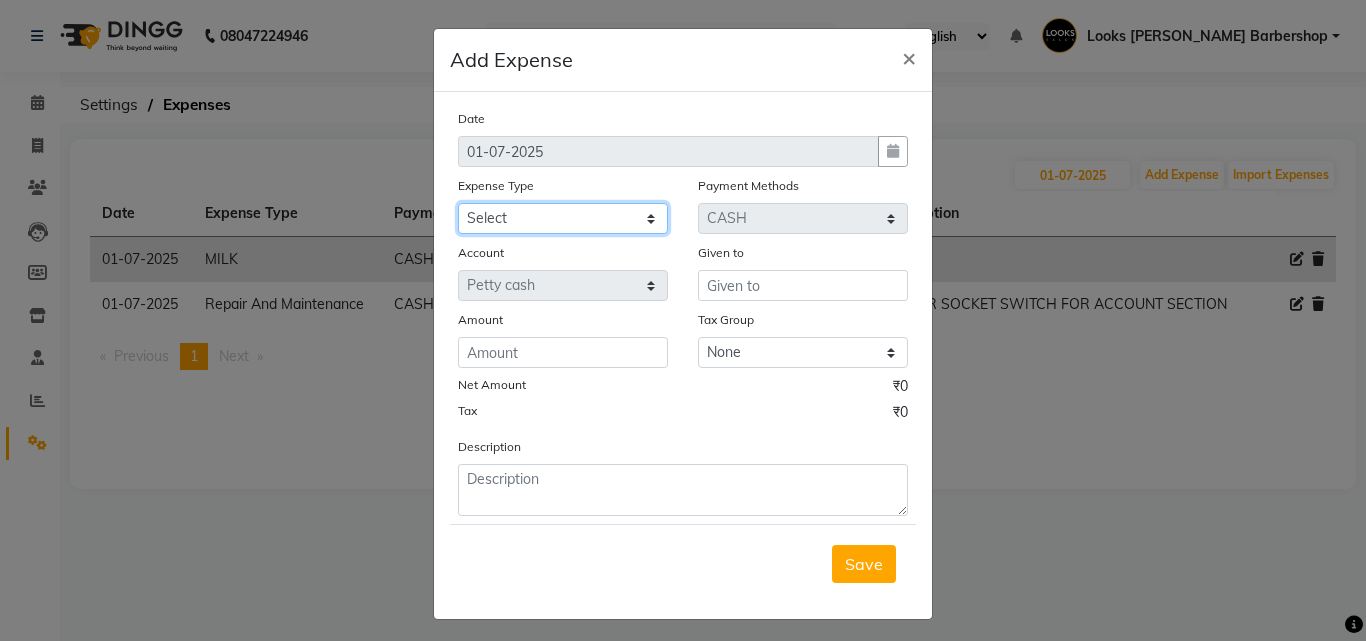 click on "Select BANK DEPOSIT black coffee BLINKIT Cash Handover celebration Client Refreshment CLIENT WELFARE Counter sale DIESEL Entertainment Expenses General Expense KKC Laundry Service MEDEICINE MILK Miscellaneous MOBILE RECHARGE Monthly Grocery OFFICE UPKEEP Pantry Payment [PERSON_NAME] Prepaid Card Incentives Printing And Stationery Product Incentive purchase Refreshment Repair And Maintenance Salary Salary advance Service incentive Staff Convenyance Staff Welfare tip TIP CREDIT CARD TIP UPI travel Travelling And Conveyance treat for staff WATER BILL Water Bills" 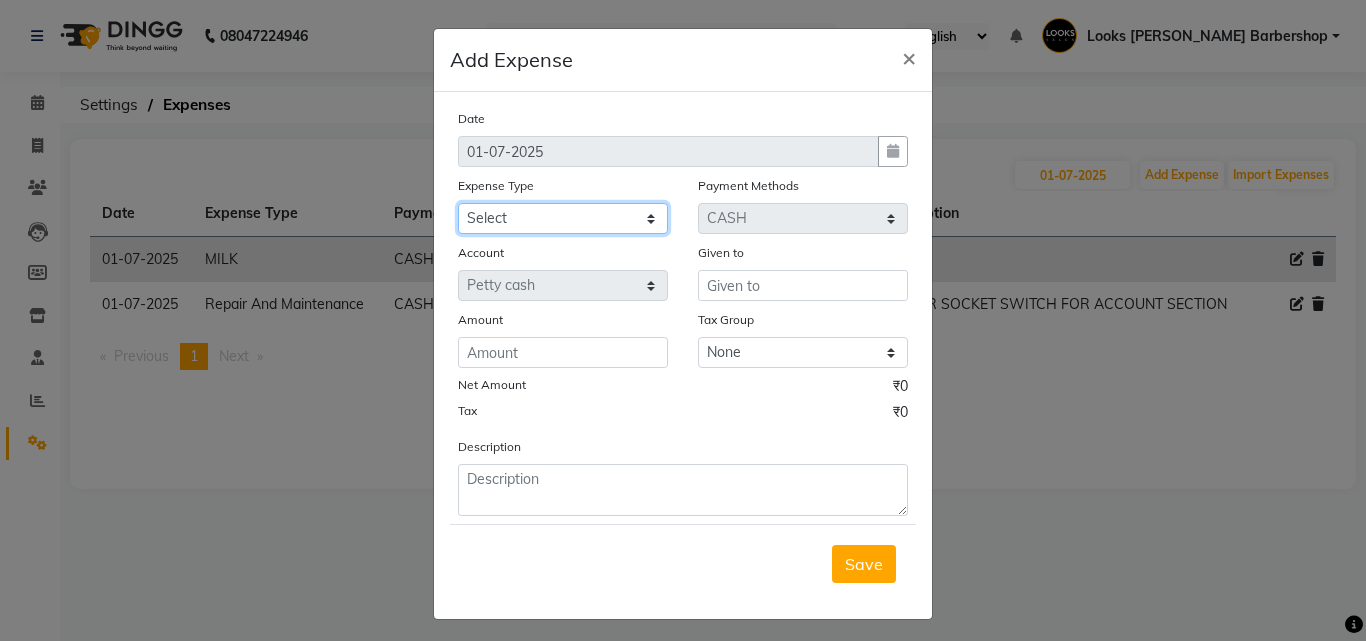 select on "22606" 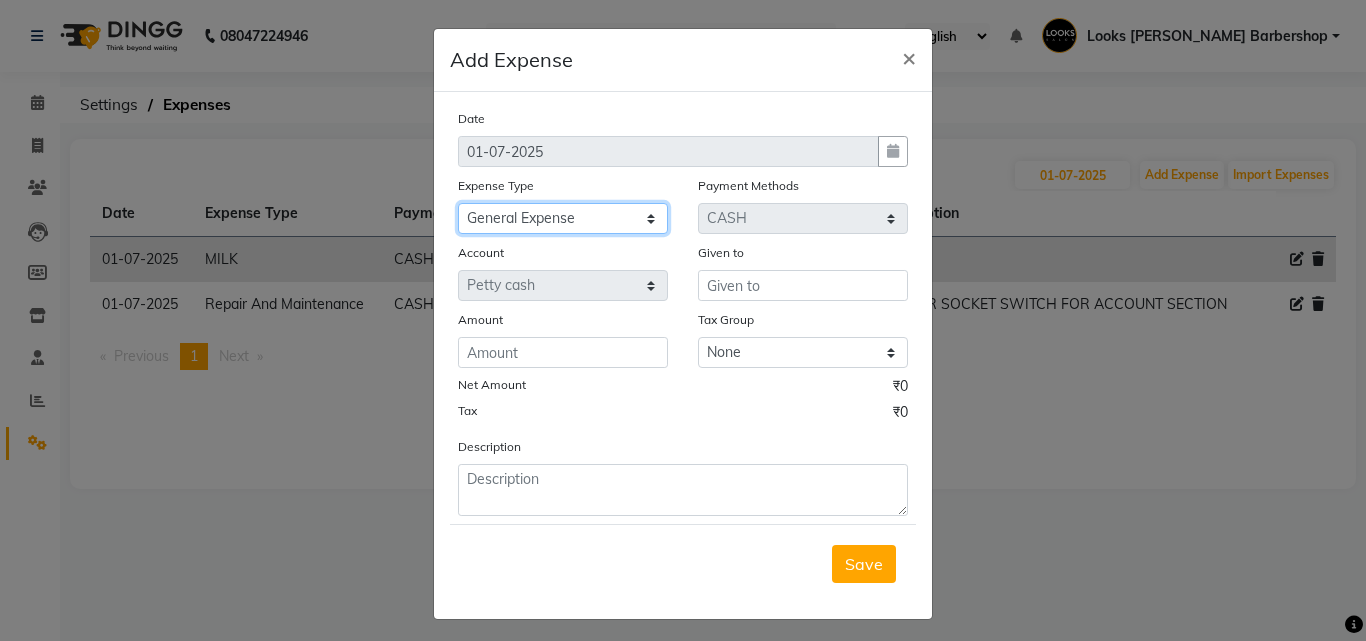 click on "Select BANK DEPOSIT black coffee BLINKIT Cash Handover celebration Client Refreshment CLIENT WELFARE Counter sale DIESEL Entertainment Expenses General Expense KKC Laundry Service MEDEICINE MILK Miscellaneous MOBILE RECHARGE Monthly Grocery OFFICE UPKEEP Pantry Payment [PERSON_NAME] Prepaid Card Incentives Printing And Stationery Product Incentive purchase Refreshment Repair And Maintenance Salary Salary advance Service incentive Staff Convenyance Staff Welfare tip TIP CREDIT CARD TIP UPI travel Travelling And Conveyance treat for staff WATER BILL Water Bills" 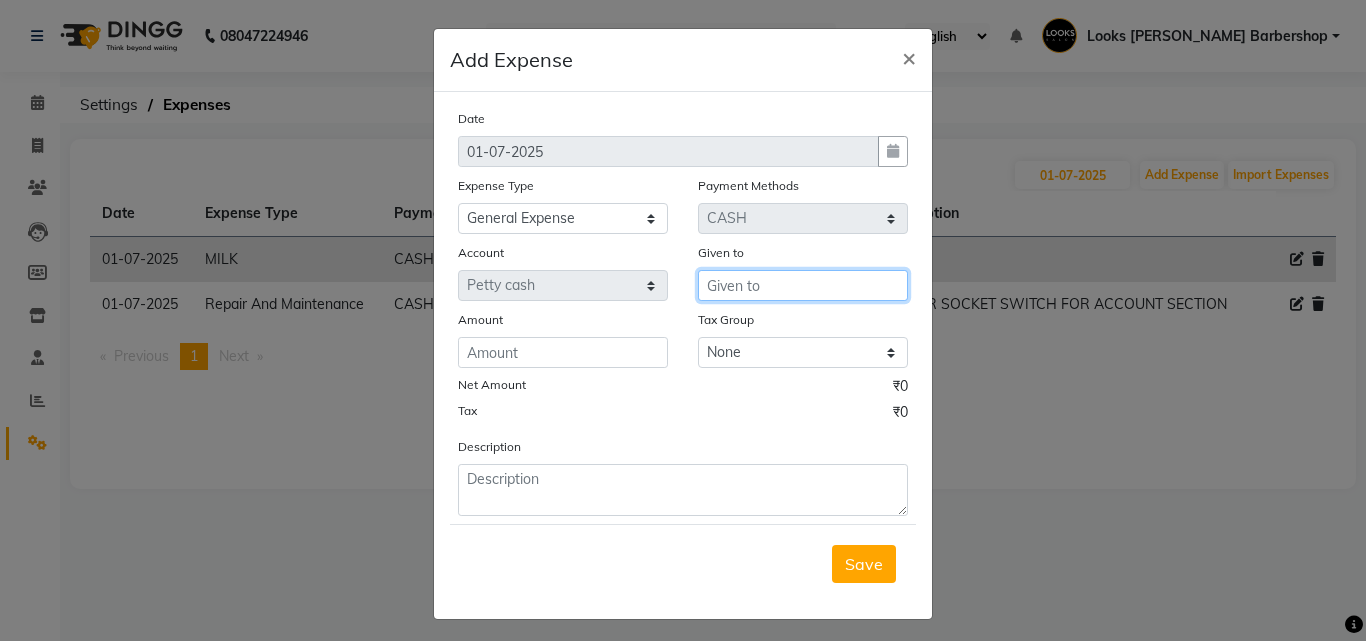 click at bounding box center [803, 285] 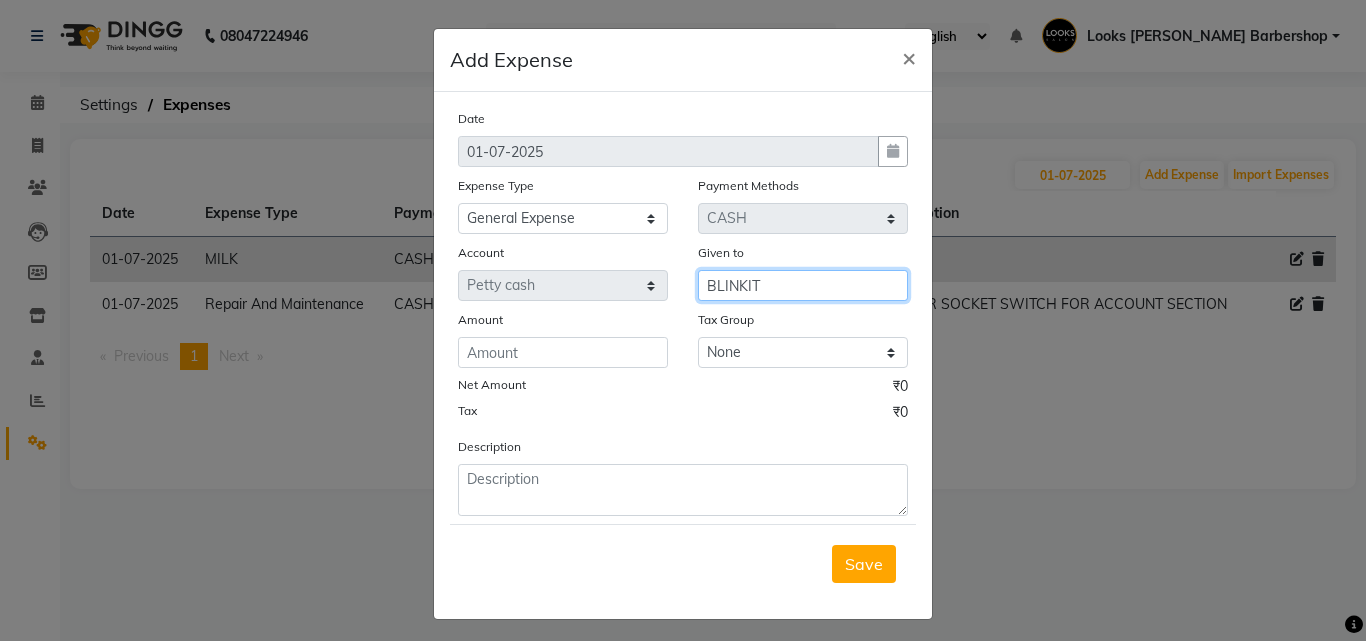 type on "BLINKIT" 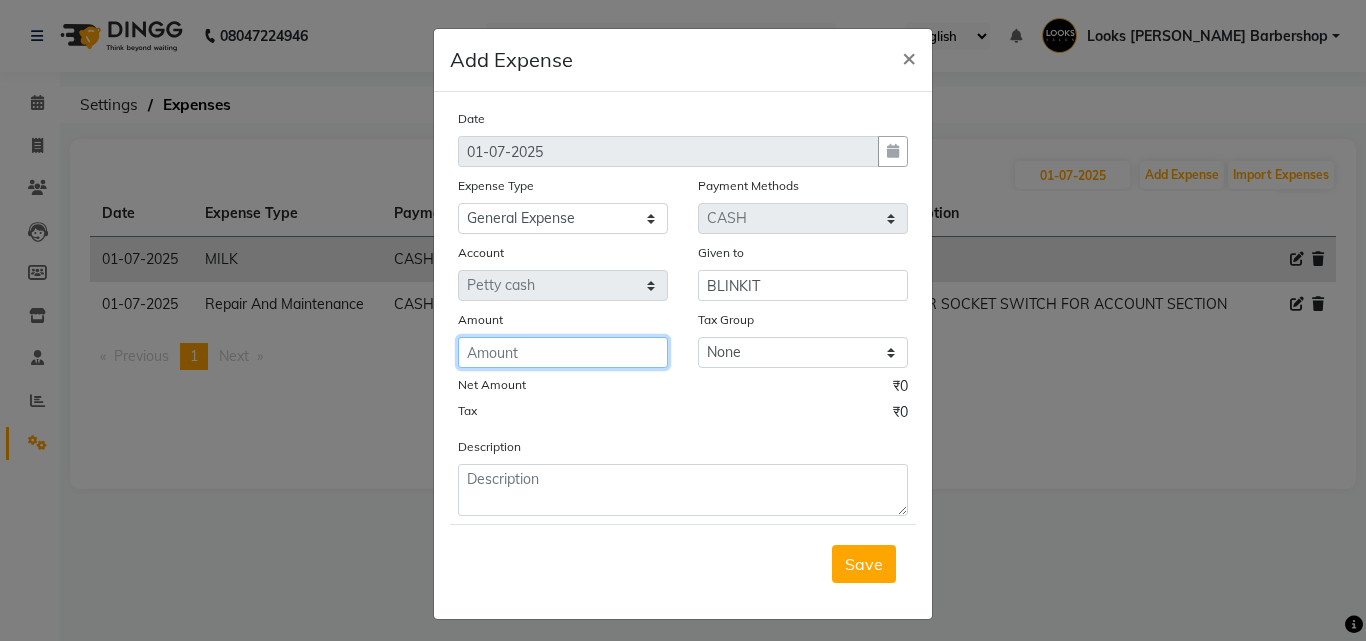 click 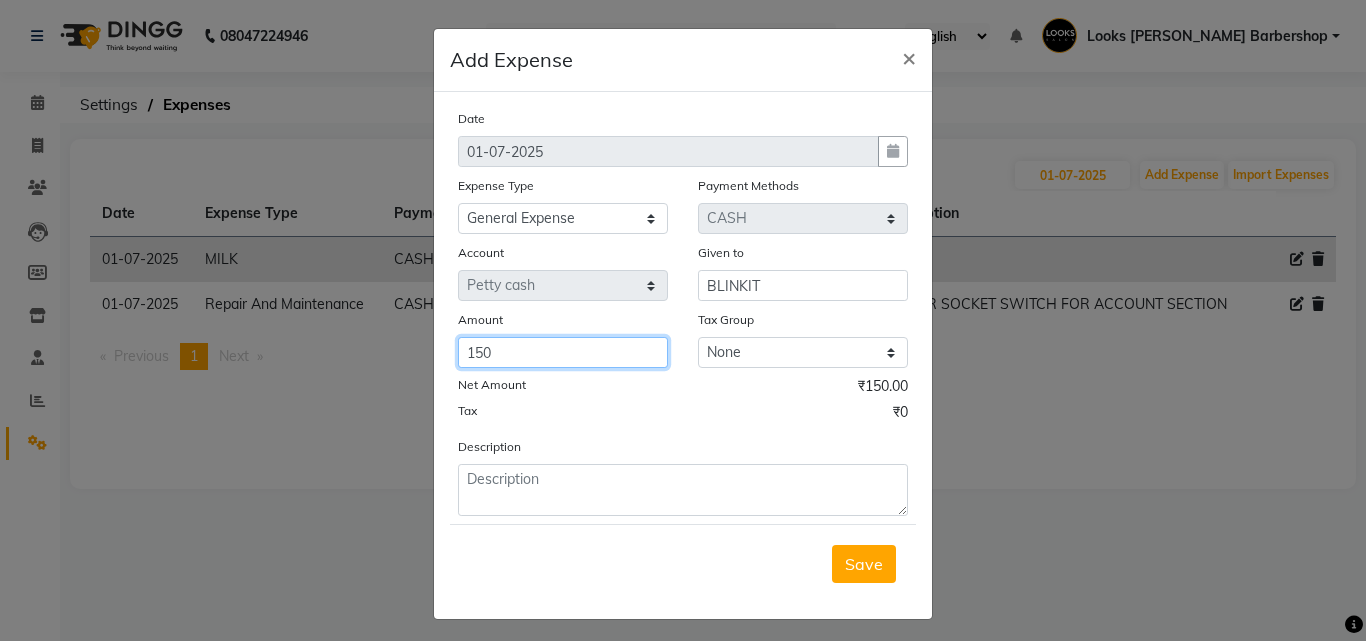 type on "150" 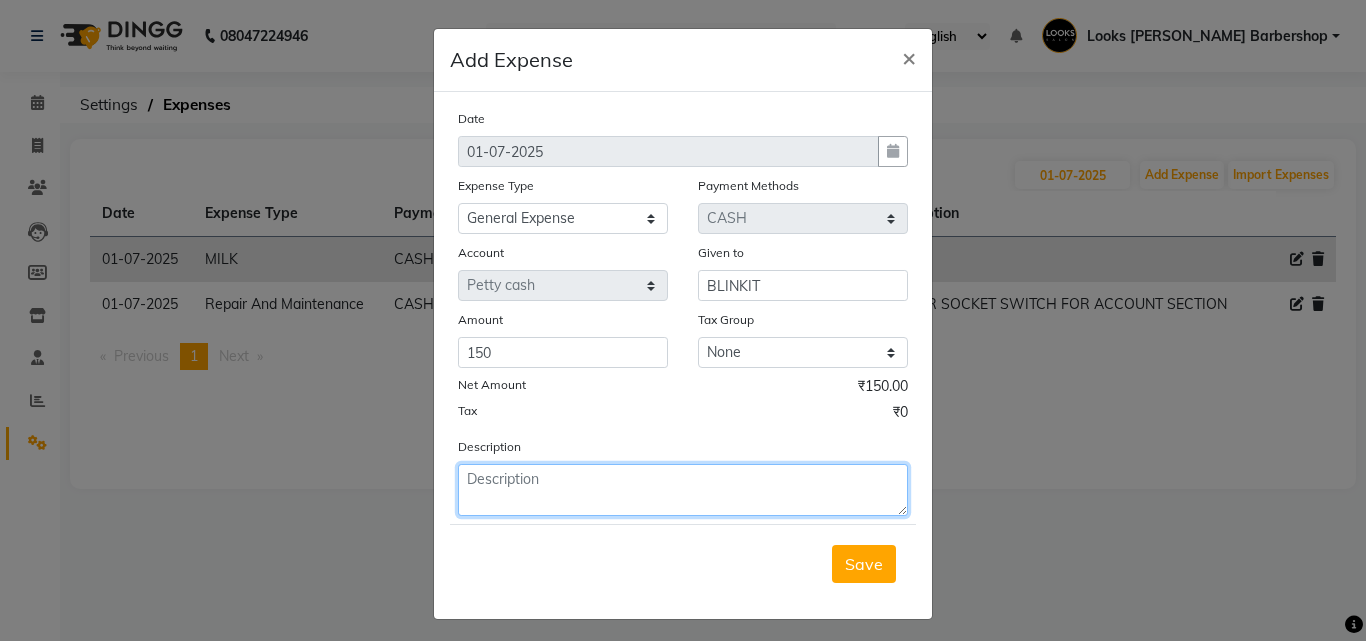 click 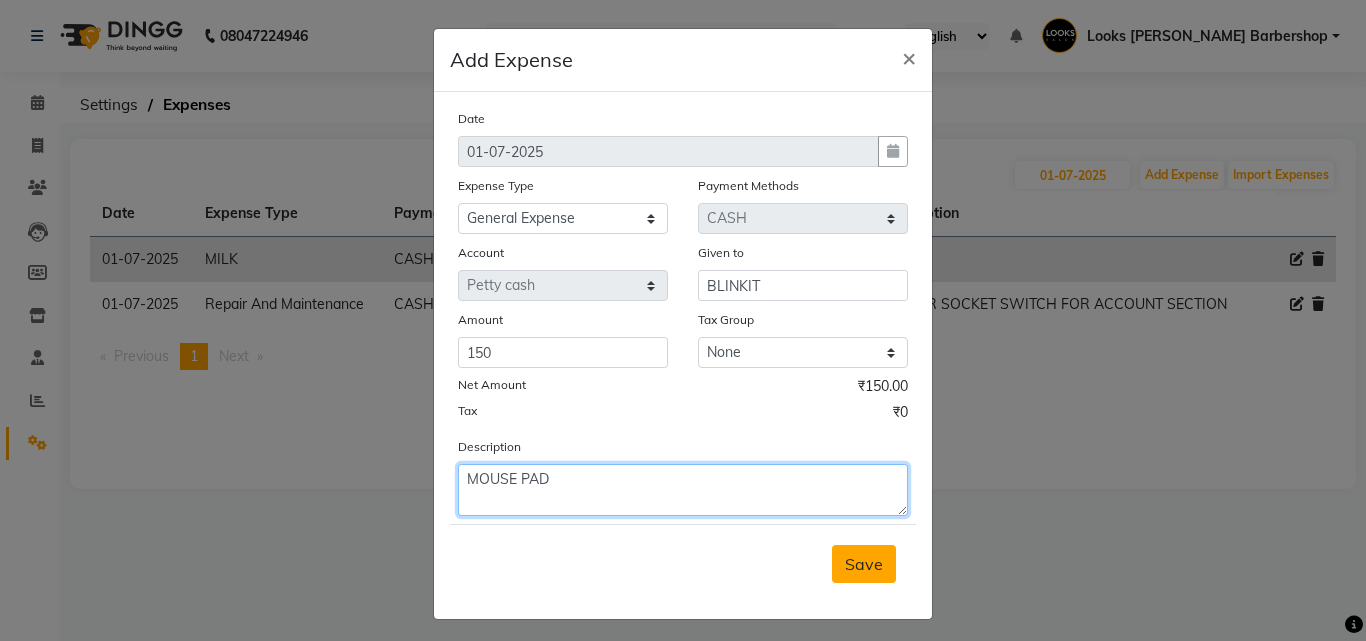 type on "MOUSE PAD" 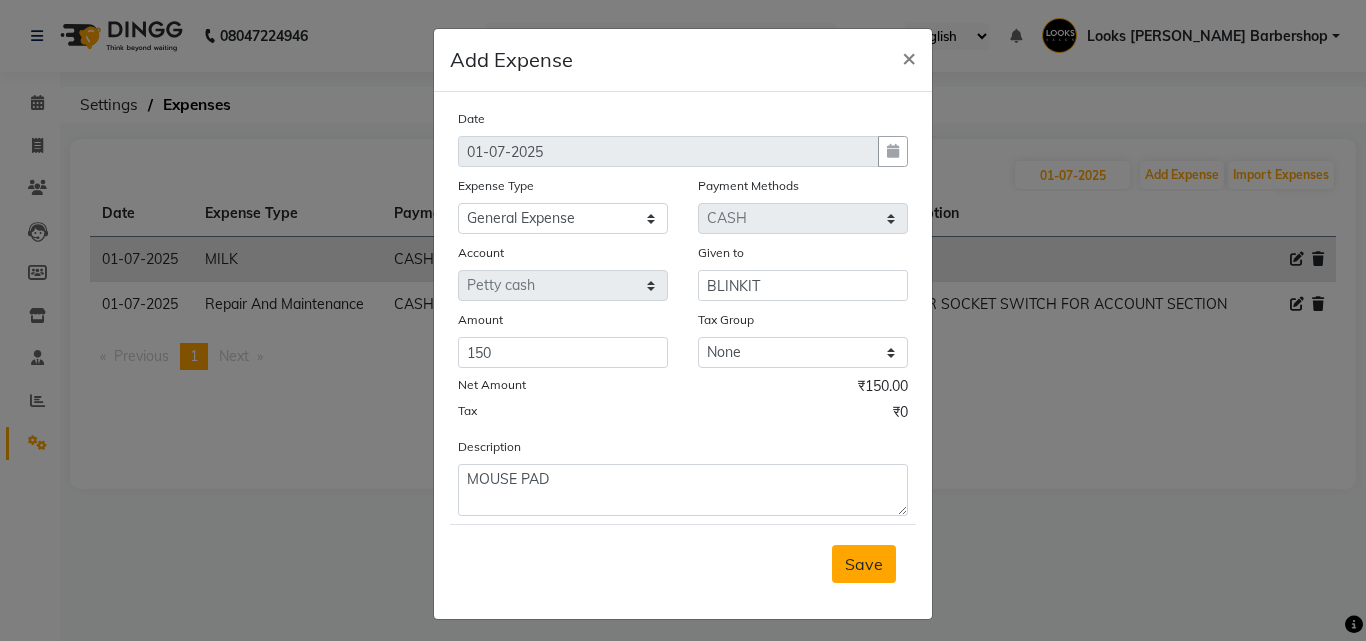 click on "Save" at bounding box center [864, 564] 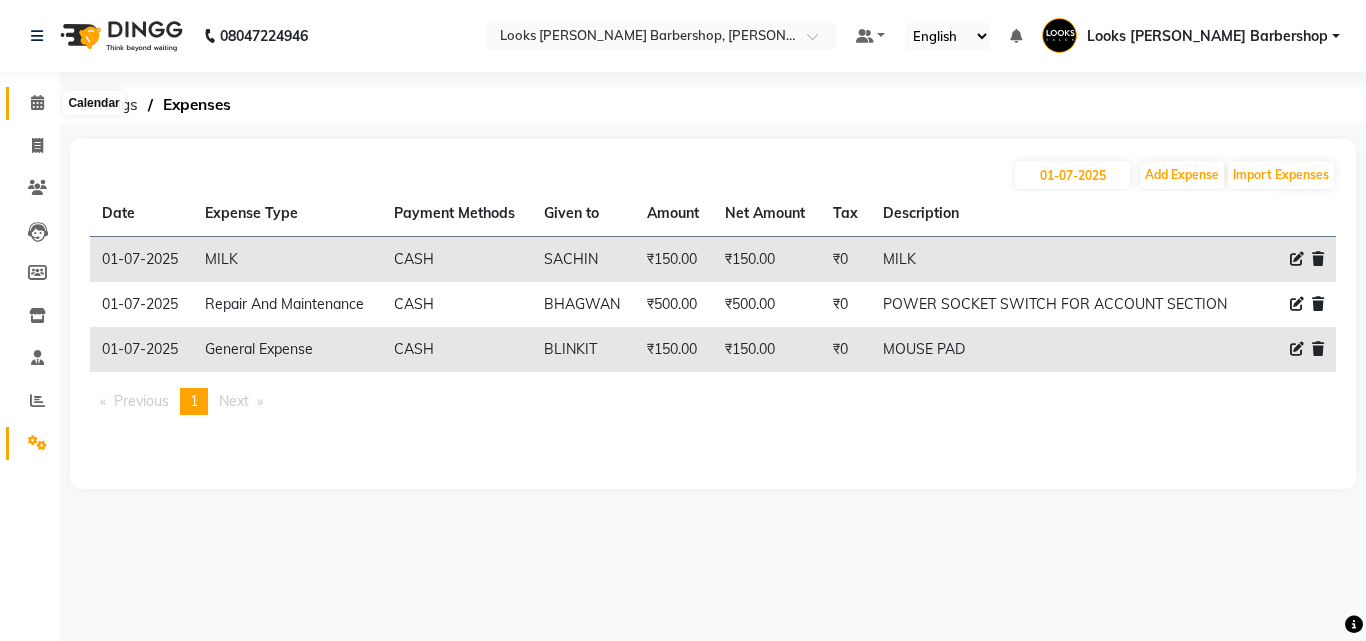 click 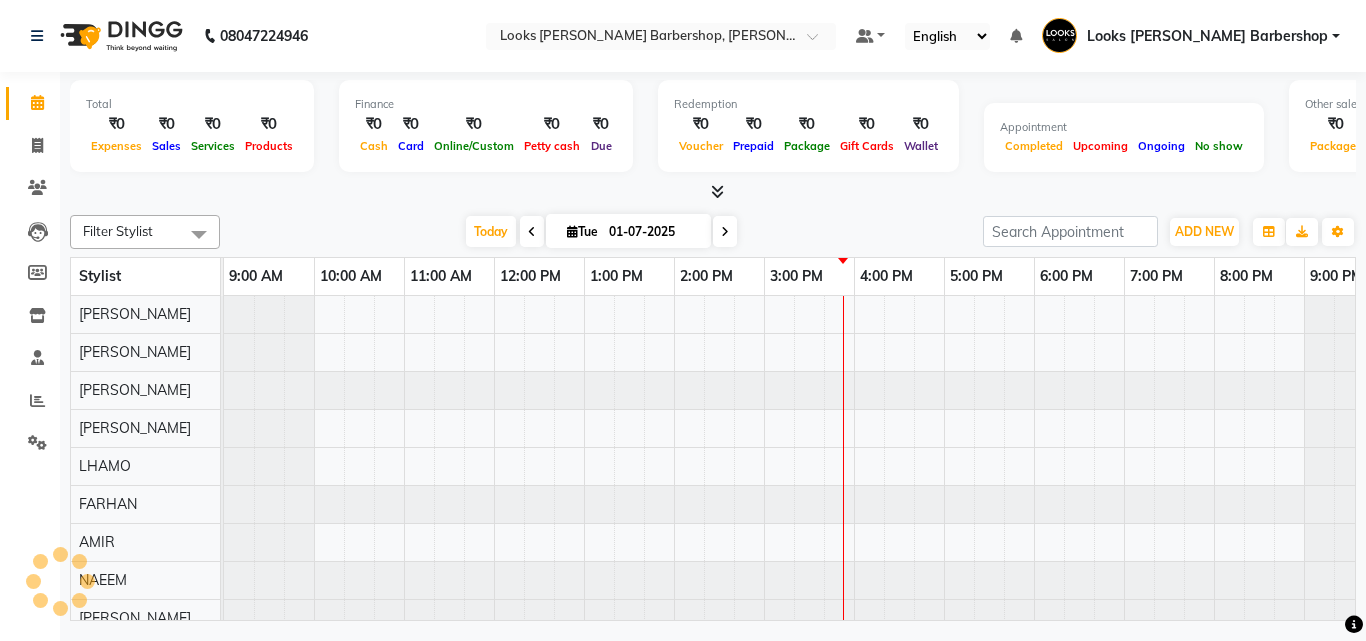 scroll, scrollTop: 0, scrollLeft: 39, axis: horizontal 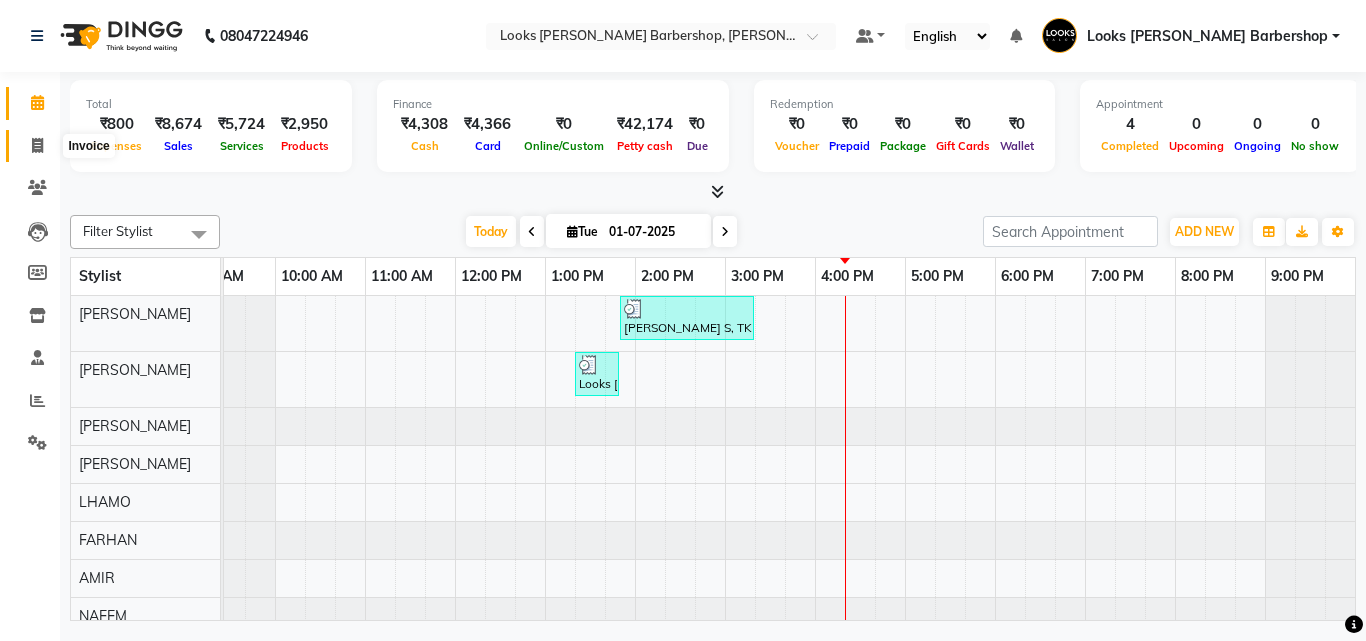 click 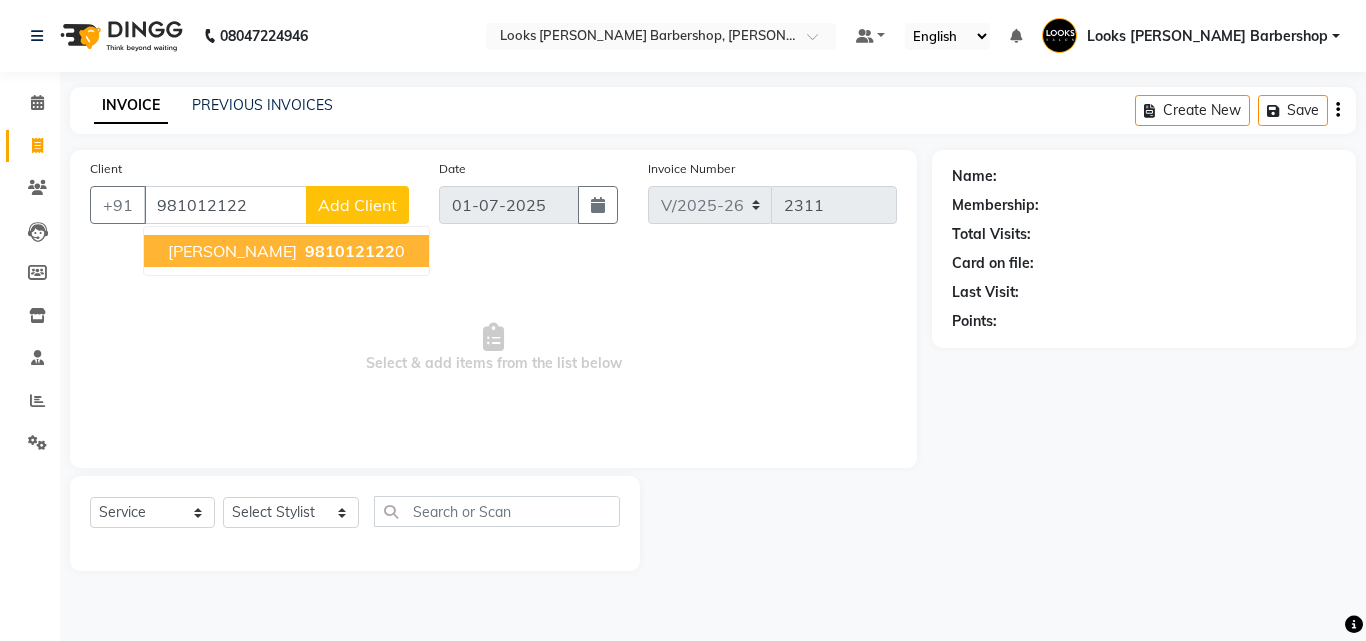 click on "Select & add items from the list below" at bounding box center (493, 348) 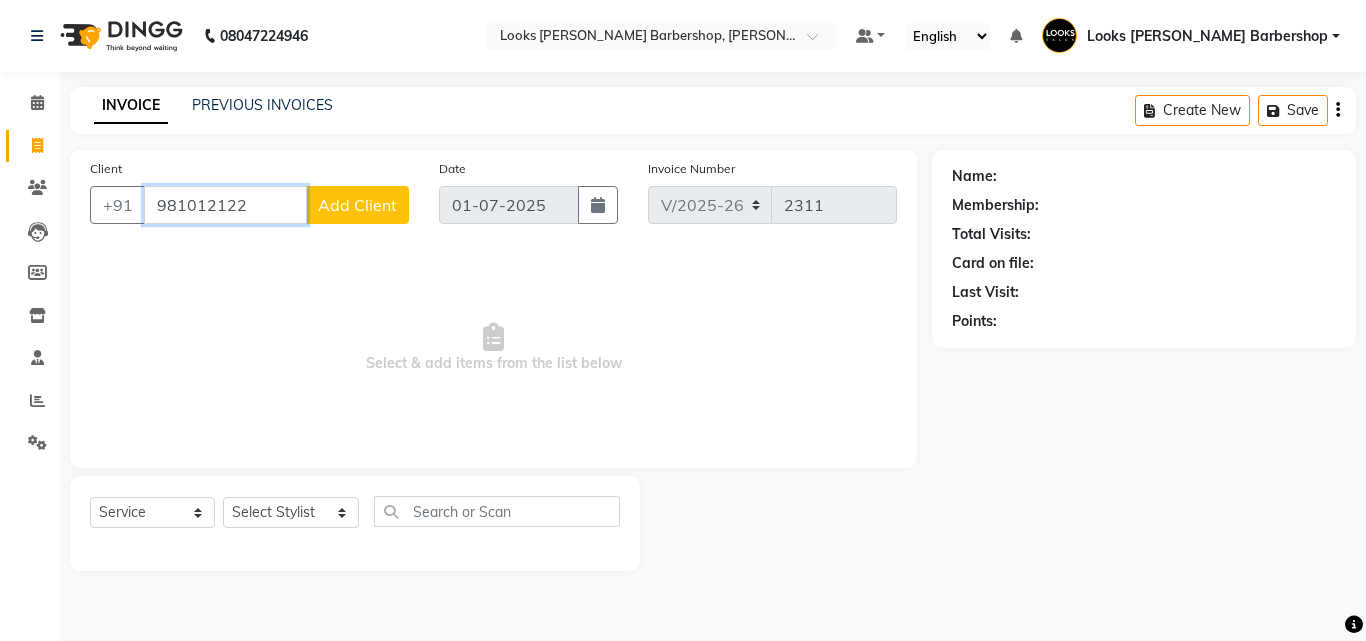 click on "981012122" at bounding box center [225, 205] 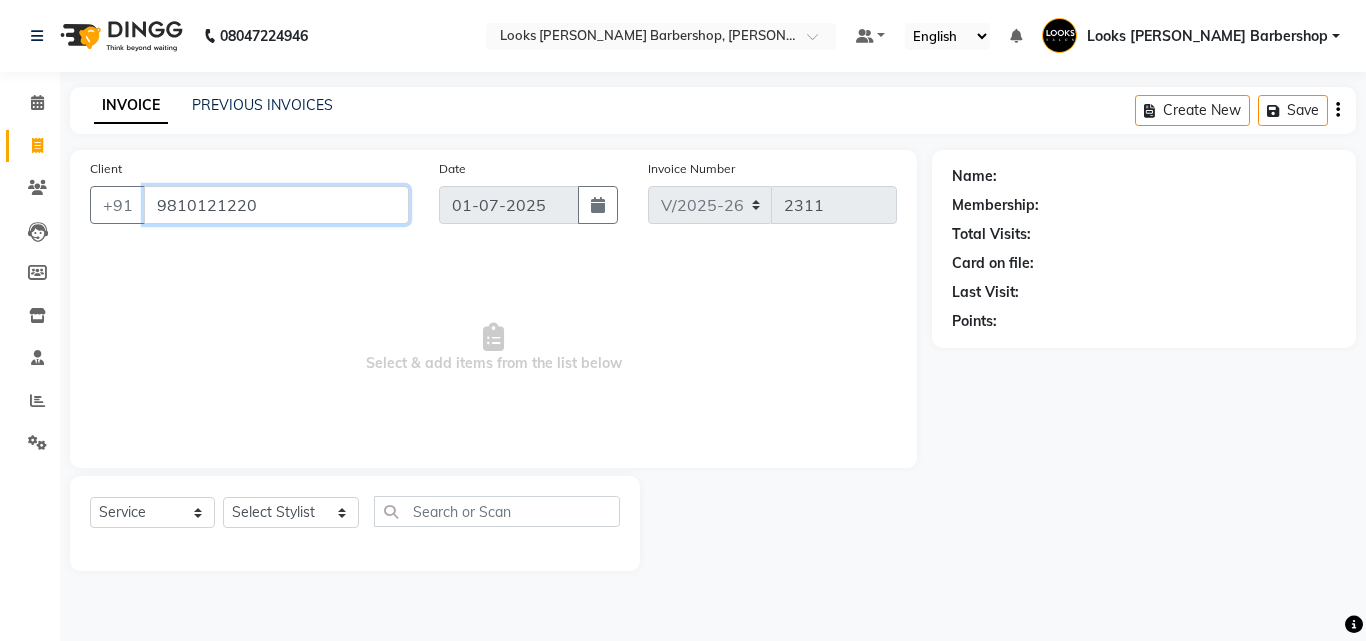 type on "9810121220" 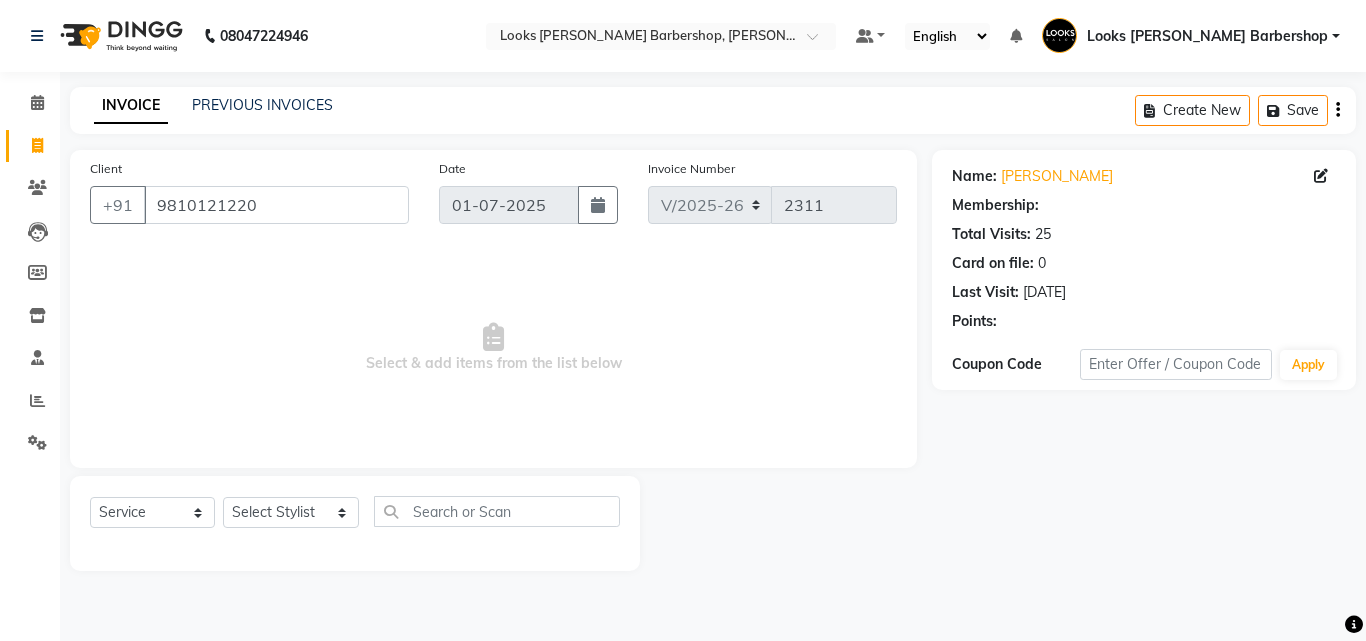 select on "1: Object" 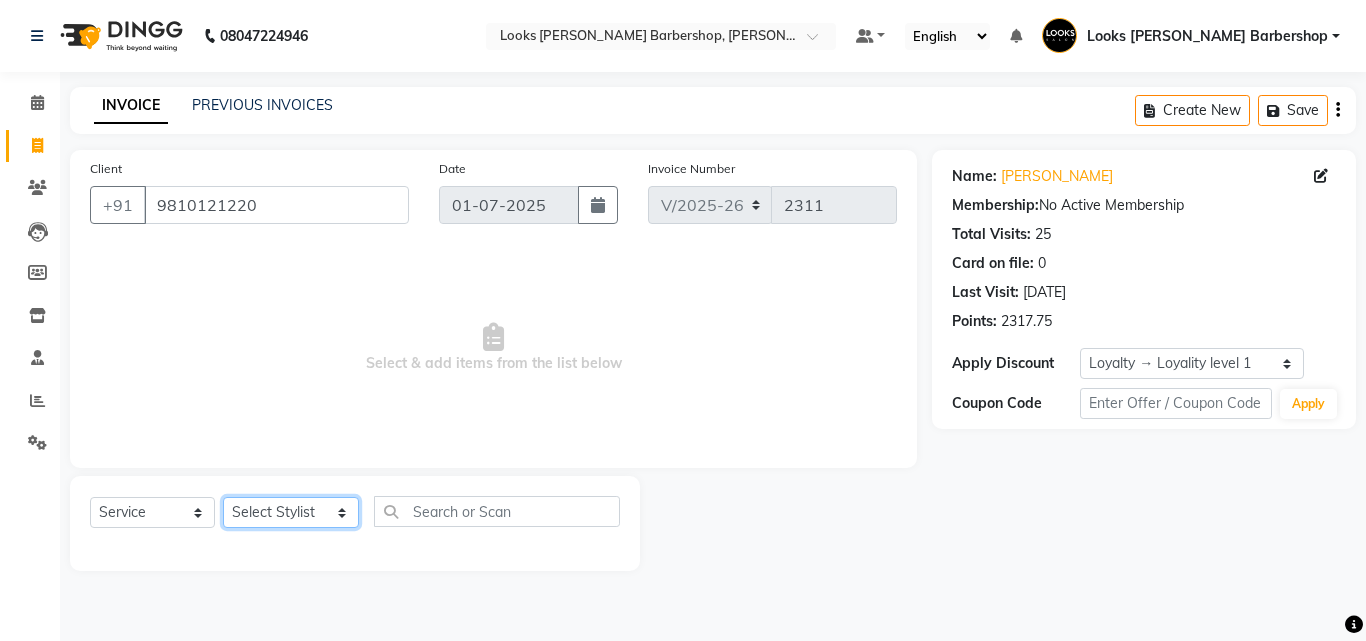 drag, startPoint x: 305, startPoint y: 497, endPoint x: 305, endPoint y: 508, distance: 11 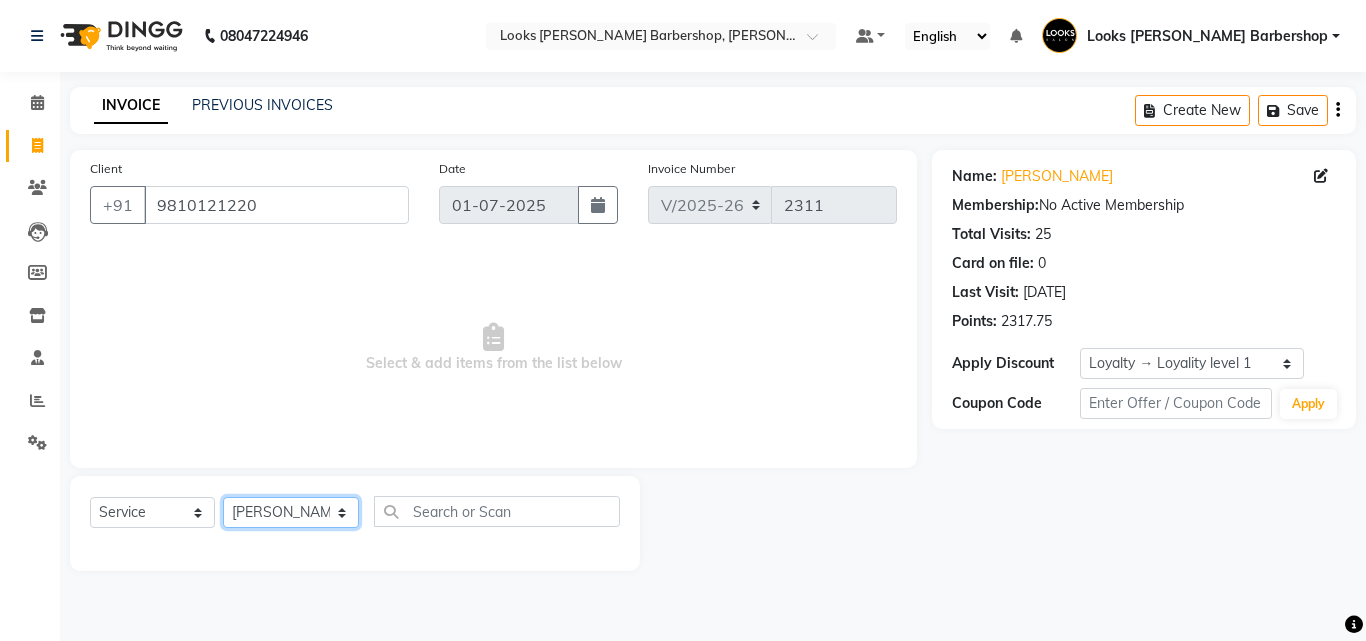 click on "Select Stylist [PERSON_NAME] AENA [PERSON_NAME] Amazon_Kart [PERSON_NAME] _asst Arvind_asst [PERSON_NAME]  Counter Sales DANISH [PERSON_NAME] [PERSON_NAME] RAI  KOMAL_NAILS Krishna_asst LALIT_PDCT LHAMO Looks_[DEMOGRAPHIC_DATA]_Section Looks_H.O_Store Looks [PERSON_NAME] Barbershop Looks_Kart [PERSON_NAME] [PERSON_NAME] [PERSON_NAME]  [PERSON_NAME]  Naveen_pdct [PERSON_NAME] [PERSON_NAME] RAAJ_JI raj ji RAM MURTI [PERSON_NAME]  [PERSON_NAME] SACHIN [PERSON_NAME] [PERSON_NAME] [PERSON_NAME] [PERSON_NAME] Sunny VIKRAM [PERSON_NAME]  [PERSON_NAME] ASSISTANT" 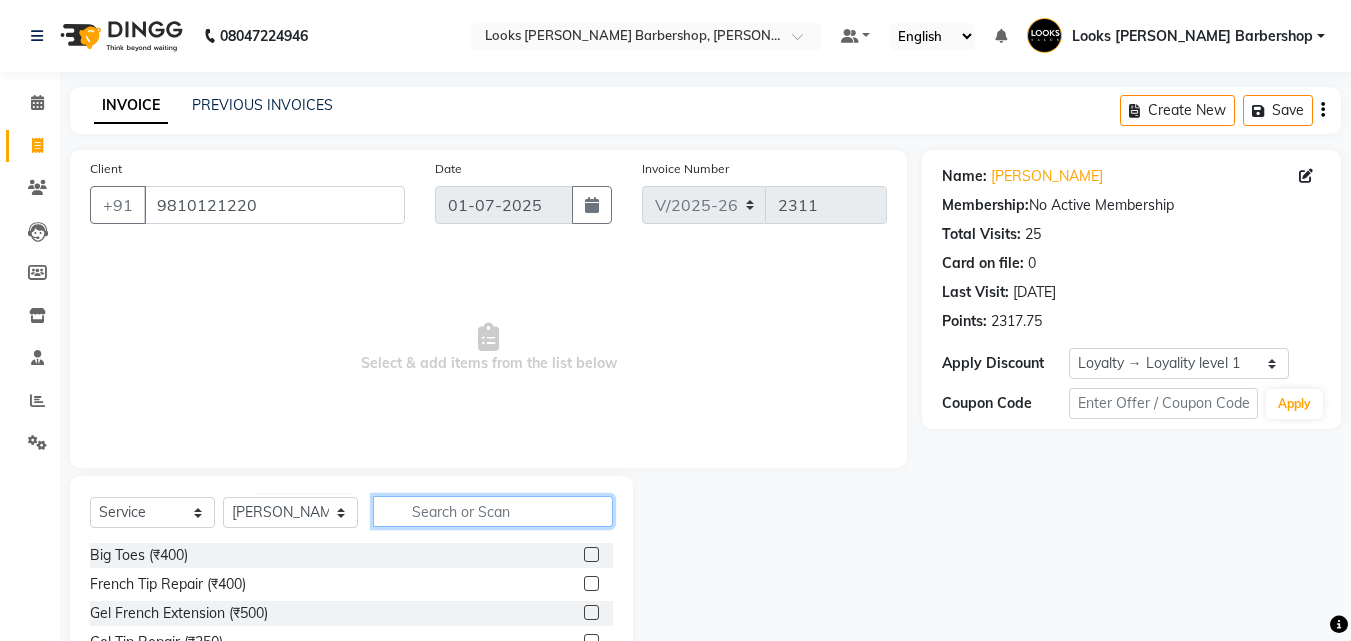 click 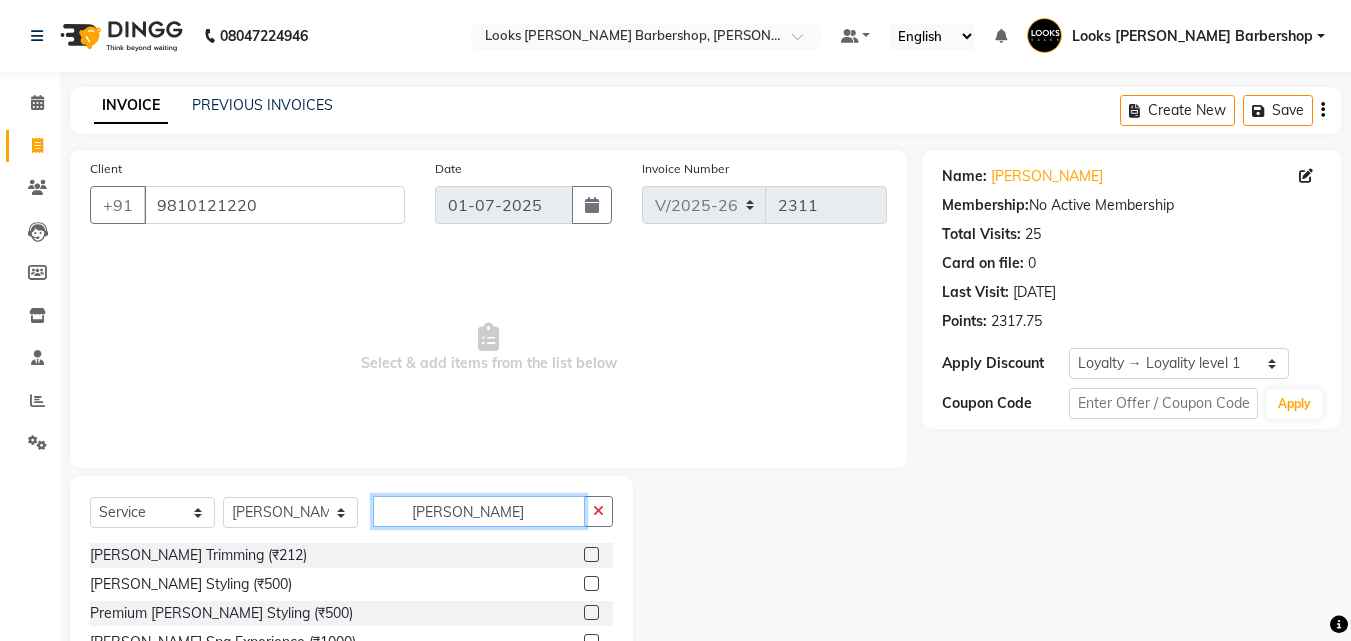 type on "BEARD" 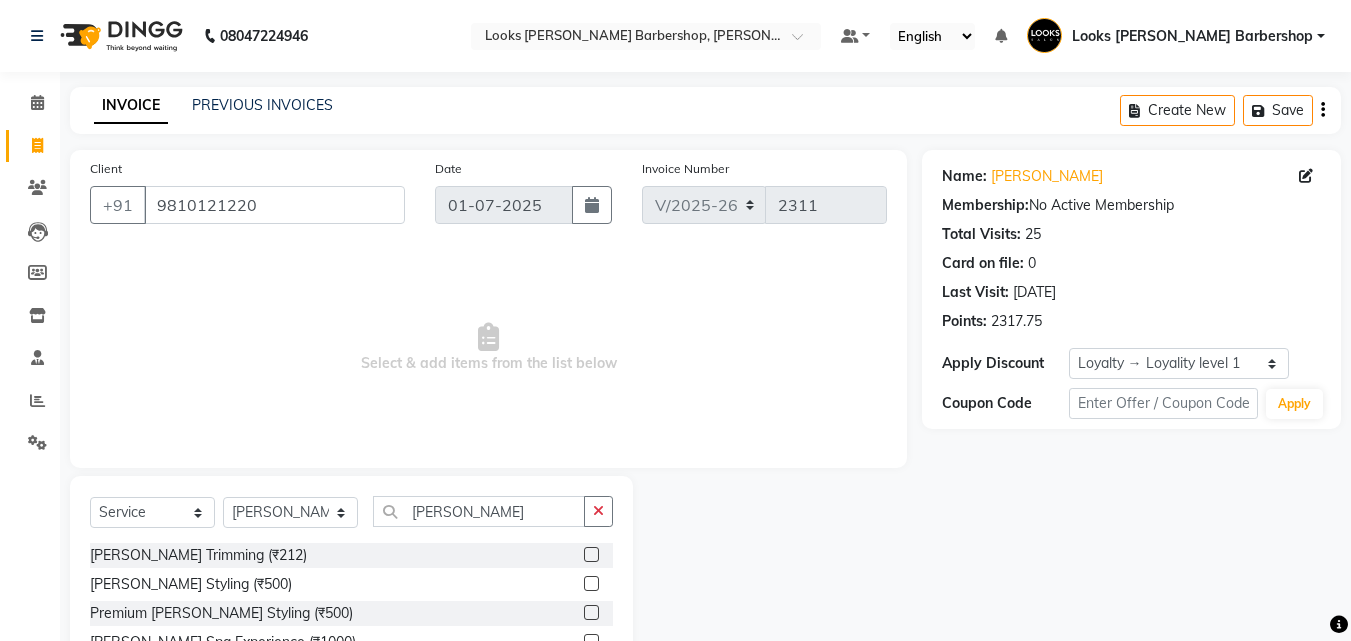 click 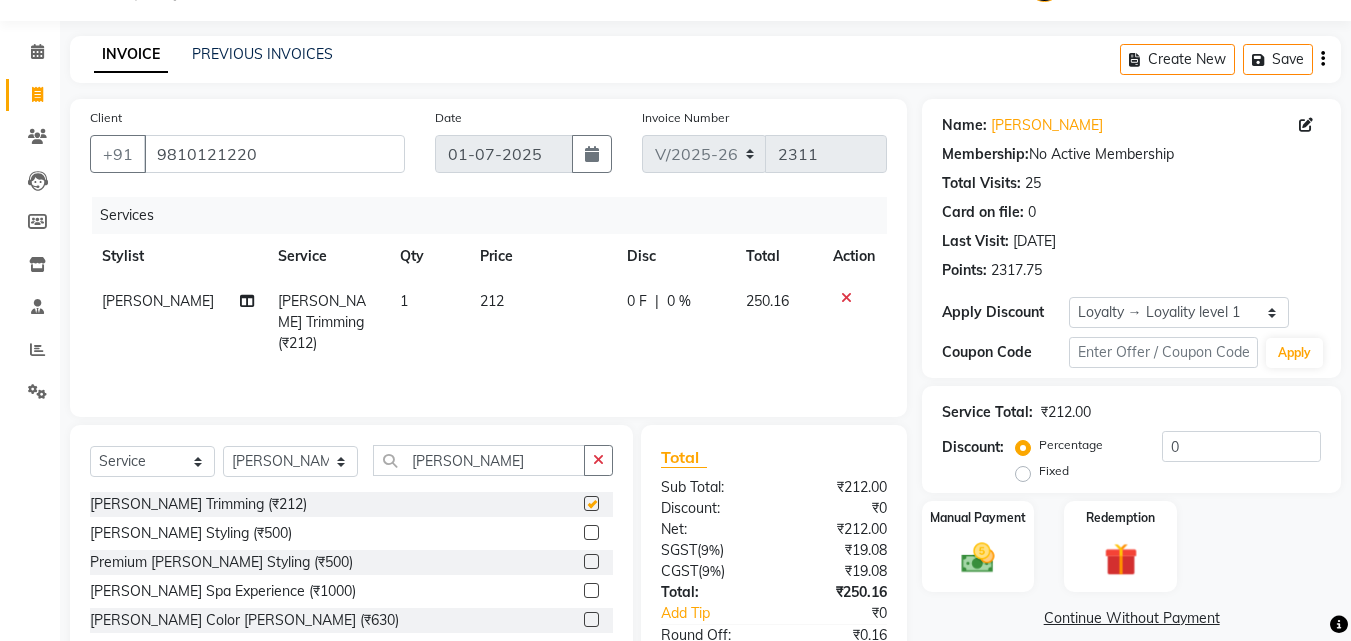 scroll, scrollTop: 180, scrollLeft: 0, axis: vertical 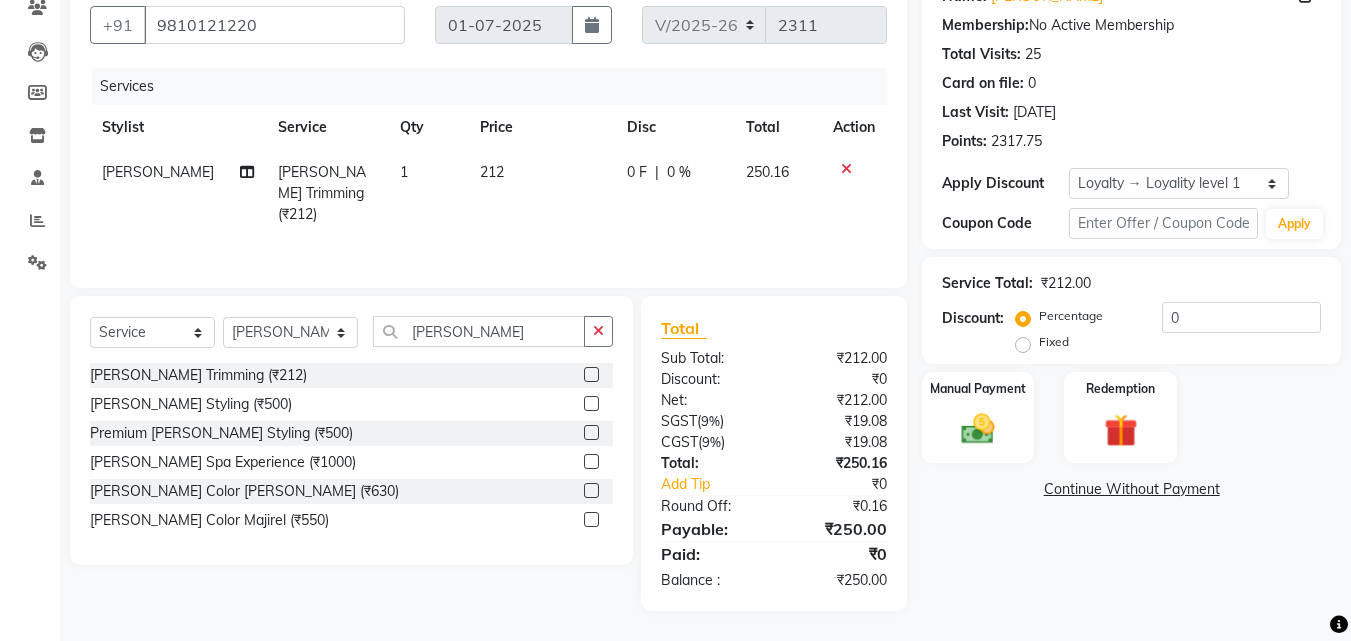 checkbox on "false" 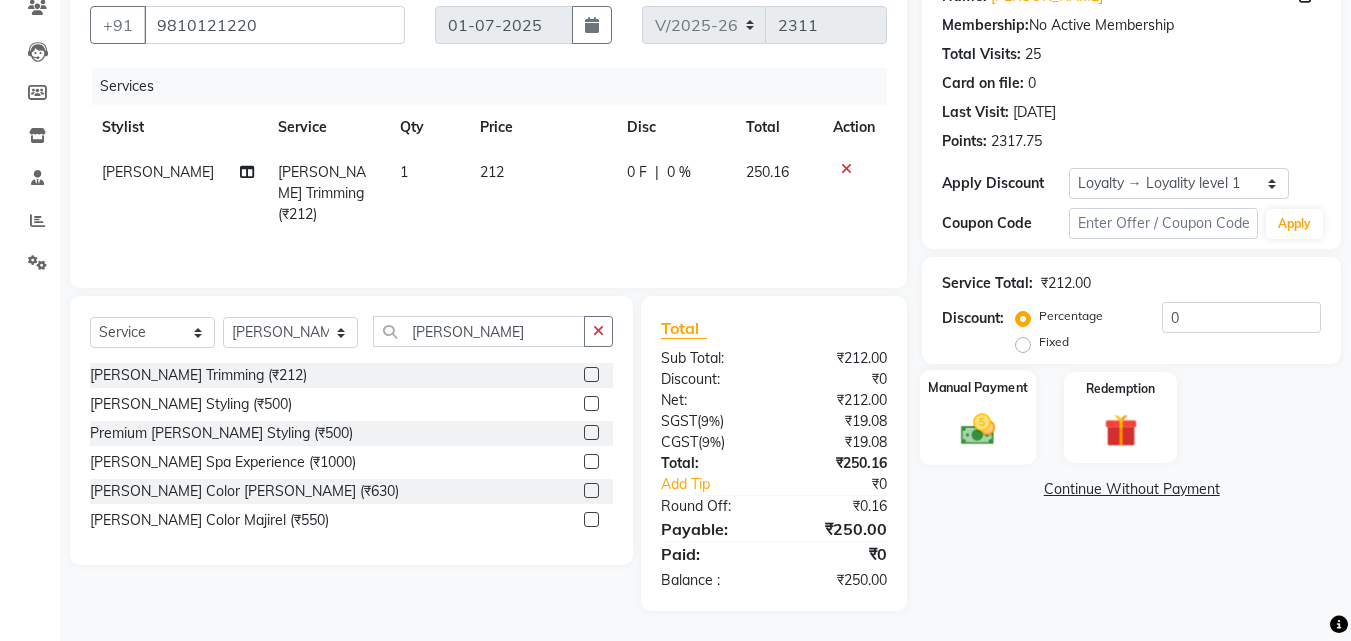 click 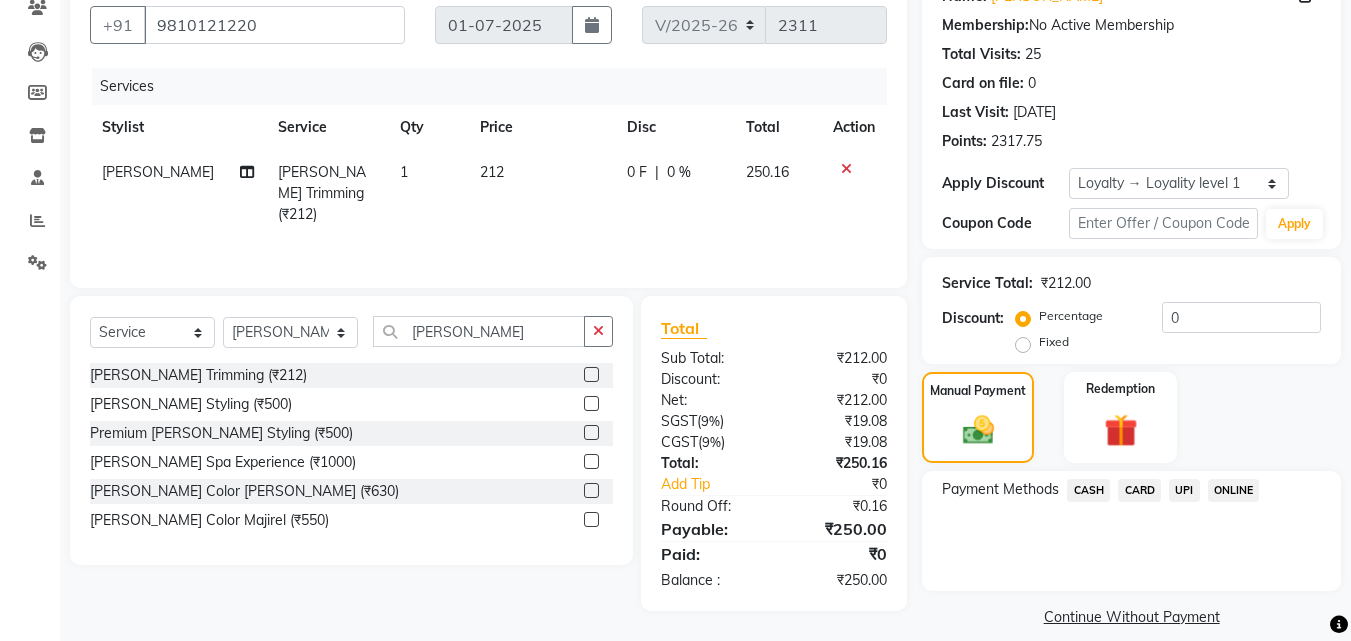 click on "CASH" 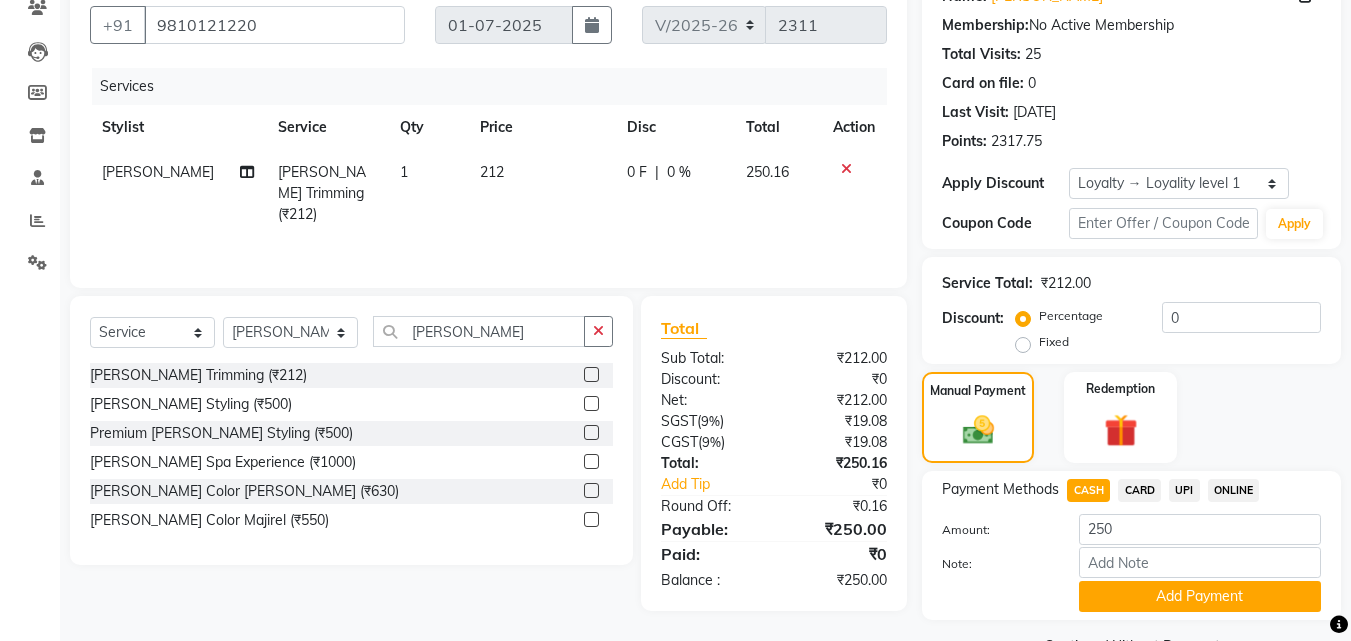 click on "Add Payment" 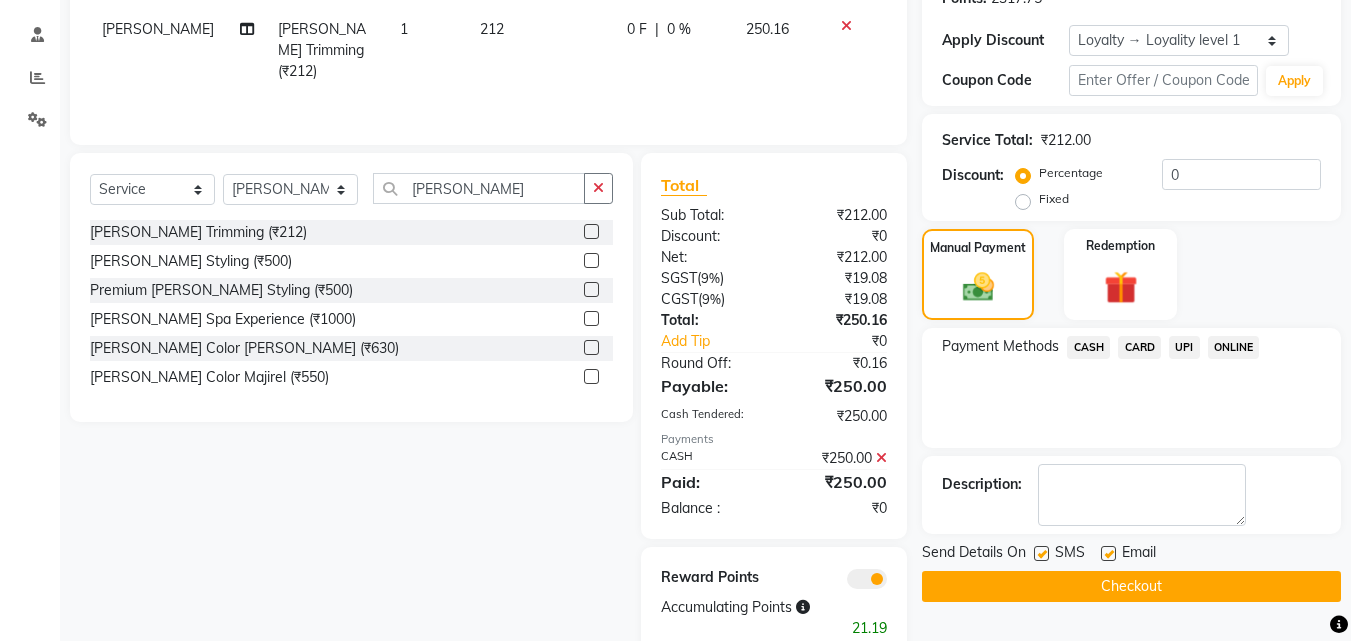 scroll, scrollTop: 371, scrollLeft: 0, axis: vertical 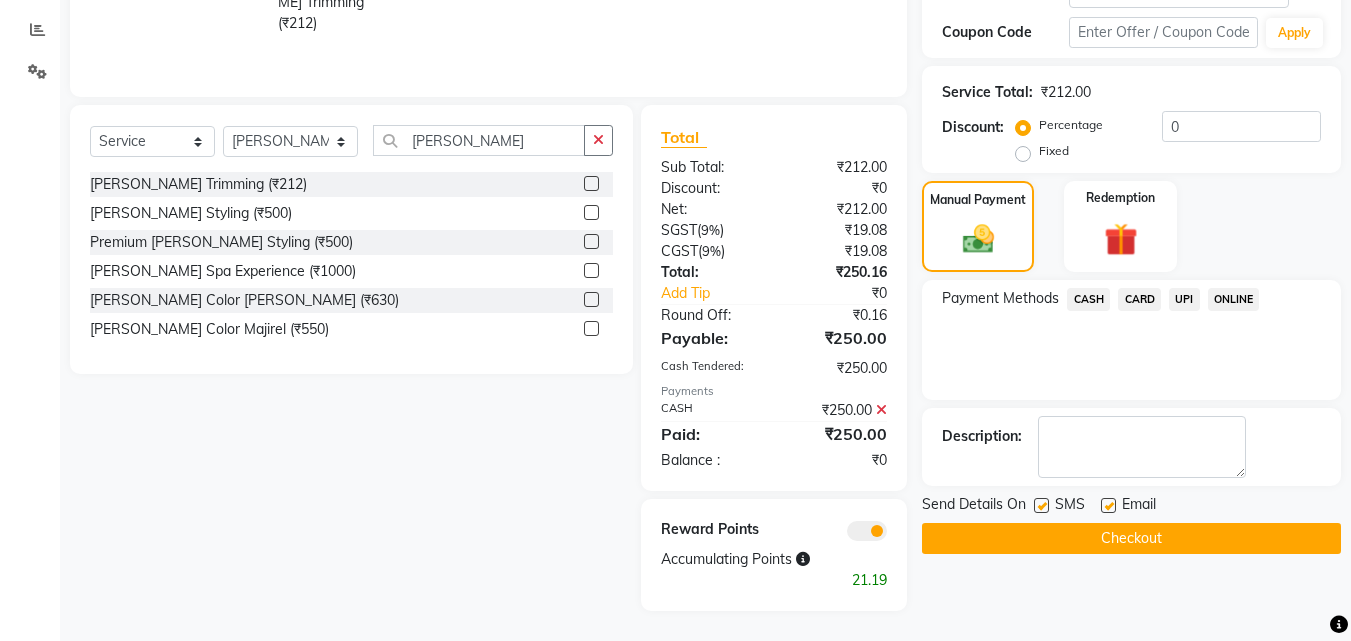 click on "Checkout" 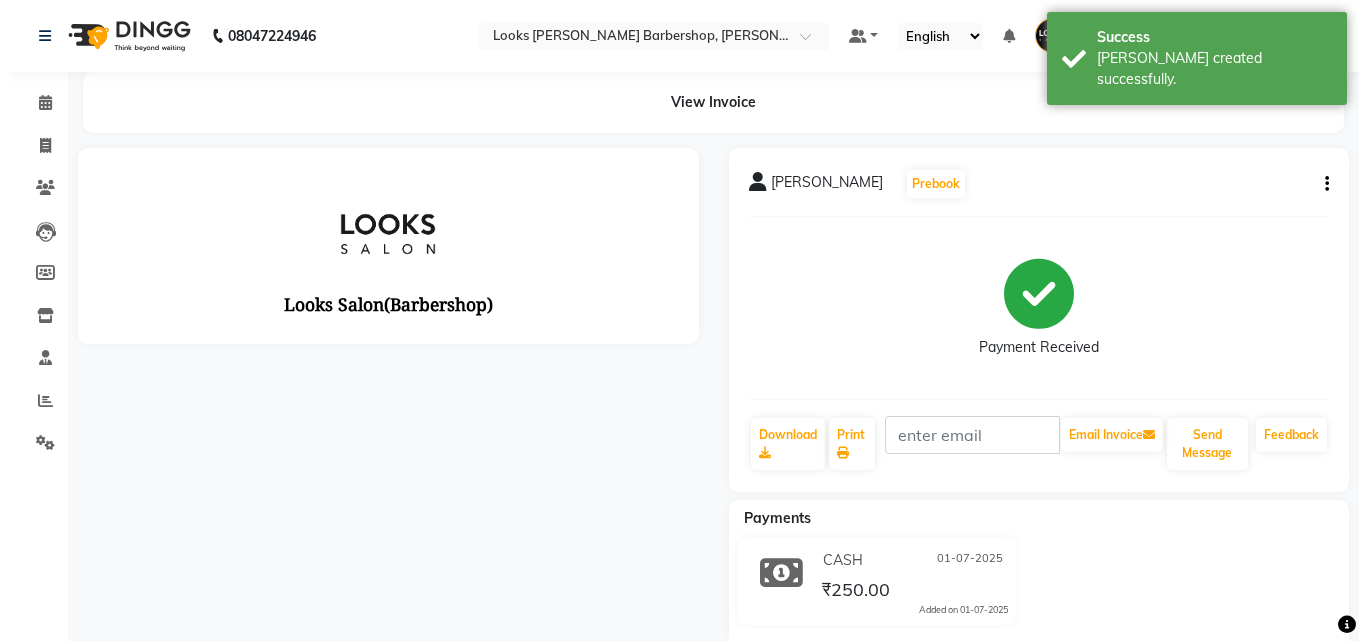 scroll, scrollTop: 0, scrollLeft: 0, axis: both 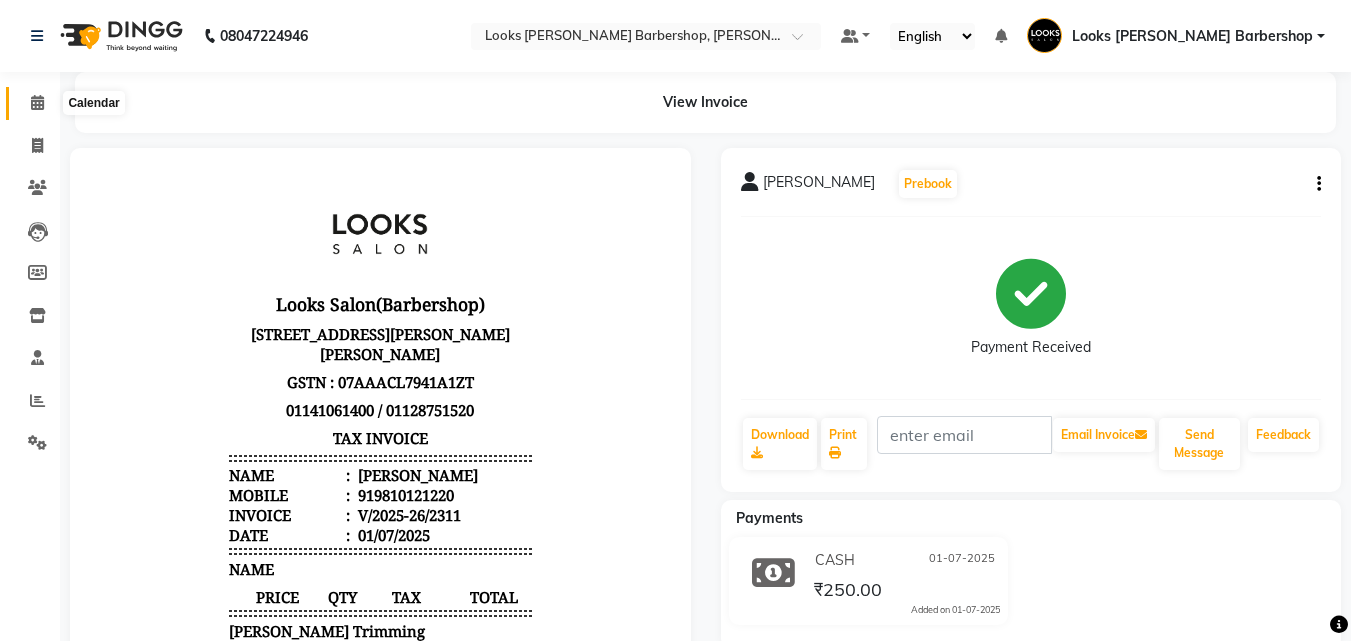 click 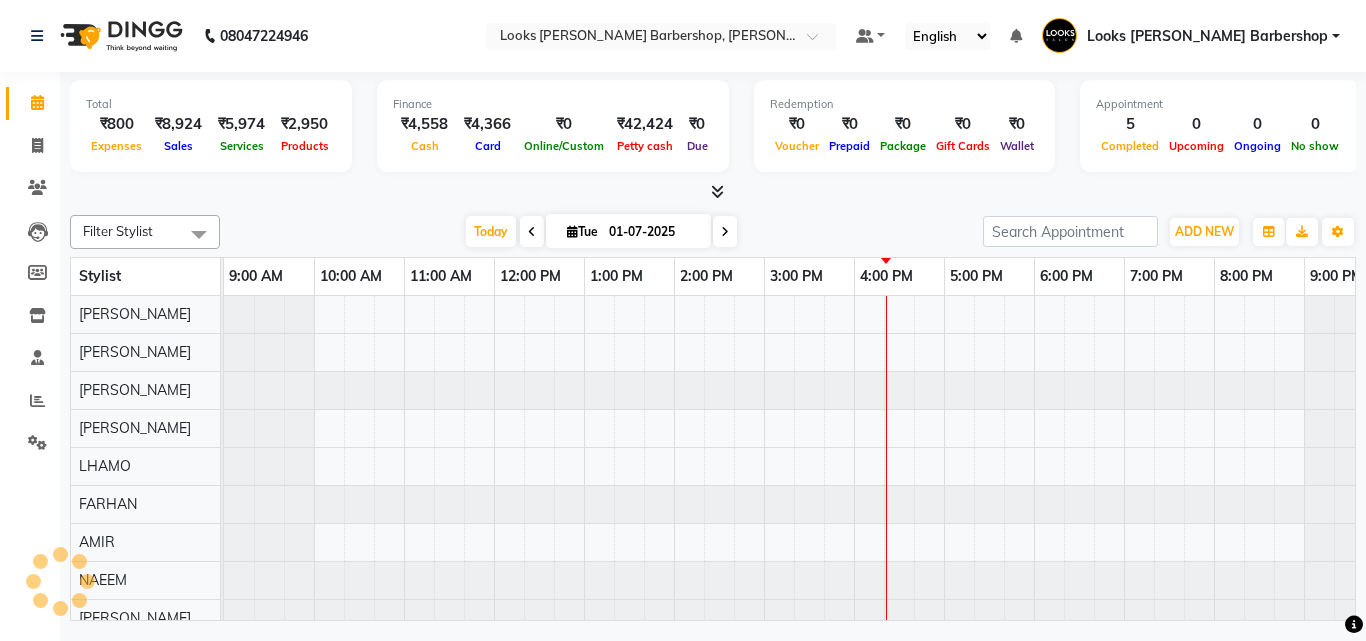 scroll, scrollTop: 27, scrollLeft: 0, axis: vertical 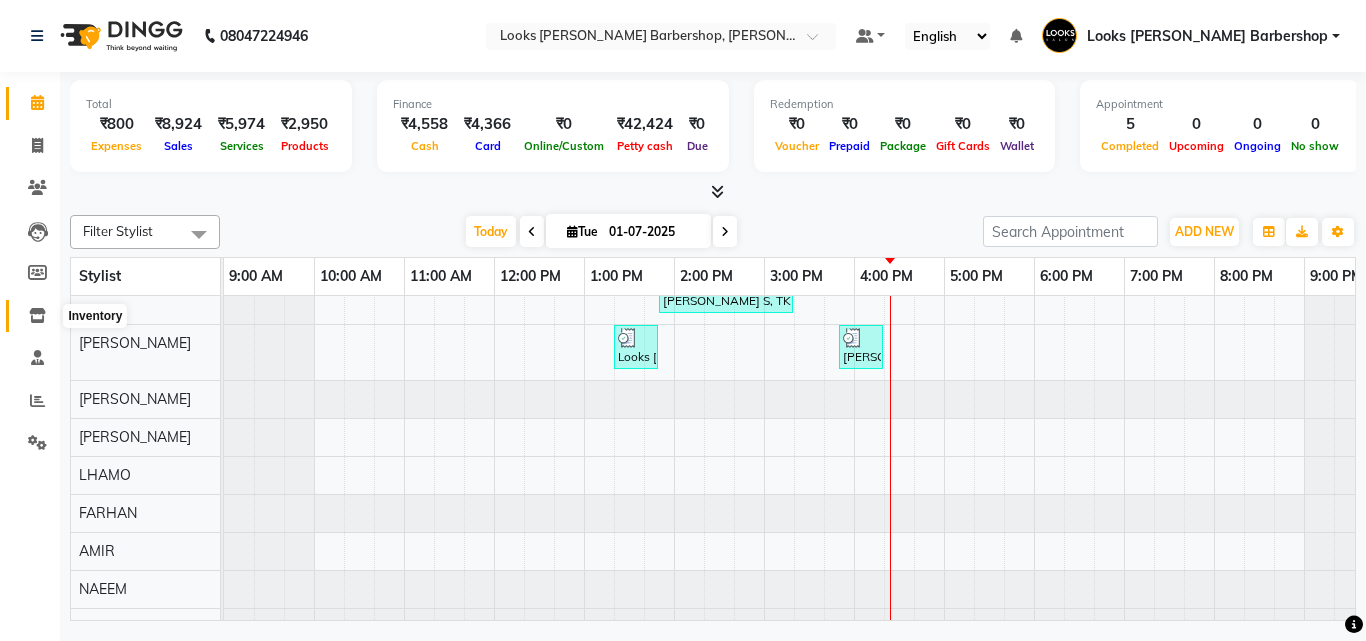 click 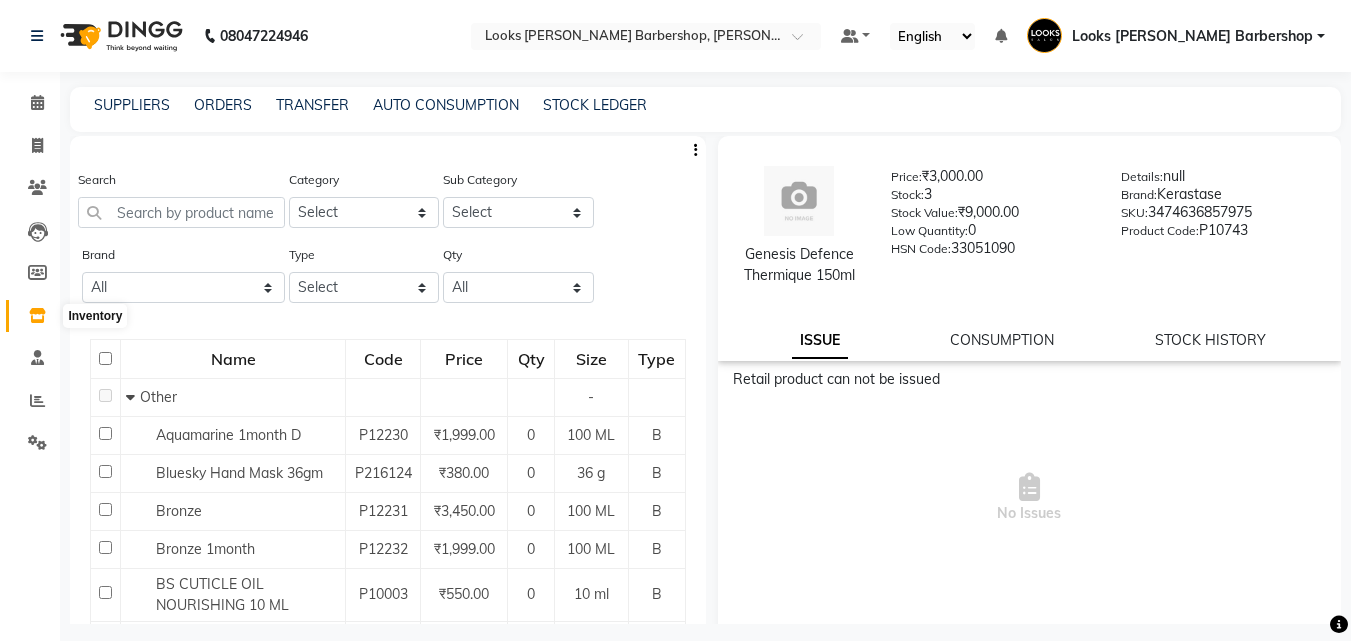 click 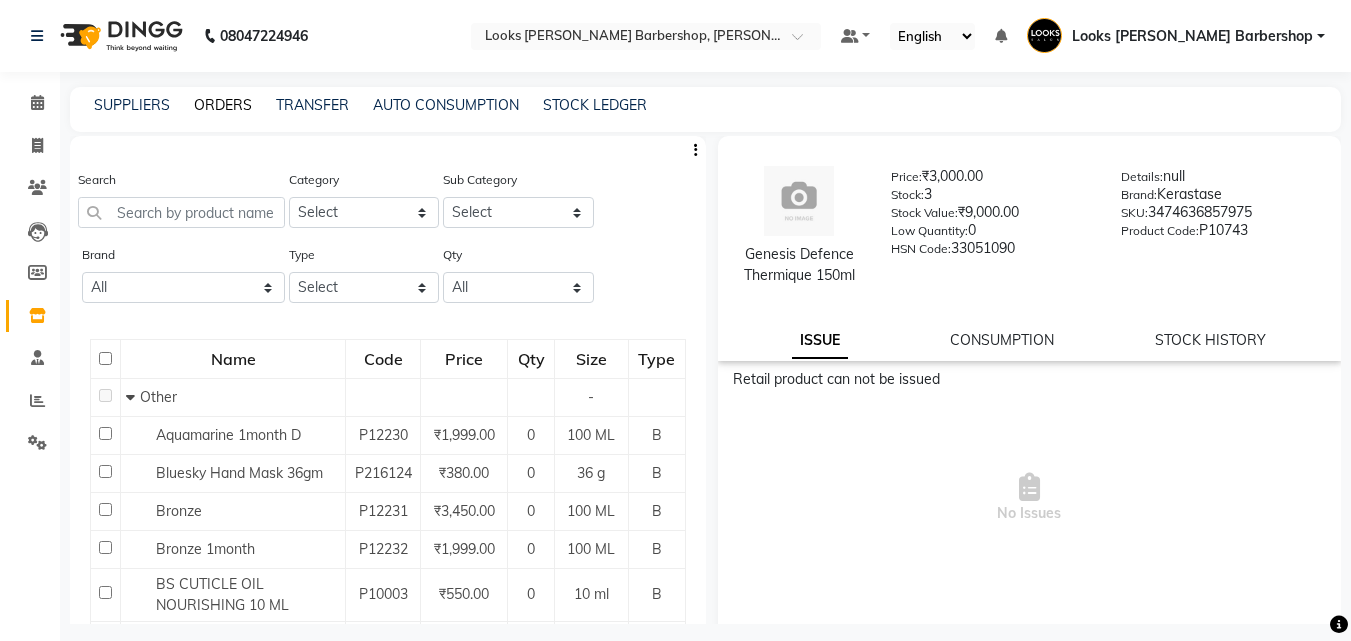 click on "ORDERS" 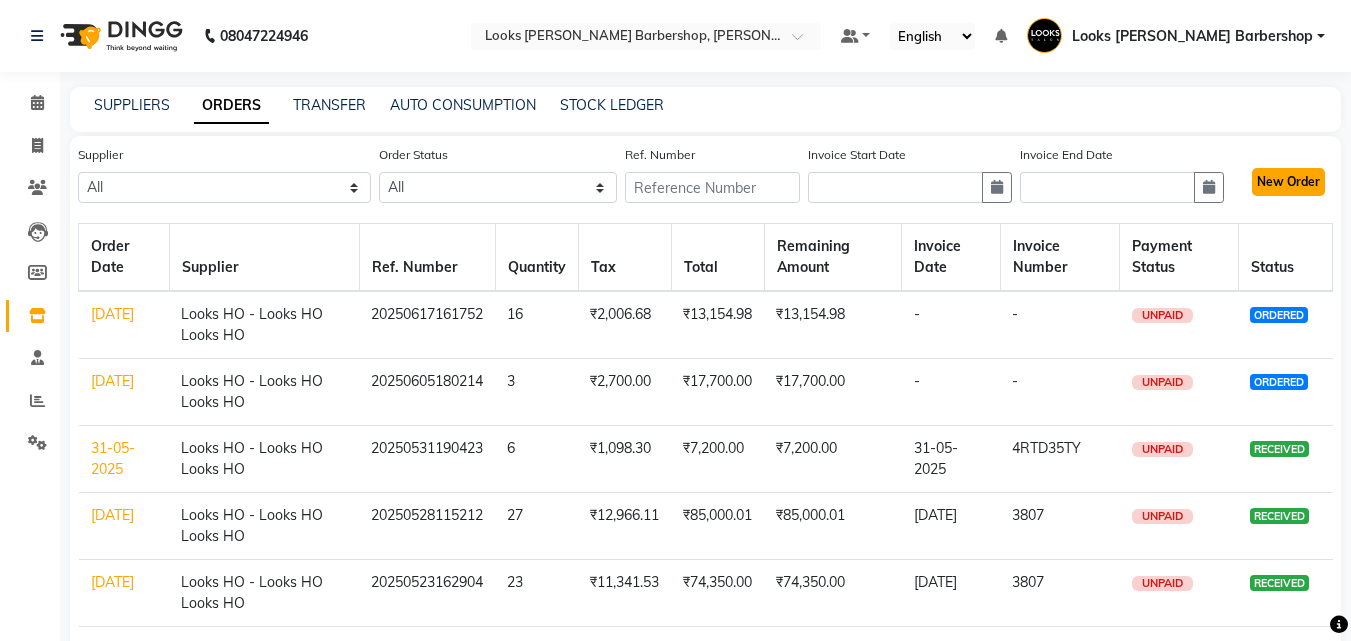 click on "New Order" 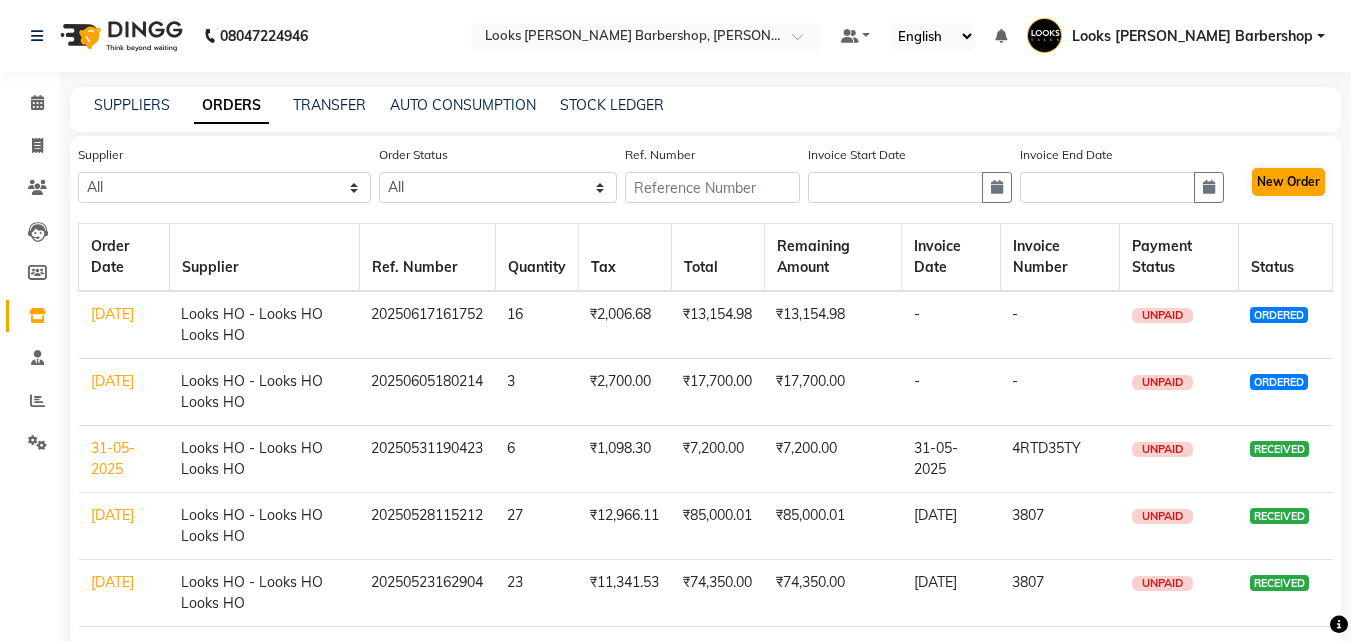 select on "true" 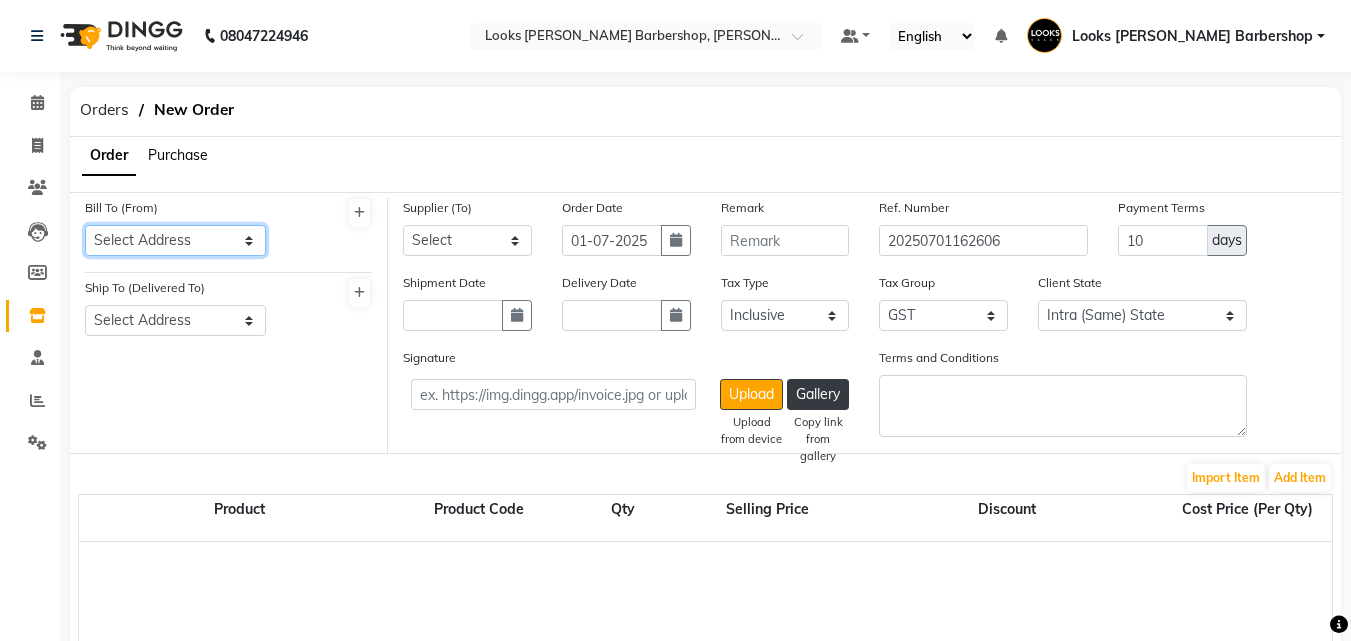 click on "Select Address  Looks Salon Barber Shop Karol Bagh" 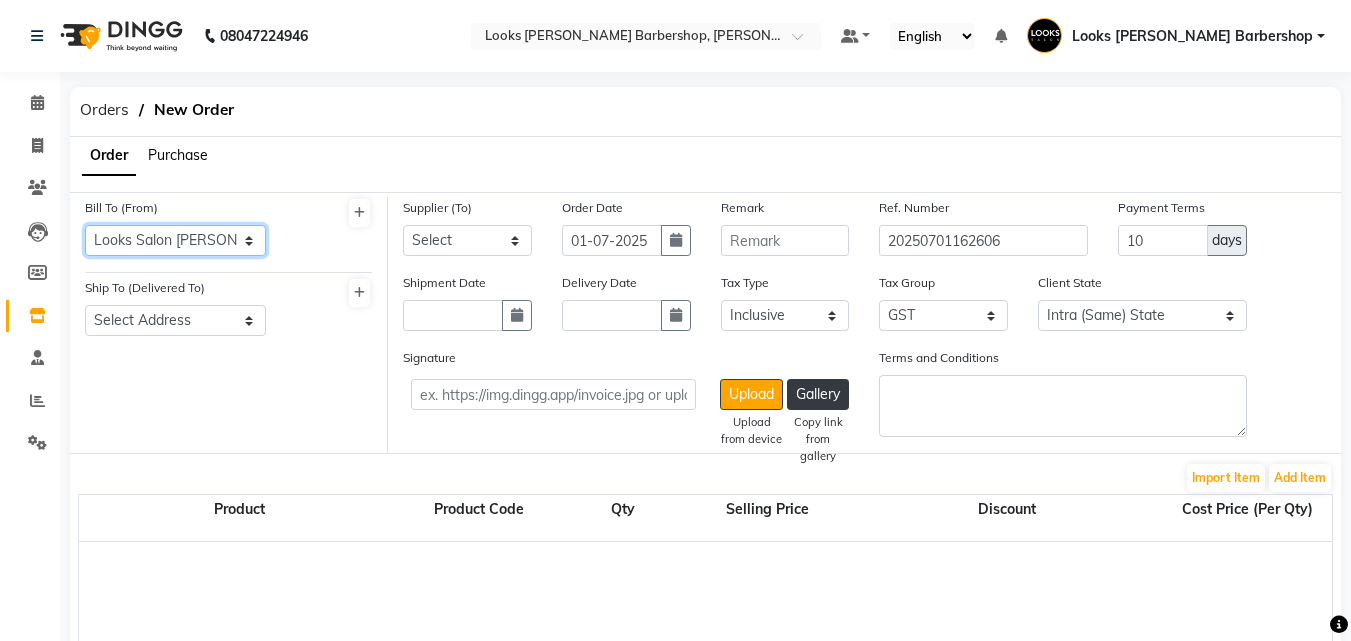 click on "Select Address  Looks Salon Barber Shop Karol Bagh" 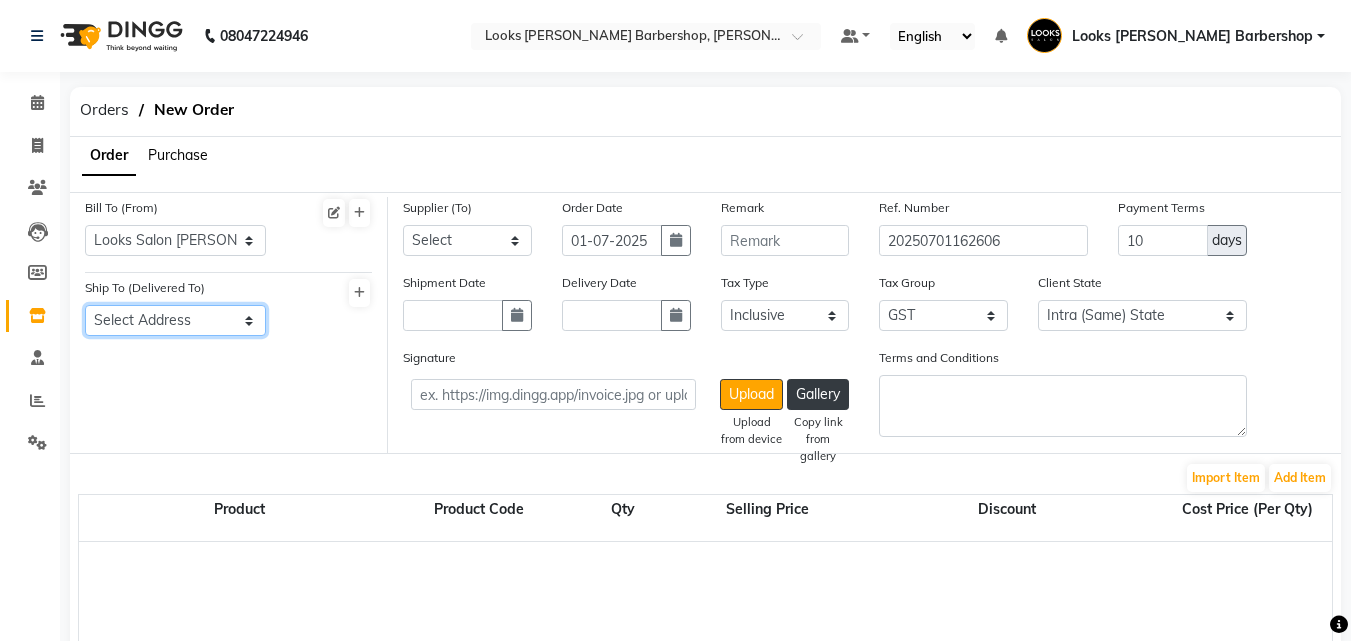click on "Select Address  Looks Salon Barber Shop Karol Bagh" 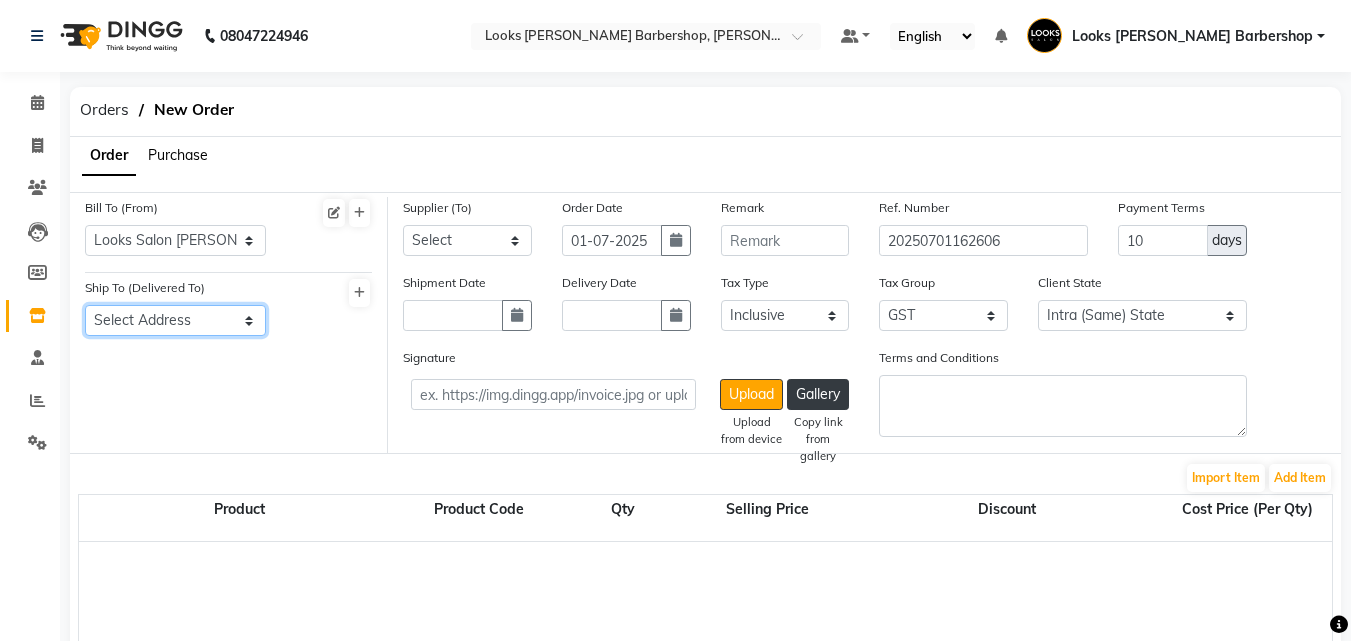 select on "934" 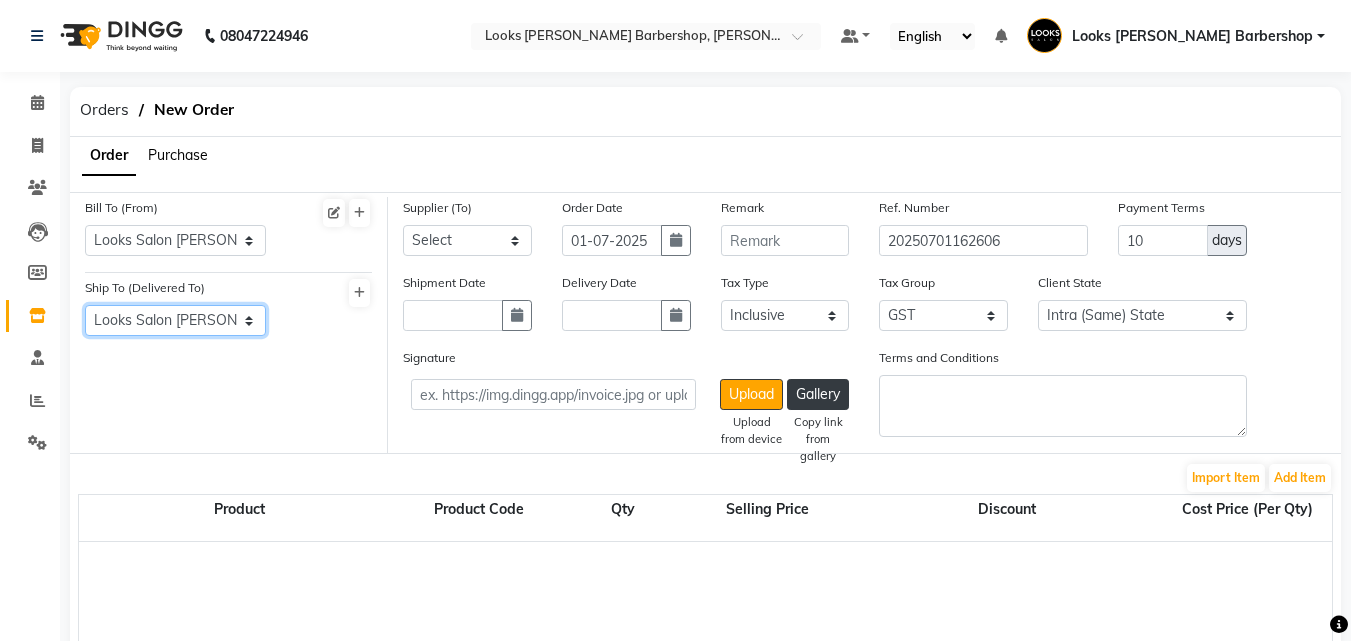 click on "Select Address  Looks Salon Barber Shop Karol Bagh" 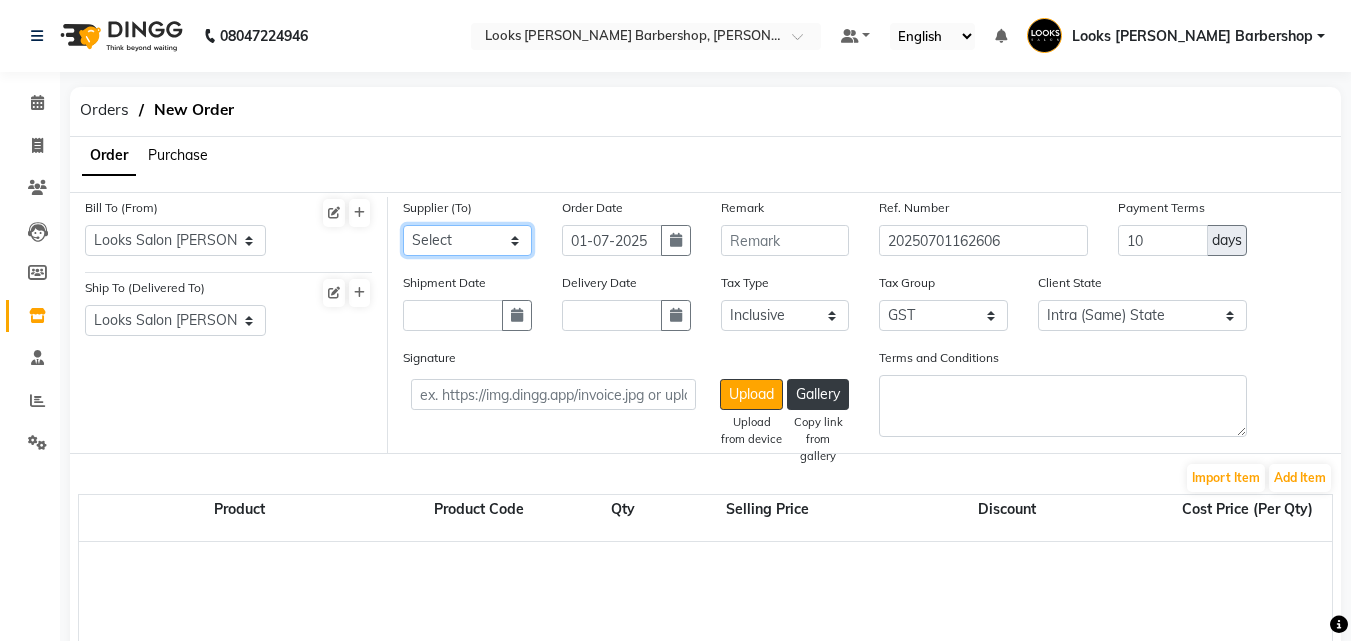 click on "Select Looks HO - Looks HO Looks HO" 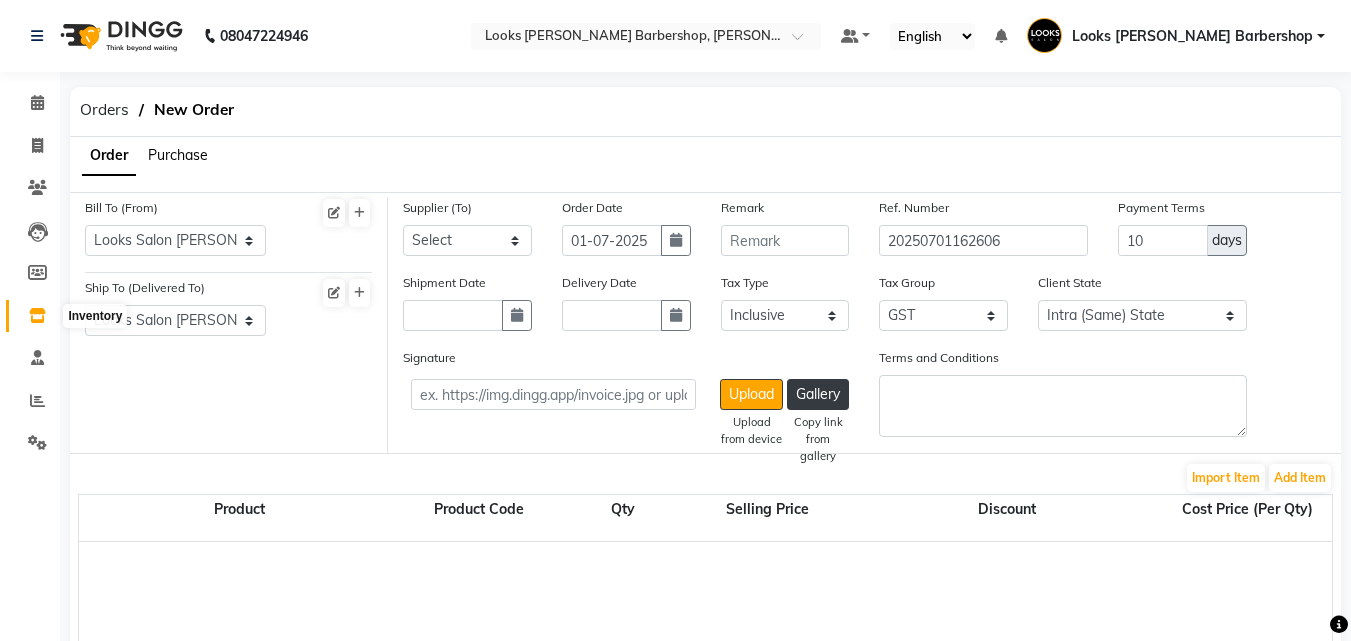 click 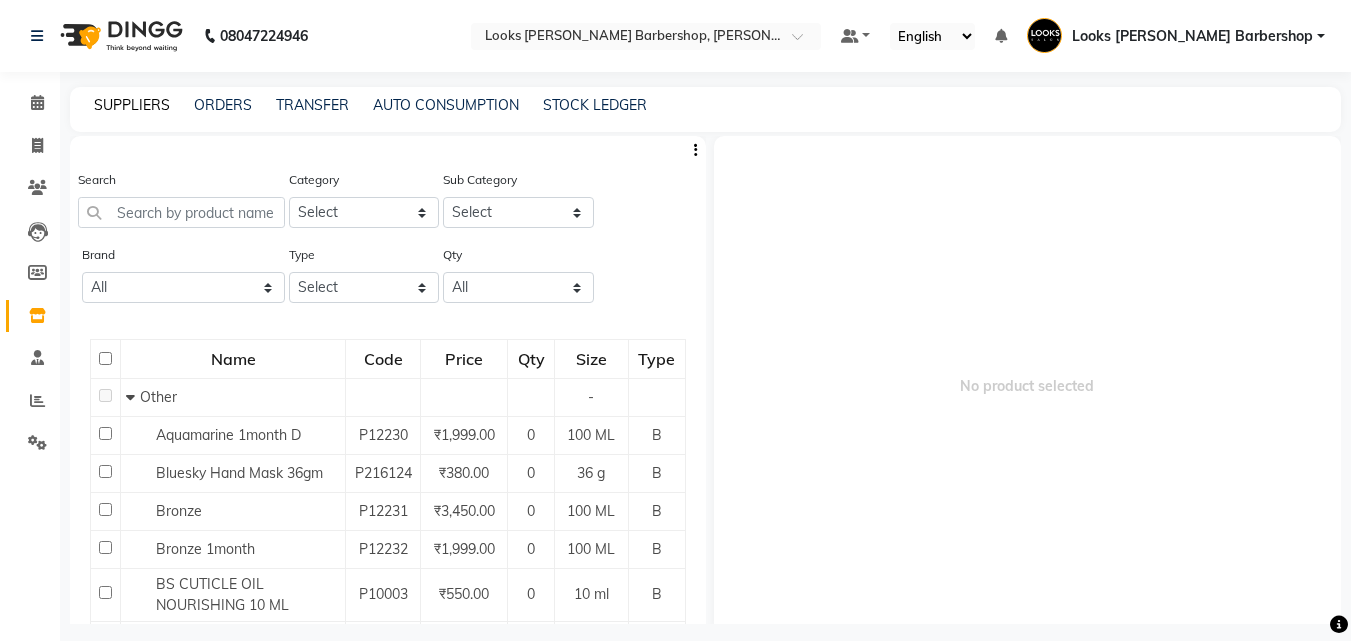 click on "SUPPLIERS" 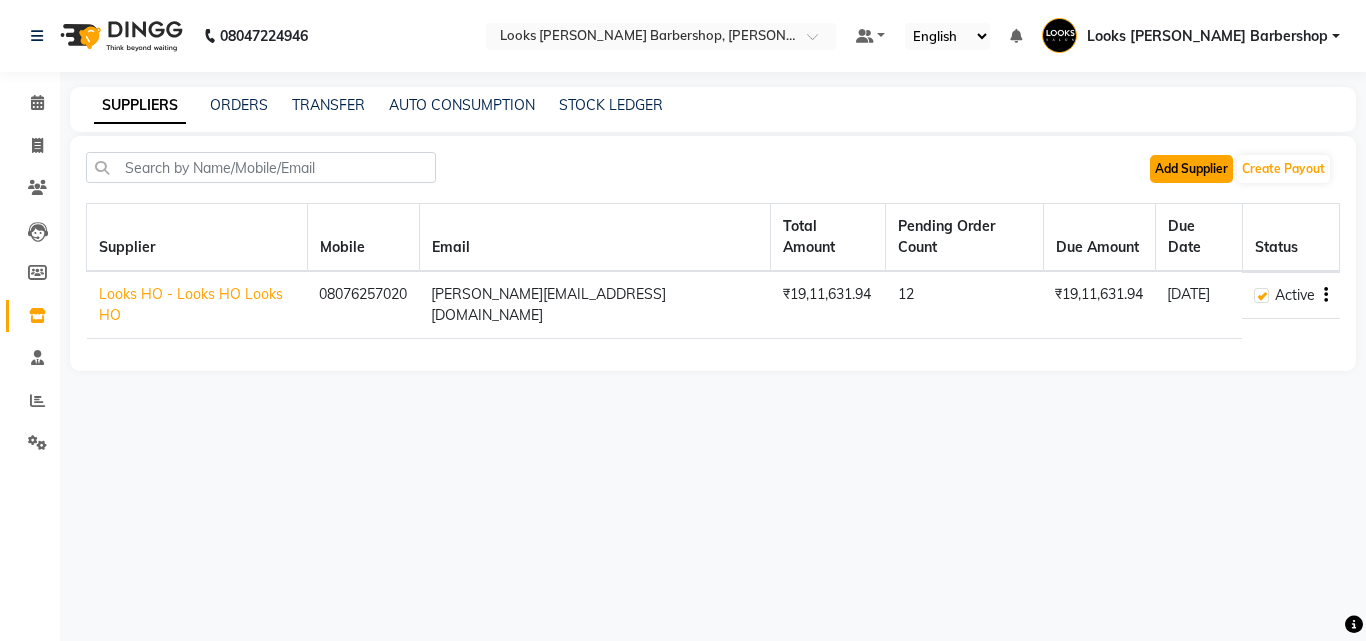click on "Add Supplier" 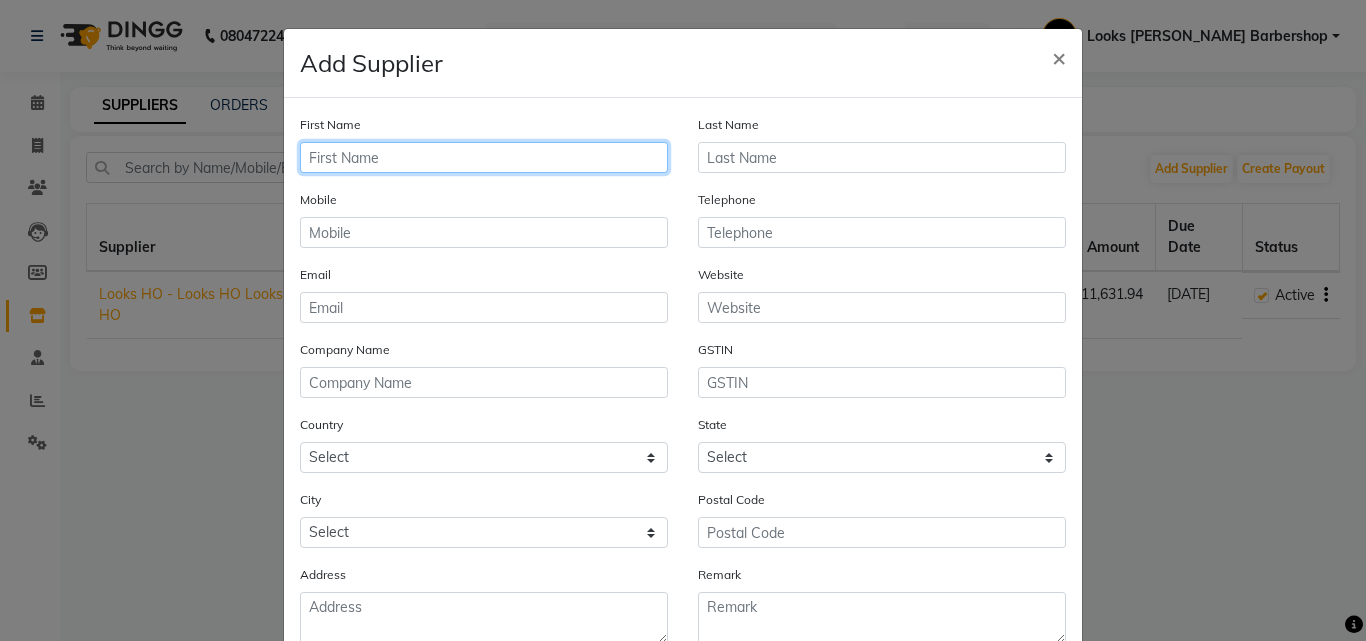 click 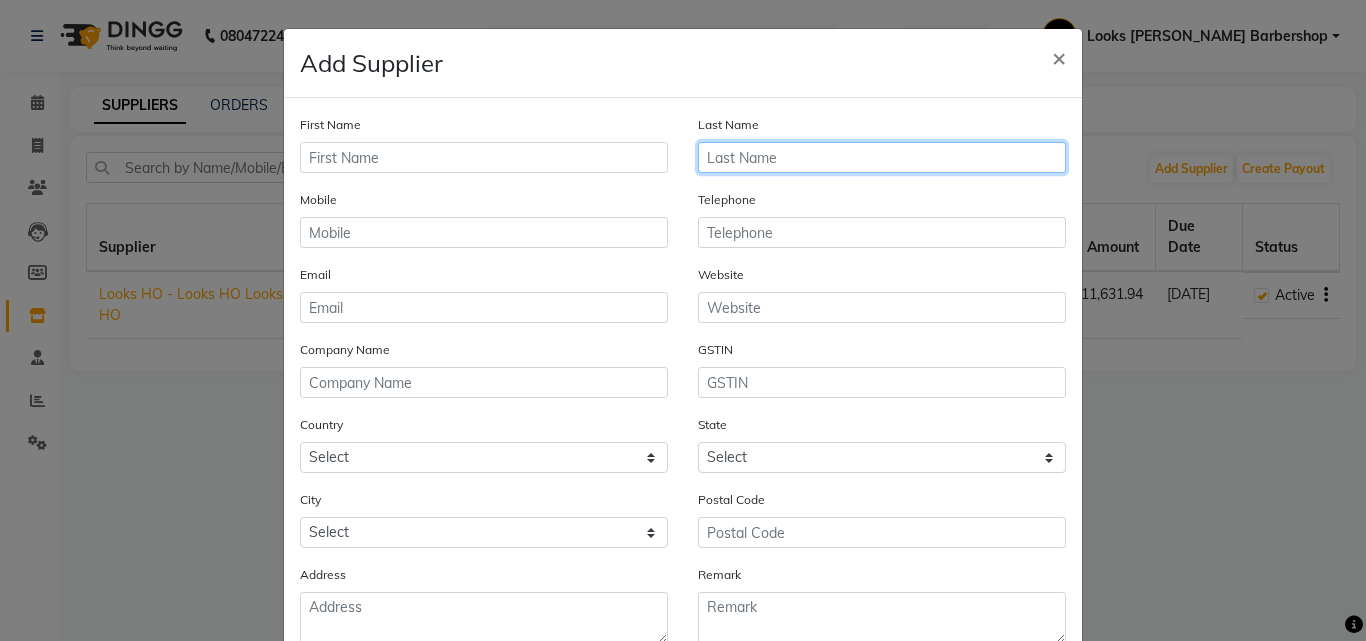 click 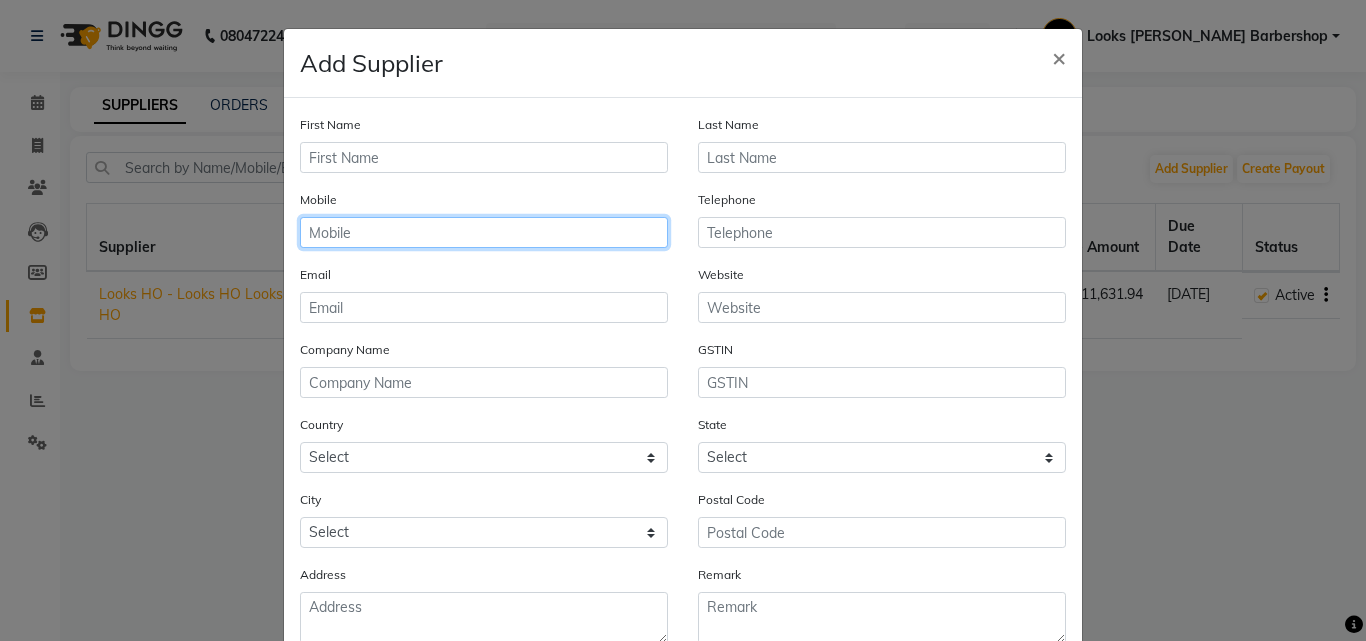 drag, startPoint x: 361, startPoint y: 233, endPoint x: 401, endPoint y: 248, distance: 42.72002 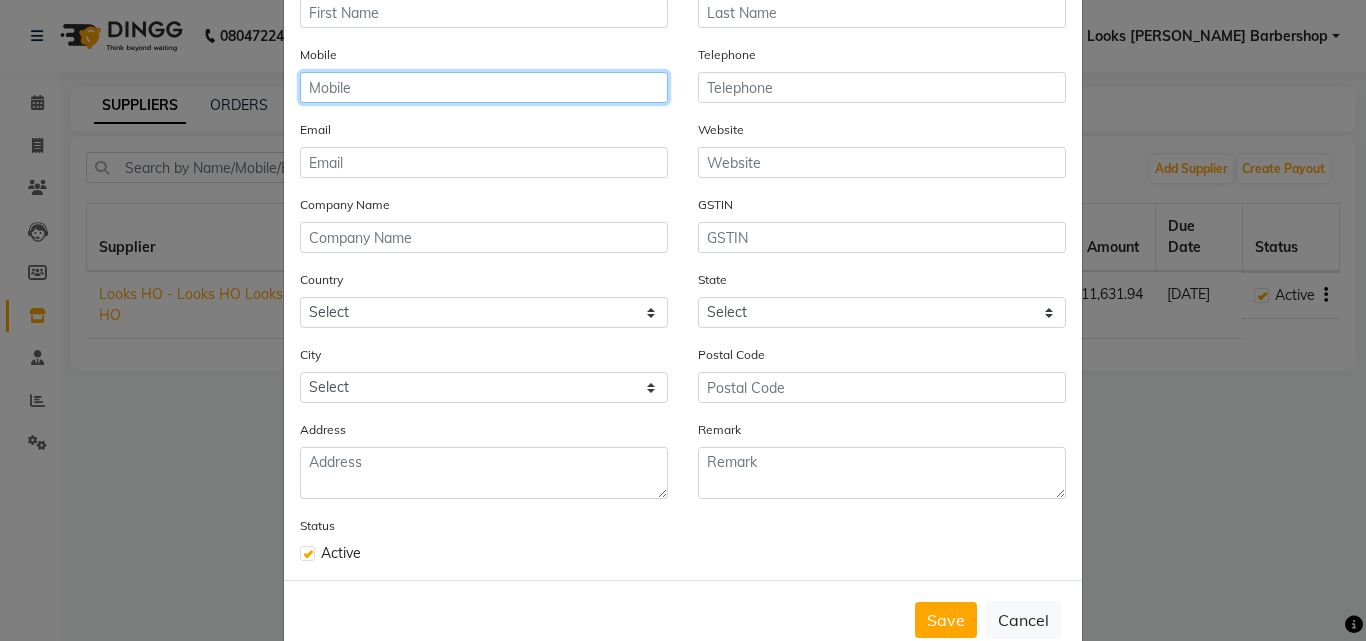 scroll, scrollTop: 192, scrollLeft: 0, axis: vertical 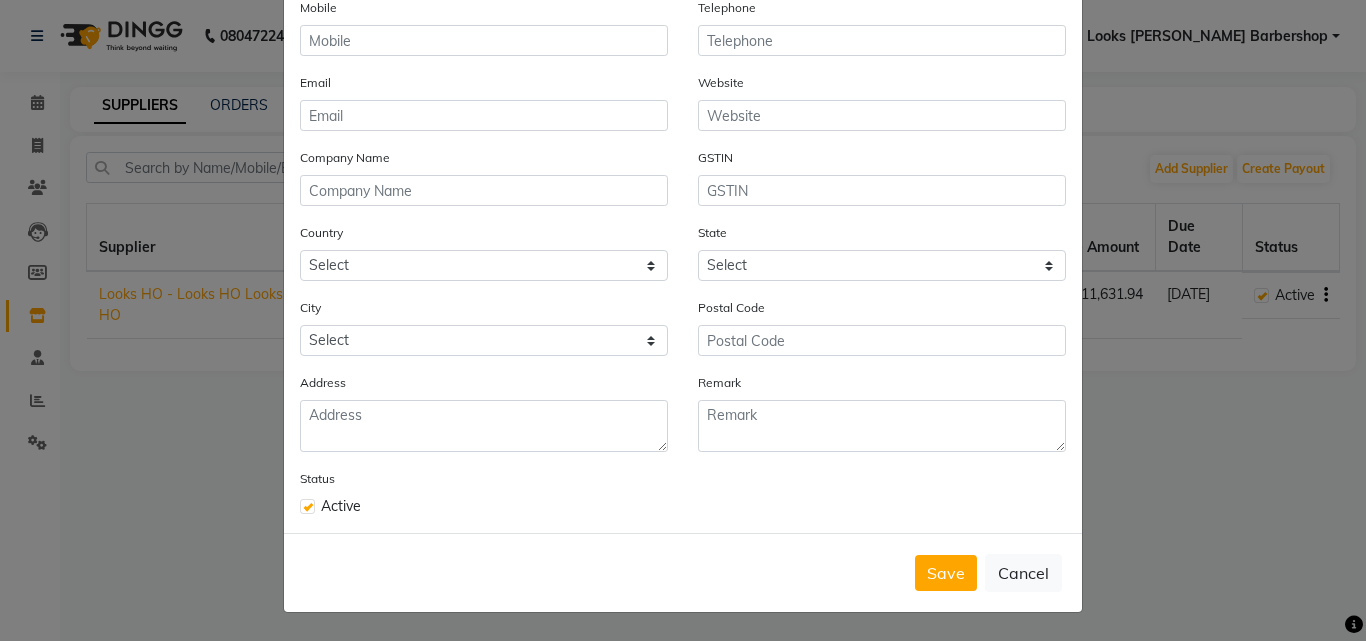 click on "Add Supplier  × First Name Last Name Mobile Telephone Email Website Company Name GSTIN Country Select Afghanistan Albania Algeria American Samoa Andorra Angola Anguilla Antarctica Antigua And Barbuda Argentina Armenia Aruba Australia Austria Azerbaijan Bahamas Bahrain Bangladesh Barbados Belarus Belgium Belize Benin Bermuda Bhutan Bolivia Bosnia And Herzegovina Botswana Bouvet Island Brazil British Indian Ocean Territory Brunei Darussalam Bulgaria Burkina Faso Burundi Cambodia Cameroon Canada Cape Verde Cayman Islands Central African Republic Chad Chile China Christmas Island Cocos (Keeling) Islands Colombia Comoros Congo Congo, The Democratic Republic Of The Cook Islands Costa Rica Cote D'Ivoire Croatia Cuba Cyprus Czech Republic Denmark Djibouti Dominica Dominican Republic Ecuador Egypt El Salvador Equatorial Guinea Eritrea Estonia Ethiopia Falkland Islands (Malvinas) Faroe Islands Fiji Finland France French Guiana French Polynesia French Southern Territories Gabon Gambia Georgia Germany Ghana Gibraltar" 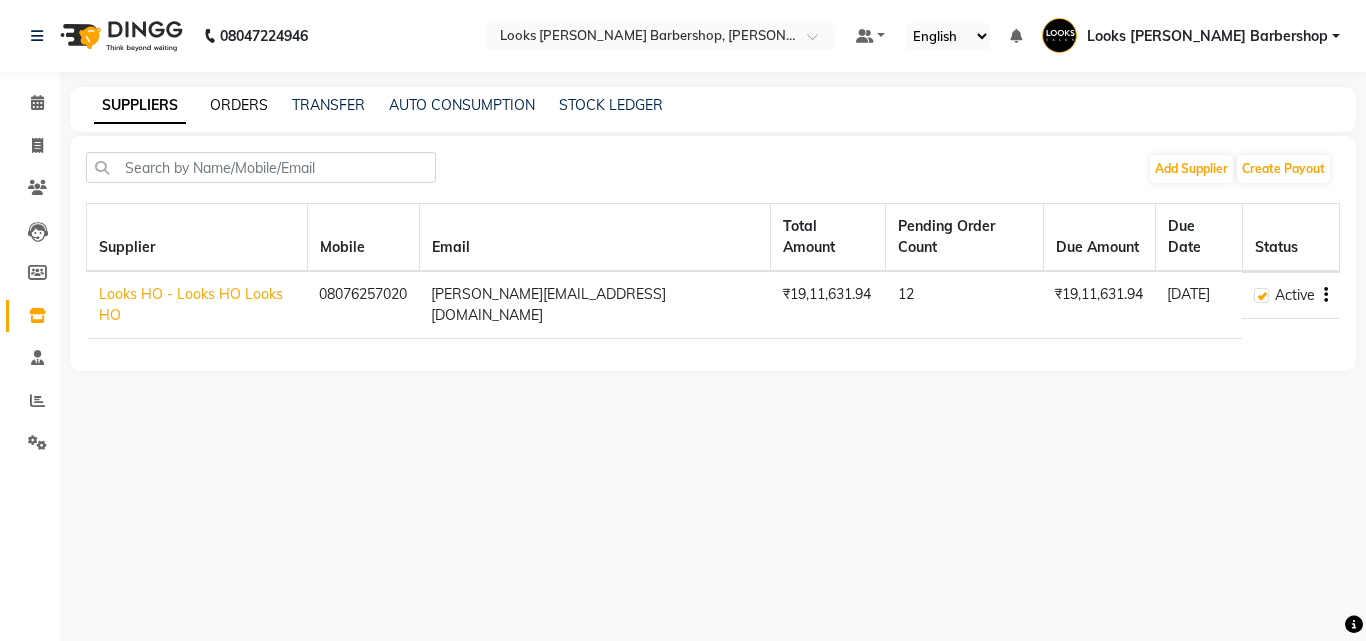 click on "ORDERS" 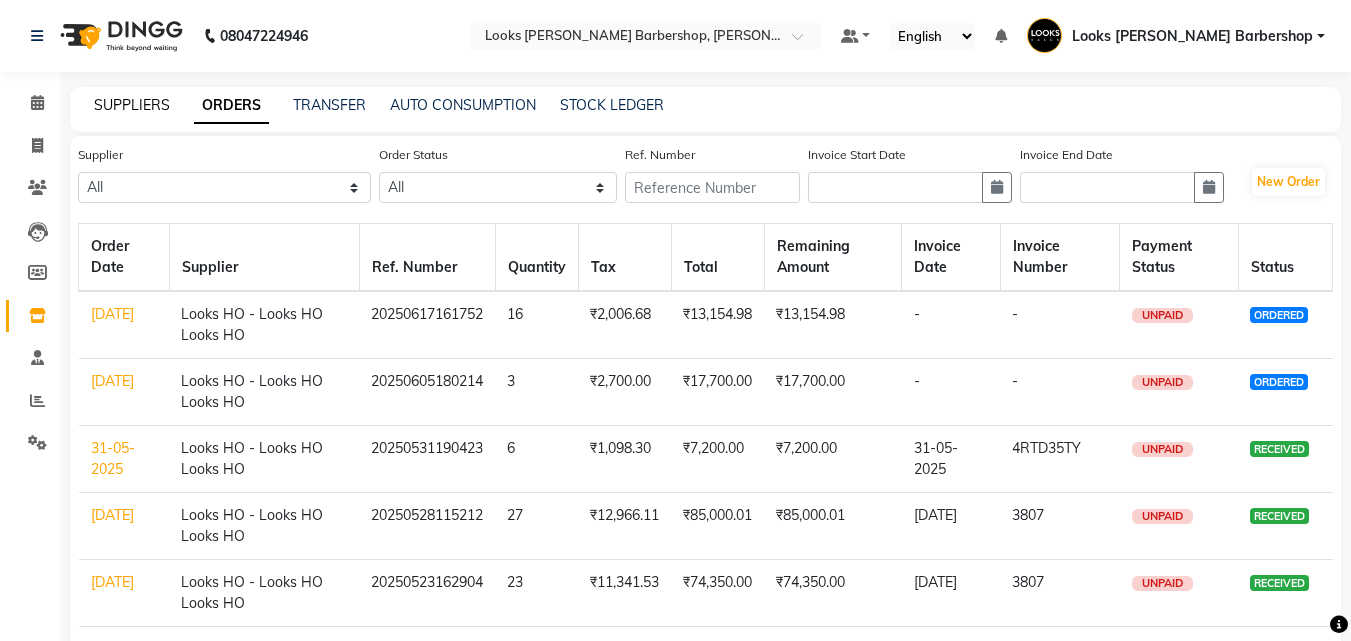 drag, startPoint x: 136, startPoint y: 98, endPoint x: 210, endPoint y: 129, distance: 80.23092 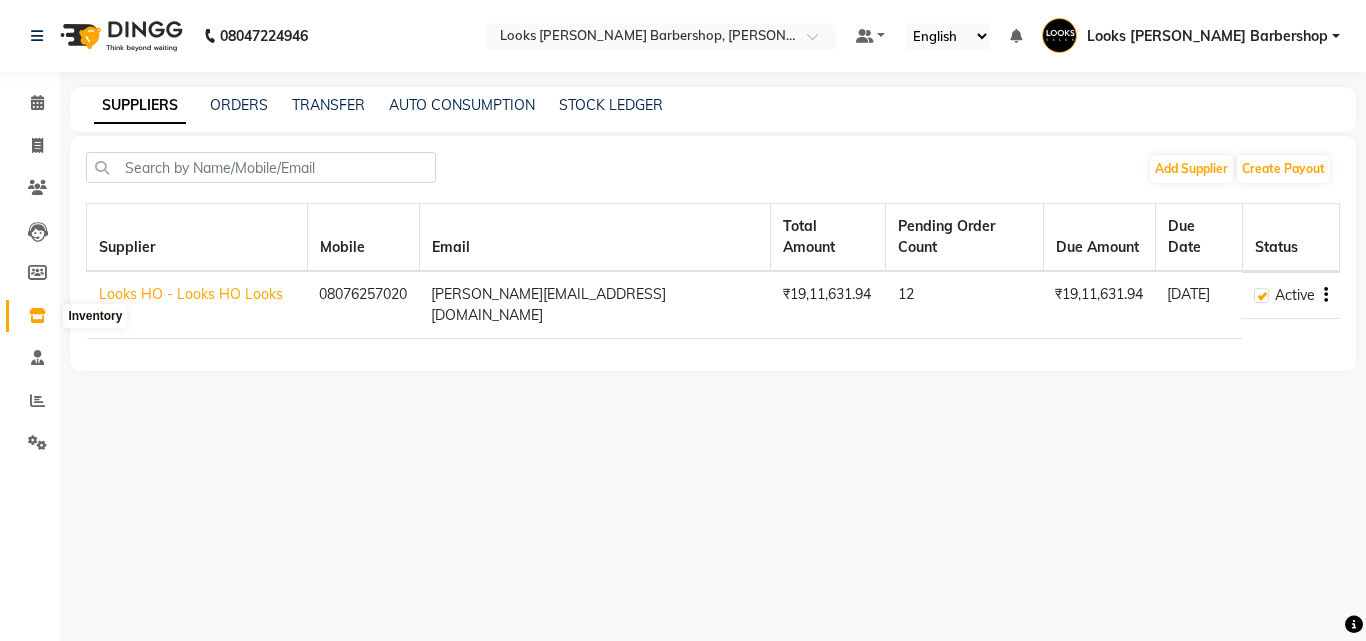 click 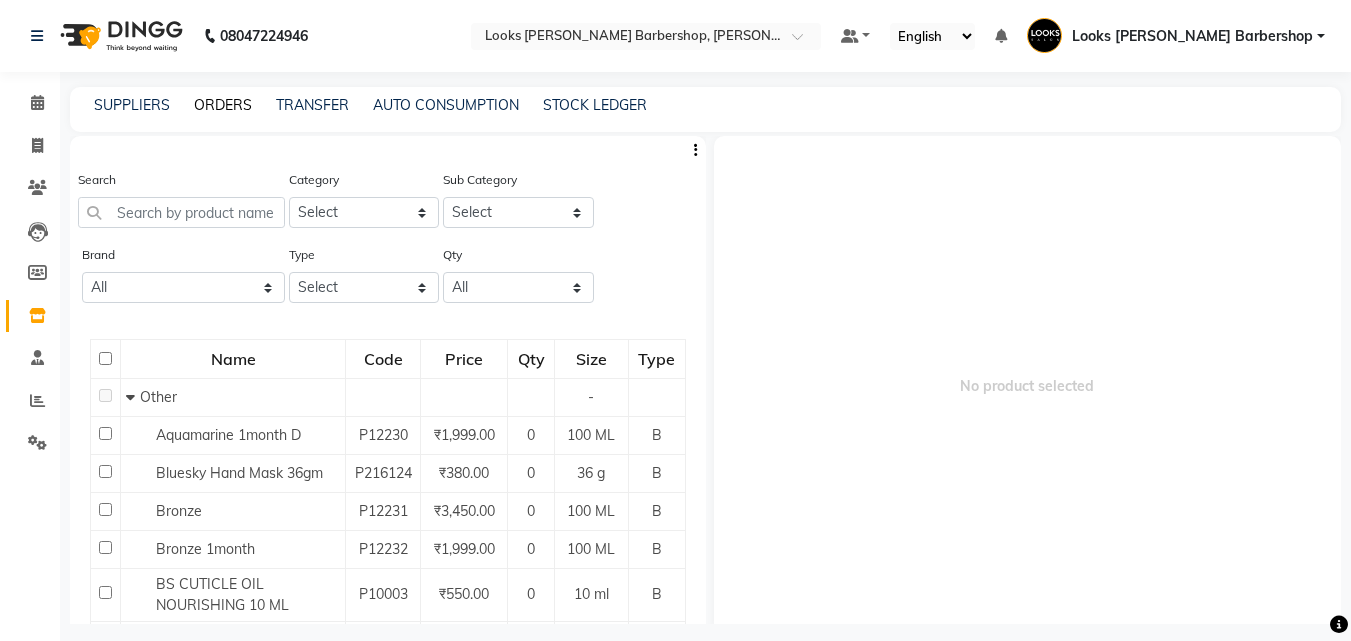 click on "ORDERS" 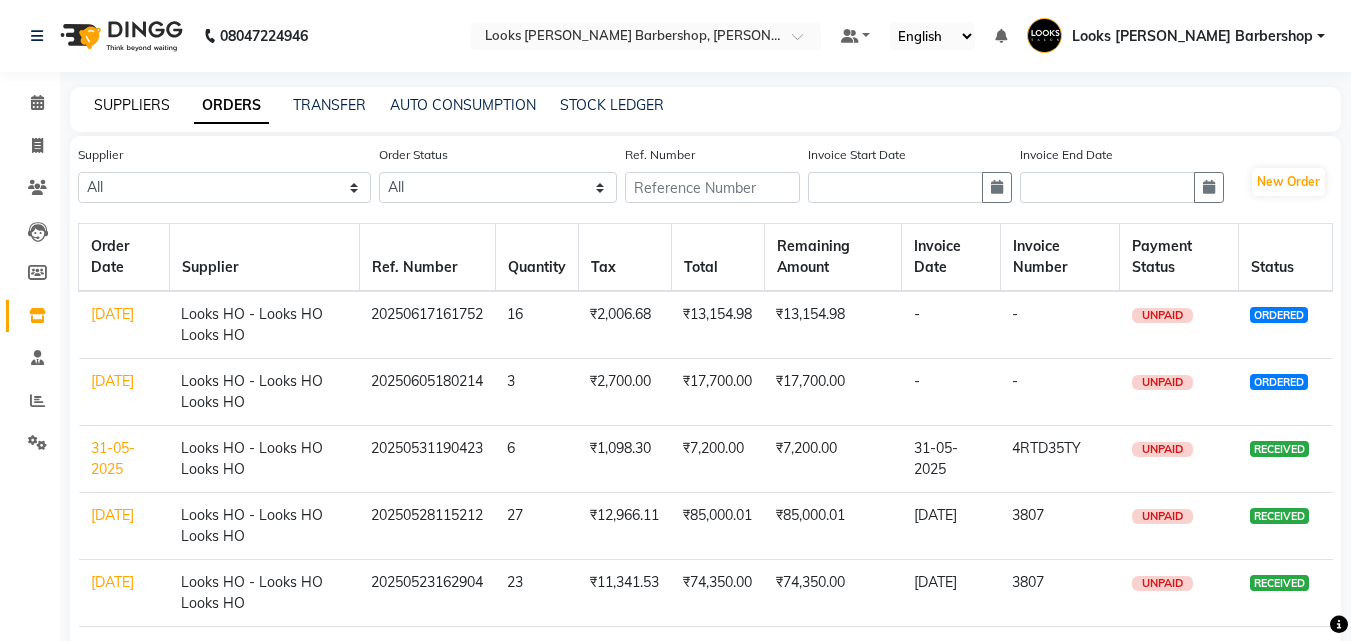 click on "SUPPLIERS" 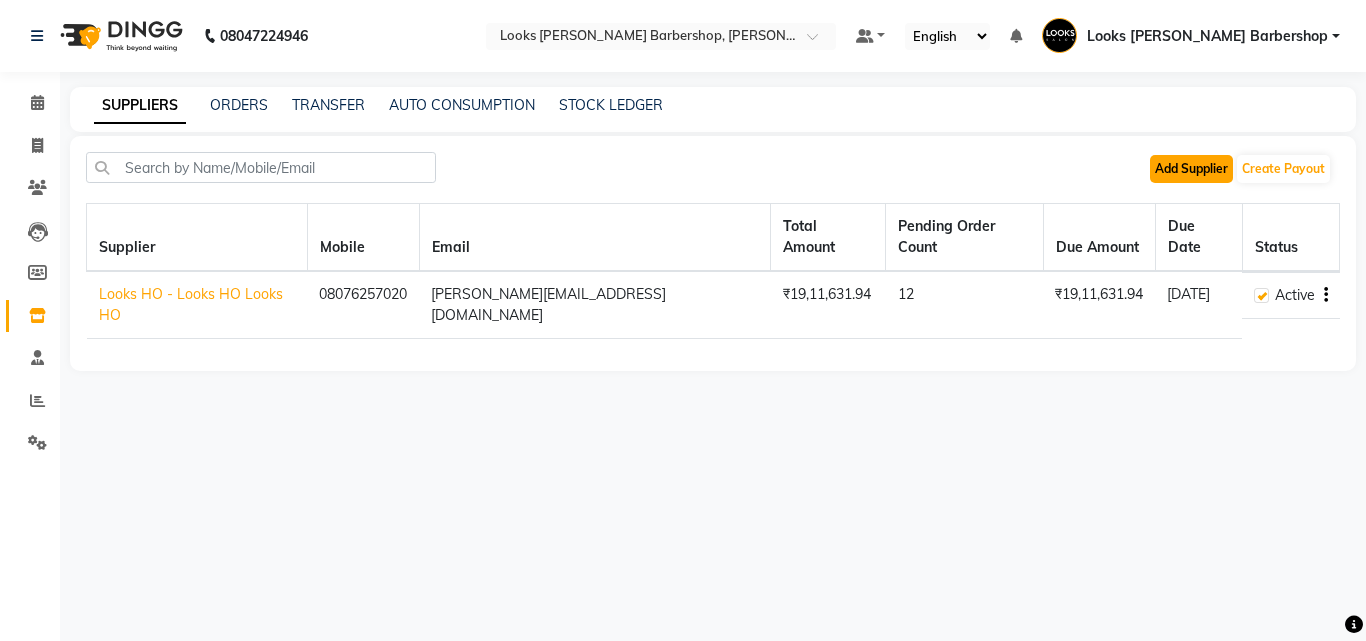 click on "Add Supplier" 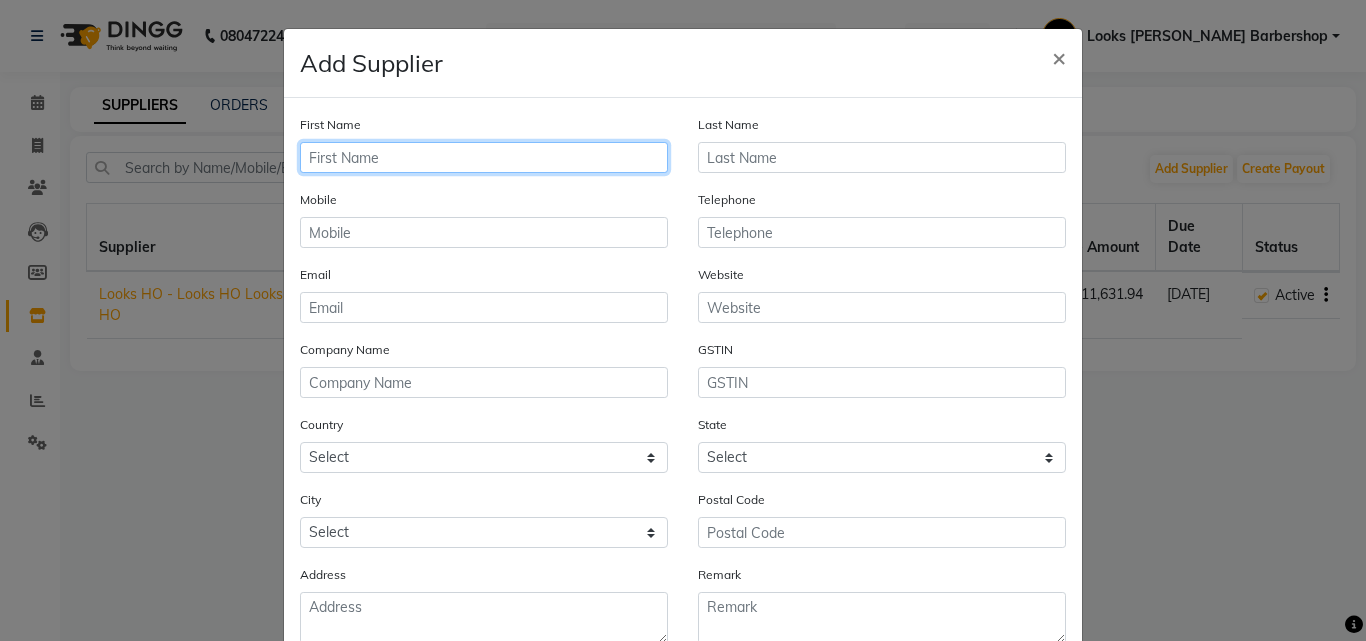 click 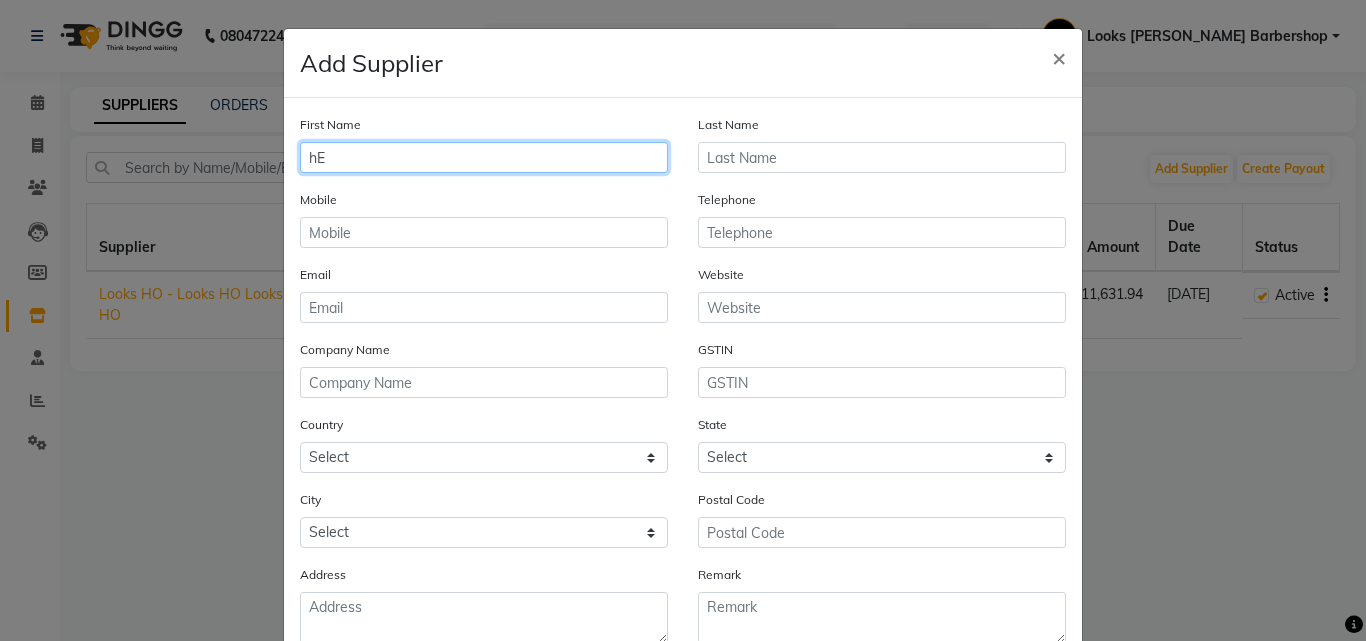 type on "h" 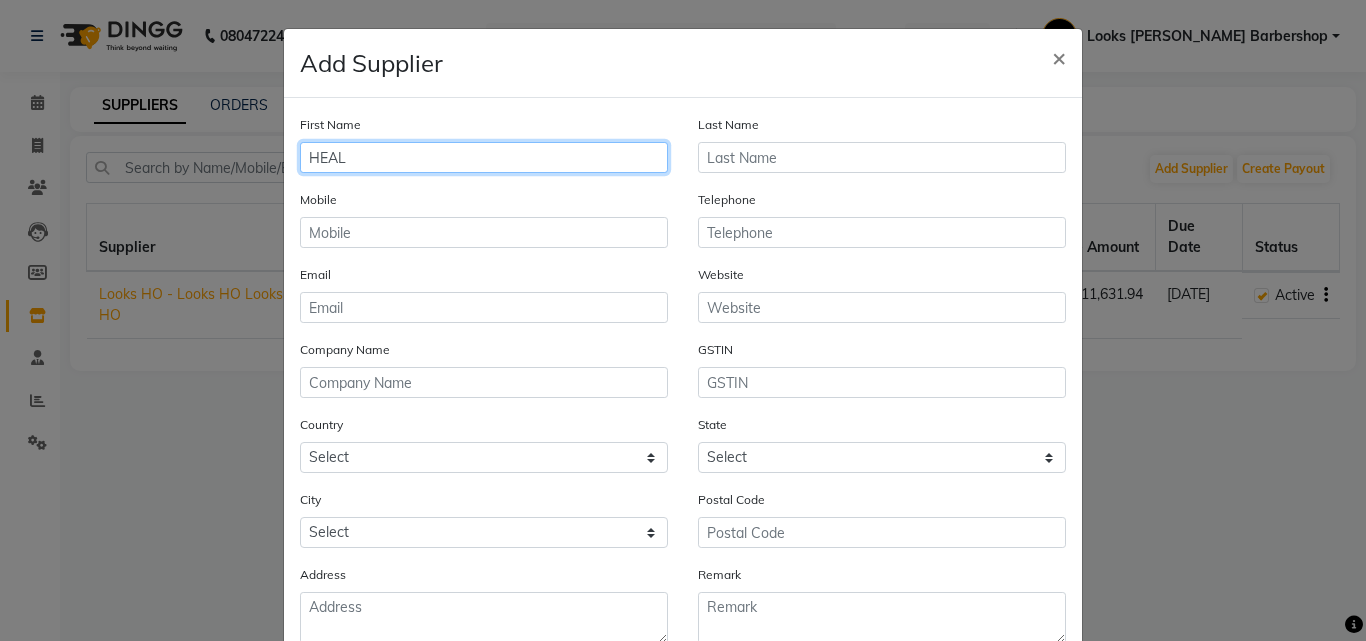 type on "HEAL" 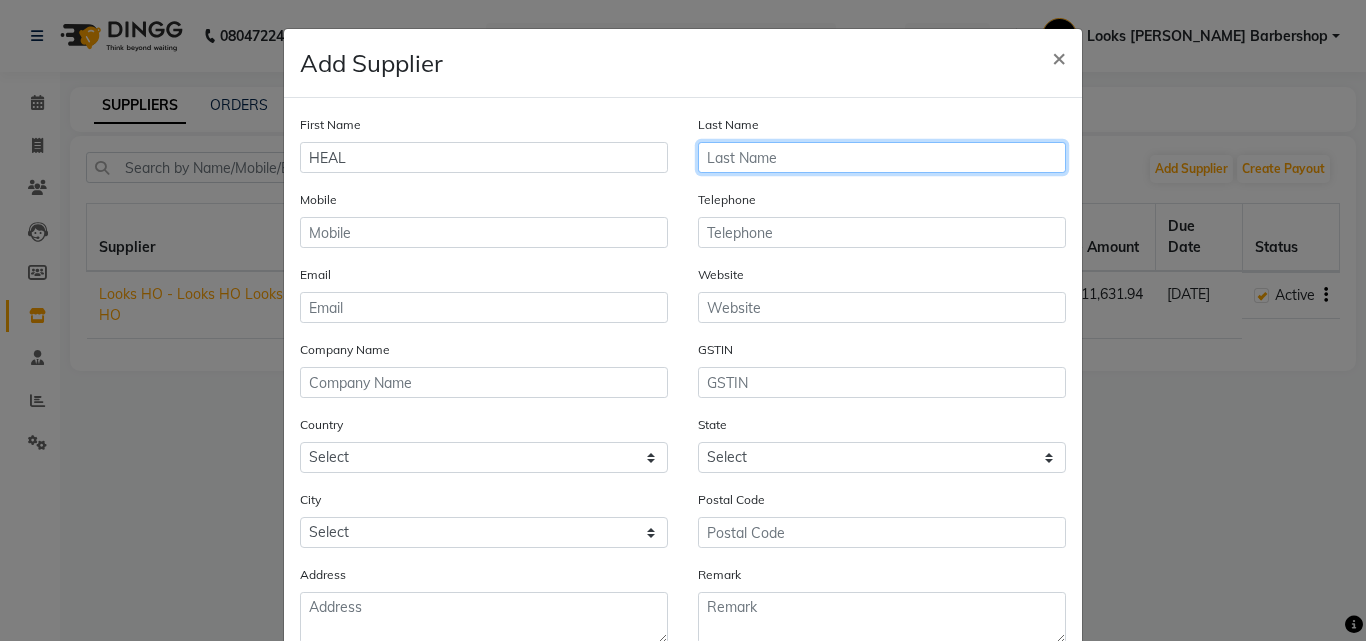 click 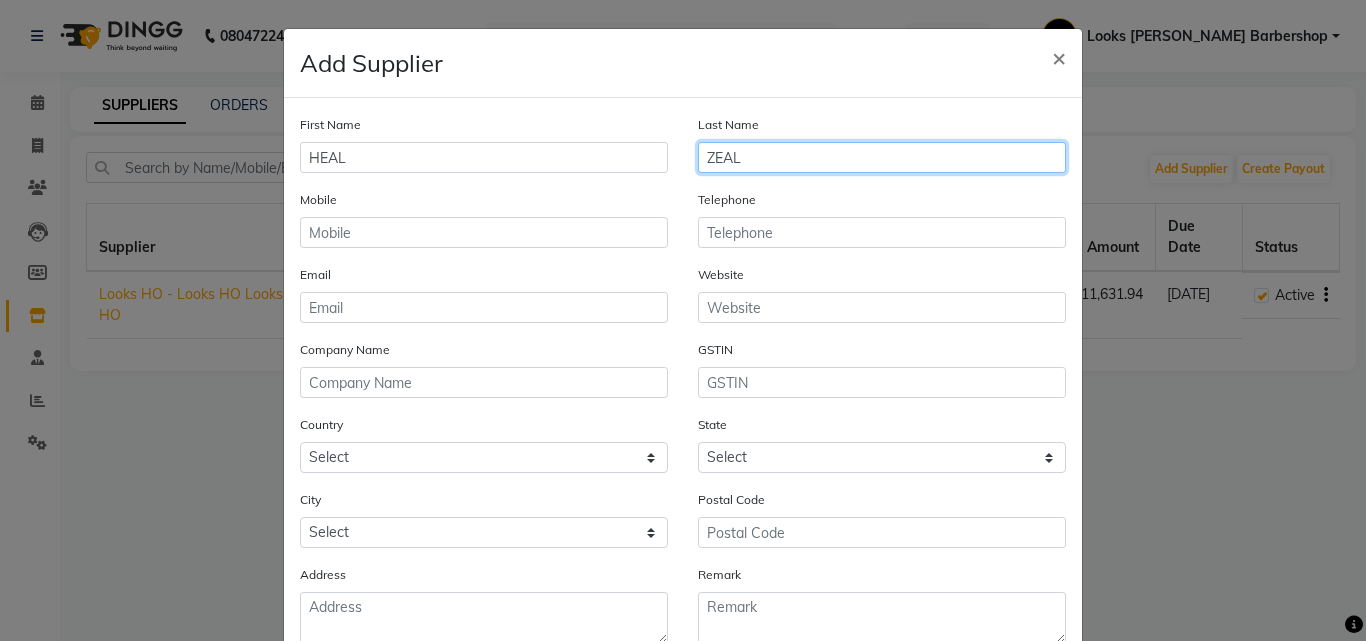 type on "ZEAL" 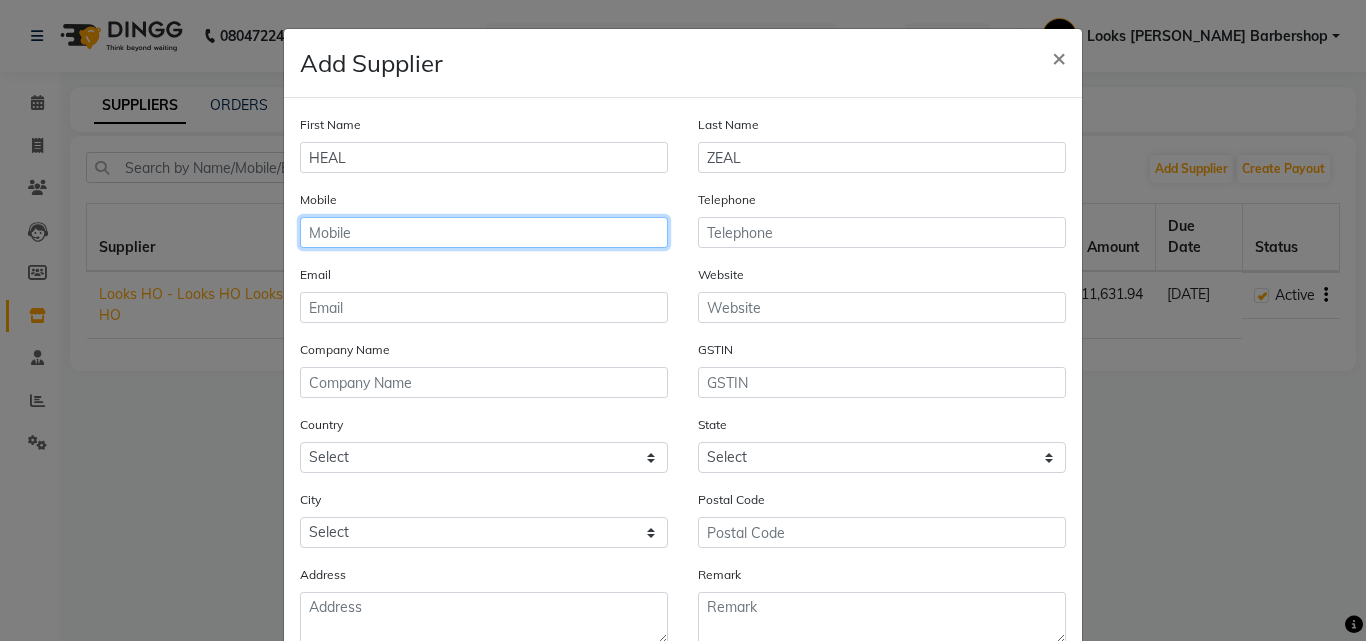click 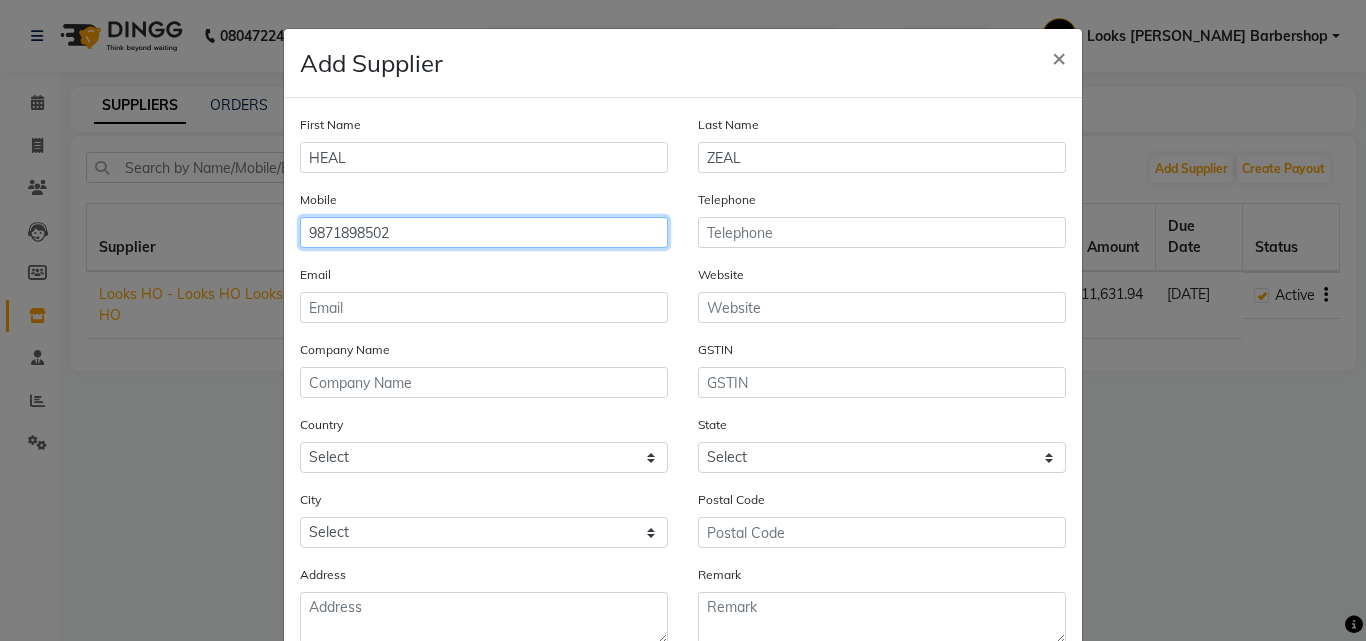 type on "9871898502" 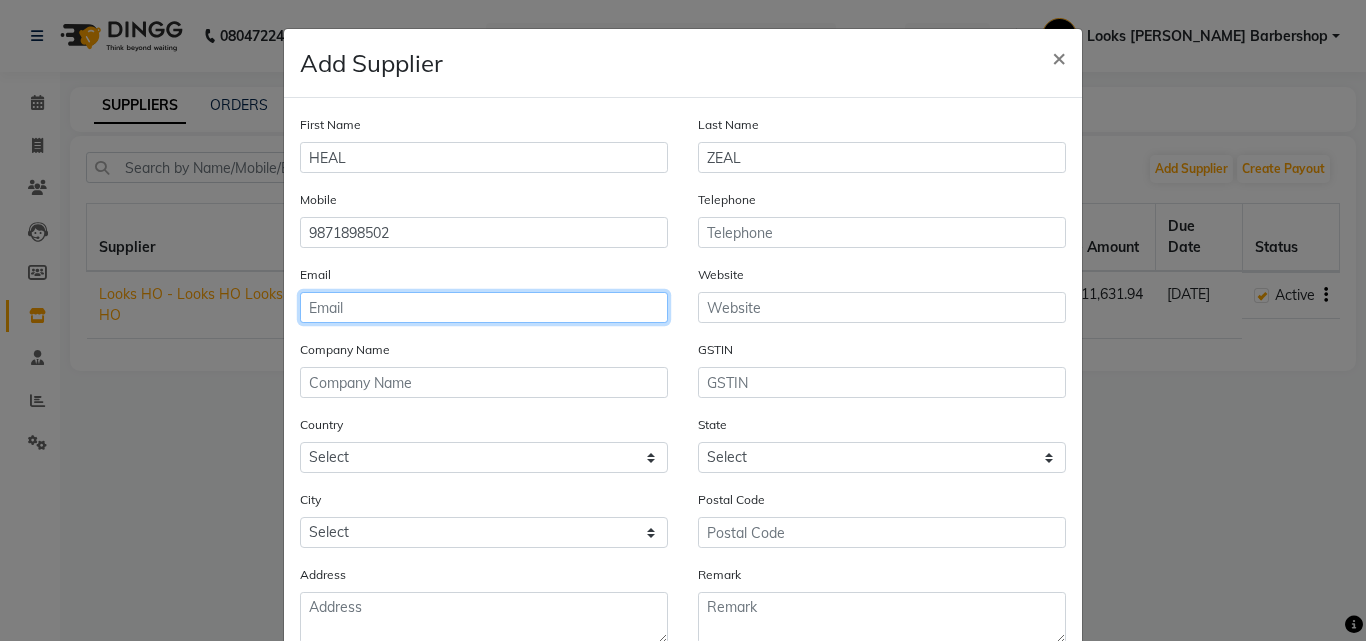 click 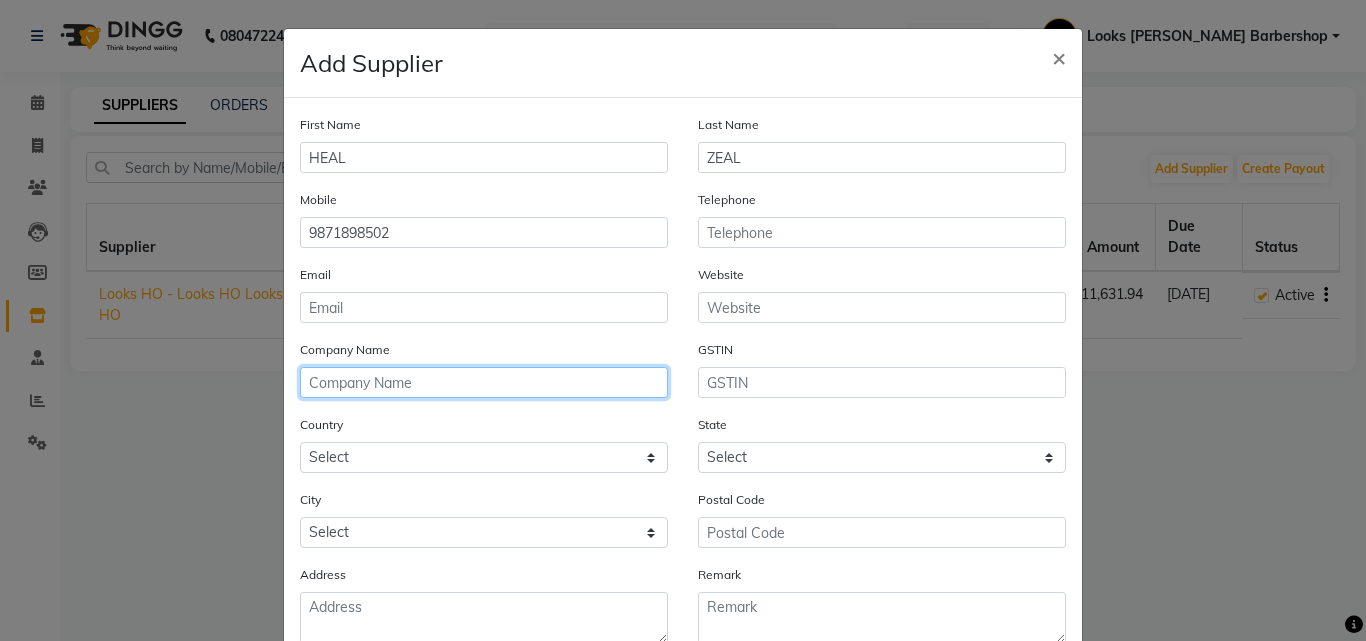 click 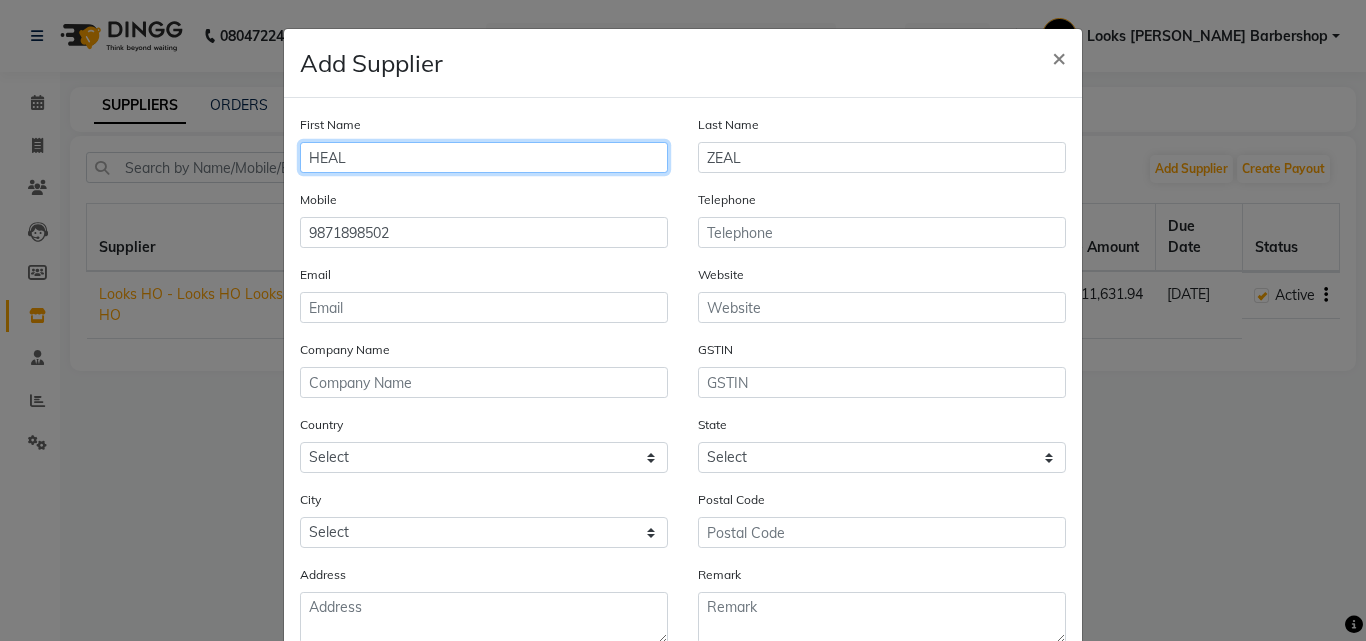 drag, startPoint x: 364, startPoint y: 162, endPoint x: 173, endPoint y: 167, distance: 191.06543 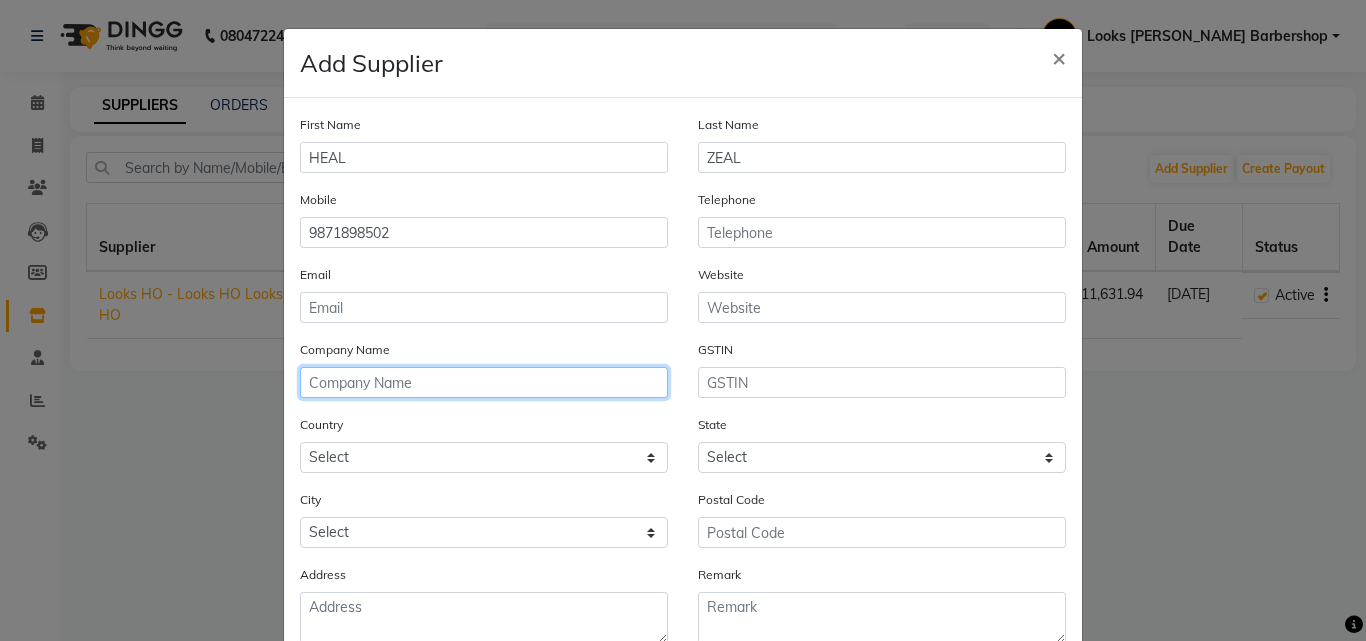 click 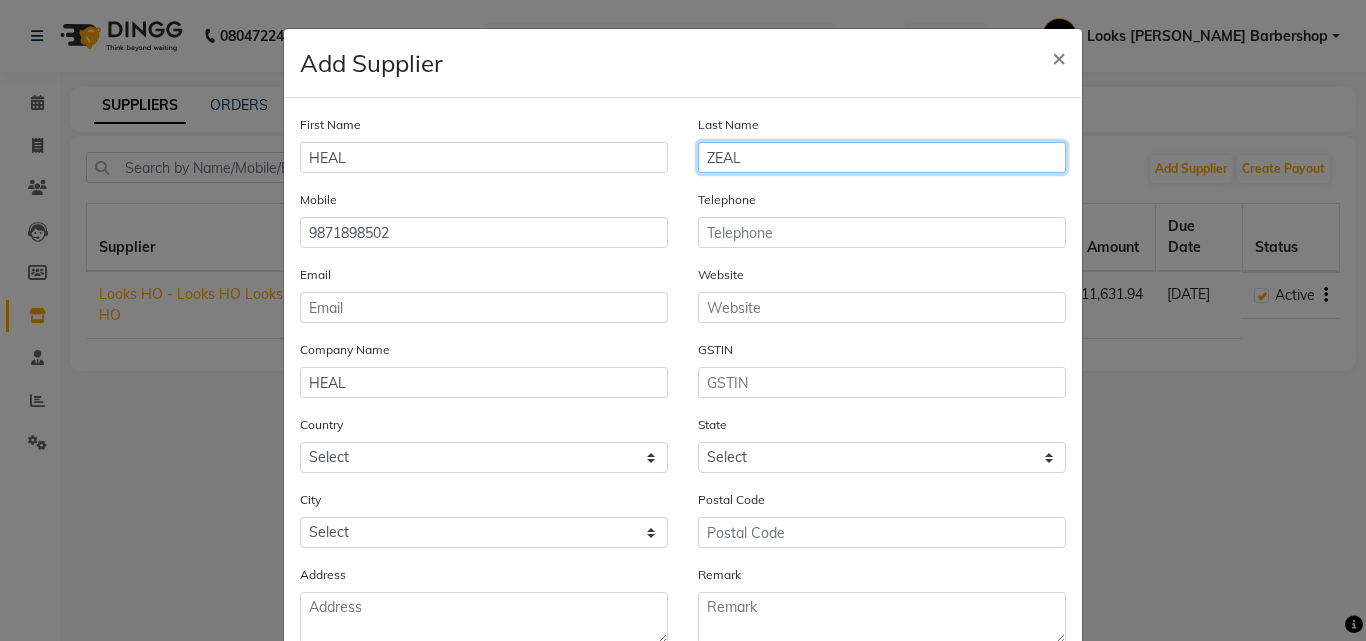 drag, startPoint x: 761, startPoint y: 154, endPoint x: 446, endPoint y: 171, distance: 315.4584 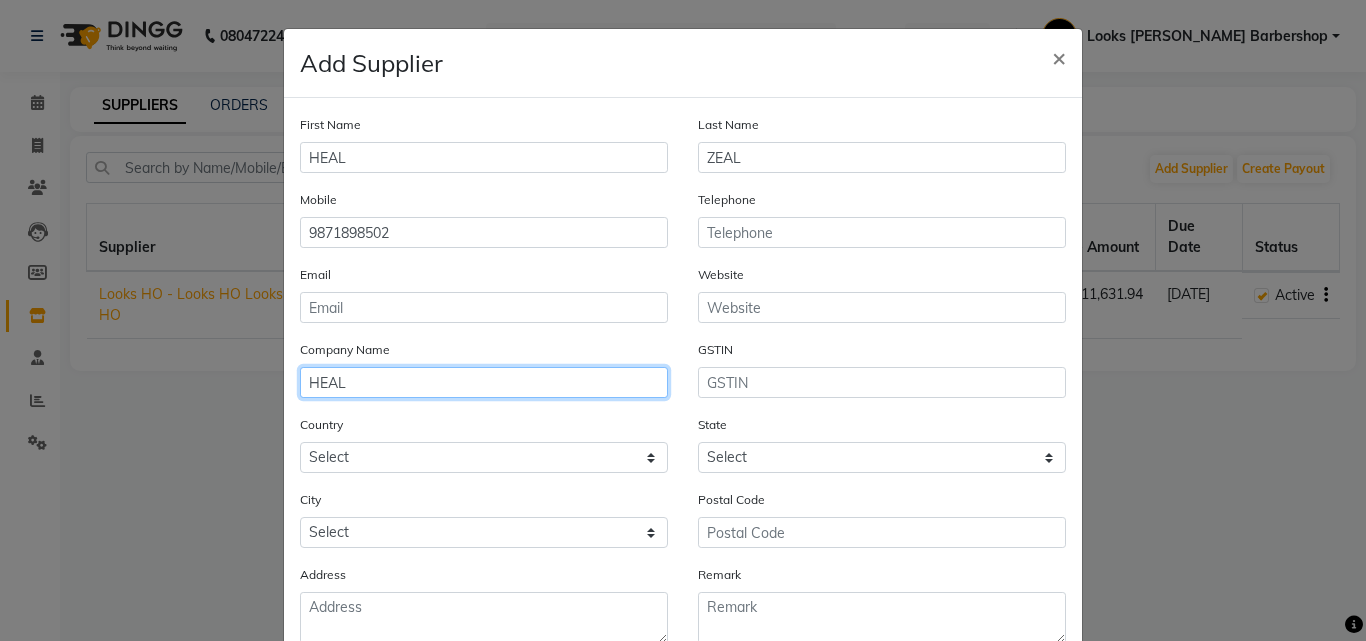 click on "HEAL" 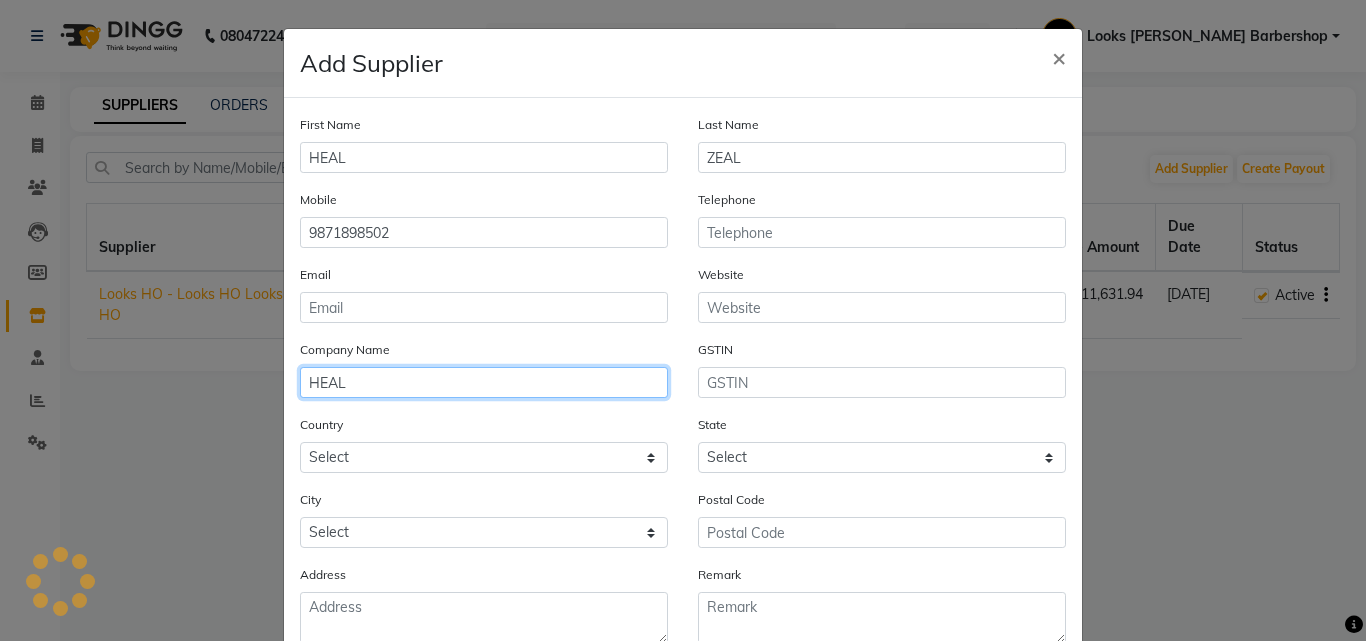 paste on "ZEAL" 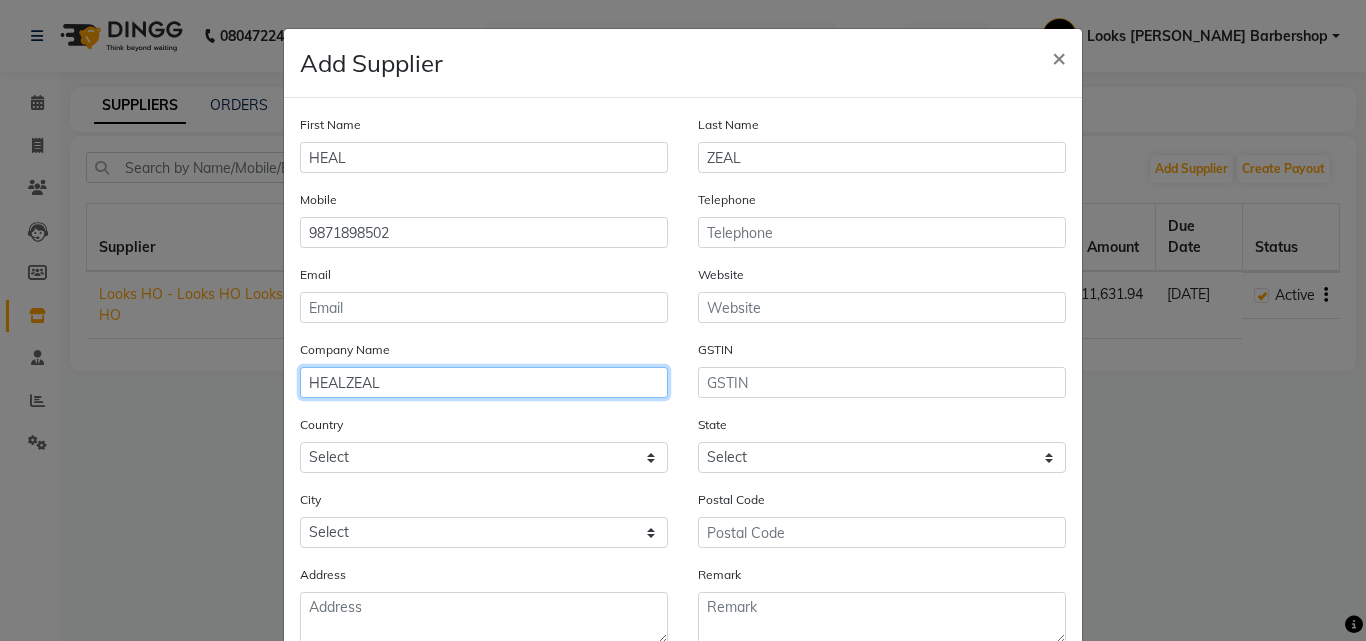 type on "HEALZEAL" 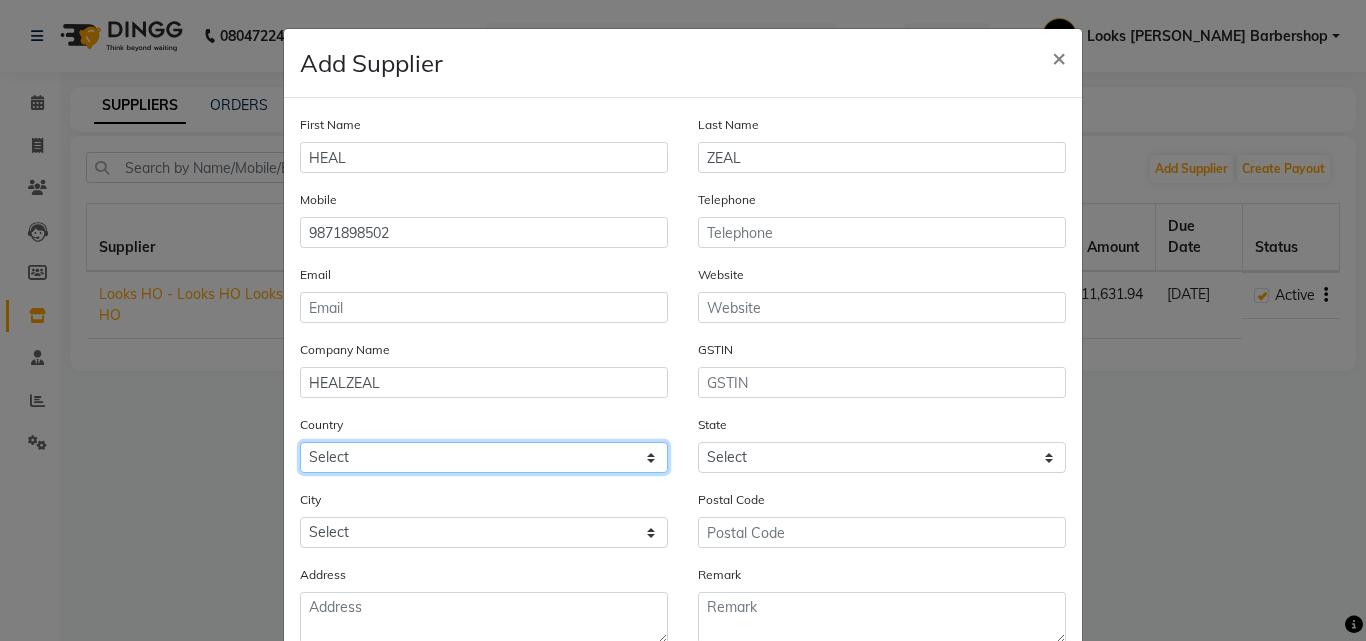 click on "Select Afghanistan Albania Algeria American Samoa Andorra Angola Anguilla Antarctica Antigua And Barbuda Argentina Armenia Aruba Australia Austria Azerbaijan Bahamas Bahrain Bangladesh Barbados Belarus Belgium Belize Benin Bermuda Bhutan Bolivia Bosnia And Herzegovina Botswana Bouvet Island Brazil British Indian Ocean Territory Brunei Darussalam Bulgaria Burkina Faso Burundi Cambodia Cameroon Canada Cape Verde Cayman Islands Central African Republic Chad Chile China Christmas Island Cocos (Keeling) Islands Colombia Comoros Congo Congo, The Democratic Republic Of The Cook Islands Costa Rica Cote D'Ivoire Croatia Cuba Cyprus Czech Republic Denmark Djibouti Dominica Dominican Republic Ecuador Egypt El Salvador Equatorial Guinea Eritrea Estonia Ethiopia Falkland Islands (Malvinas) Faroe Islands Fiji Finland France French Guiana French Polynesia French Southern Territories Gabon Gambia Georgia Germany Ghana Gibraltar Greece Greenland Grenada Guadeloupe Guam Guatemala Guinea Guinea-Bissau Guyana Haiti Honduras Iraq" 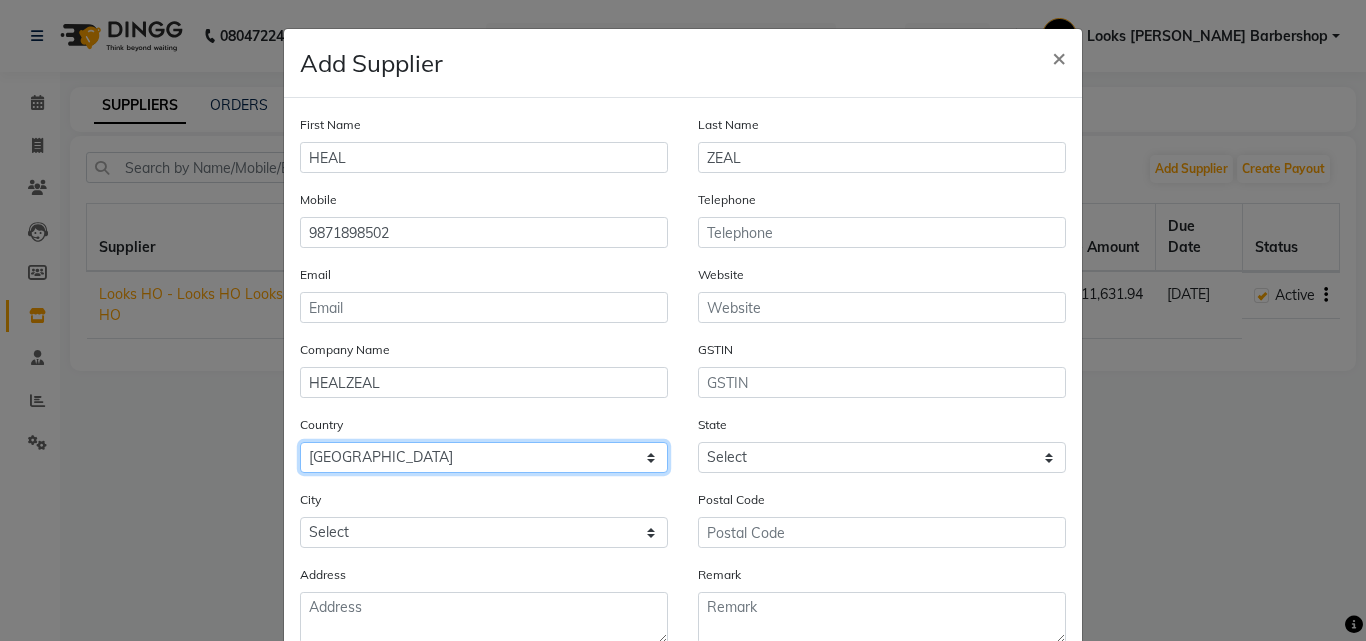 click on "Select Afghanistan Albania Algeria American Samoa Andorra Angola Anguilla Antarctica Antigua And Barbuda Argentina Armenia Aruba Australia Austria Azerbaijan Bahamas Bahrain Bangladesh Barbados Belarus Belgium Belize Benin Bermuda Bhutan Bolivia Bosnia And Herzegovina Botswana Bouvet Island Brazil British Indian Ocean Territory Brunei Darussalam Bulgaria Burkina Faso Burundi Cambodia Cameroon Canada Cape Verde Cayman Islands Central African Republic Chad Chile China Christmas Island Cocos (Keeling) Islands Colombia Comoros Congo Congo, The Democratic Republic Of The Cook Islands Costa Rica Cote D'Ivoire Croatia Cuba Cyprus Czech Republic Denmark Djibouti Dominica Dominican Republic Ecuador Egypt El Salvador Equatorial Guinea Eritrea Estonia Ethiopia Falkland Islands (Malvinas) Faroe Islands Fiji Finland France French Guiana French Polynesia French Southern Territories Gabon Gambia Georgia Germany Ghana Gibraltar Greece Greenland Grenada Guadeloupe Guam Guatemala Guinea Guinea-Bissau Guyana Haiti Honduras Iraq" 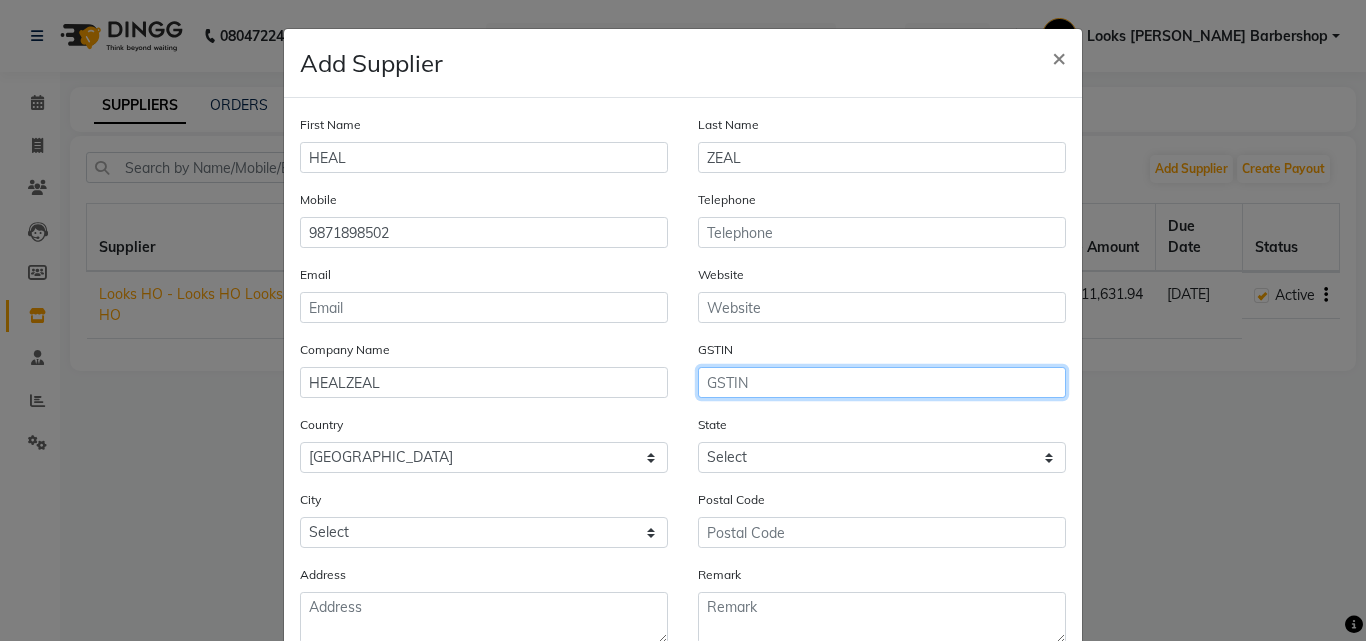 click 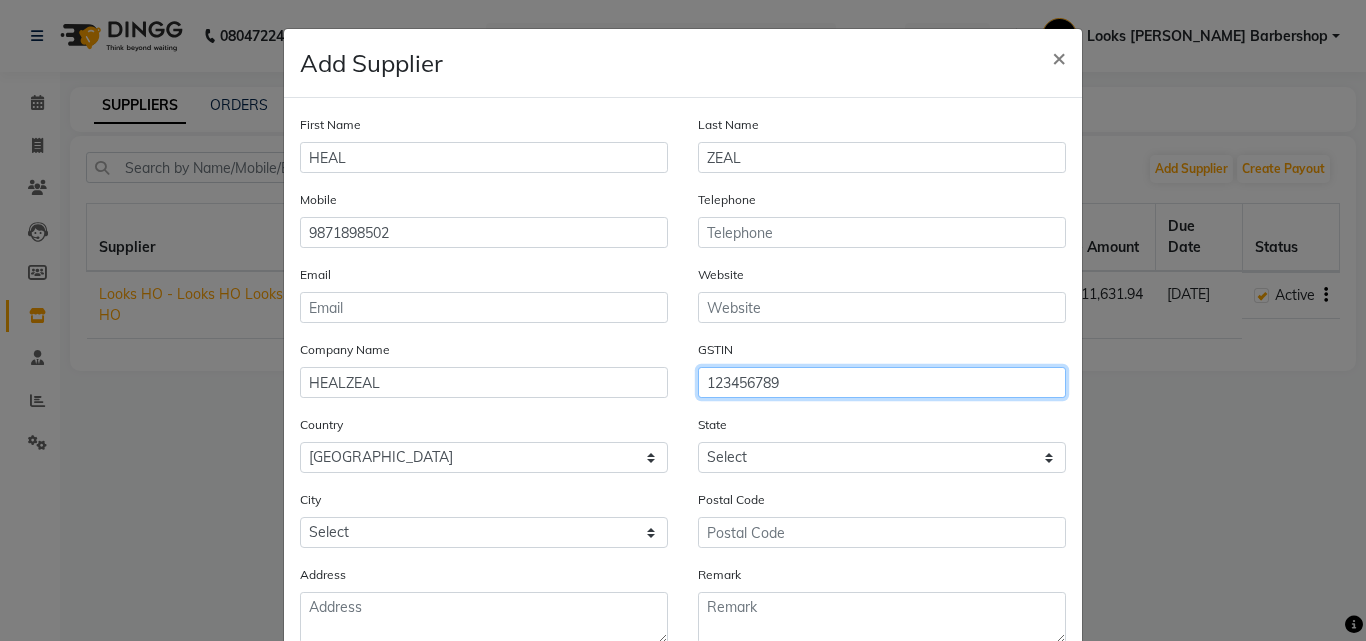 type on "123456789" 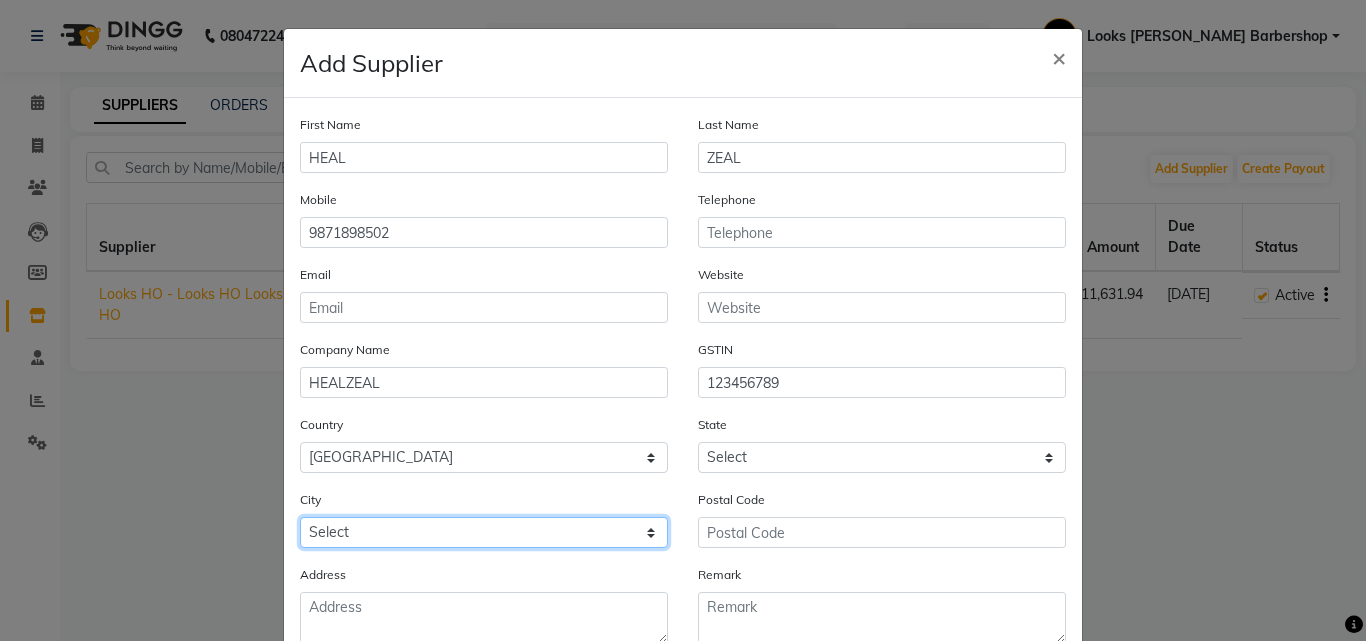 click on "Select" 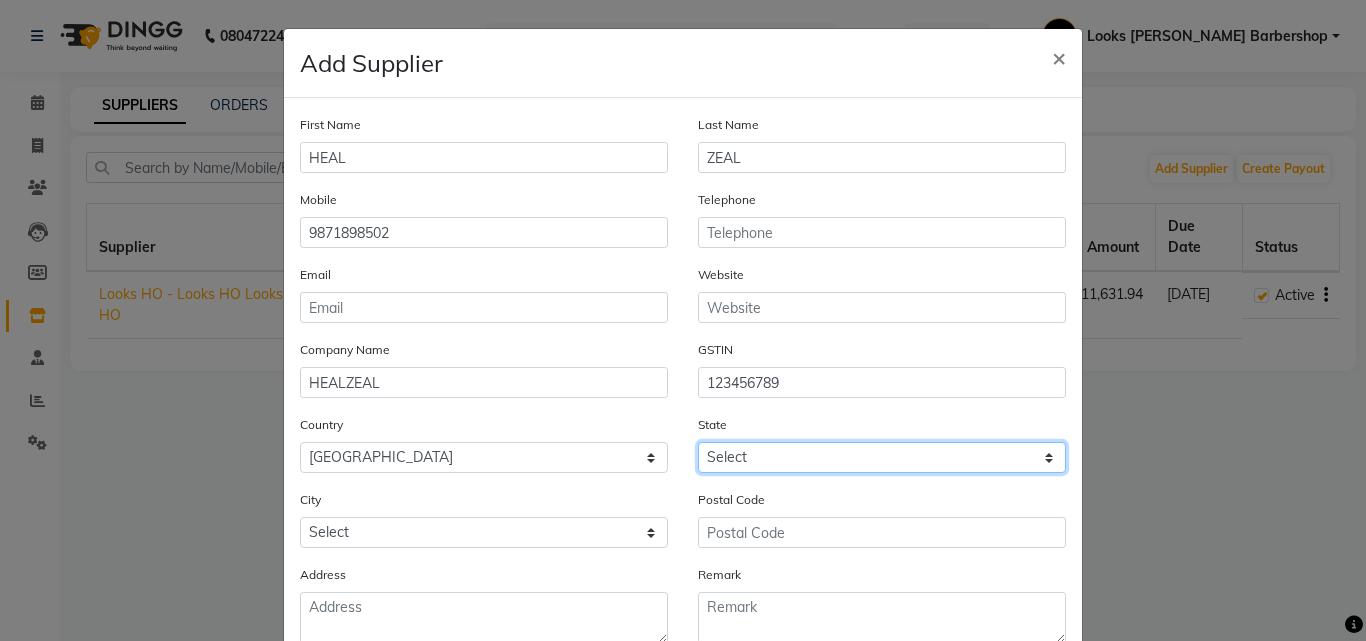 click on "Select Andaman and Nicobar Islands Andhra Pradesh Arunachal Pradesh Assam Bihar Chandigarh Chhattisgarh Dadra and Nagar Haveli Daman and Diu Delhi Goa Gujarat Haryana Himachal Pradesh Jammu and Kashmir Jharkhand Karnataka Kerala Lakshadweep Madhya Pradesh Maharashtra Manipur Meghalaya Mizoram Nagaland Odisha Pondicherry Punjab Rajasthan Sikkim Tamil Nadu Telangana Tripura Uttar Pradesh Uttarakhand West Bengal Ladakh Other Territory Centre Jurisdiction" 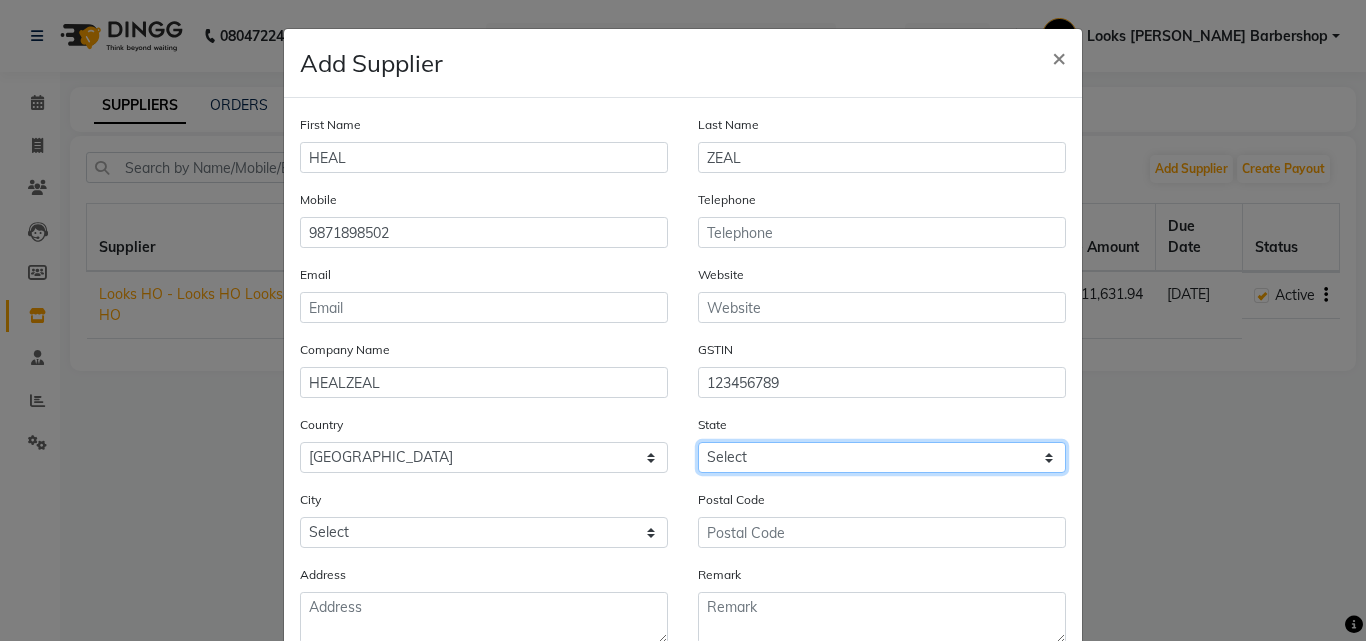 select on "38" 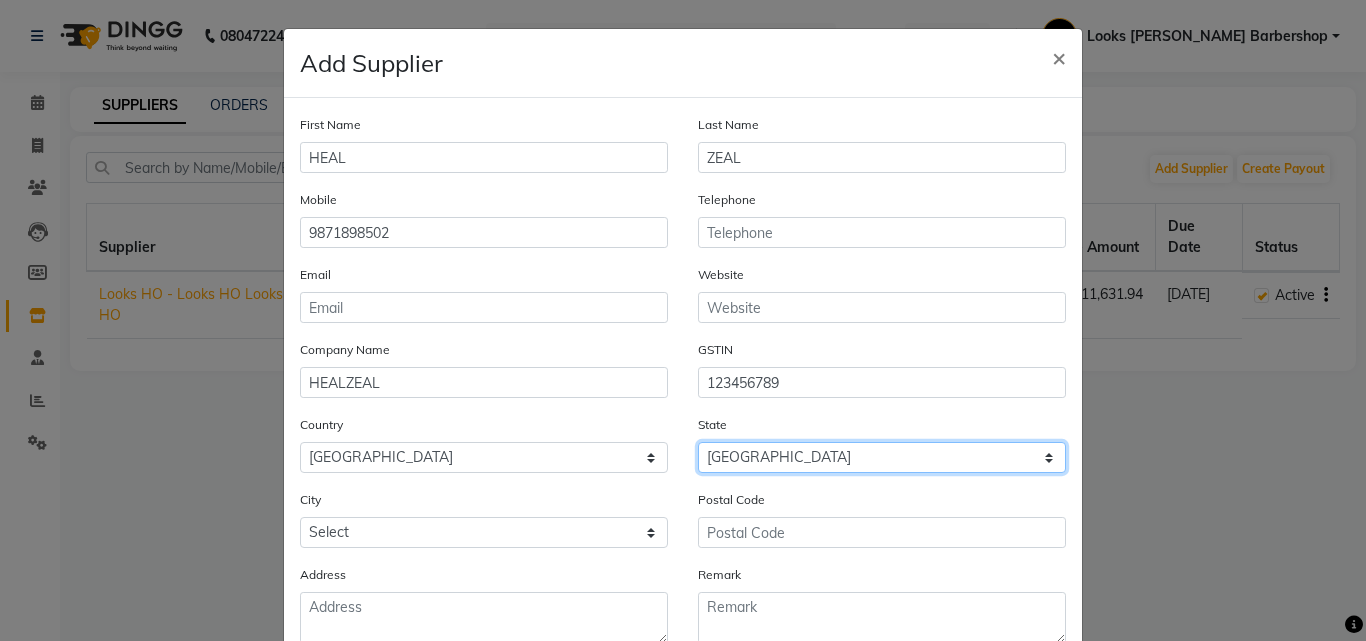 click on "Select Andaman and Nicobar Islands Andhra Pradesh Arunachal Pradesh Assam Bihar Chandigarh Chhattisgarh Dadra and Nagar Haveli Daman and Diu Delhi Goa Gujarat Haryana Himachal Pradesh Jammu and Kashmir Jharkhand Karnataka Kerala Lakshadweep Madhya Pradesh Maharashtra Manipur Meghalaya Mizoram Nagaland Odisha Pondicherry Punjab Rajasthan Sikkim Tamil Nadu Telangana Tripura Uttar Pradesh Uttarakhand West Bengal Ladakh Other Territory Centre Jurisdiction" 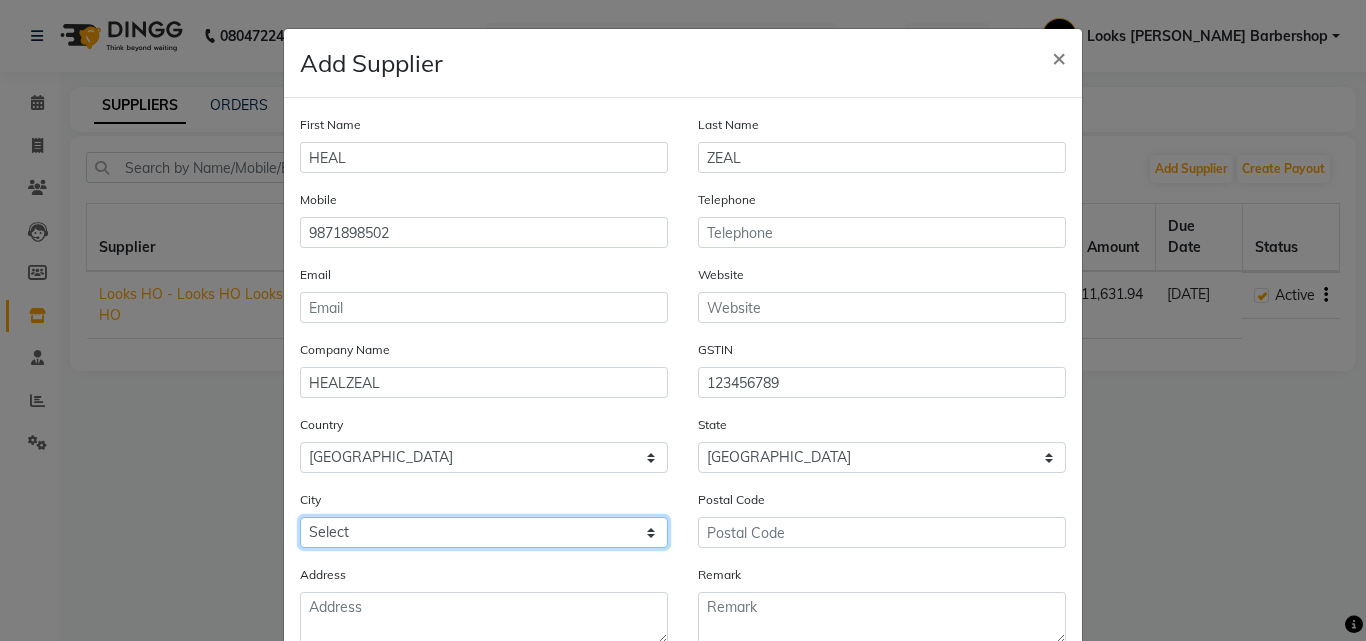click on "Select Achhalda Achhnera Adari Afzalgarh Agarwal Mandi Agra Agra Cantonment Ahraura Ailum Air Force Area Ajhuwa Akbarpur Alapur Aliganj Aligarh Allahabad Allahabad Cantonment Allahganj Amanpur Ambahta Amethi Amila Amilo Aminagar Sarai Aminagar Urf Bhurbaral Amraudha Amroha Anandnagar Anpara Antu Anupshahr Aonla Armapur Estate Ashokpuram Ashrafpur Kichhauchha Atarra Atasu Atrauli Atraulia Auraiya Aurangabad Aurangabad Bangar Auras Awagarh Ayodhya Azamgarh Azizpur Azmatgarh Babarpur Ajitmal Baberu Babina Babrala Babugarh Bachhiowan Bachhraon Bad Badaun Baghpat Bah Bahadurganj Baheri Bahjoi Bahraich Bahsuma Bahua Bajna Bakewar Bakiabad Baldeo Ballia Balrampur Banat Banda Bangarmau Banki Bansdih Bansgaon Bansi Barabanki Baragaon Baraut Bareilly Bareilly Cantonment Barhalganj Barhani Barhapur Barkhera Barsana Barva Sagar Barwar Basti Begumabad Budhana Behat Behta Hajipur Bela Belthara Beniganj Beswan Bewar Bhadarsa Bhadohi Bhagwantnagar Bharatganj Bhargain Bharthana Bharuhana Bharwari Bhatni Bazar Bhatpar Rani Lar" 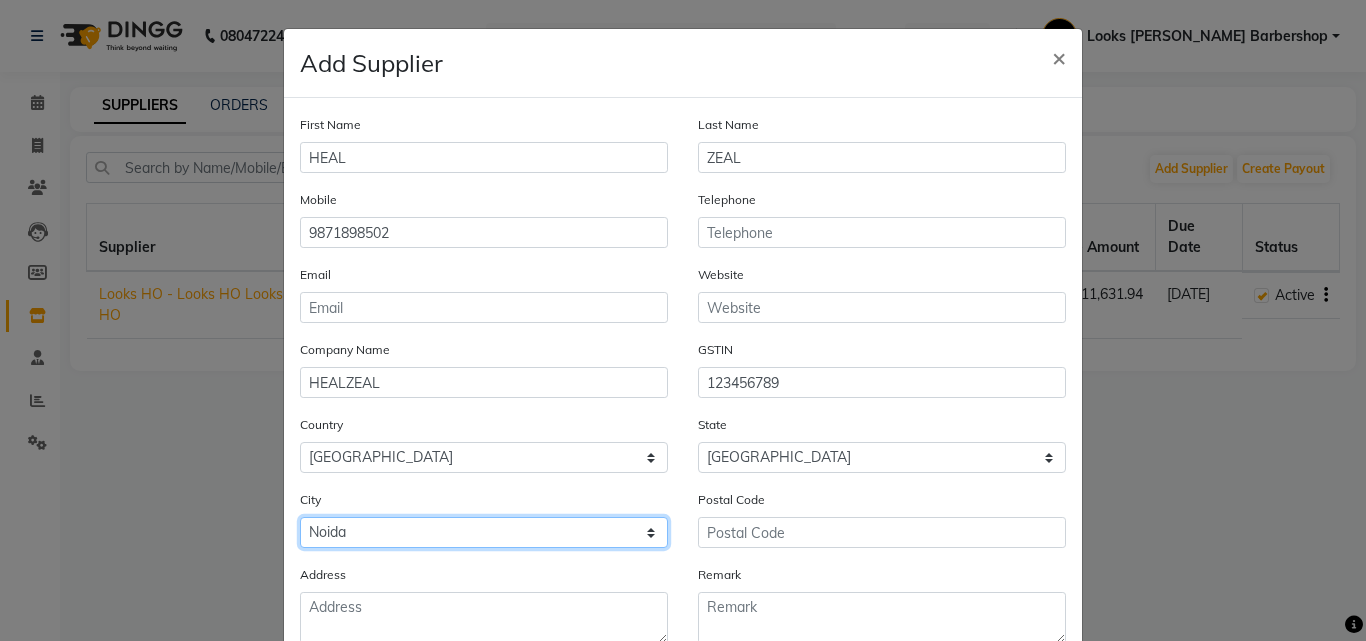 click on "Select Achhalda Achhnera Adari Afzalgarh Agarwal Mandi Agra Agra Cantonment Ahraura Ailum Air Force Area Ajhuwa Akbarpur Alapur Aliganj Aligarh Allahabad Allahabad Cantonment Allahganj Amanpur Ambahta Amethi Amila Amilo Aminagar Sarai Aminagar Urf Bhurbaral Amraudha Amroha Anandnagar Anpara Antu Anupshahr Aonla Armapur Estate Ashokpuram Ashrafpur Kichhauchha Atarra Atasu Atrauli Atraulia Auraiya Aurangabad Aurangabad Bangar Auras Awagarh Ayodhya Azamgarh Azizpur Azmatgarh Babarpur Ajitmal Baberu Babina Babrala Babugarh Bachhiowan Bachhraon Bad Badaun Baghpat Bah Bahadurganj Baheri Bahjoi Bahraich Bahsuma Bahua Bajna Bakewar Bakiabad Baldeo Ballia Balrampur Banat Banda Bangarmau Banki Bansdih Bansgaon Bansi Barabanki Baragaon Baraut Bareilly Bareilly Cantonment Barhalganj Barhani Barhapur Barkhera Barsana Barva Sagar Barwar Basti Begumabad Budhana Behat Behta Hajipur Bela Belthara Beniganj Beswan Bewar Bhadarsa Bhadohi Bhagwantnagar Bharatganj Bhargain Bharthana Bharuhana Bharwari Bhatni Bazar Bhatpar Rani Lar" 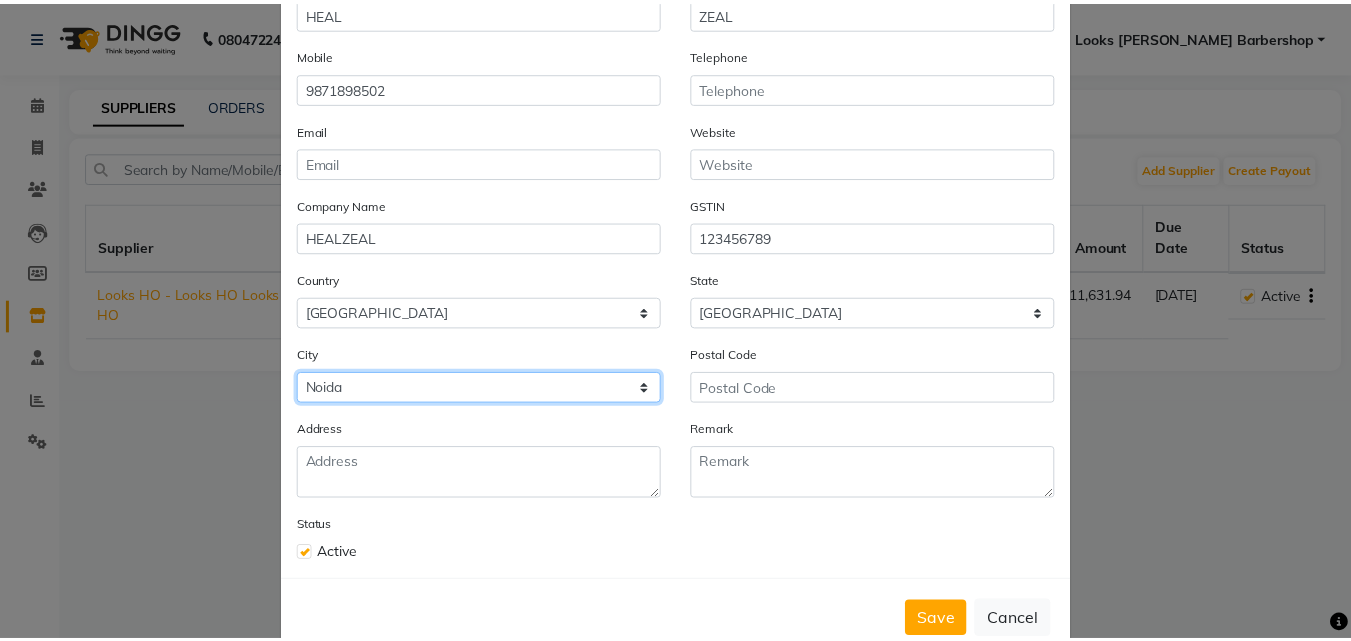 scroll, scrollTop: 192, scrollLeft: 0, axis: vertical 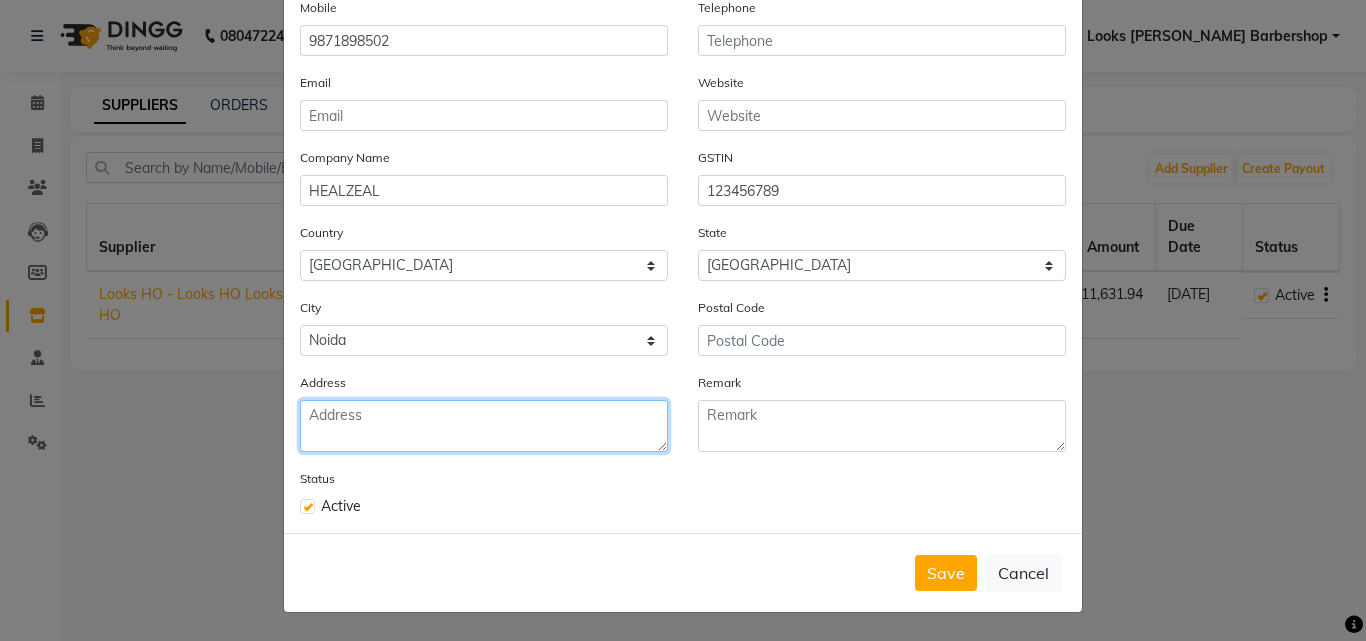 click 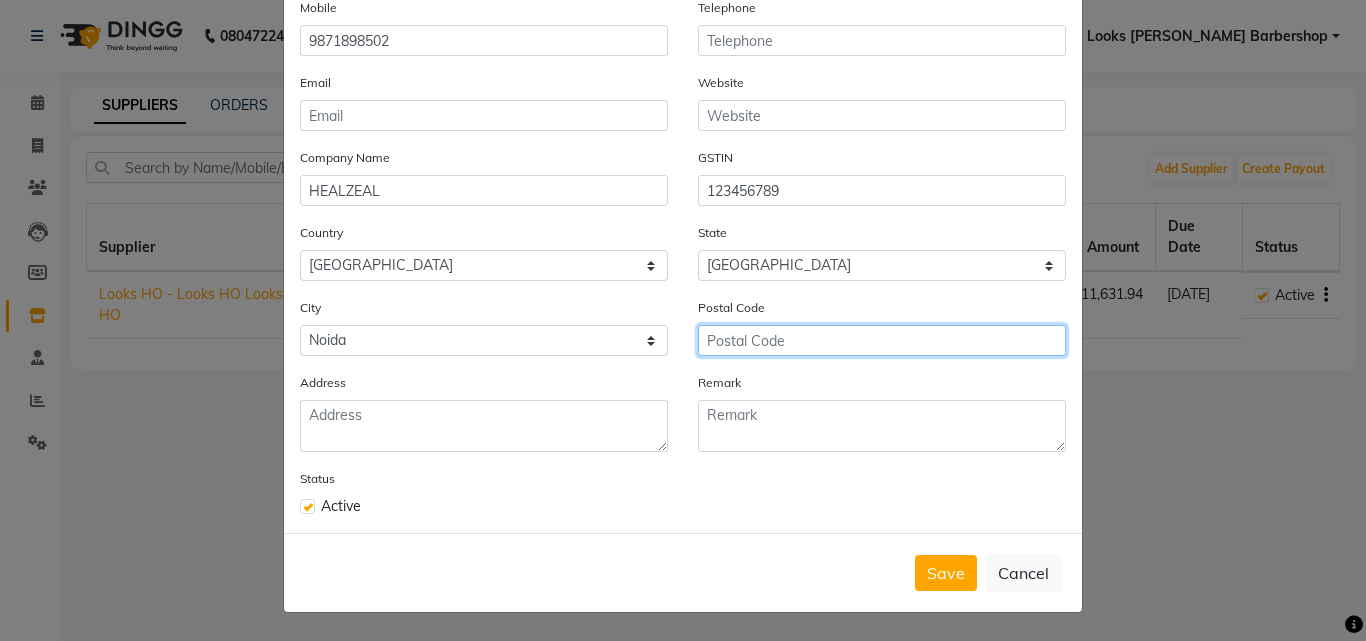 click 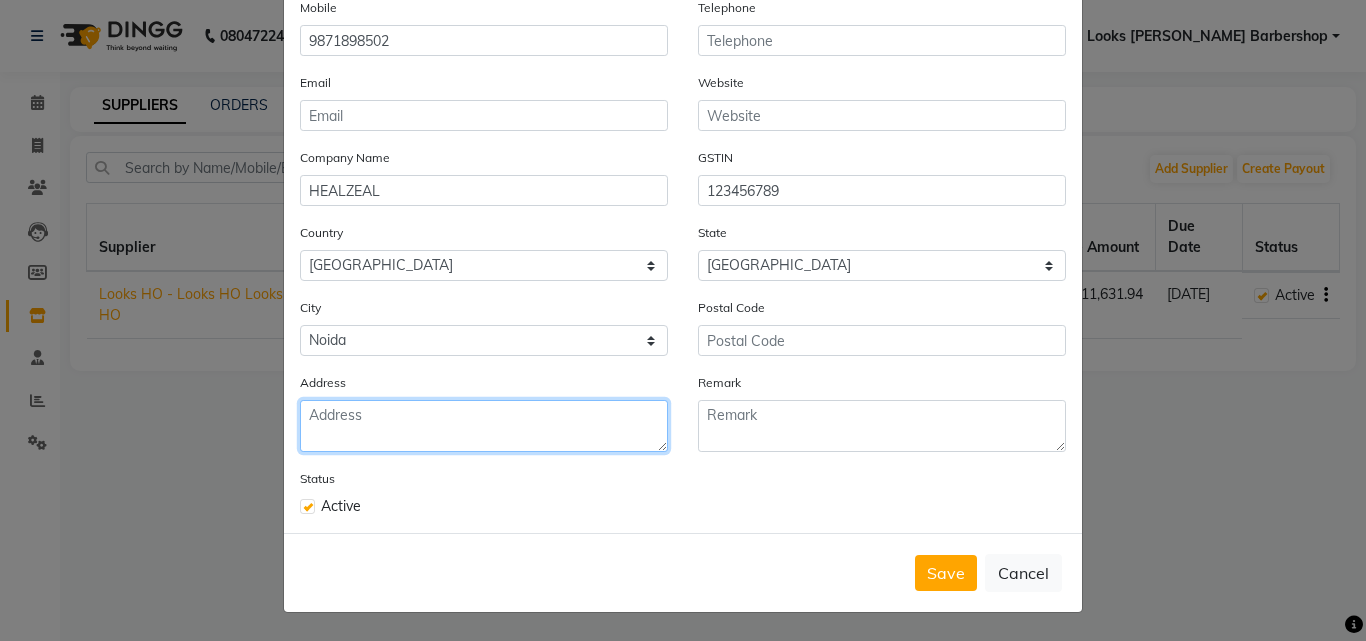 click 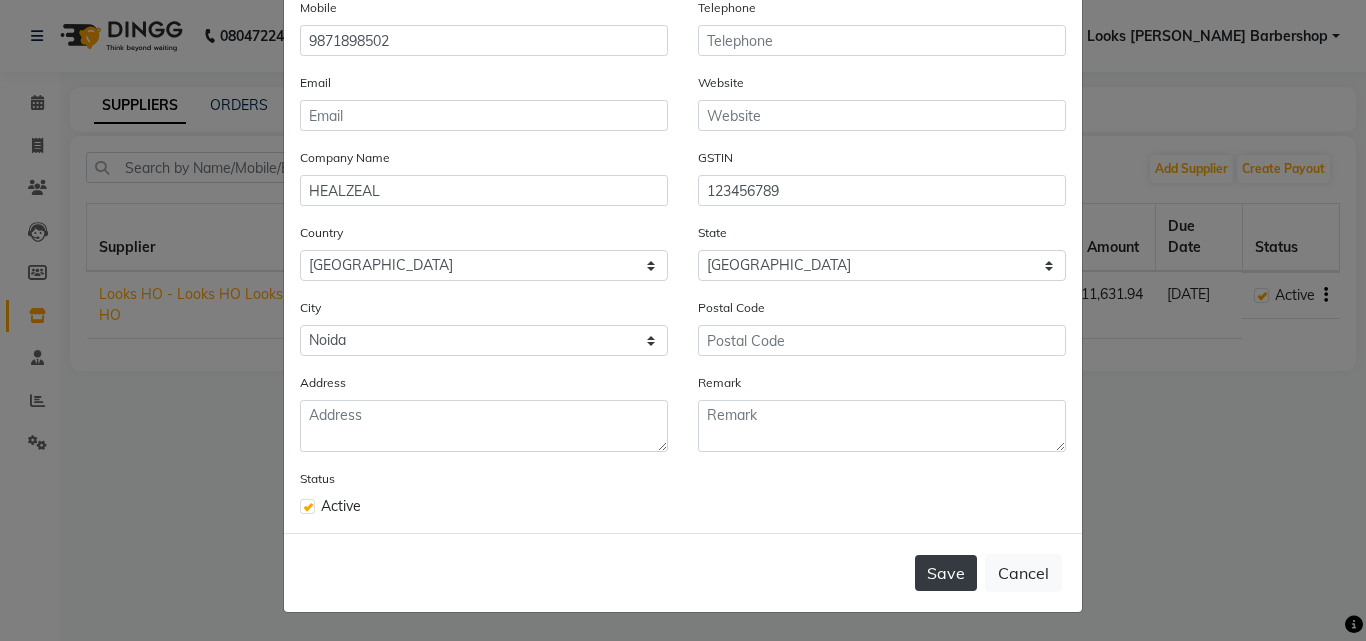 click on "Save" 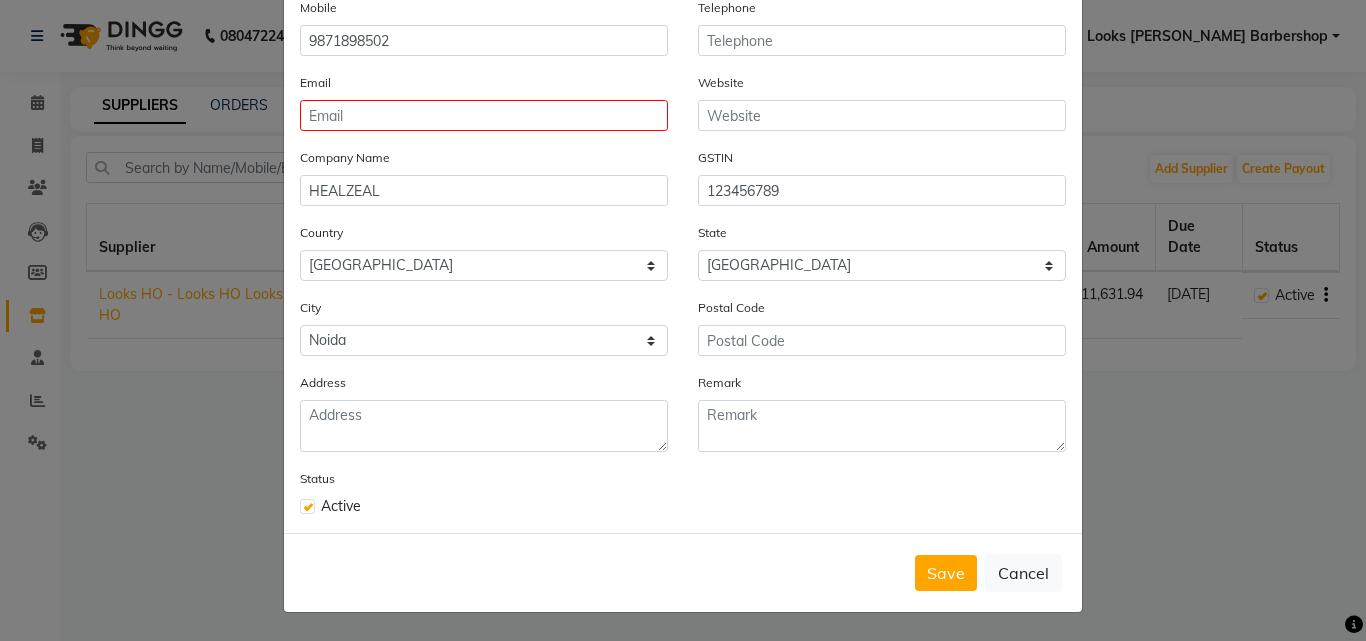 type 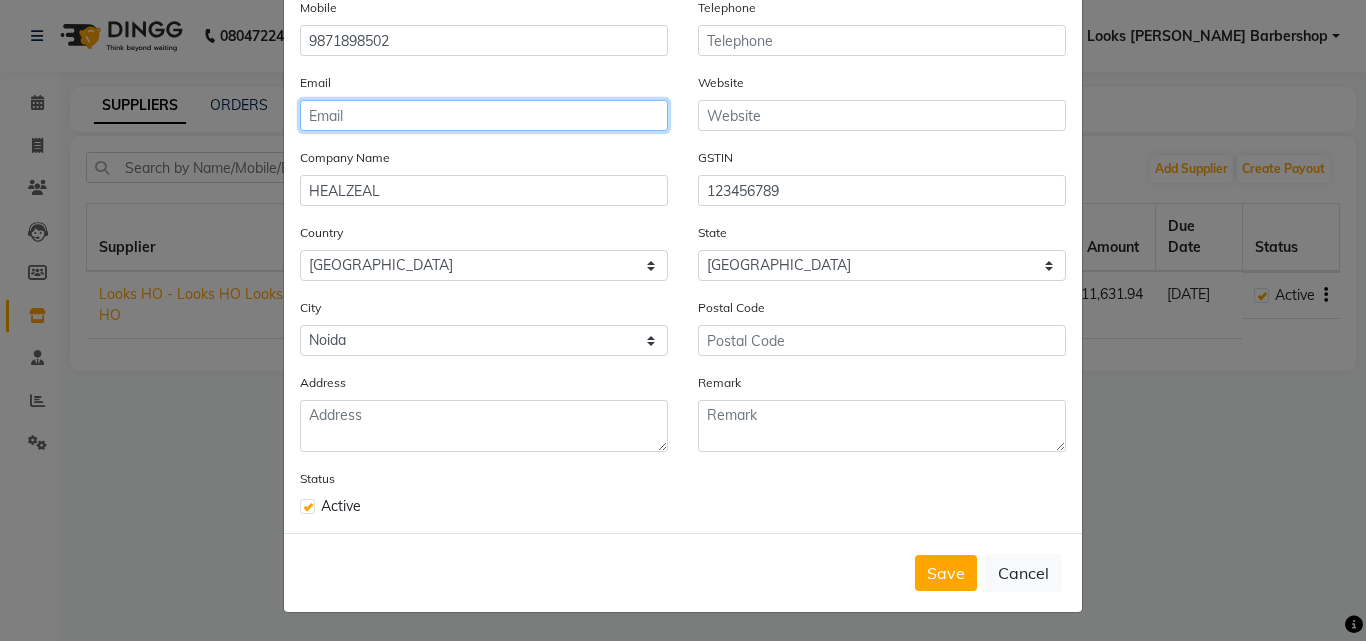 click 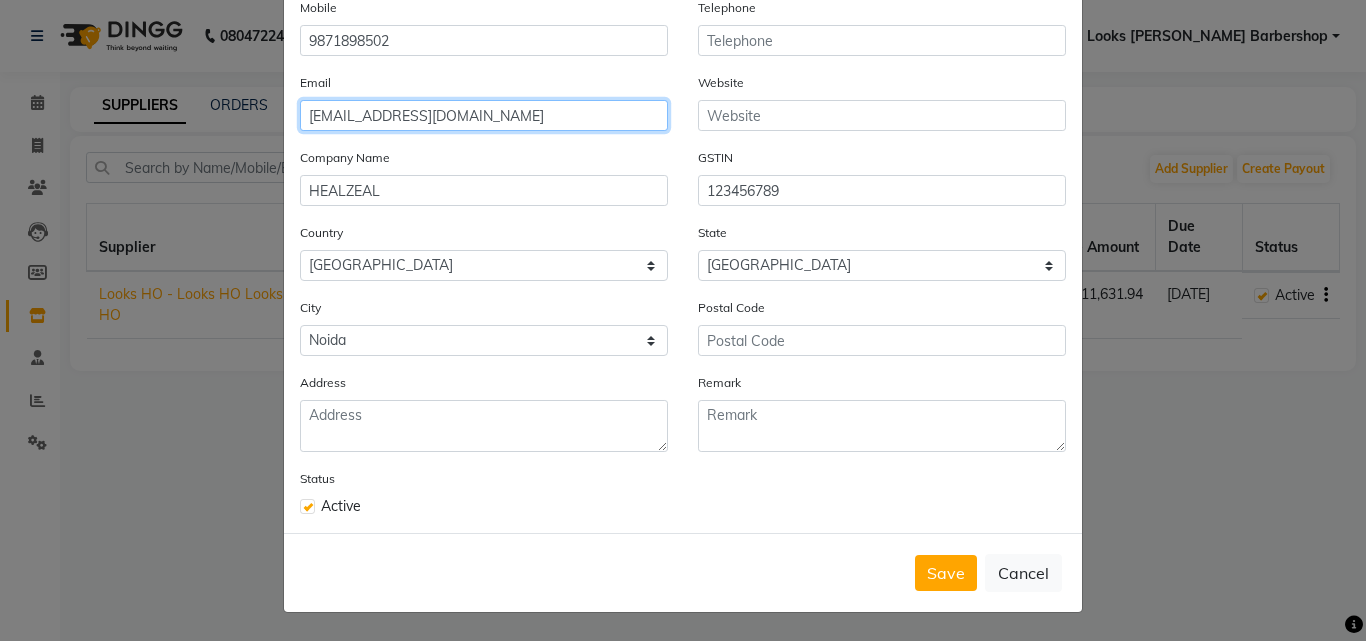 type on "NAVEENDRAPRASAD@GMAIL.COM" 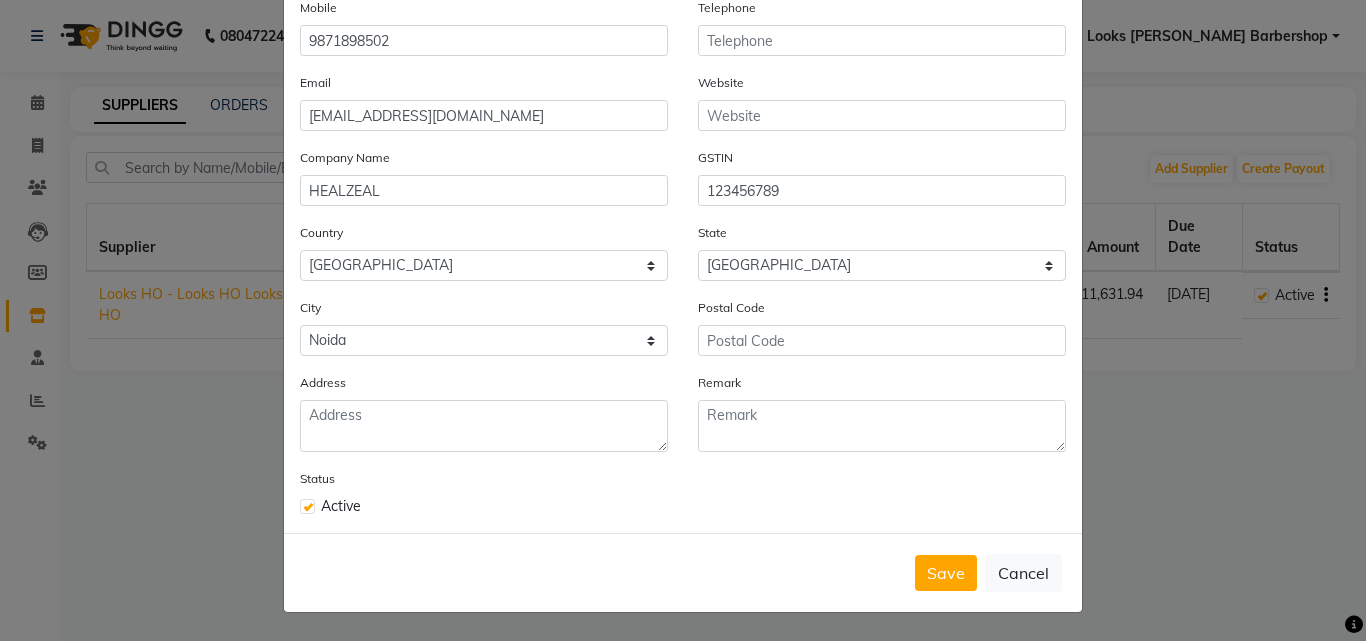 click on "Status Active" 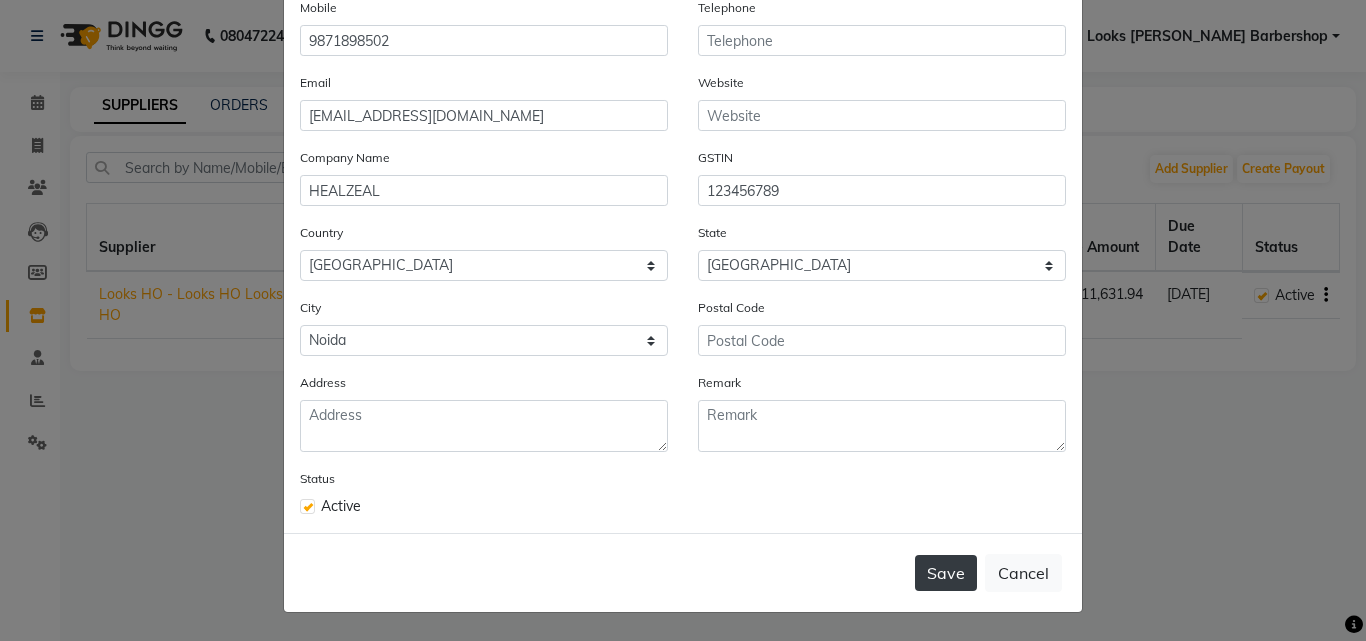 click on "Save" 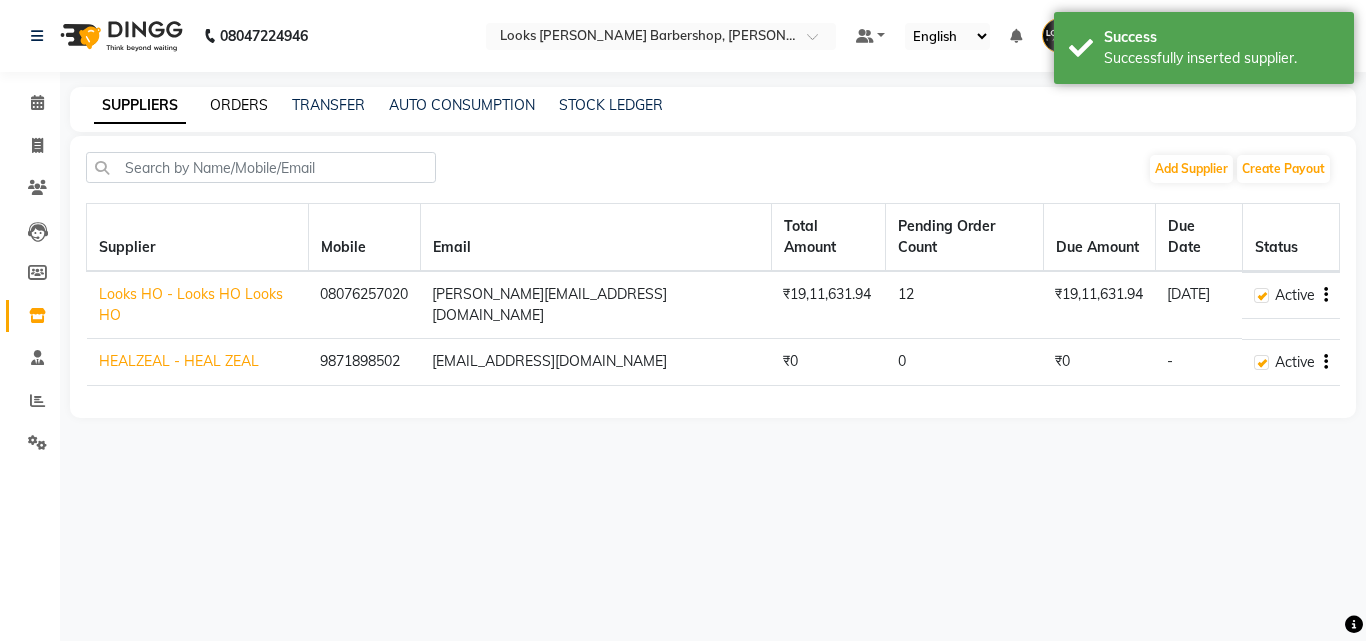 click on "ORDERS" 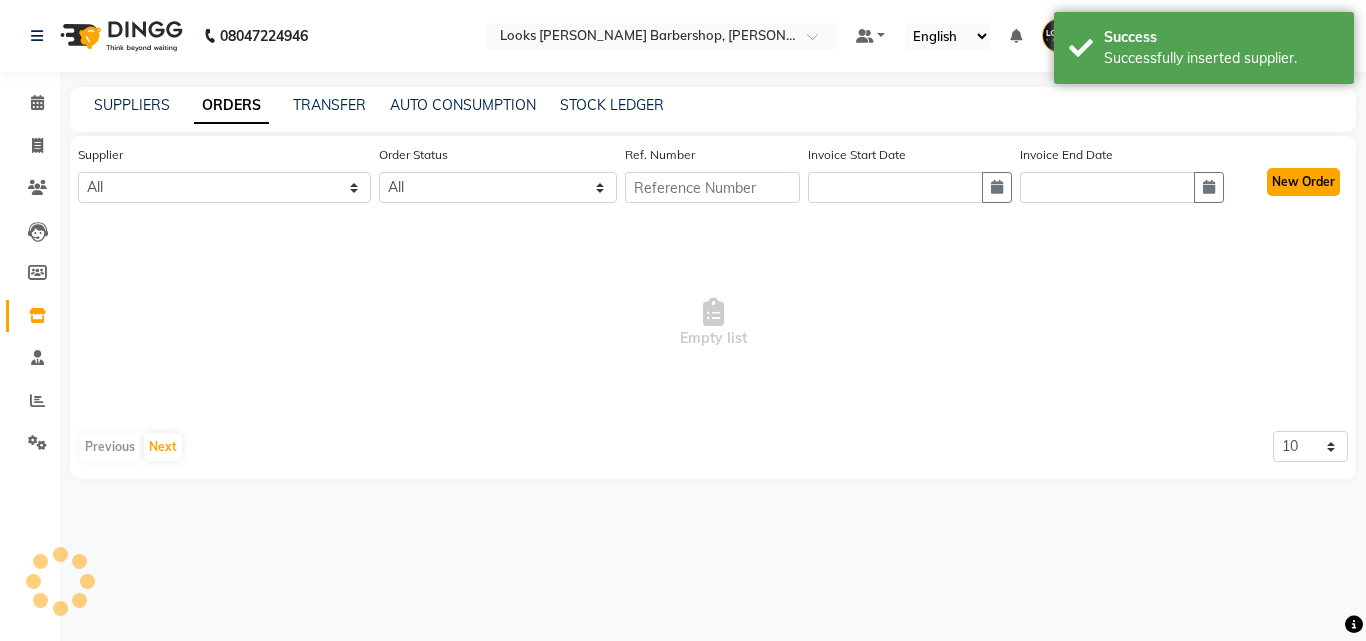click on "New Order" 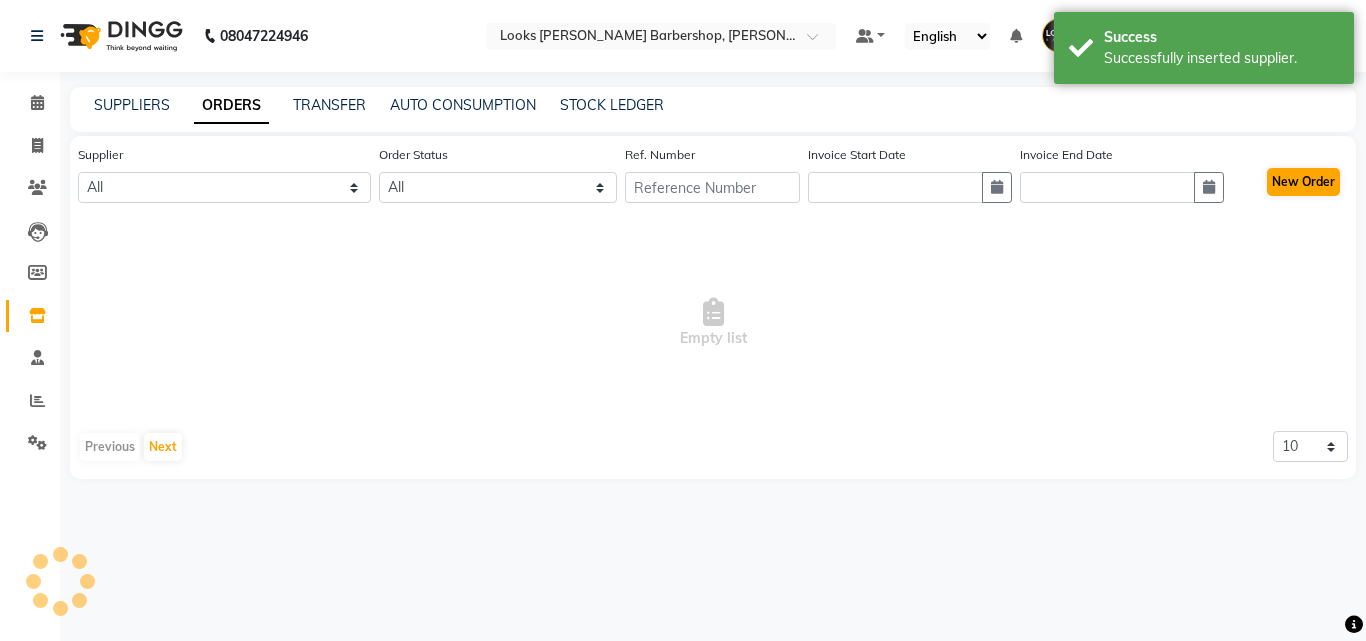 select on "true" 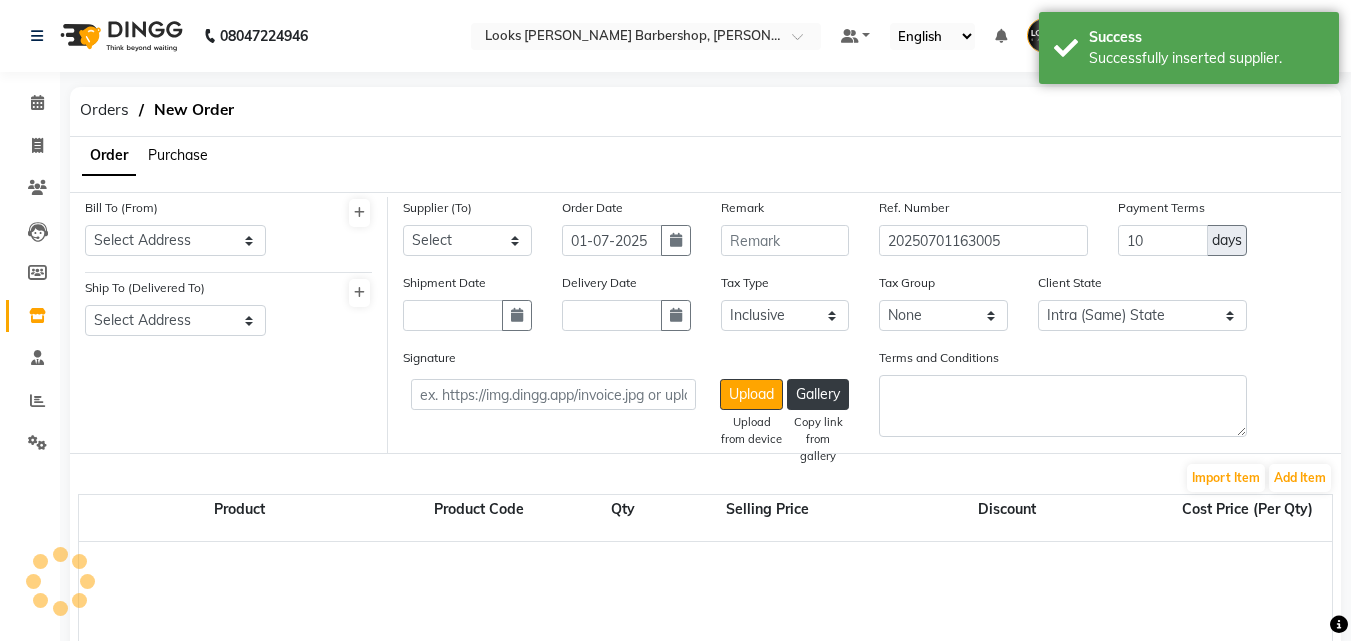 select on "1622" 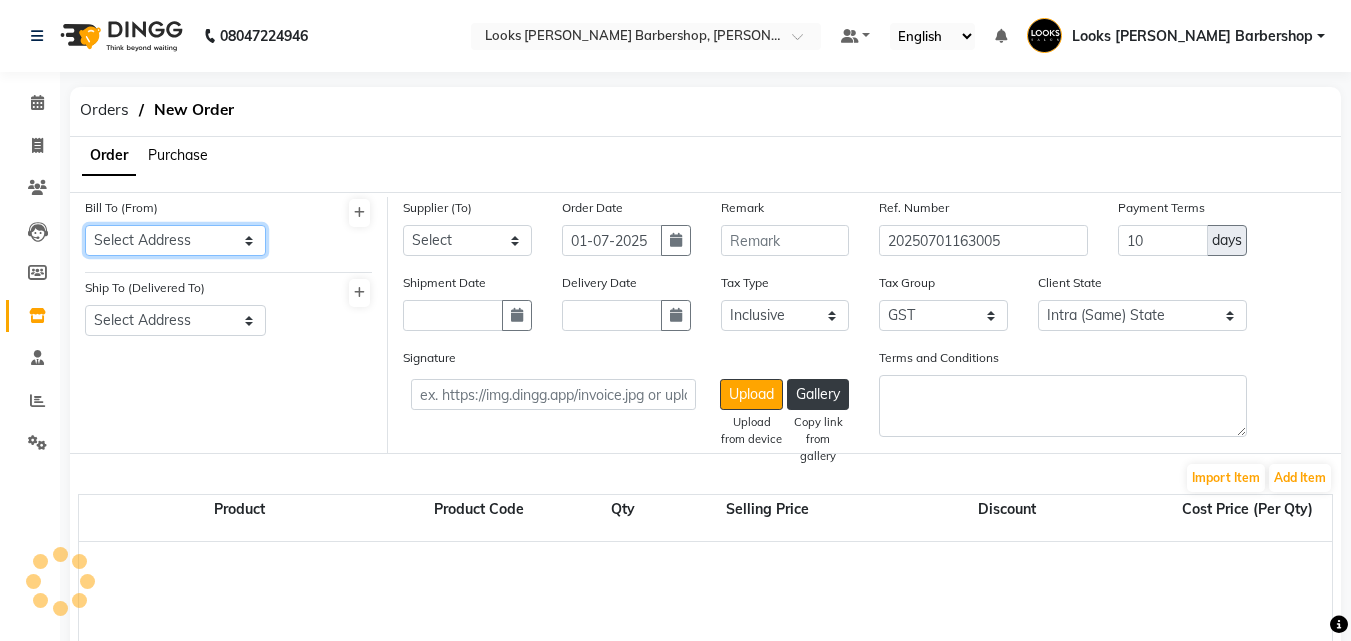 drag, startPoint x: 184, startPoint y: 236, endPoint x: 184, endPoint y: 253, distance: 17 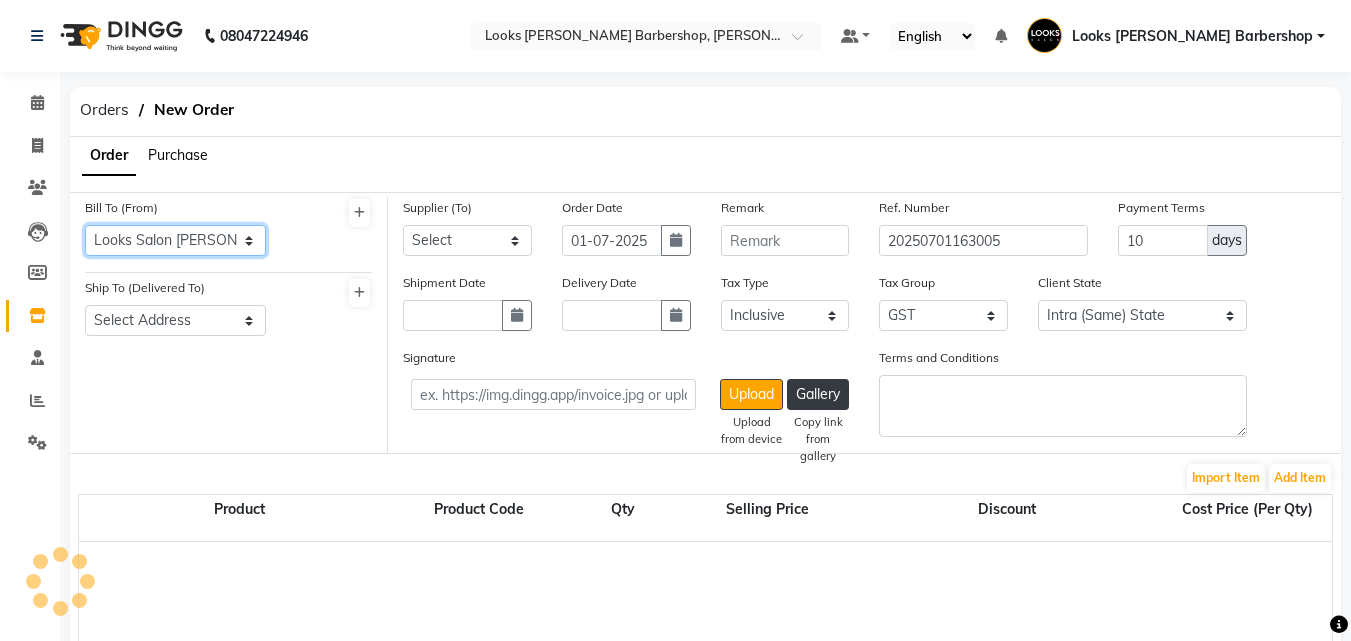 click on "Select Address  Looks Salon Barber Shop Karol Bagh" 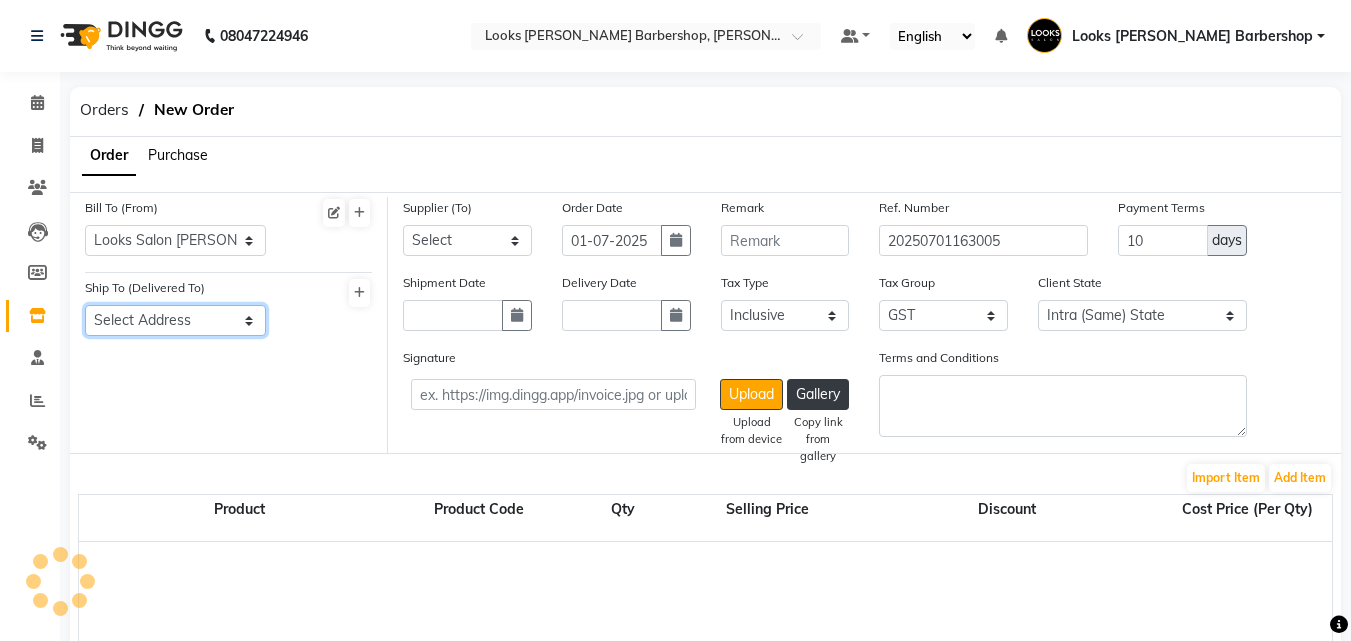 click on "Select Address" 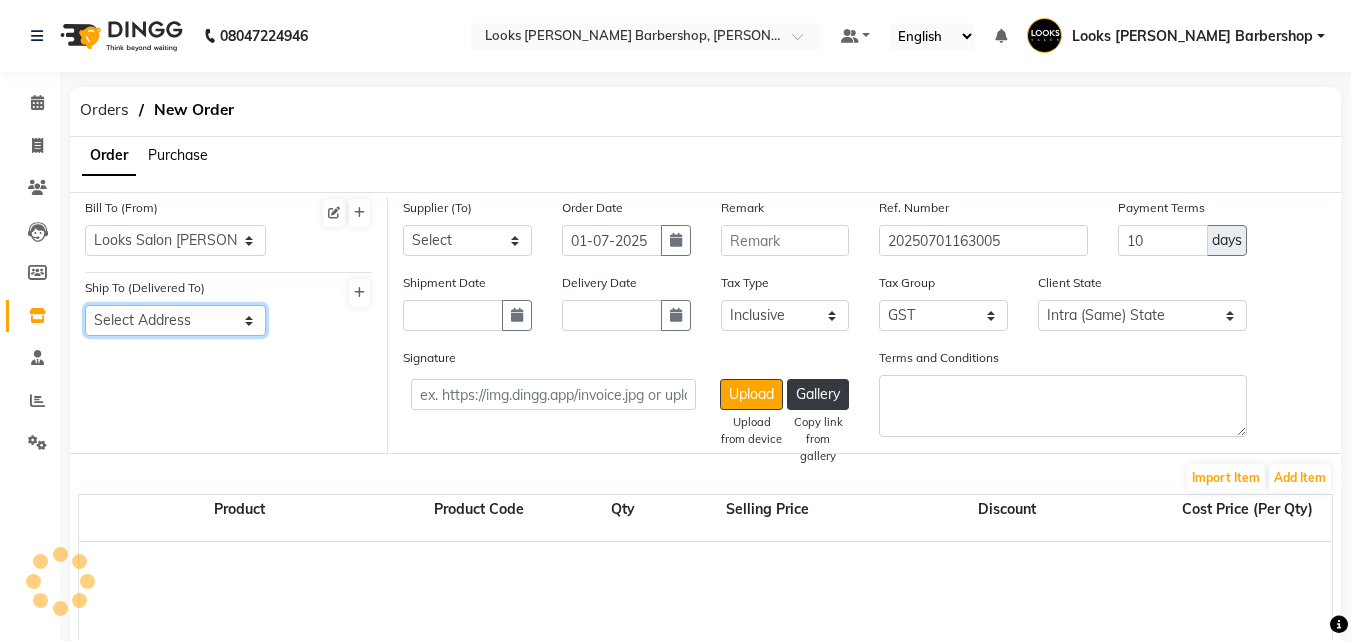 click on "Select Address" 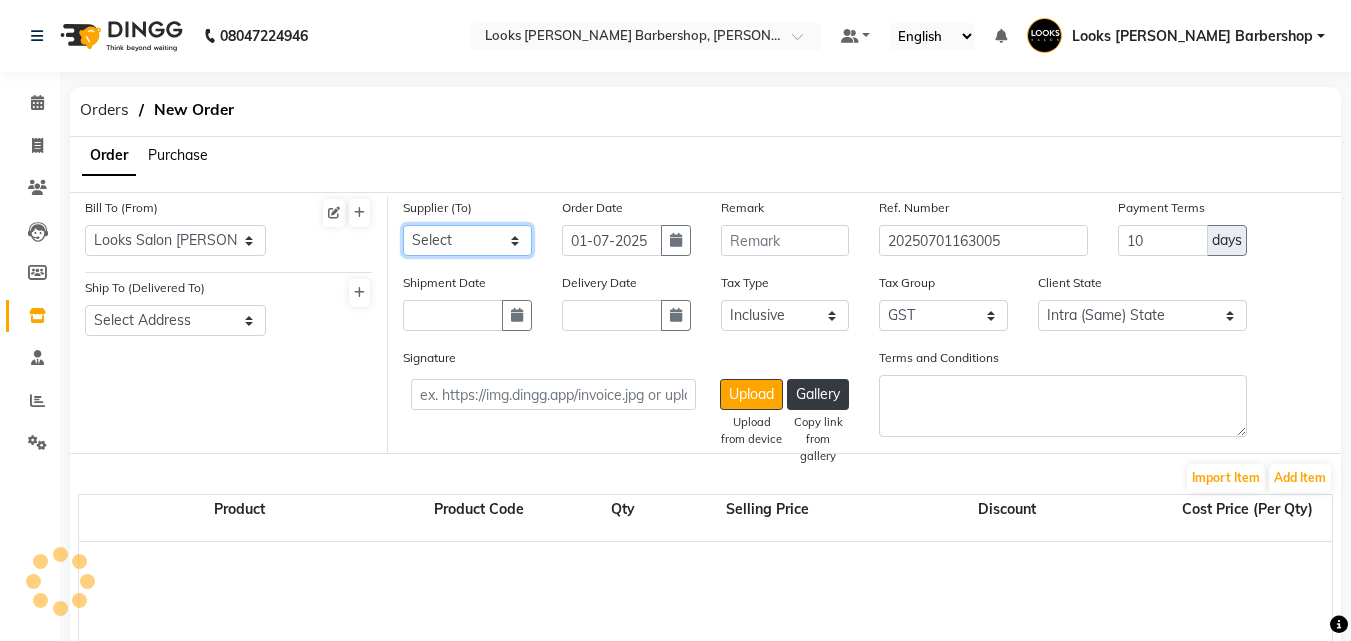 drag, startPoint x: 482, startPoint y: 242, endPoint x: 483, endPoint y: 253, distance: 11.045361 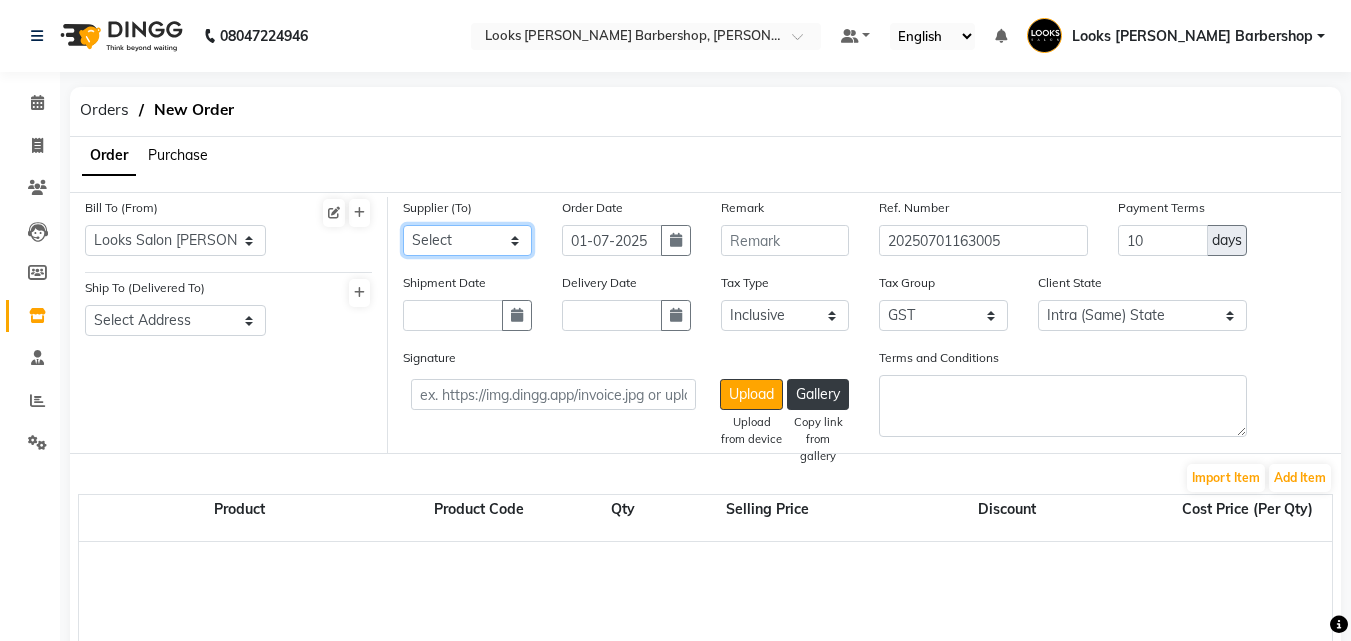 select on "5216" 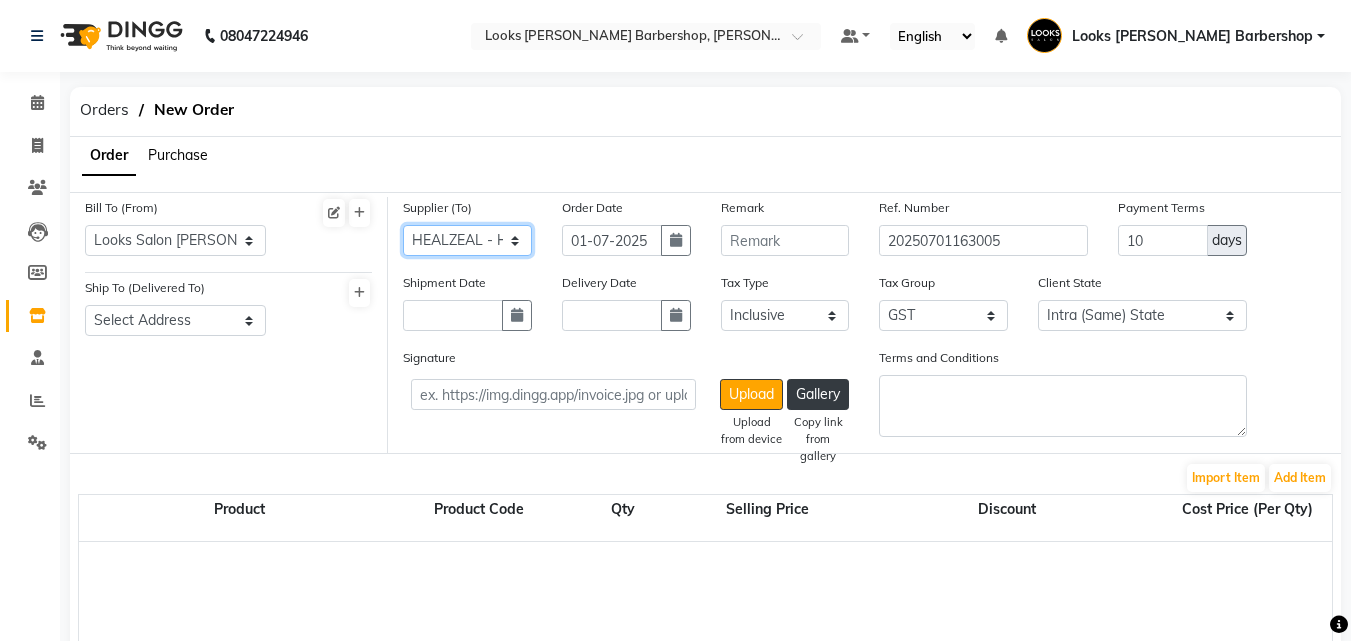 click on "Select Looks HO - Looks HO Looks HO HEALZEAL - HEAL ZEAL" 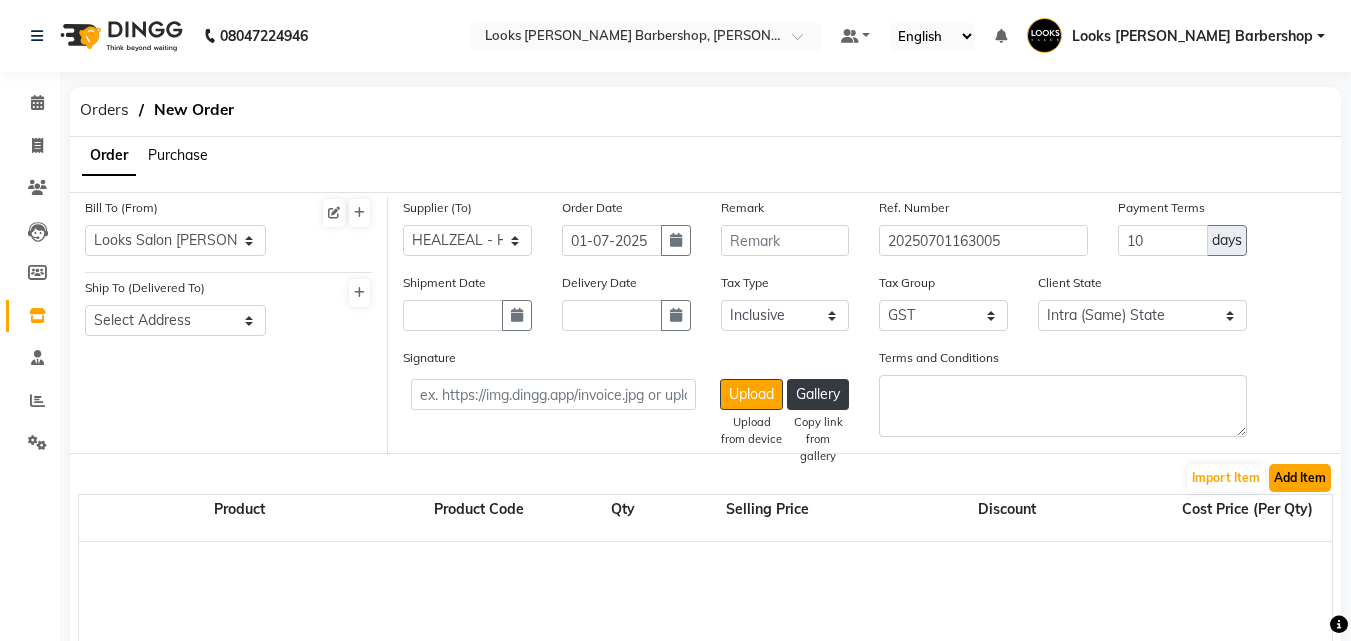 click on "Add Item" 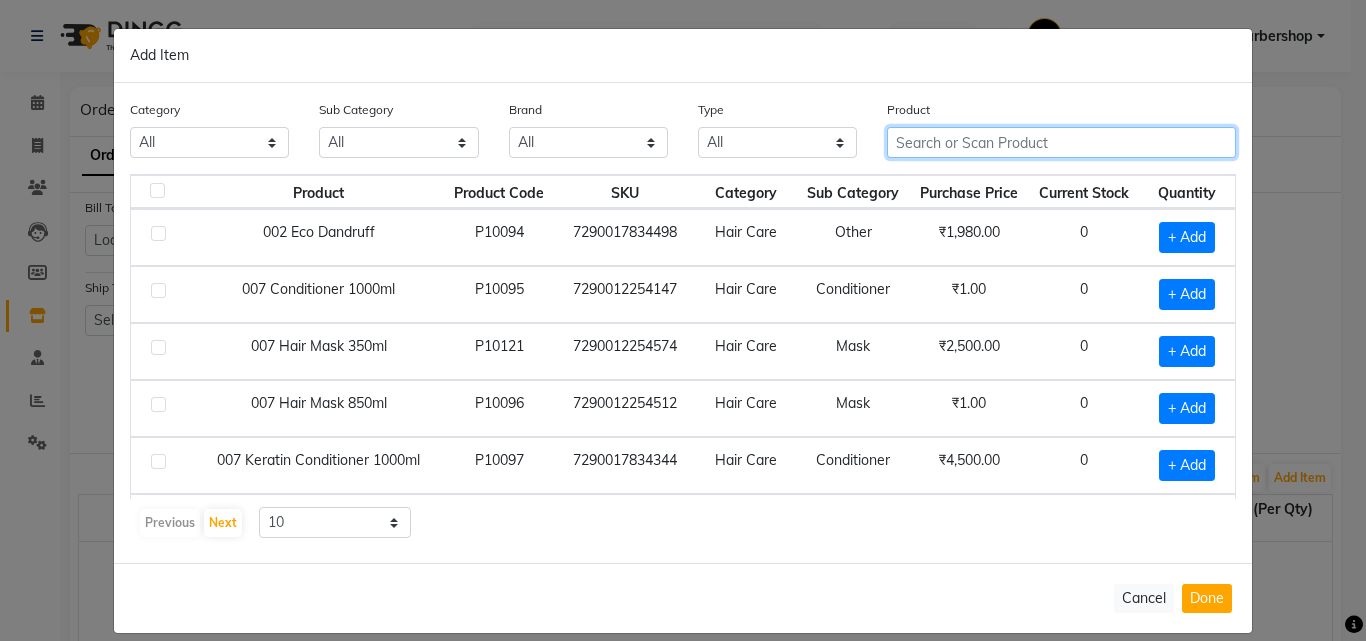 drag, startPoint x: 922, startPoint y: 147, endPoint x: 930, endPoint y: 134, distance: 15.264338 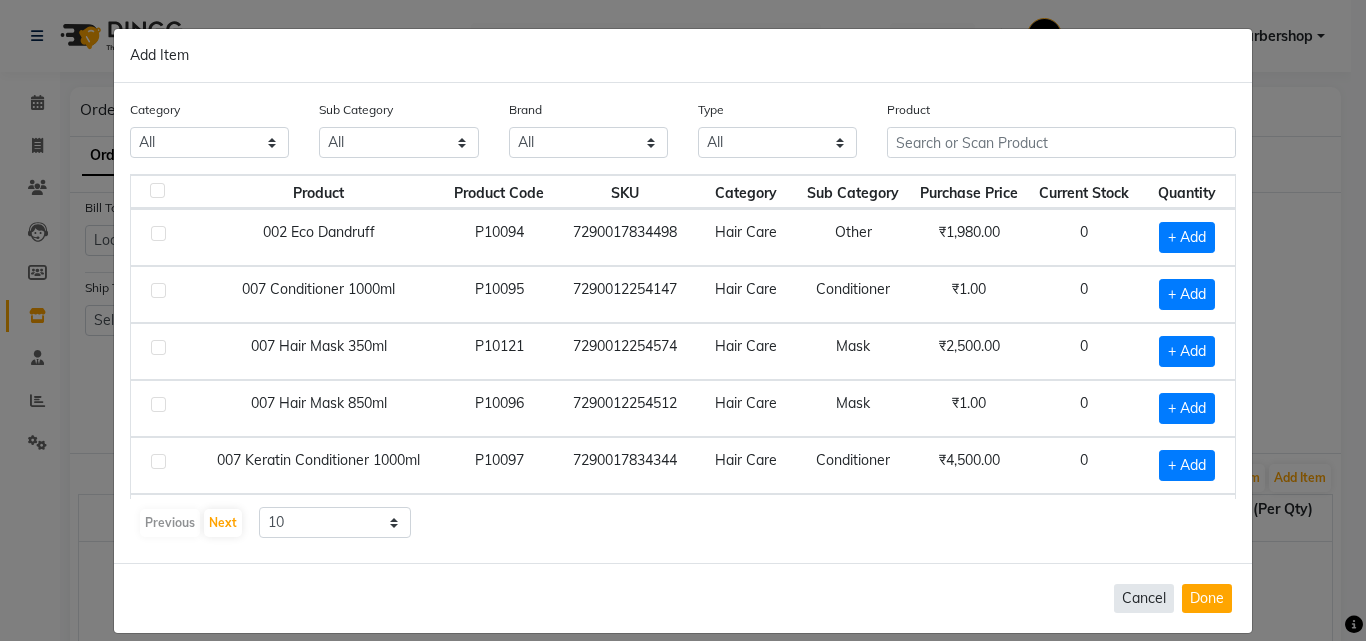 click on "Cancel" 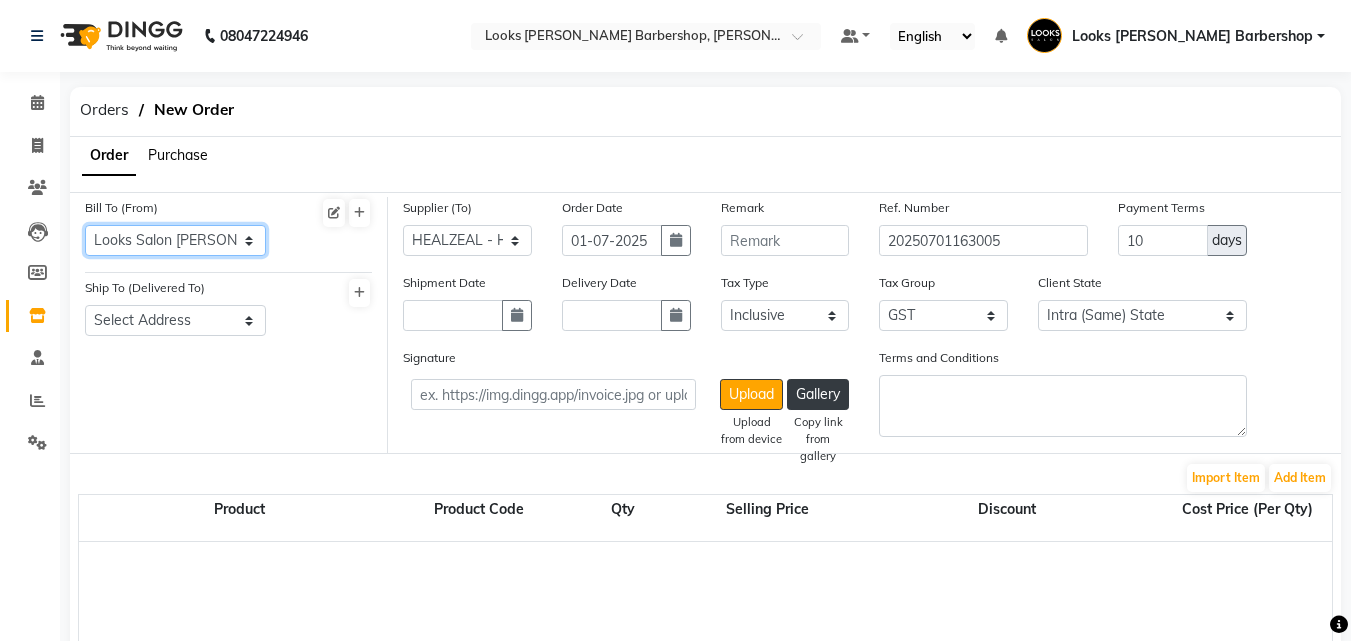 click on "Select Address  Looks Salon Barber Shop Karol Bagh" 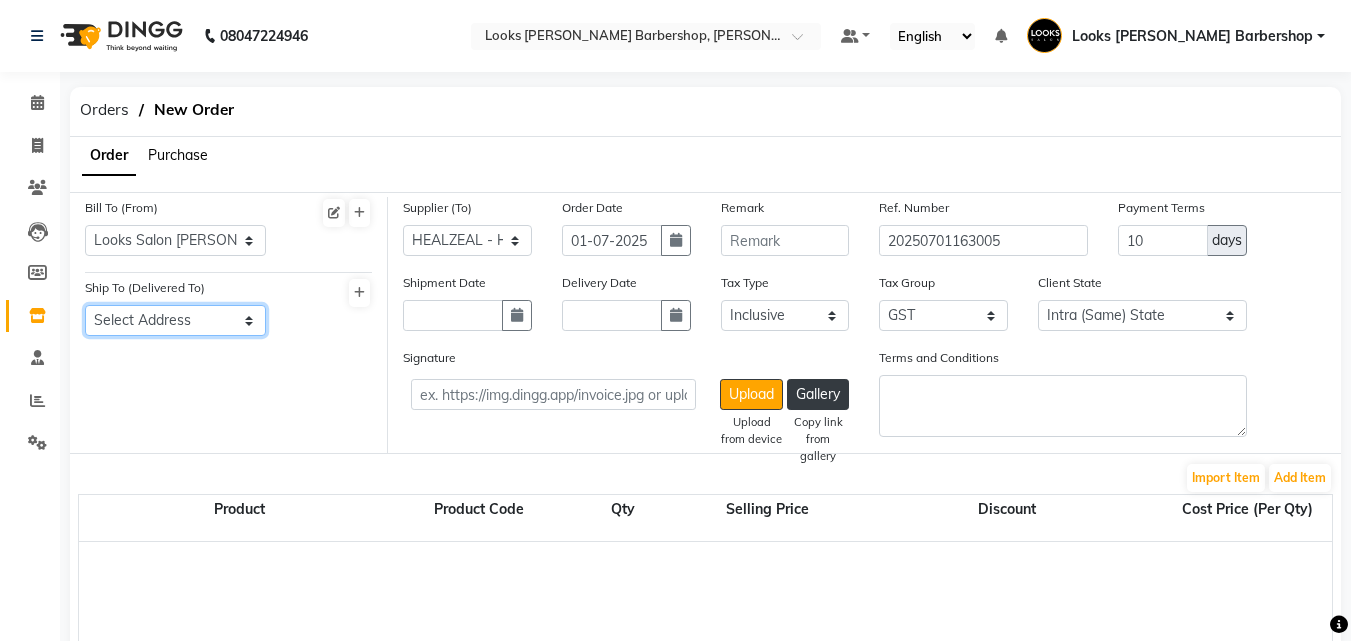 click on "Select Address  Looks Salon Barber Shop Karol Bagh" 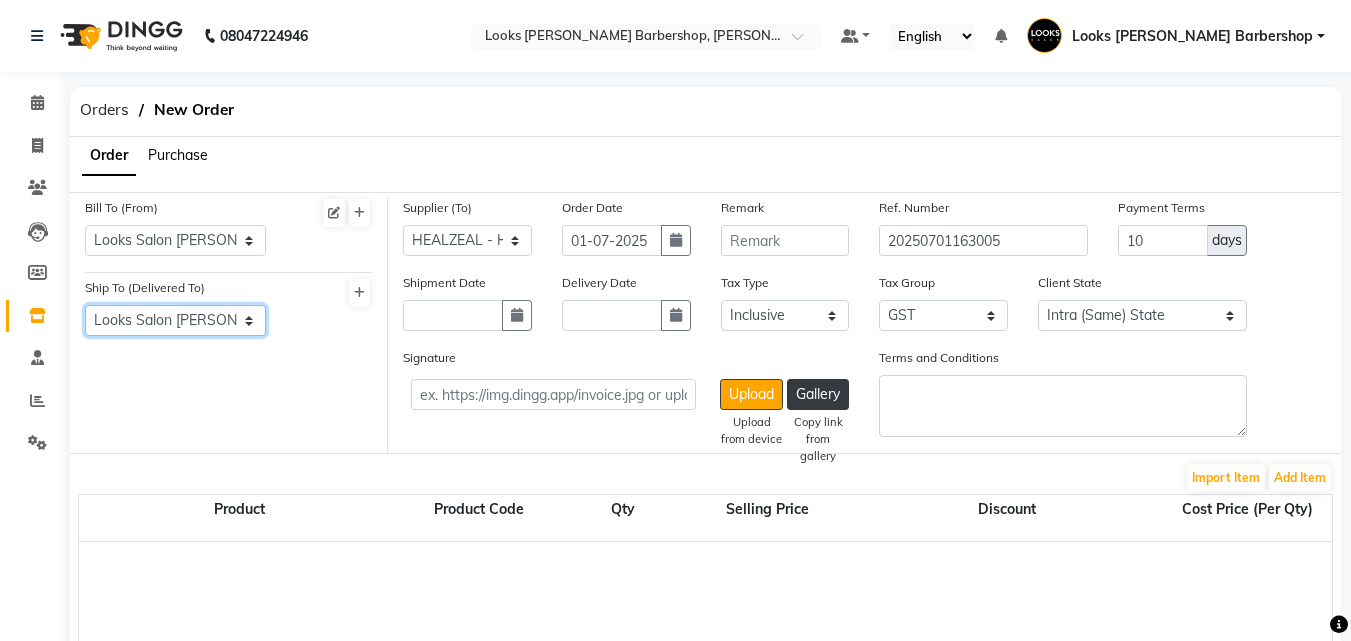 click on "Select Address  Looks Salon Barber Shop Karol Bagh" 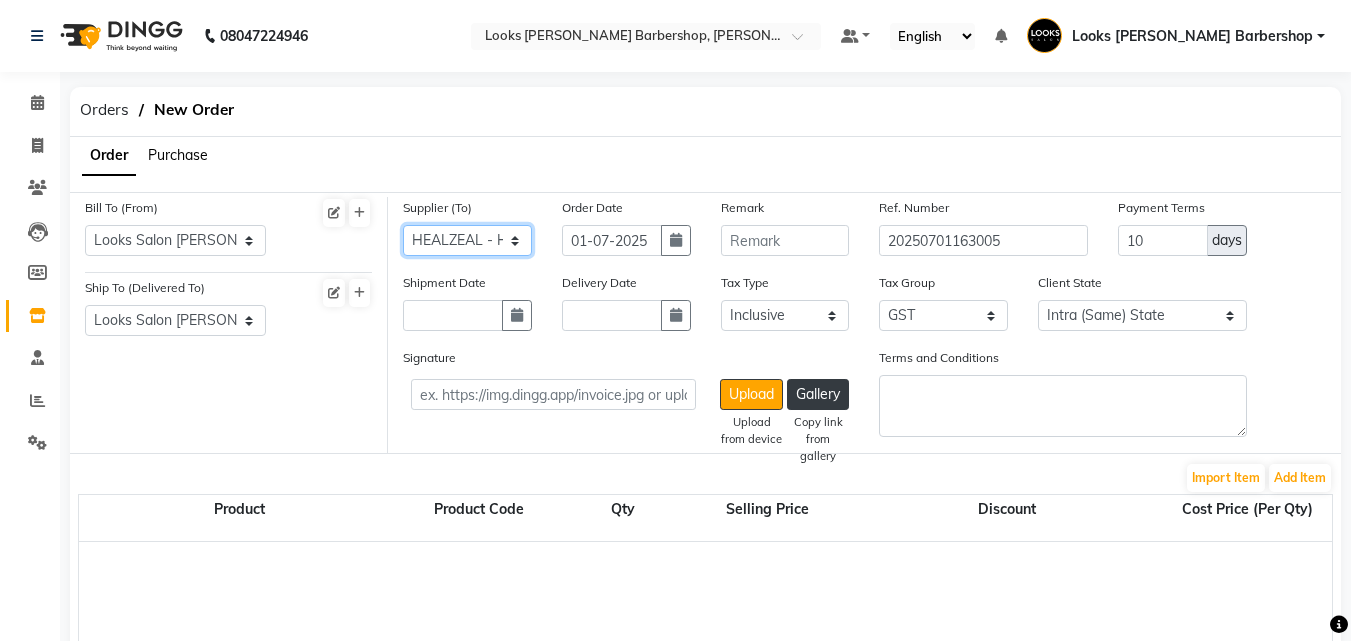drag, startPoint x: 473, startPoint y: 237, endPoint x: 475, endPoint y: 254, distance: 17.117243 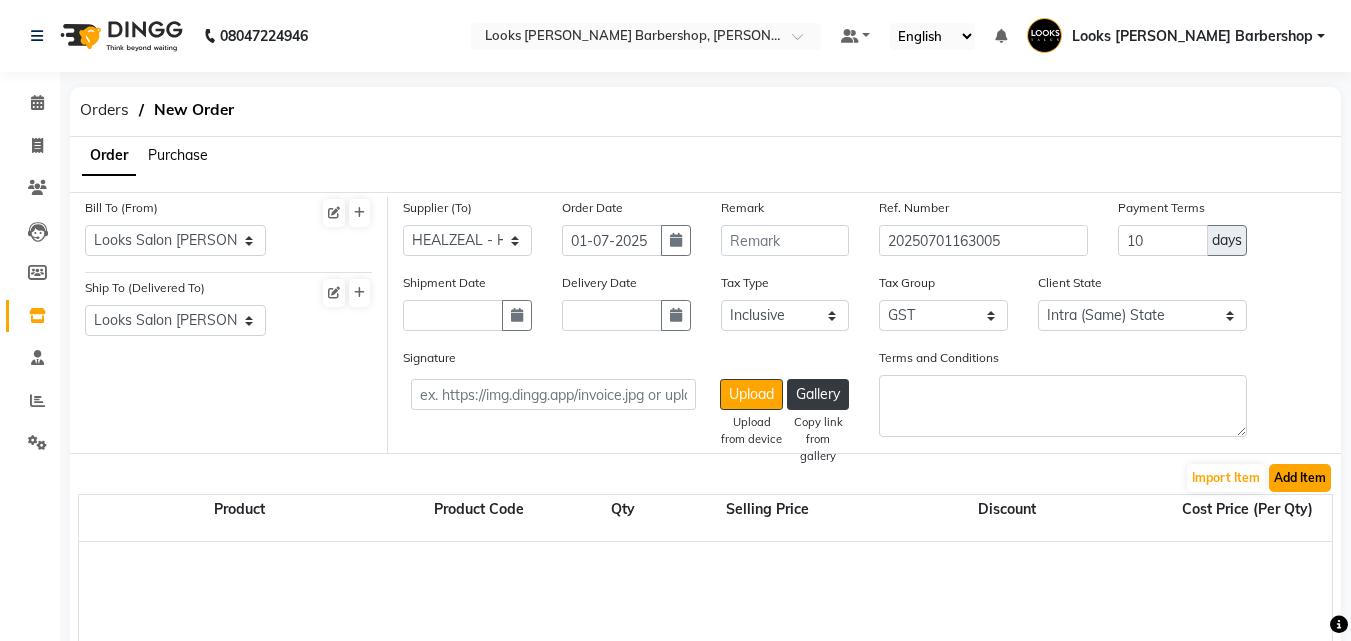 click on "Add Item" 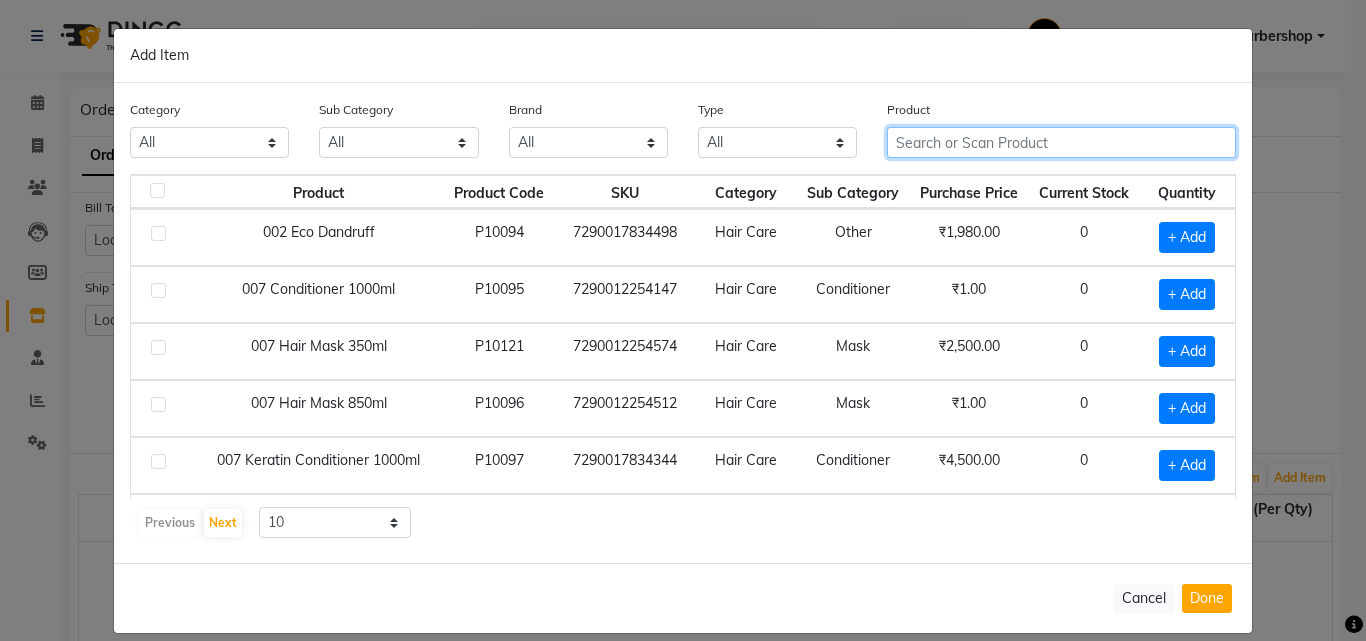 click 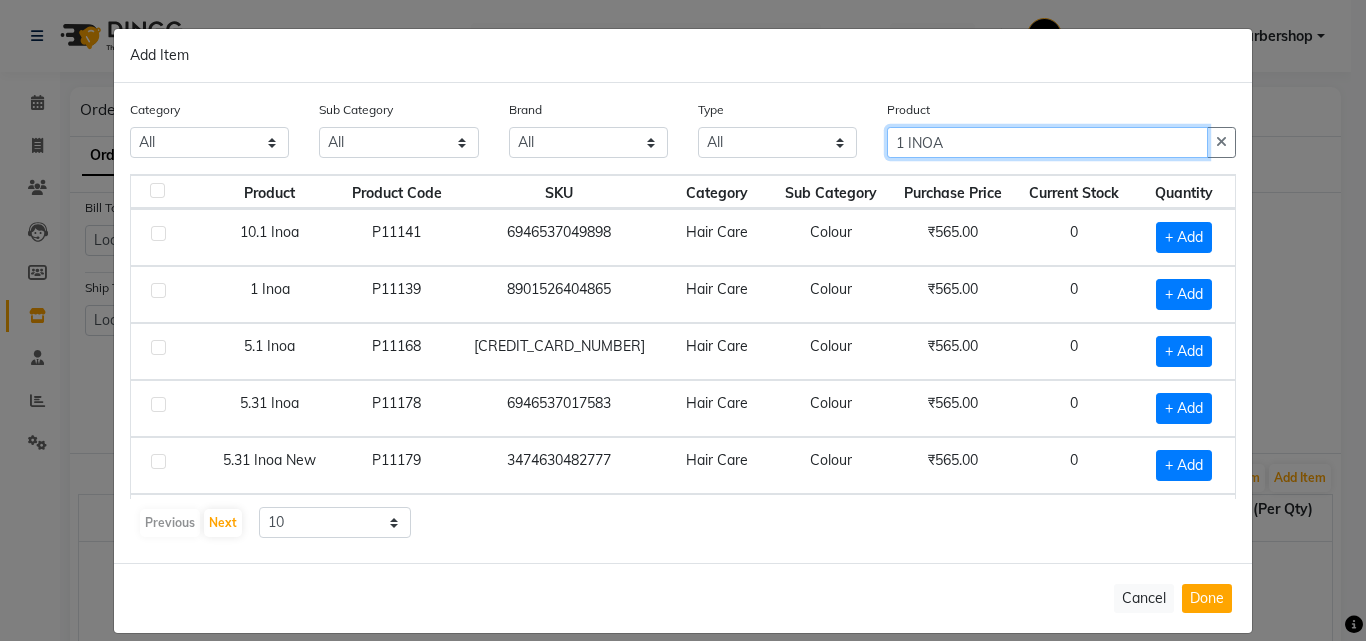 type on "1 INOA" 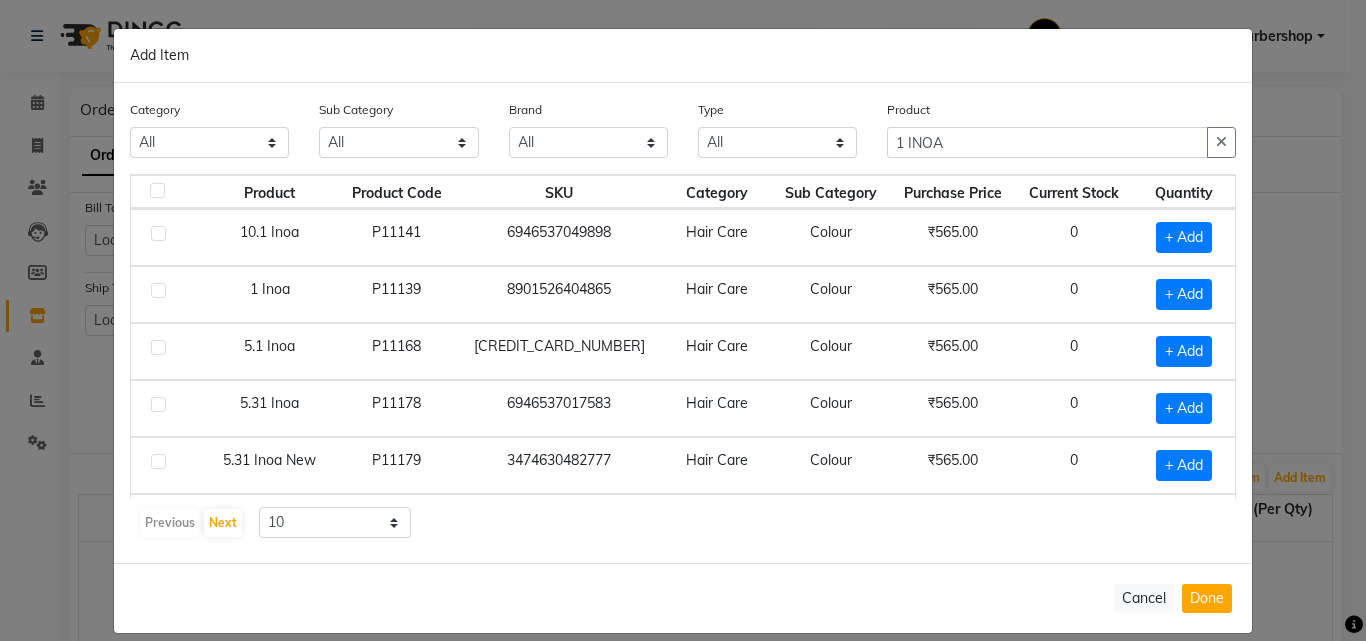 click 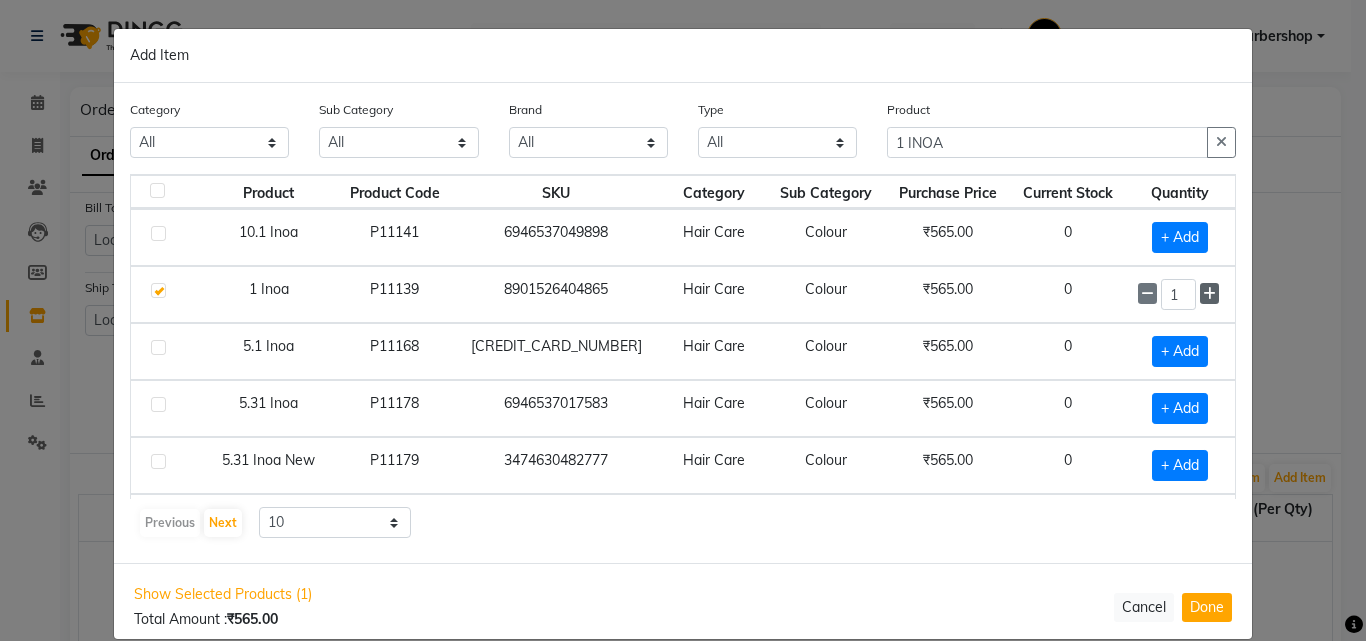 click 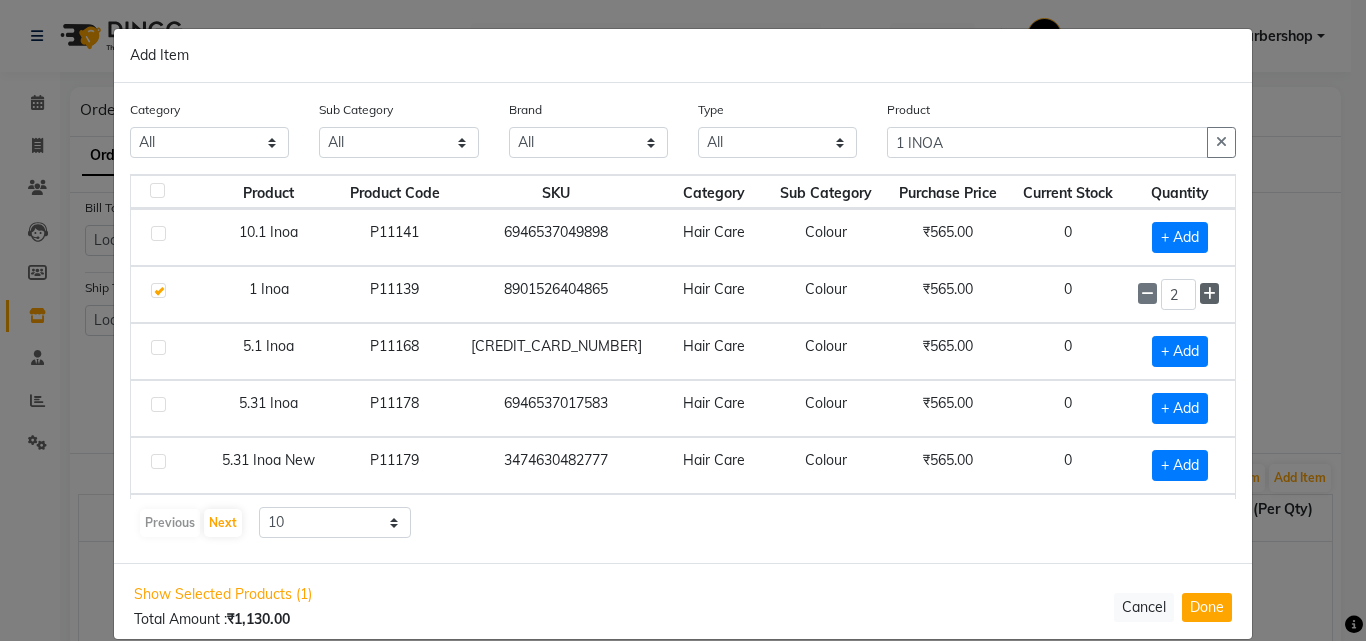 click 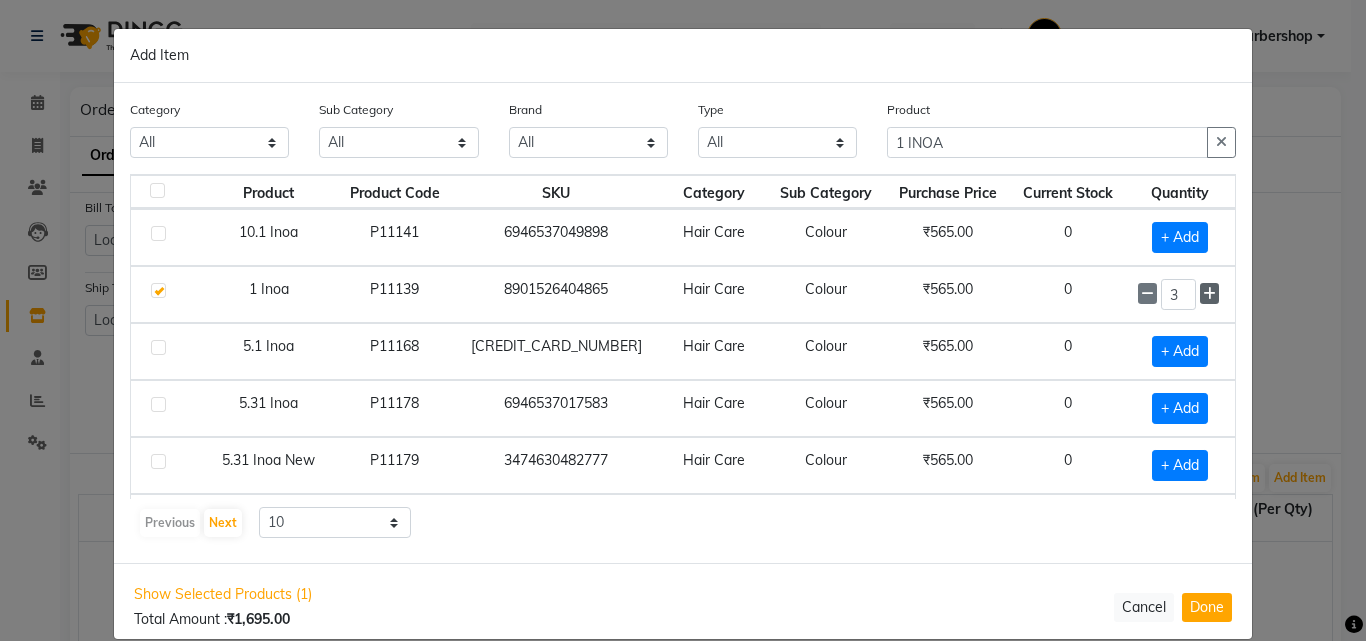 click 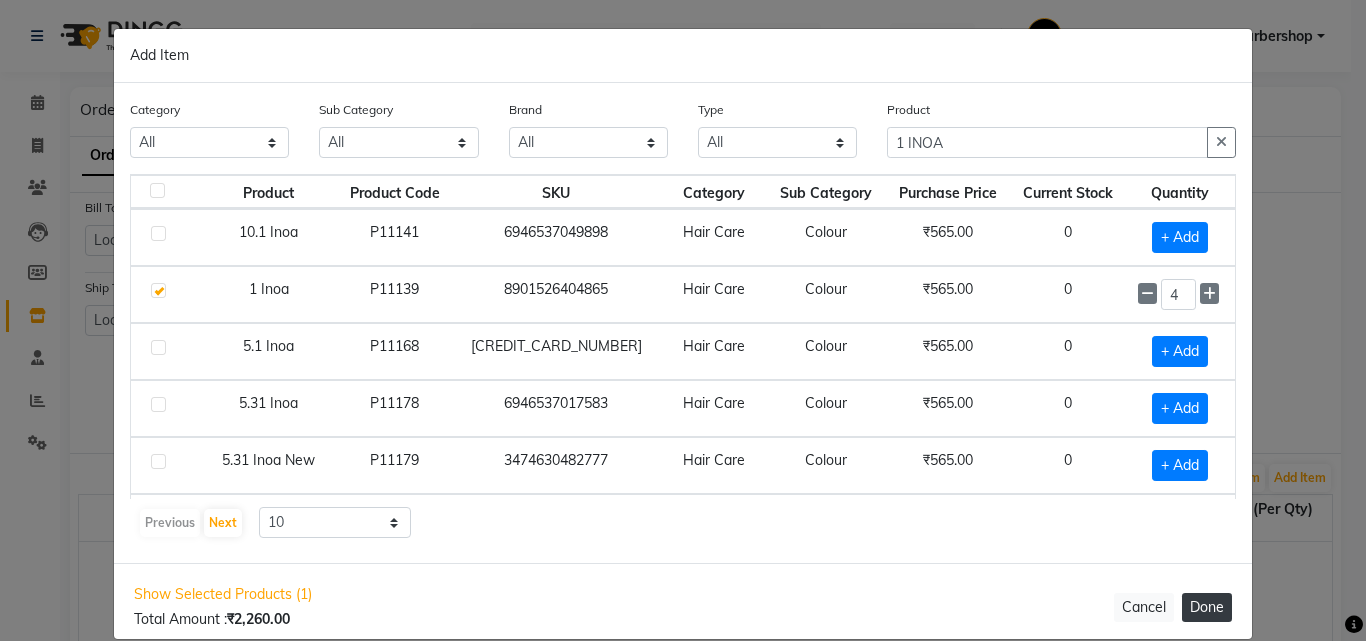 click on "Done" 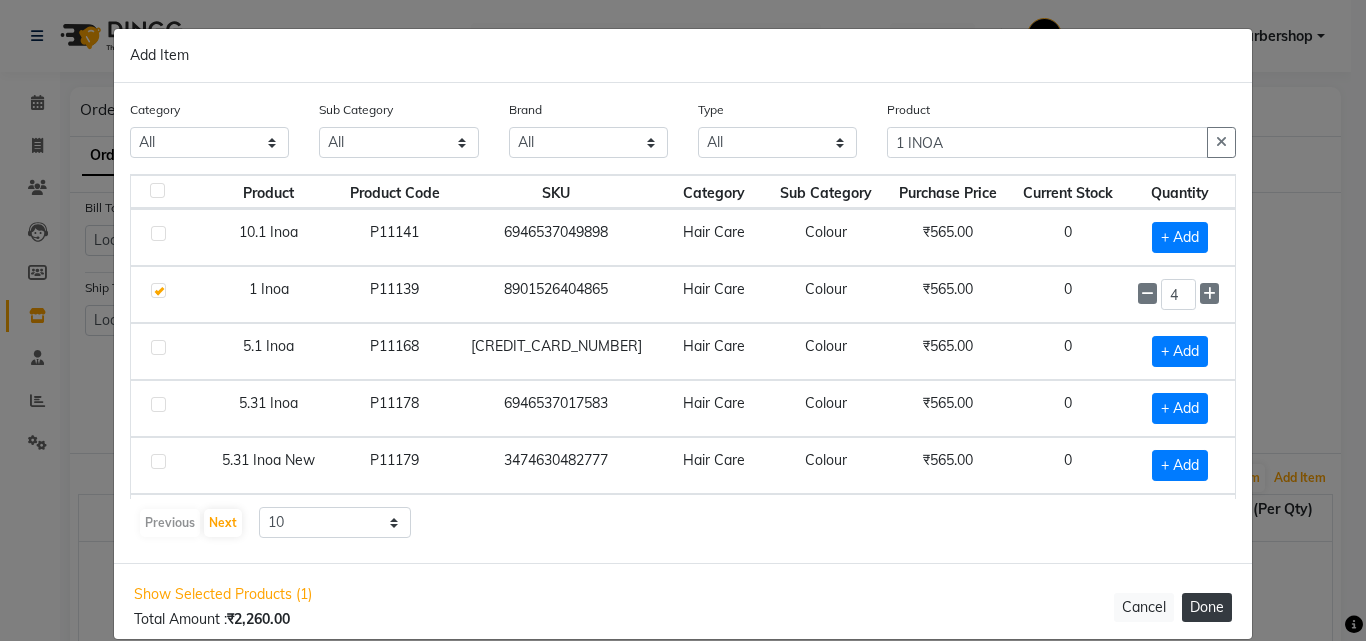 select on "3882" 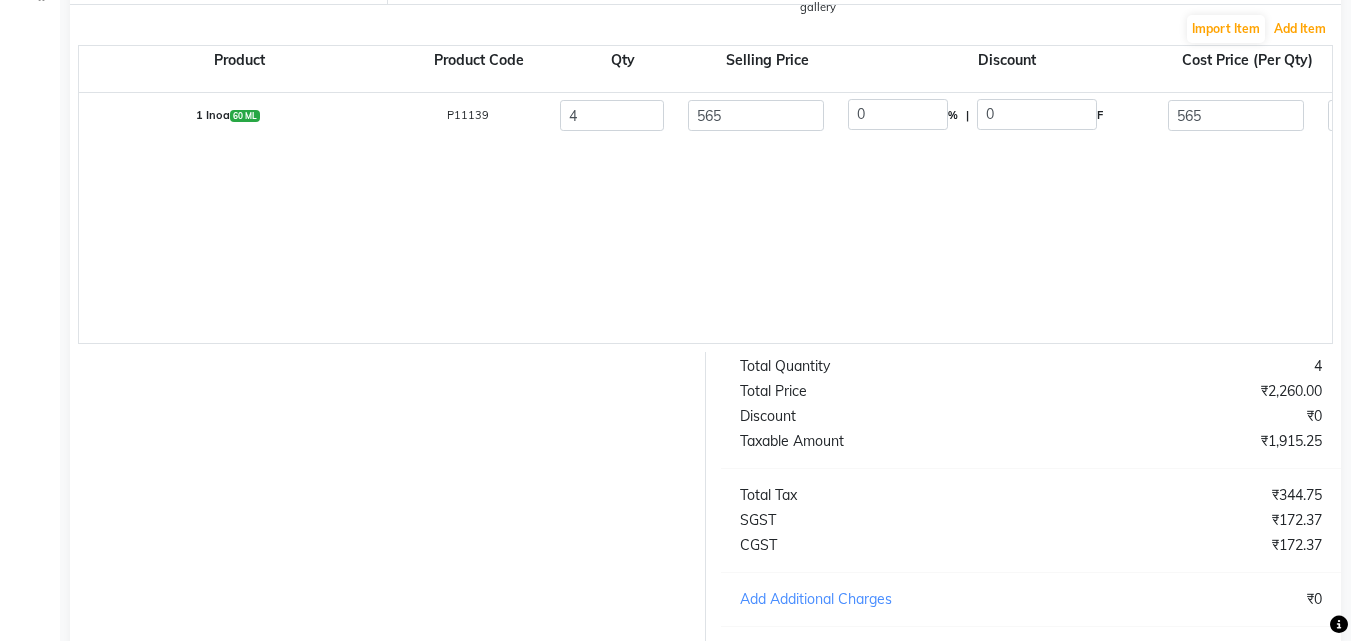 scroll, scrollTop: 443, scrollLeft: 0, axis: vertical 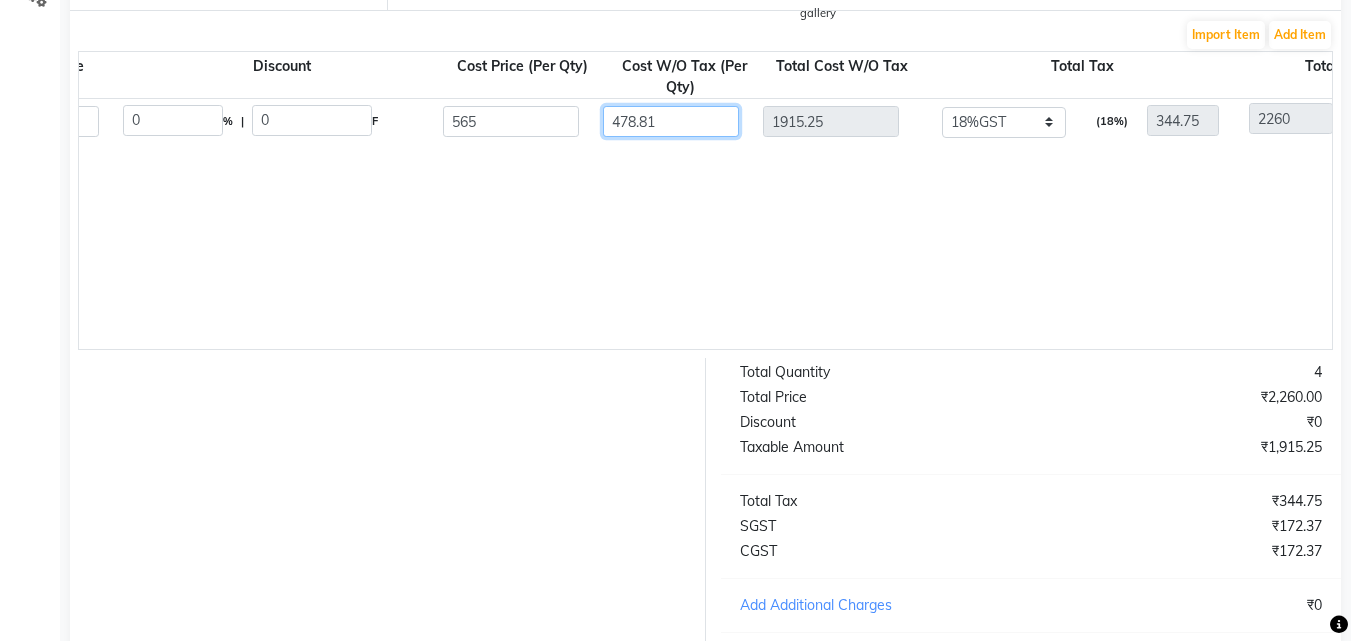 drag, startPoint x: 696, startPoint y: 122, endPoint x: 545, endPoint y: 148, distance: 153.22206 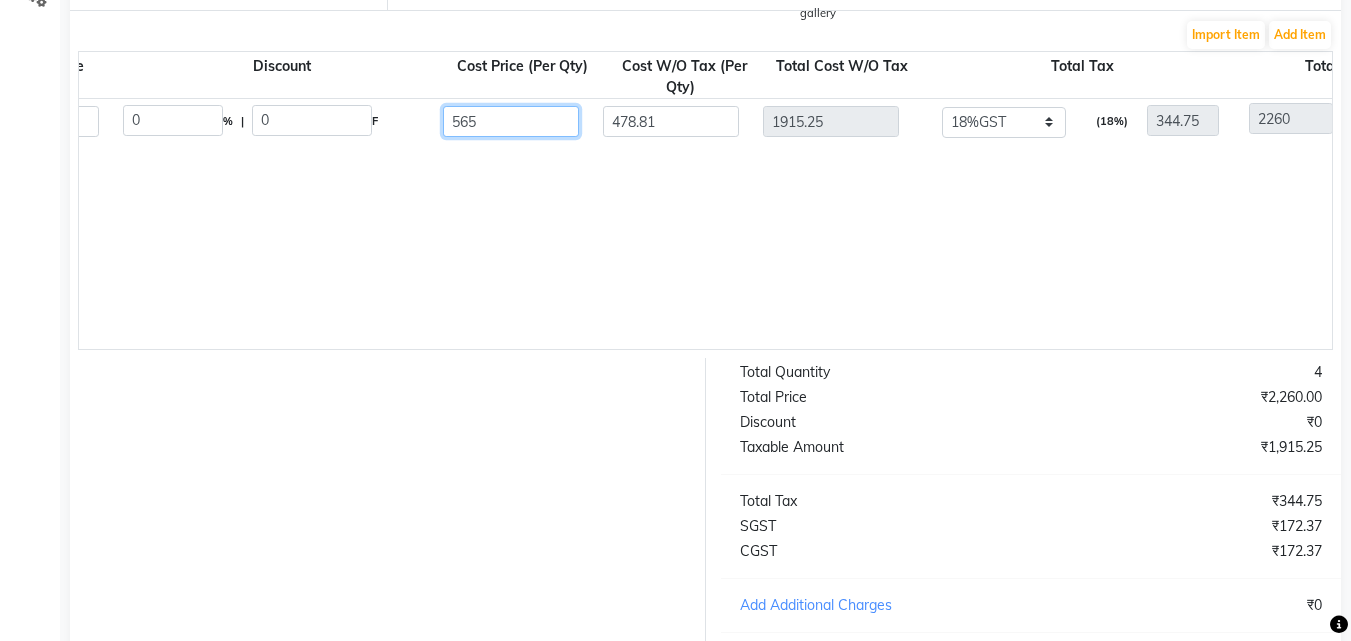 drag, startPoint x: 491, startPoint y: 124, endPoint x: 292, endPoint y: 123, distance: 199.00252 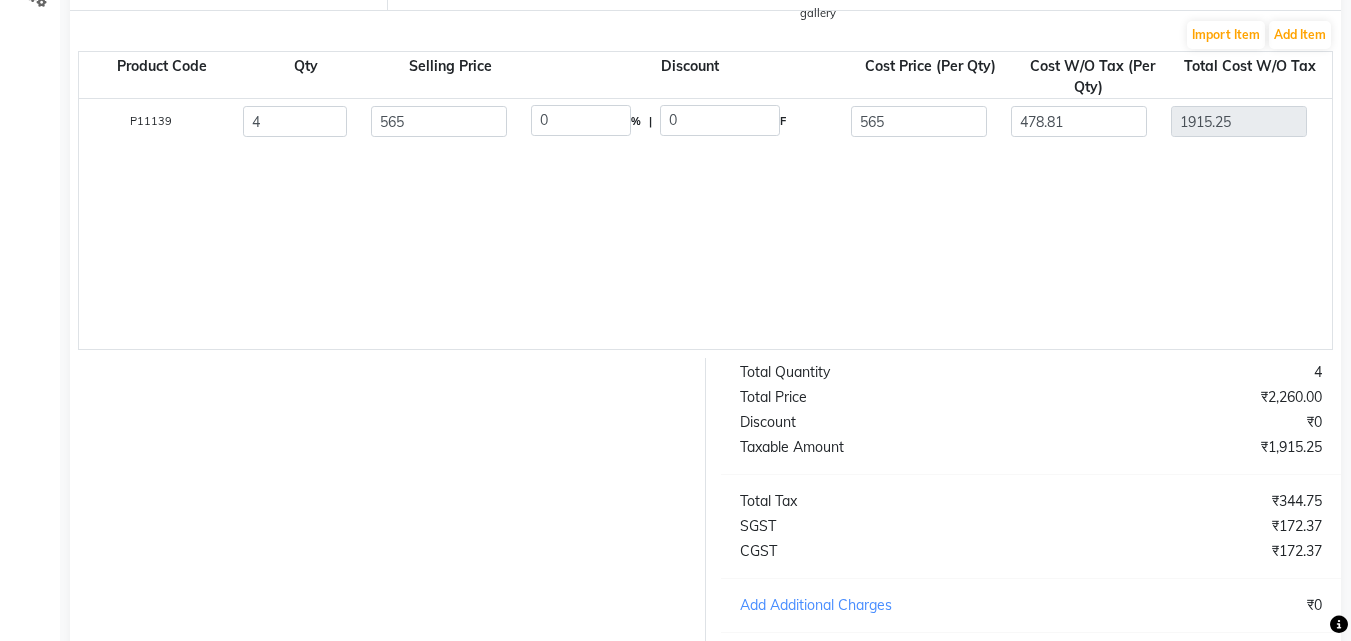 scroll, scrollTop: 0, scrollLeft: 313, axis: horizontal 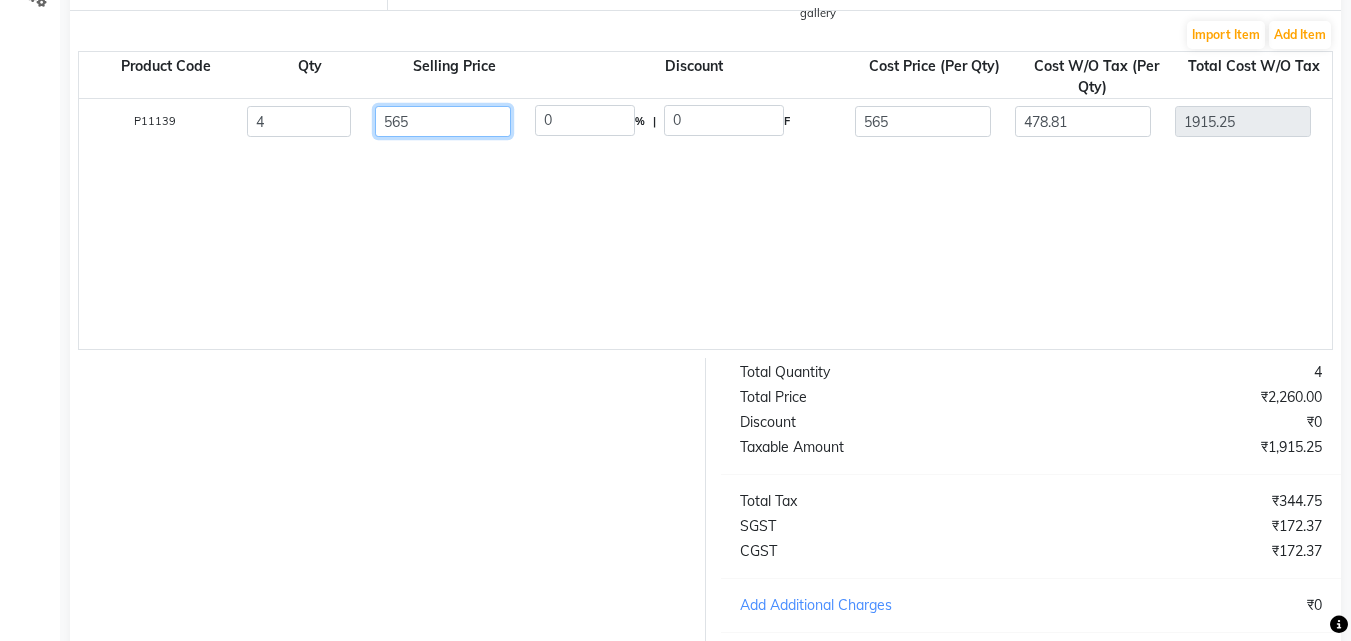 drag, startPoint x: 416, startPoint y: 130, endPoint x: 342, endPoint y: 145, distance: 75.50497 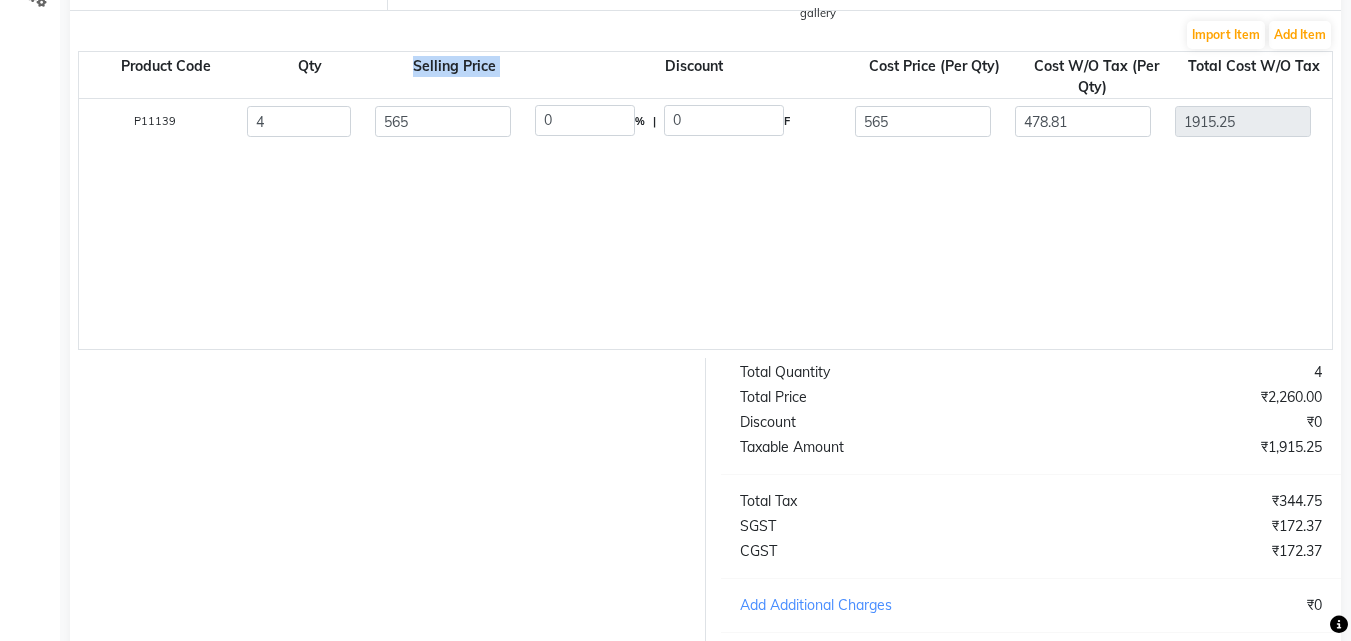 drag, startPoint x: 411, startPoint y: 66, endPoint x: 573, endPoint y: 79, distance: 162.52077 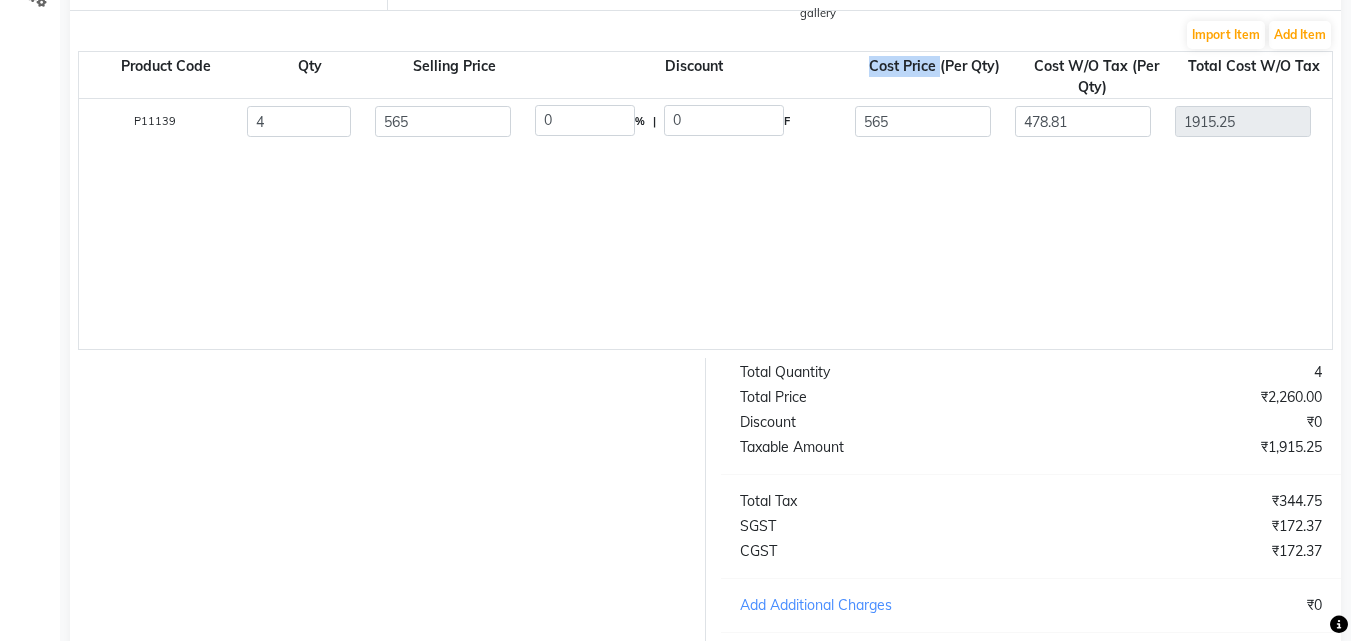 drag, startPoint x: 872, startPoint y: 64, endPoint x: 956, endPoint y: 72, distance: 84.38009 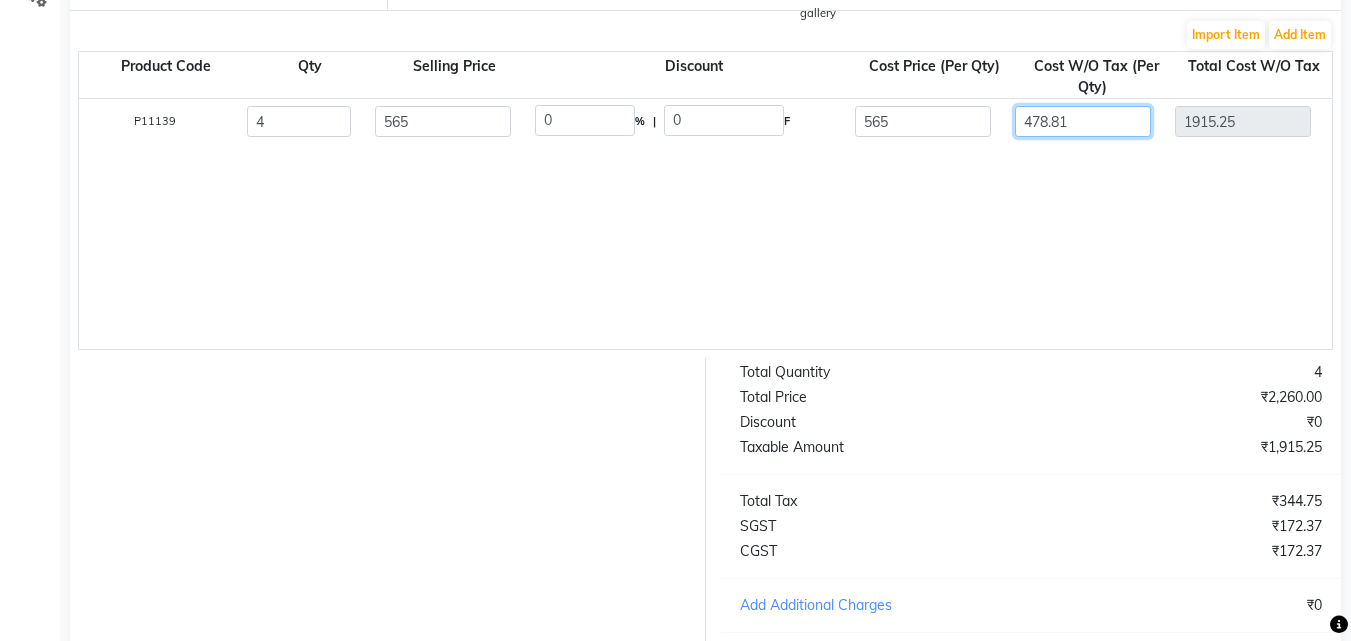 drag, startPoint x: 1089, startPoint y: 123, endPoint x: 1065, endPoint y: 156, distance: 40.804413 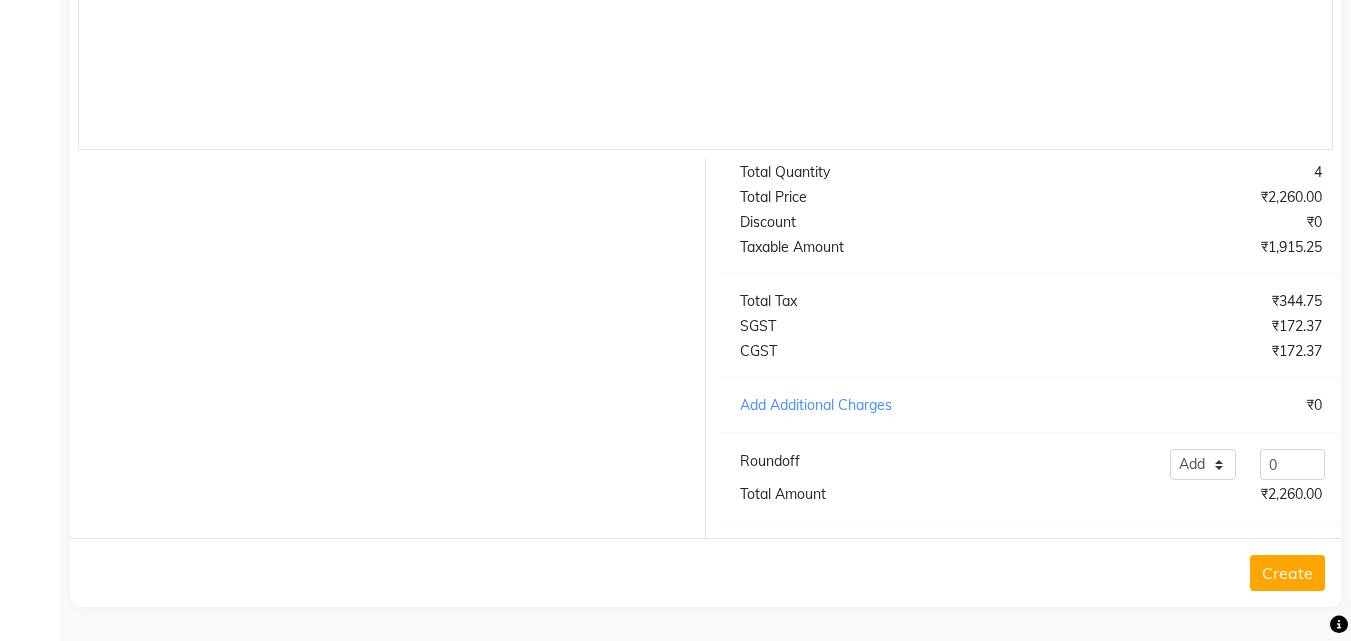 drag, startPoint x: 1312, startPoint y: 175, endPoint x: 1319, endPoint y: 225, distance: 50.48762 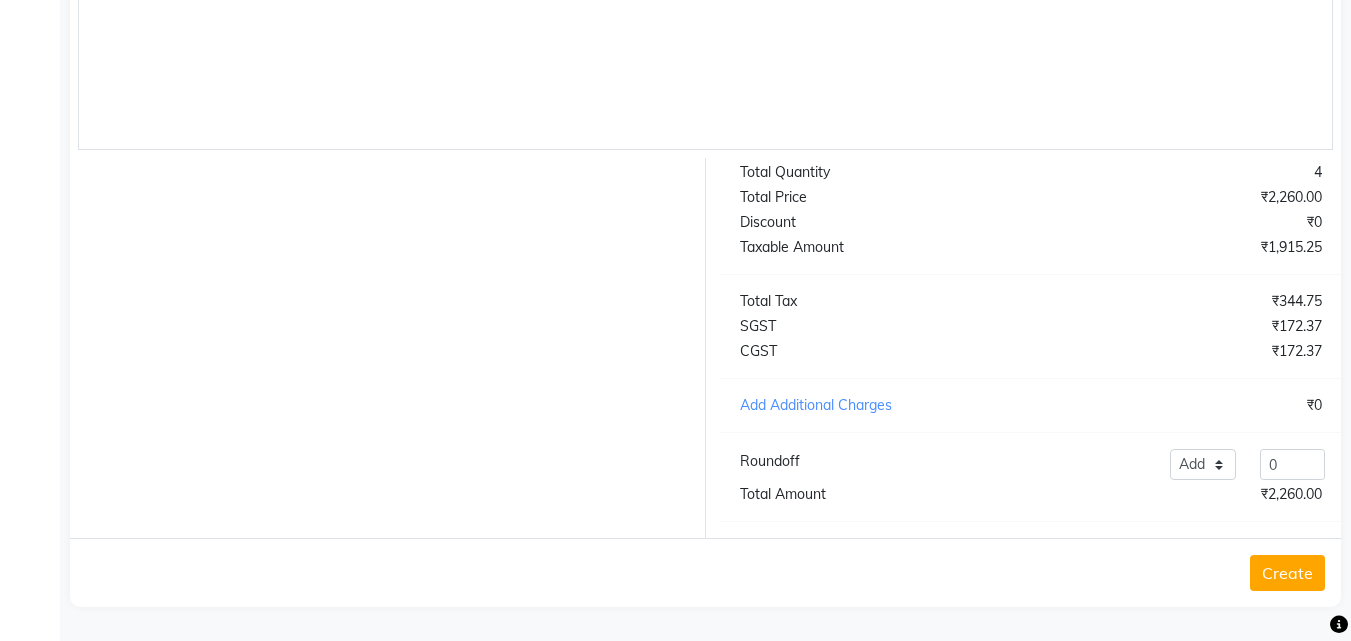 click on "08047224946 Select Location × Looks Karol Bagh Barbershop, Karol Bagh Default Panel My Panel English ENGLISH Español العربية मराठी हिंदी ગુજરાતી தமிழ் 中文 Notifications nothing to show Looks Karol Bagh Barbershop Manage Profile Change Password Sign out  Version:3.14.0  ☀ Looks Karol Bagh Barbershop, Karol Bagh  Calendar  Invoice  Clients  Leads   Members  Inventory  Staff  Reports  Settings Completed InProgress Upcoming Dropped Tentative Check-In Confirm Bookings Generate Report Segments Page Builder  Orders   New Order  Order Purchase Bill To (From) Select Address  Looks Salon Barber Shop Karol Bagh  Ship To (Delivered To) Select Address  Looks Salon Barber Shop Karol Bagh  Supplier (To) Select Looks HO - Looks HO Looks HO HEALZEAL - HEAL ZEAL Order Date 01-07-2025 Remark Ref. Number 20250701163005 Payment Terms 10 days Shipment Date Delivery Date Tax Type Select Inclusive Exclusive Tax Group None 12%GST 18%GST GST Client State Signature 4" at bounding box center [675, -323] 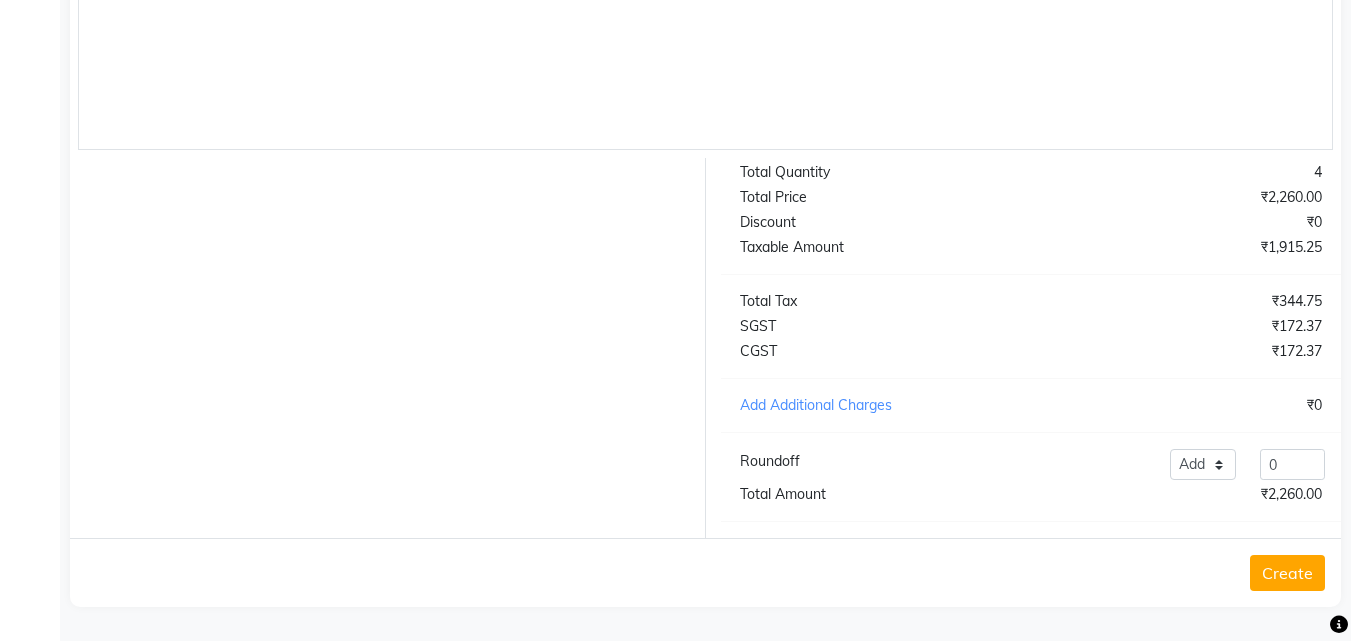 drag, startPoint x: 1257, startPoint y: 493, endPoint x: 1334, endPoint y: 495, distance: 77.02597 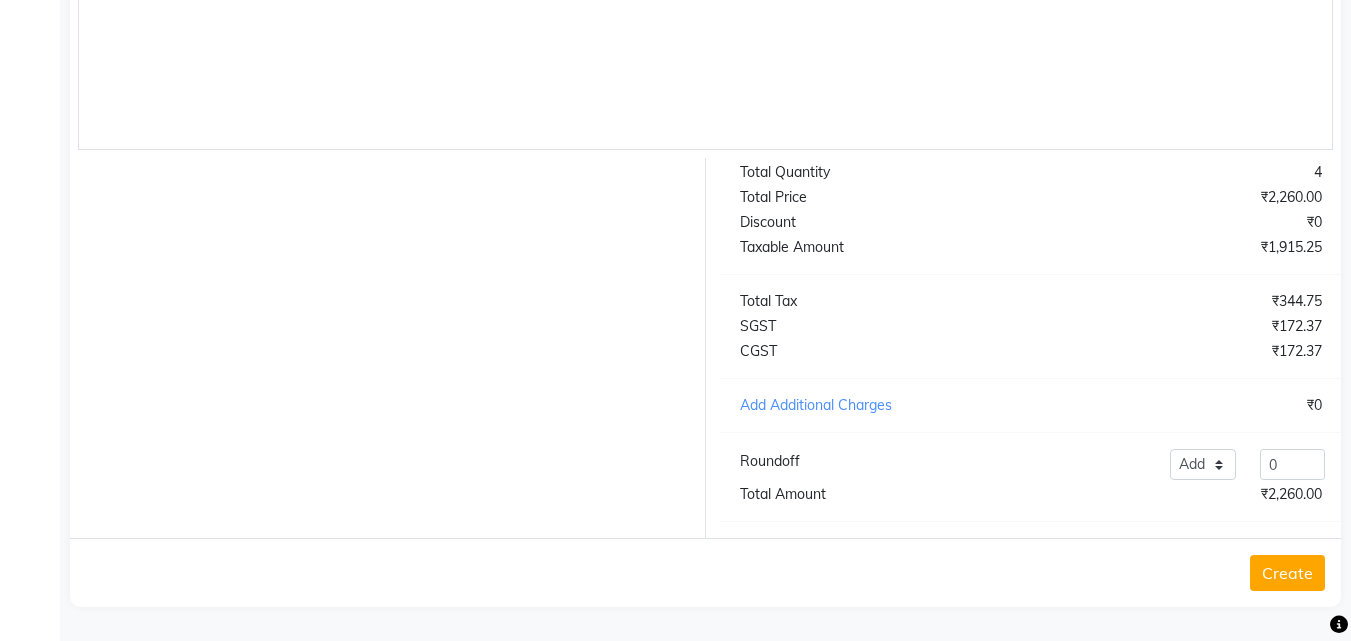 drag, startPoint x: 1286, startPoint y: 568, endPoint x: 1009, endPoint y: 526, distance: 280.16602 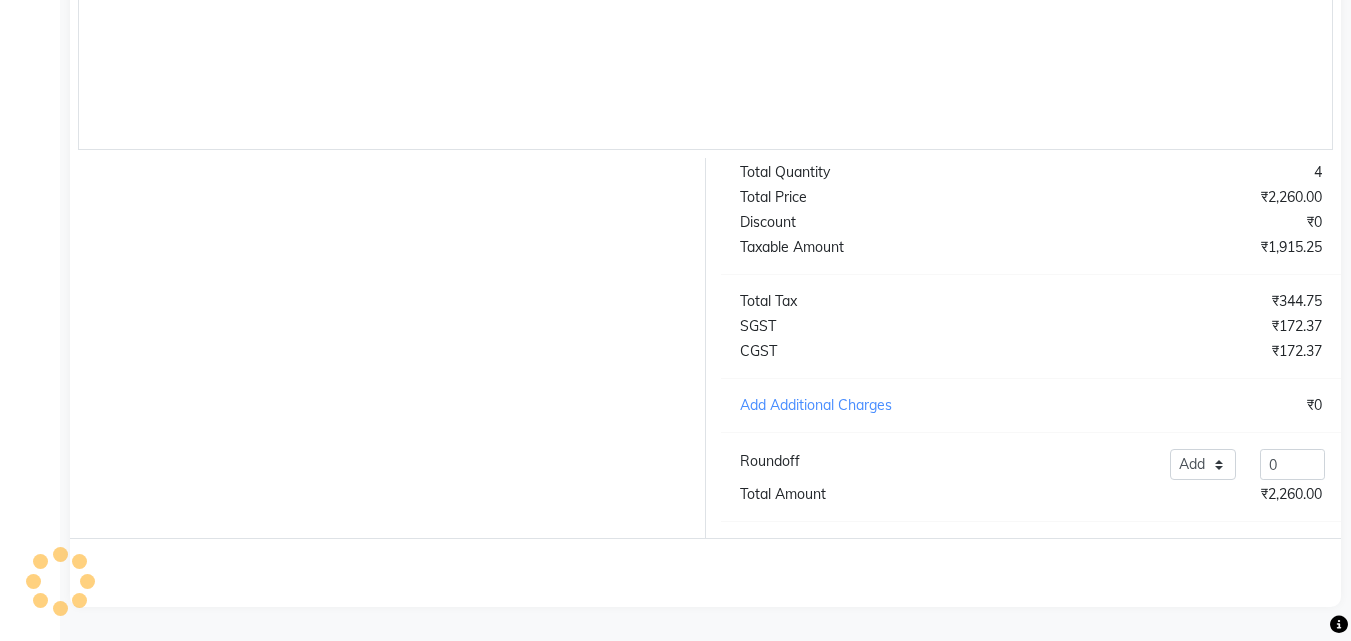 scroll, scrollTop: 0, scrollLeft: 0, axis: both 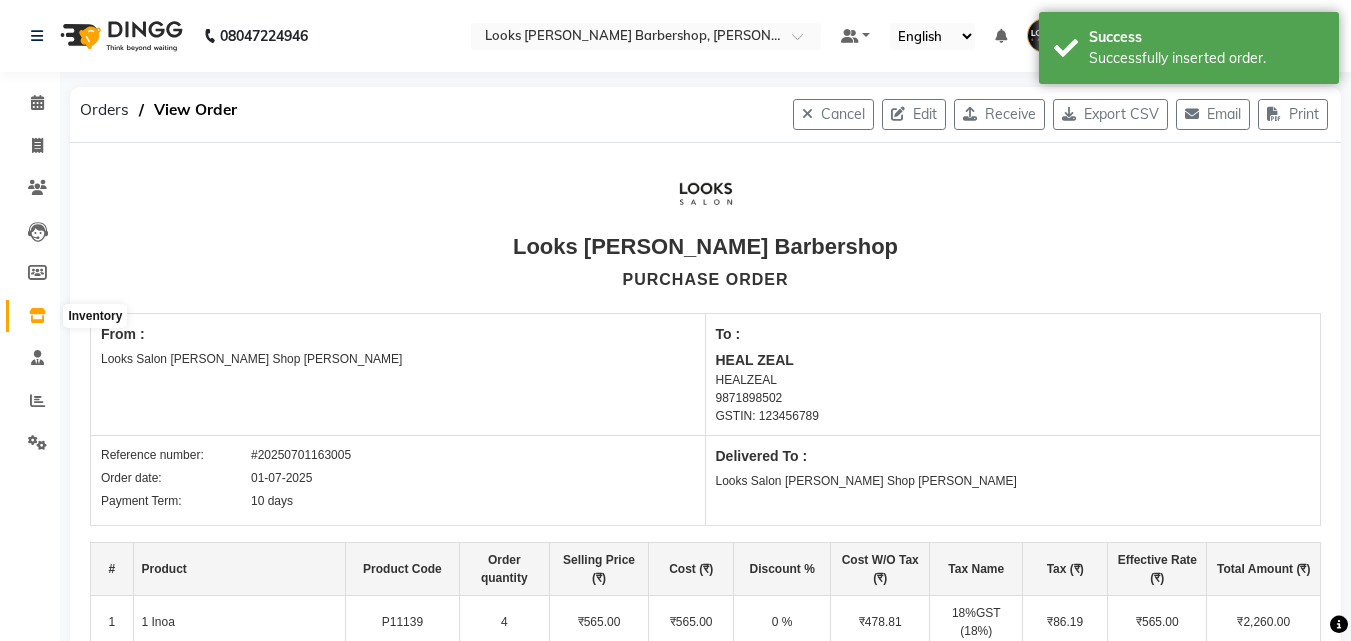 click 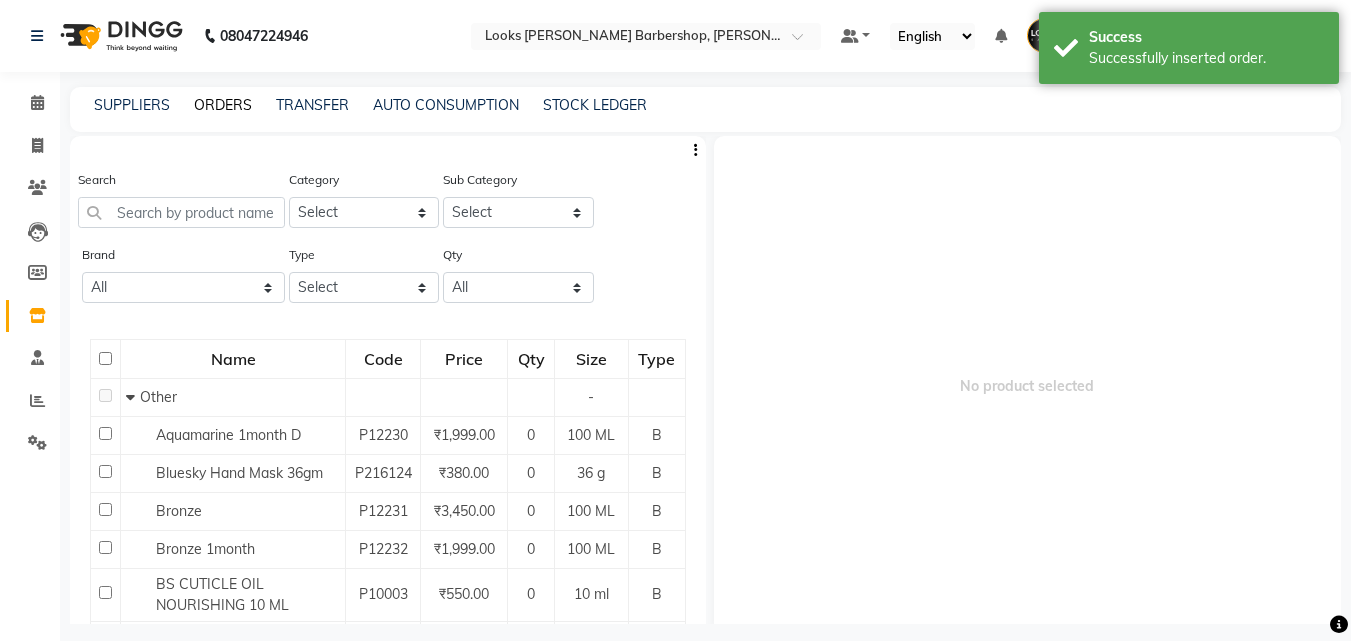 click on "ORDERS" 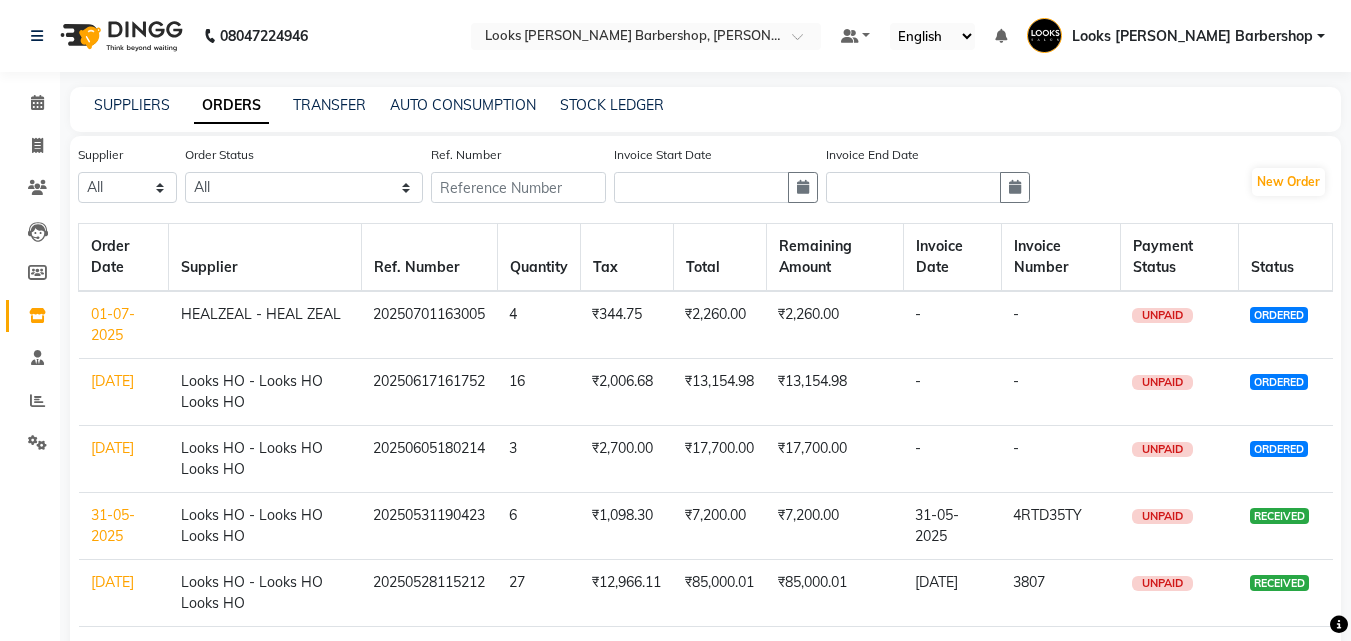 click on "01-07-2025" 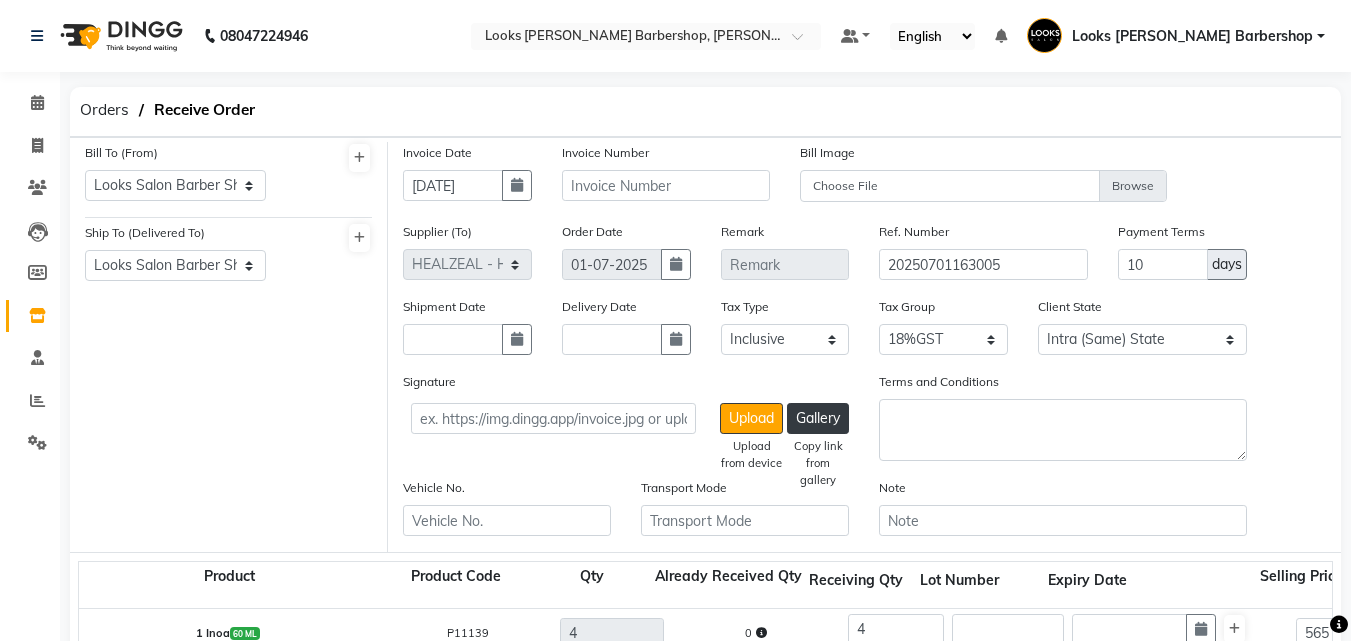 select on "933" 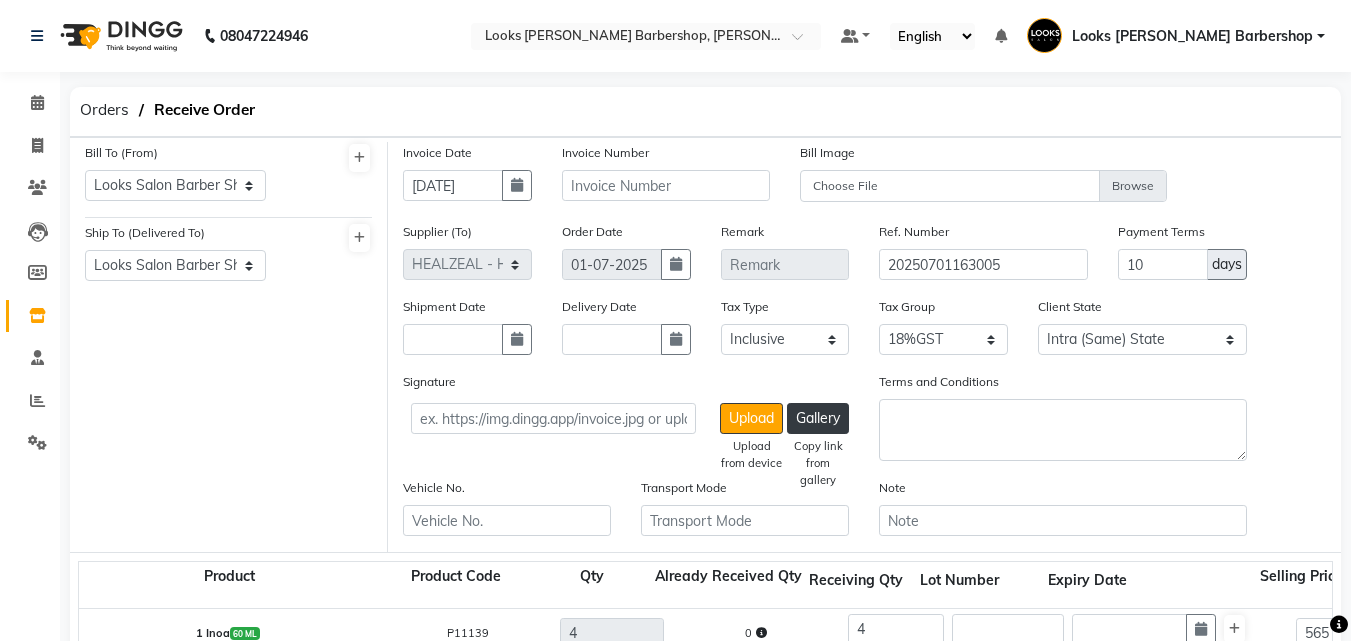 select on "934" 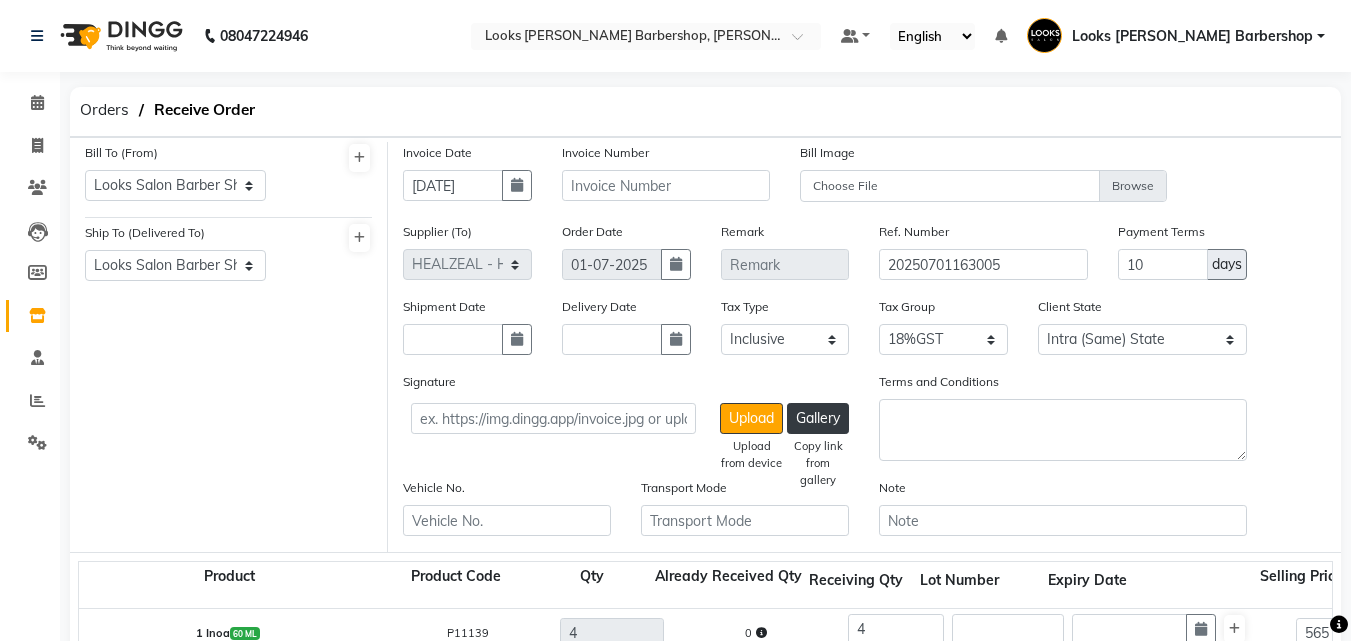 scroll, scrollTop: 0, scrollLeft: 0, axis: both 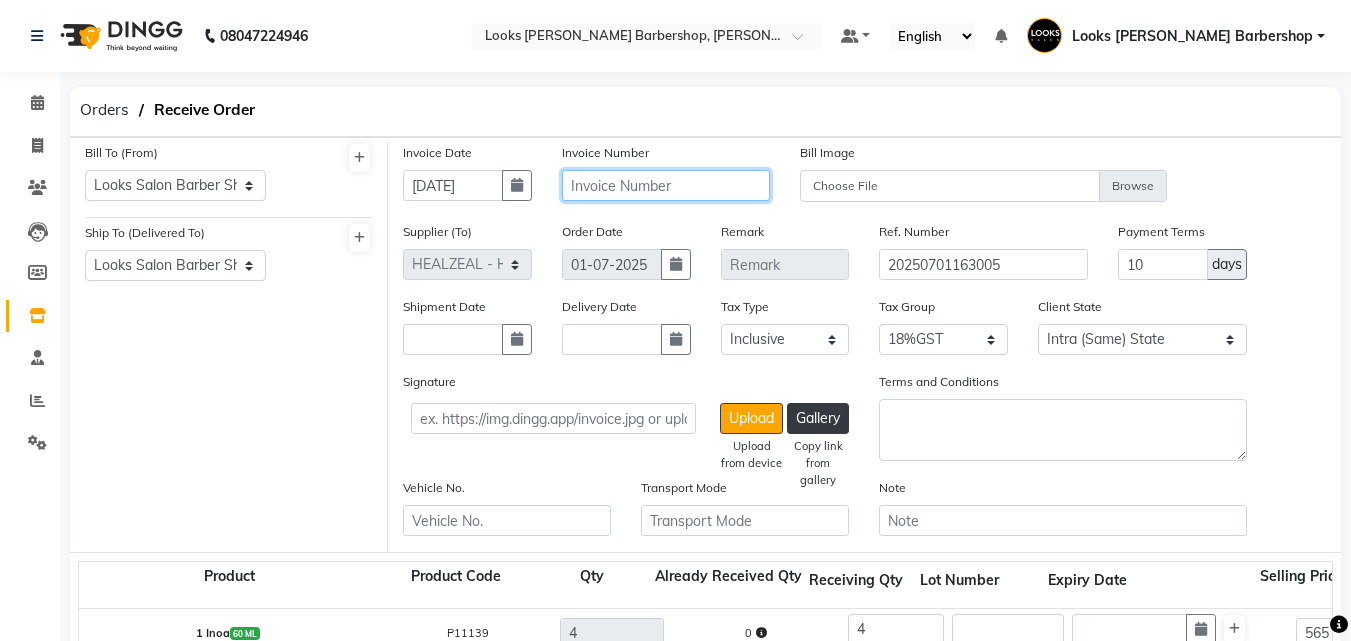 drag, startPoint x: 594, startPoint y: 186, endPoint x: 1167, endPoint y: 162, distance: 573.5024 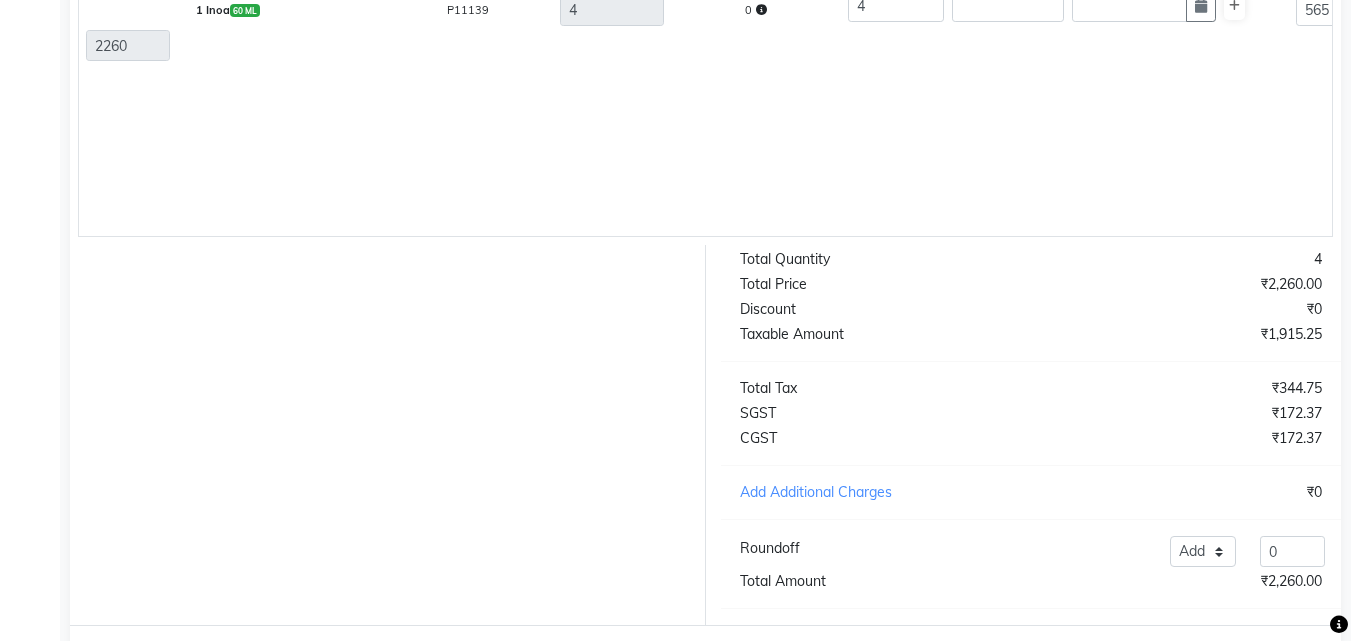 scroll, scrollTop: 725, scrollLeft: 0, axis: vertical 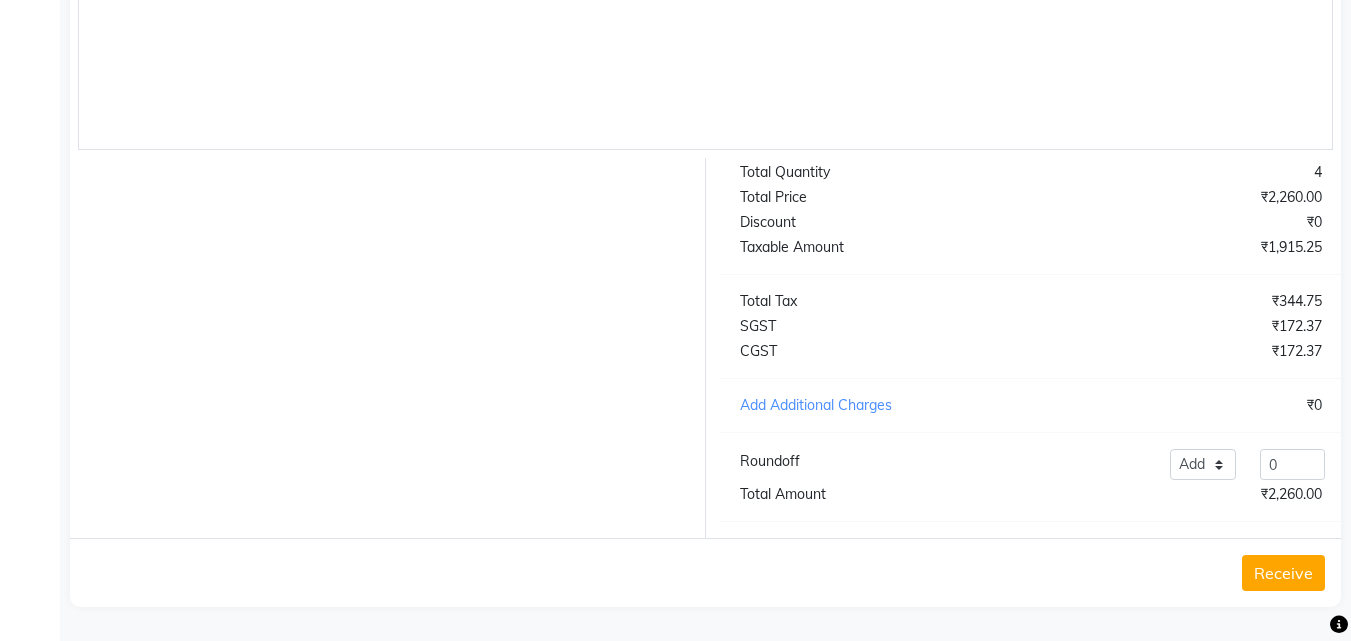 type on "1234" 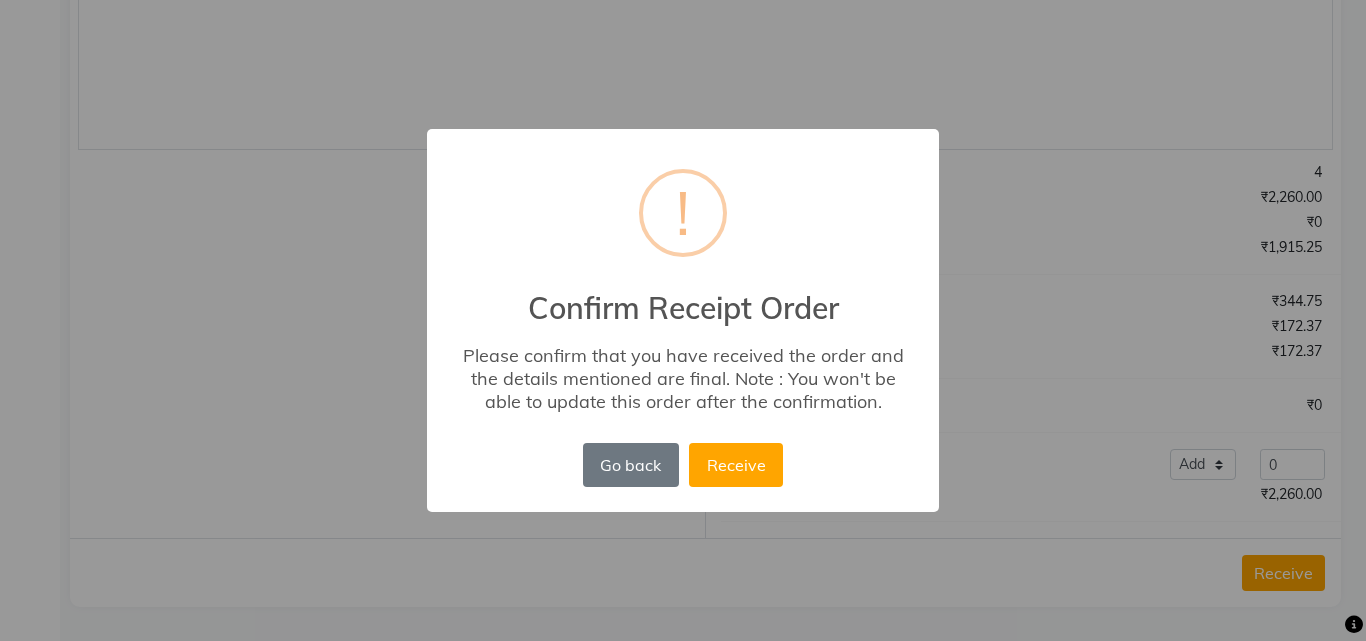 drag, startPoint x: 644, startPoint y: 468, endPoint x: 770, endPoint y: 413, distance: 137.48091 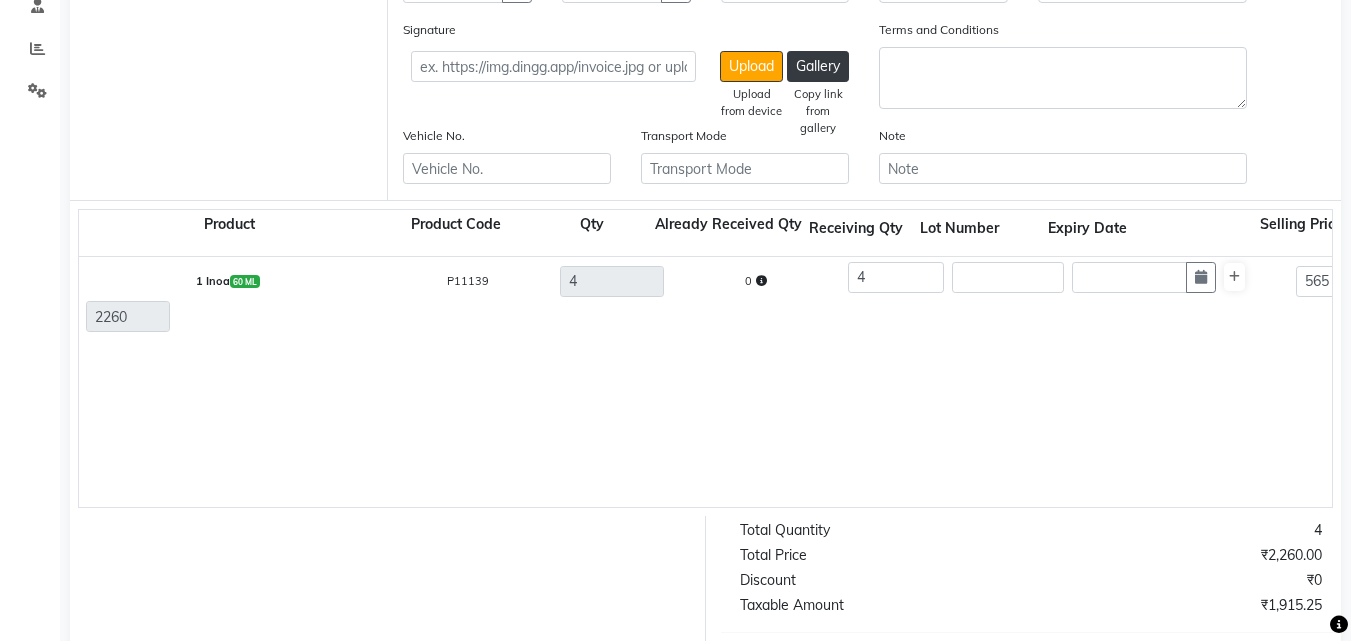 scroll, scrollTop: 0, scrollLeft: 0, axis: both 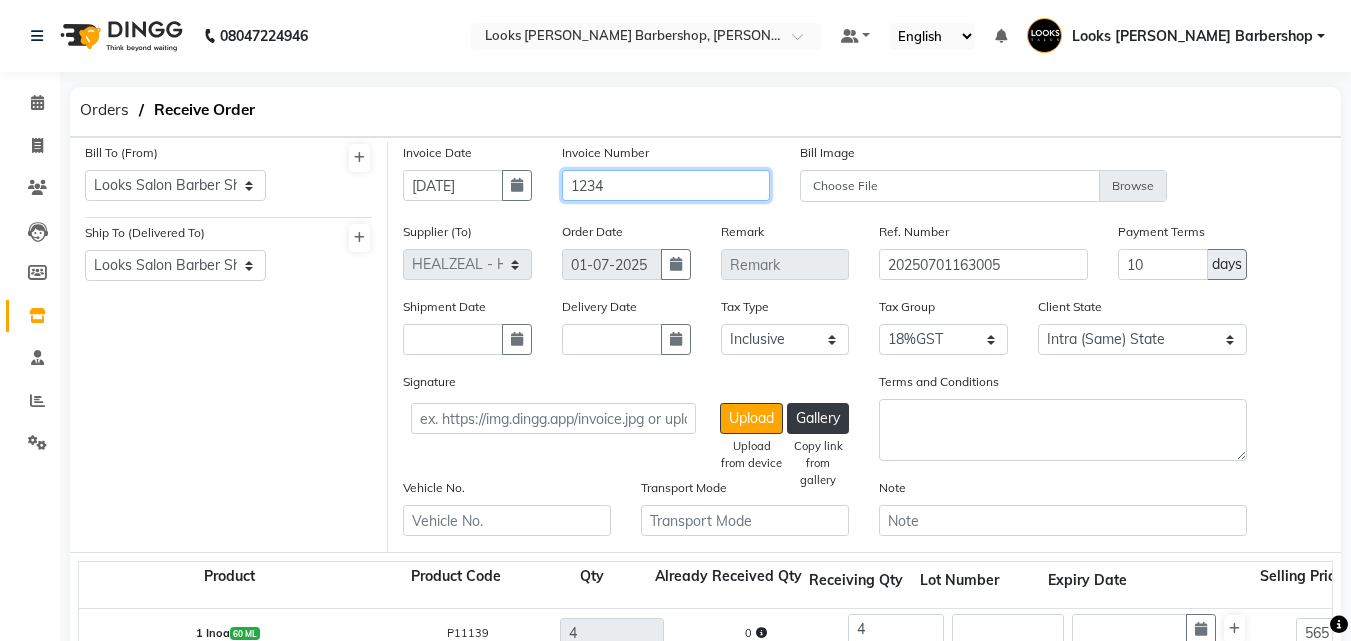 click on "1234" 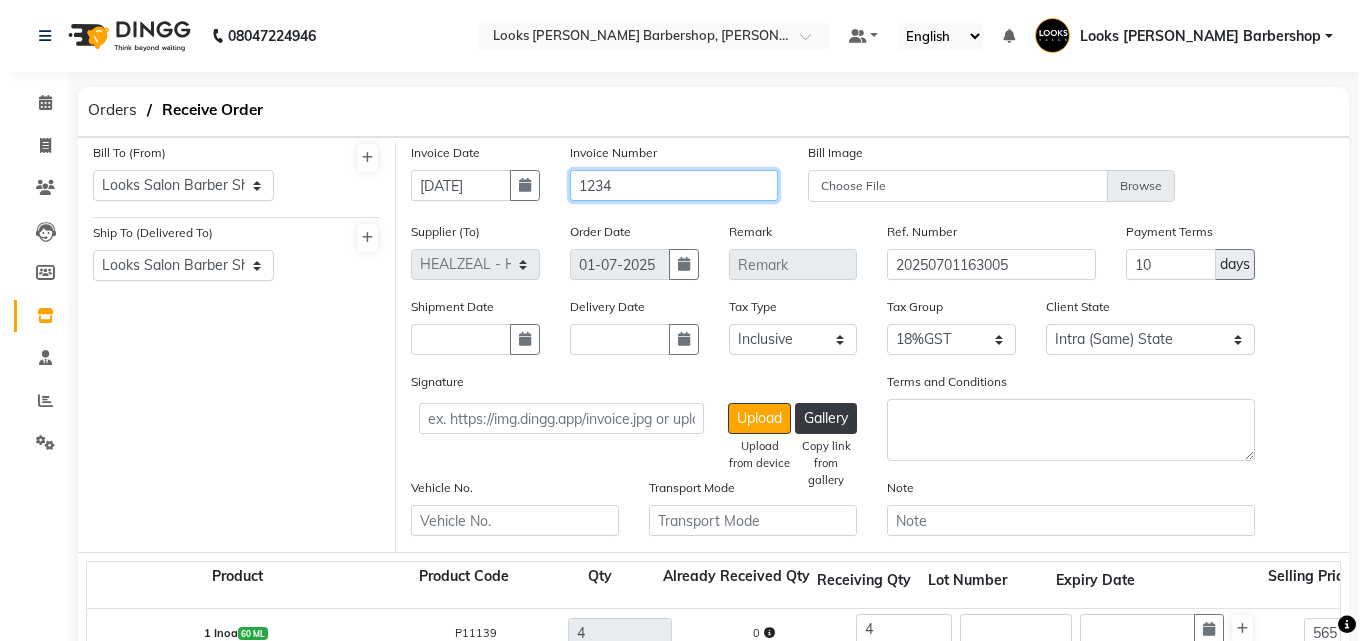 scroll, scrollTop: 725, scrollLeft: 0, axis: vertical 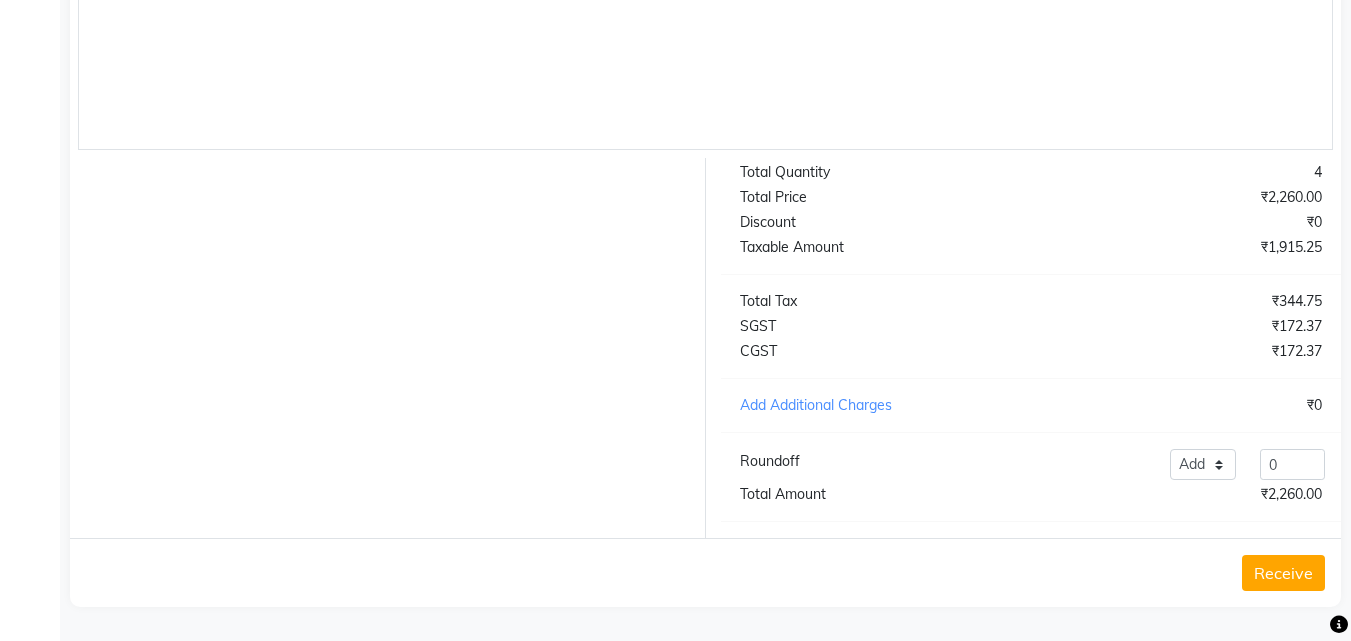 click on "Receive" 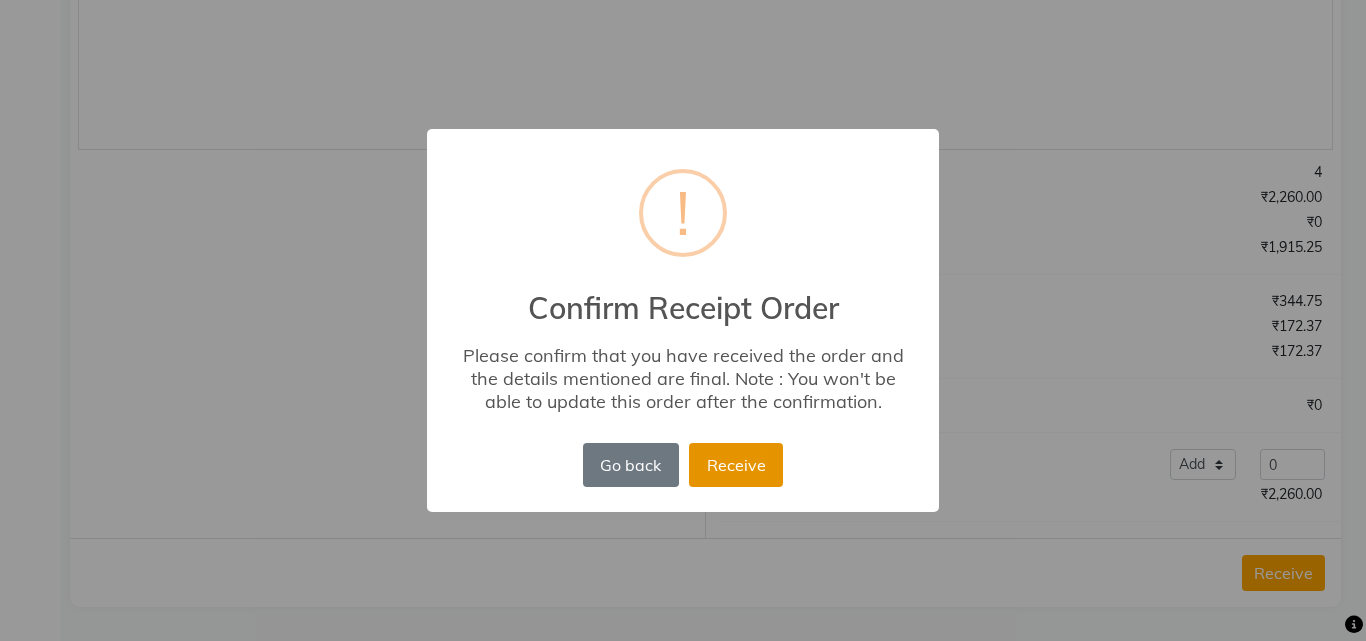 click on "Receive" at bounding box center (736, 465) 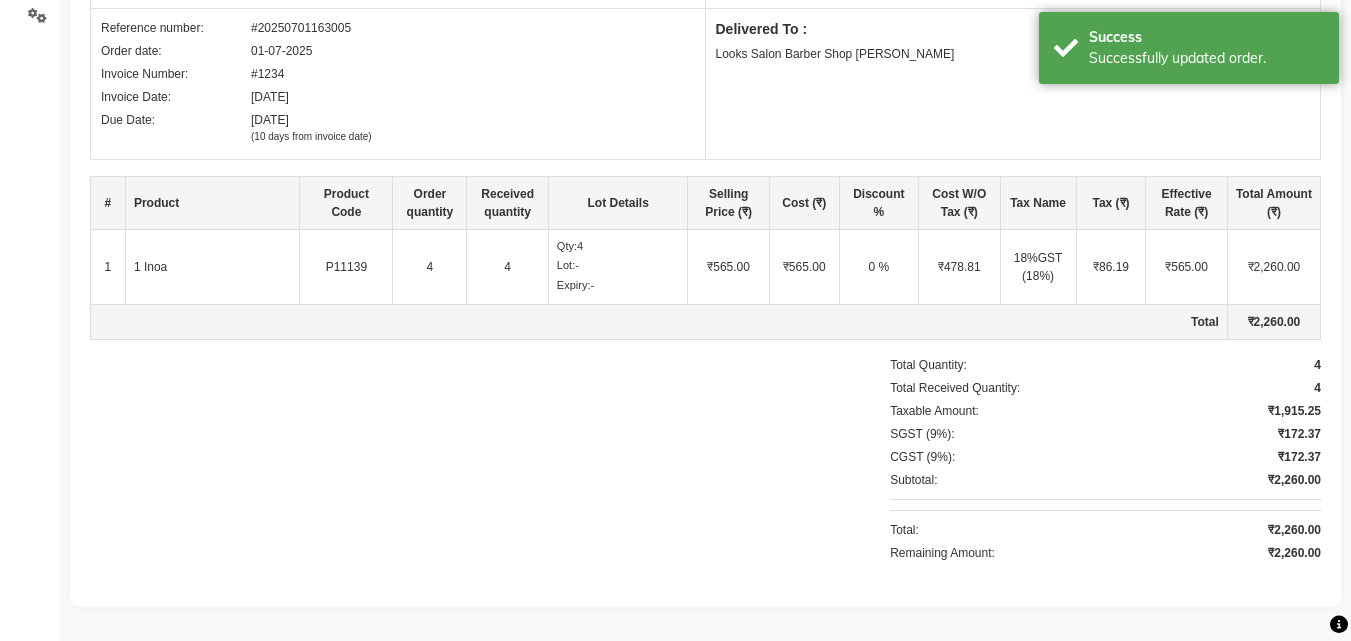 scroll, scrollTop: 0, scrollLeft: 0, axis: both 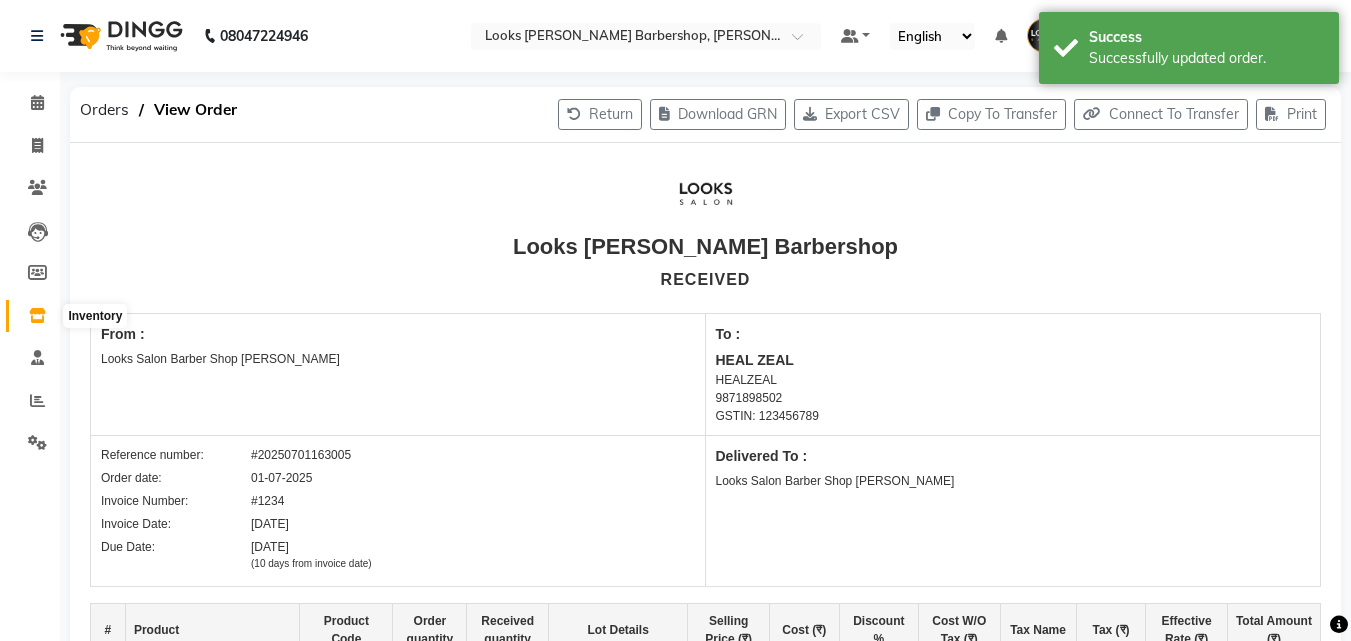 click 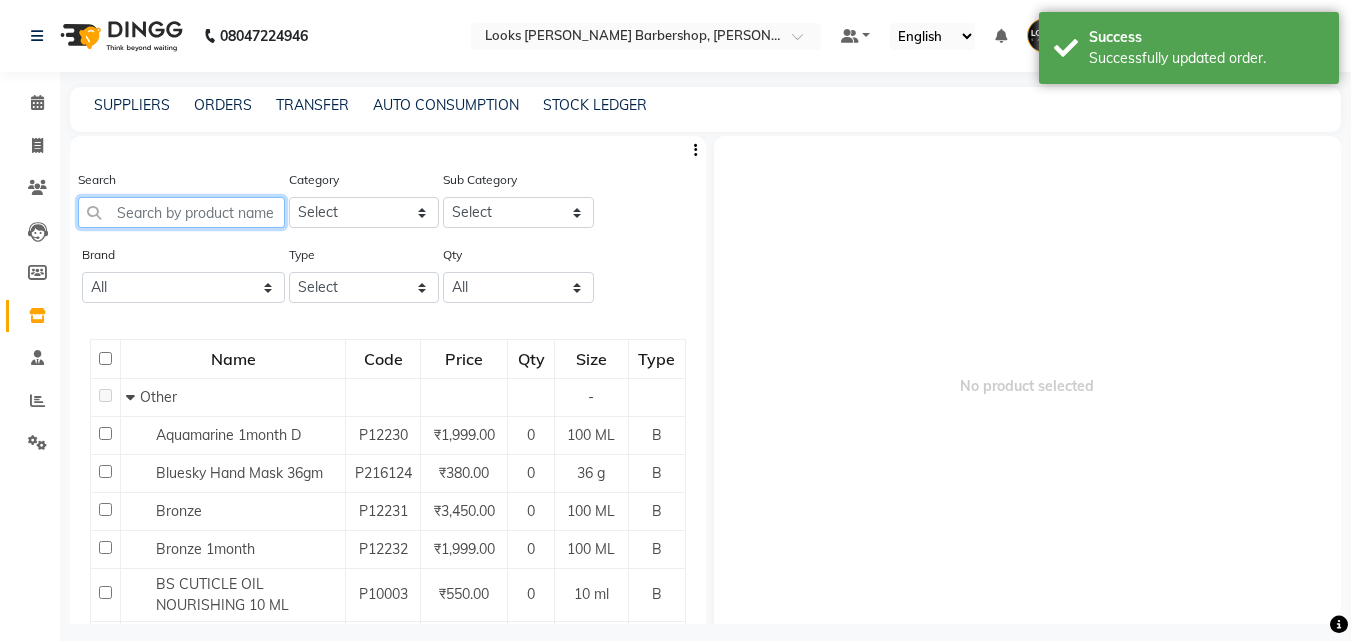 click 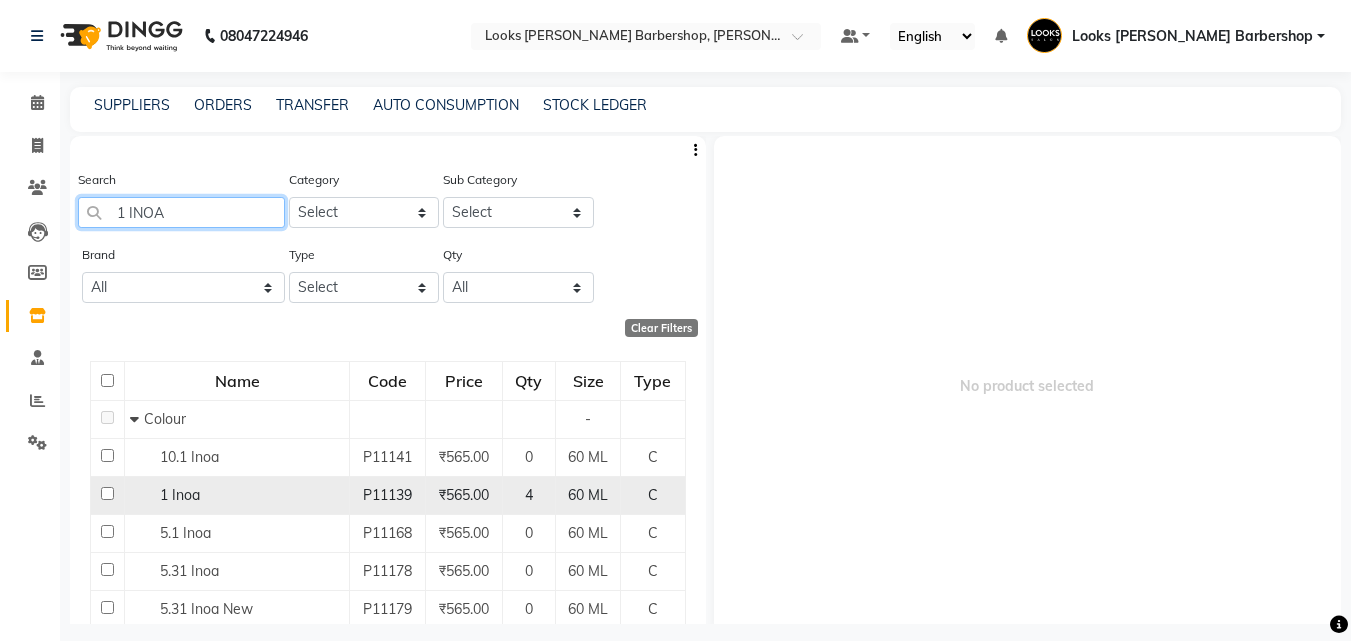 type on "1 INOA" 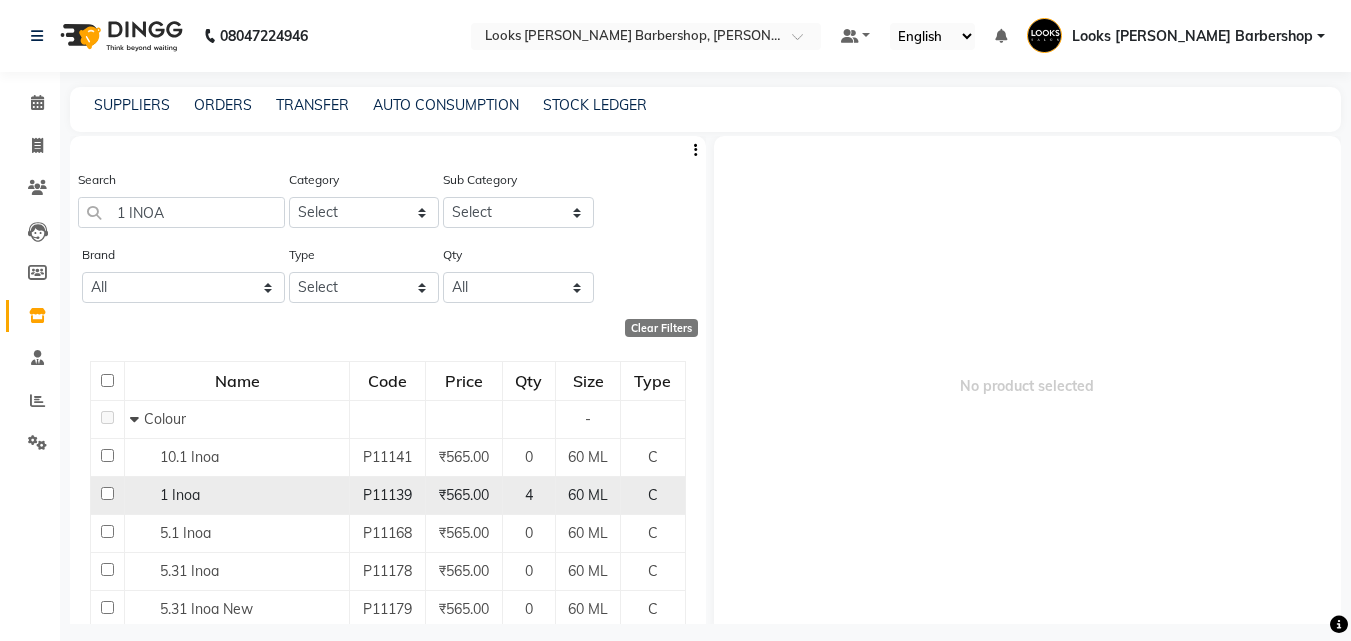 click 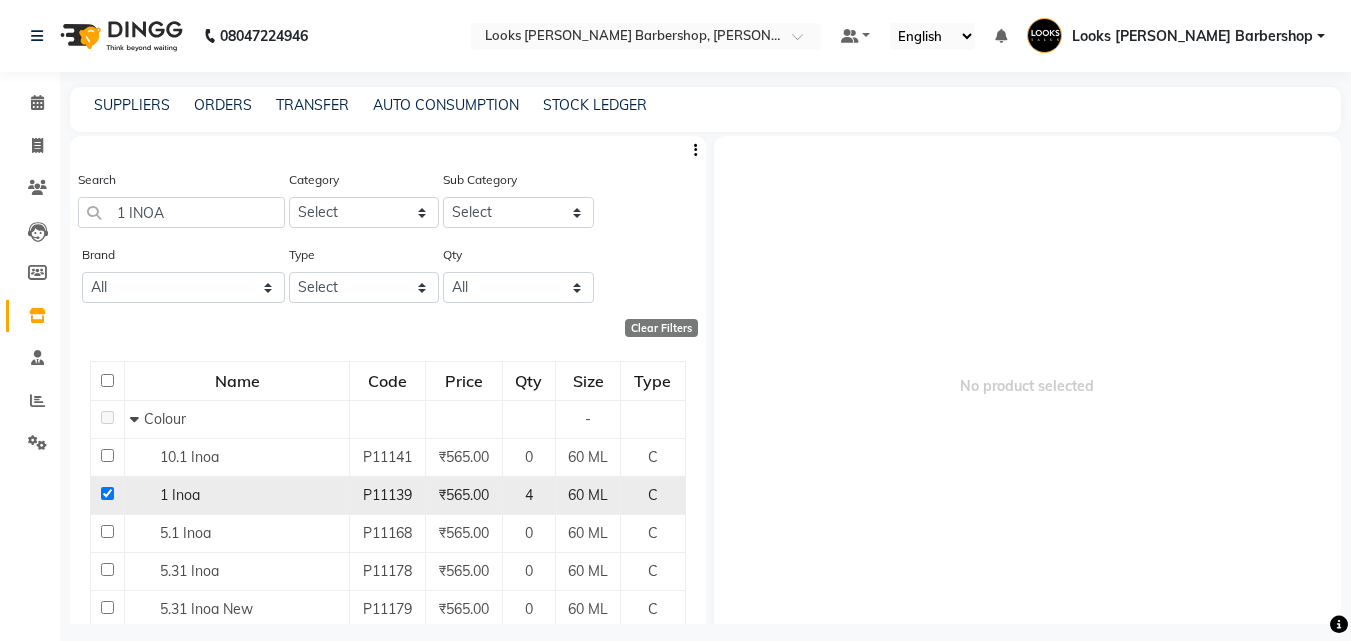 checkbox on "true" 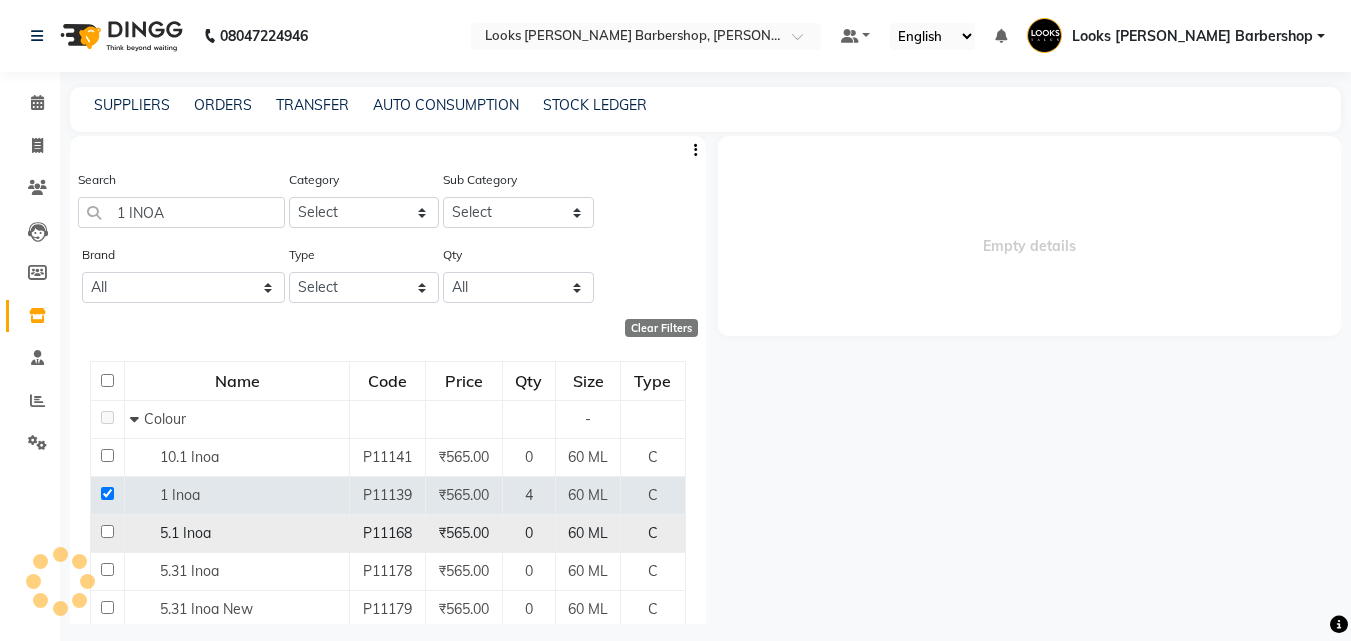 select 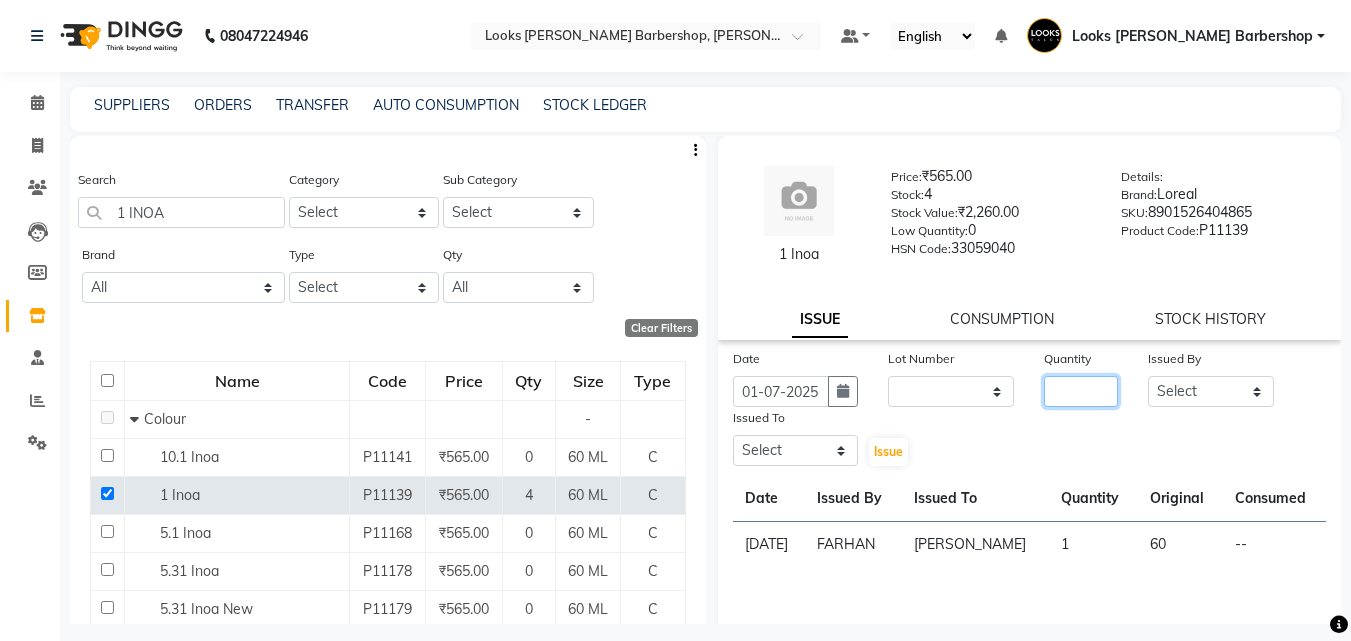 drag, startPoint x: 1053, startPoint y: 390, endPoint x: 1103, endPoint y: 408, distance: 53.14132 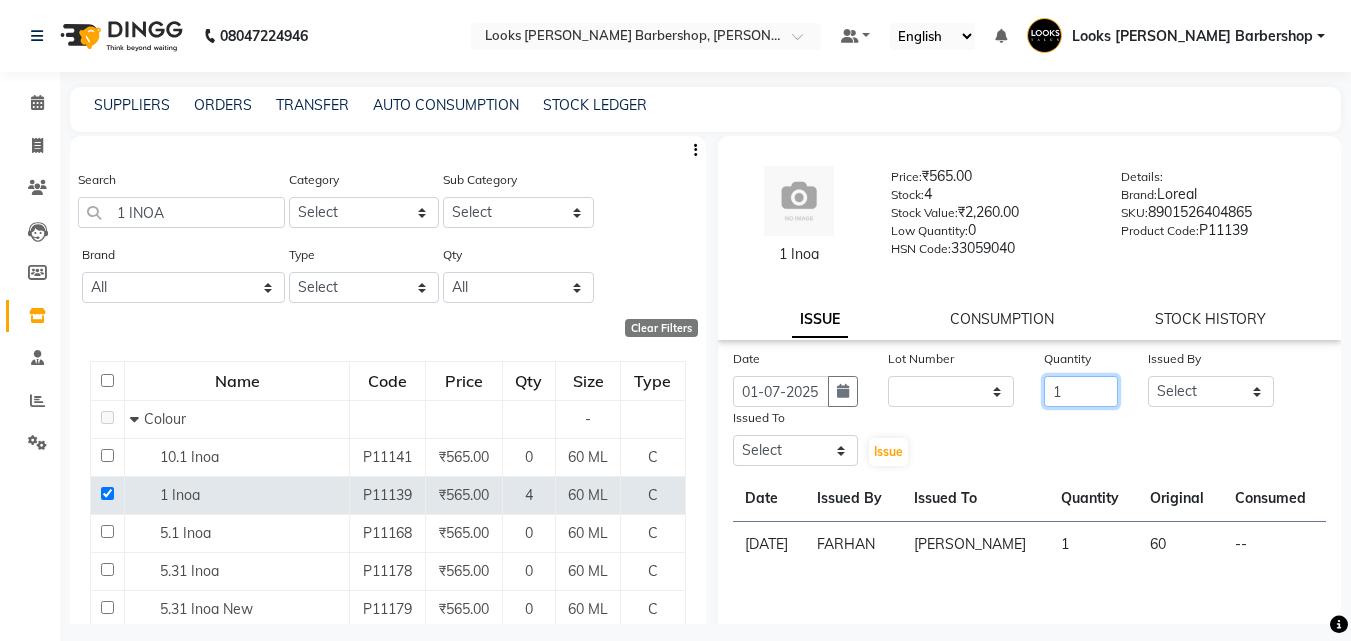 type on "1" 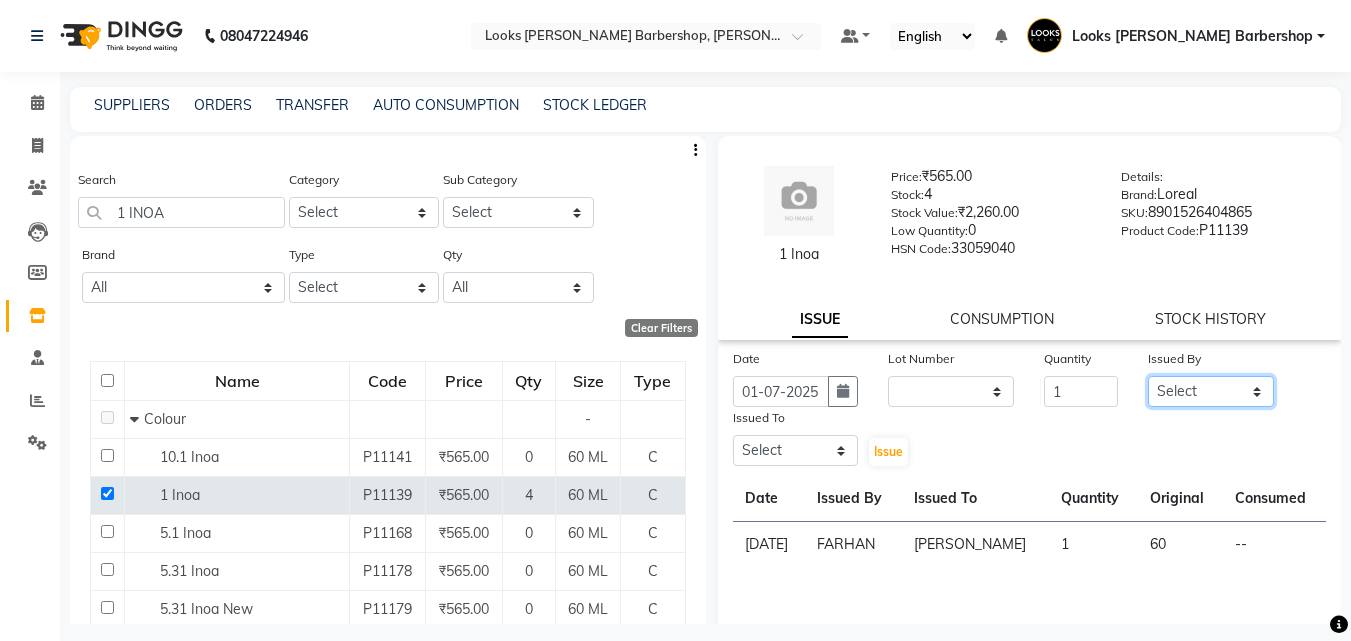 click on "Select Aadil Adnan AENA Aijaz Alam Amazon_Kart AMIR  Anurag _asst Arvind_asst BIJENDER  Counter Sales DANISH DHARAMVEER Eshan FARHAN KARAN RAI  KOMAL_NAILS Krishna_asst LALIT_PDCT LHAMO Looks_Female_Section Looks_H.O_Store Looks Karol Bagh Barbershop Looks_Kart MANIRAM Meenu_pdct Mohammad Sajid NAEEM  NARENDER DEOL  Naveen_pdct Prabhakar Kumar_PDCT RAAJ GUPTA RAAJ_JI raj ji RAM MURTI NARYAL ROHIT  Rohit Thakur SACHIN sahil Shabina Shakir SIMRAN Sonia Sunny VIKRAM VIKRANT SINGH  Vishal_Asst YOGESH ASSISTANT" 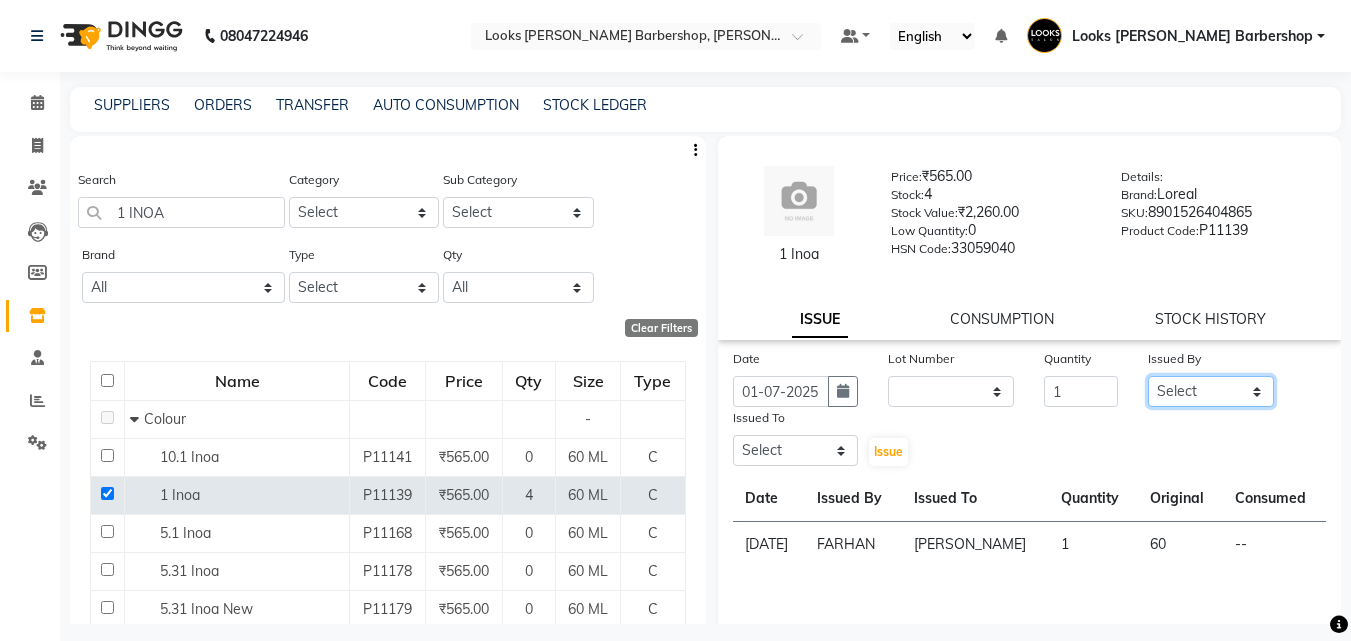 select on "40888" 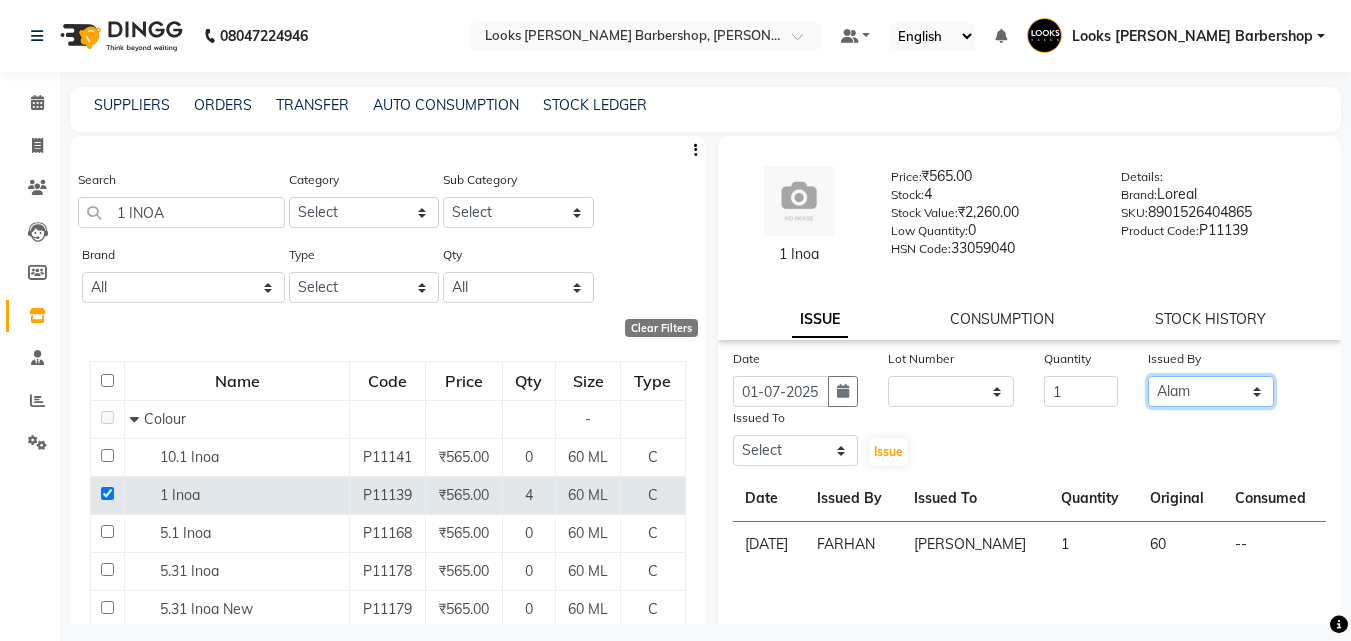 click on "Select Aadil Adnan AENA Aijaz Alam Amazon_Kart AMIR  Anurag _asst Arvind_asst BIJENDER  Counter Sales DANISH DHARAMVEER Eshan FARHAN KARAN RAI  KOMAL_NAILS Krishna_asst LALIT_PDCT LHAMO Looks_Female_Section Looks_H.O_Store Looks Karol Bagh Barbershop Looks_Kart MANIRAM Meenu_pdct Mohammad Sajid NAEEM  NARENDER DEOL  Naveen_pdct Prabhakar Kumar_PDCT RAAJ GUPTA RAAJ_JI raj ji RAM MURTI NARYAL ROHIT  Rohit Thakur SACHIN sahil Shabina Shakir SIMRAN Sonia Sunny VIKRAM VIKRANT SINGH  Vishal_Asst YOGESH ASSISTANT" 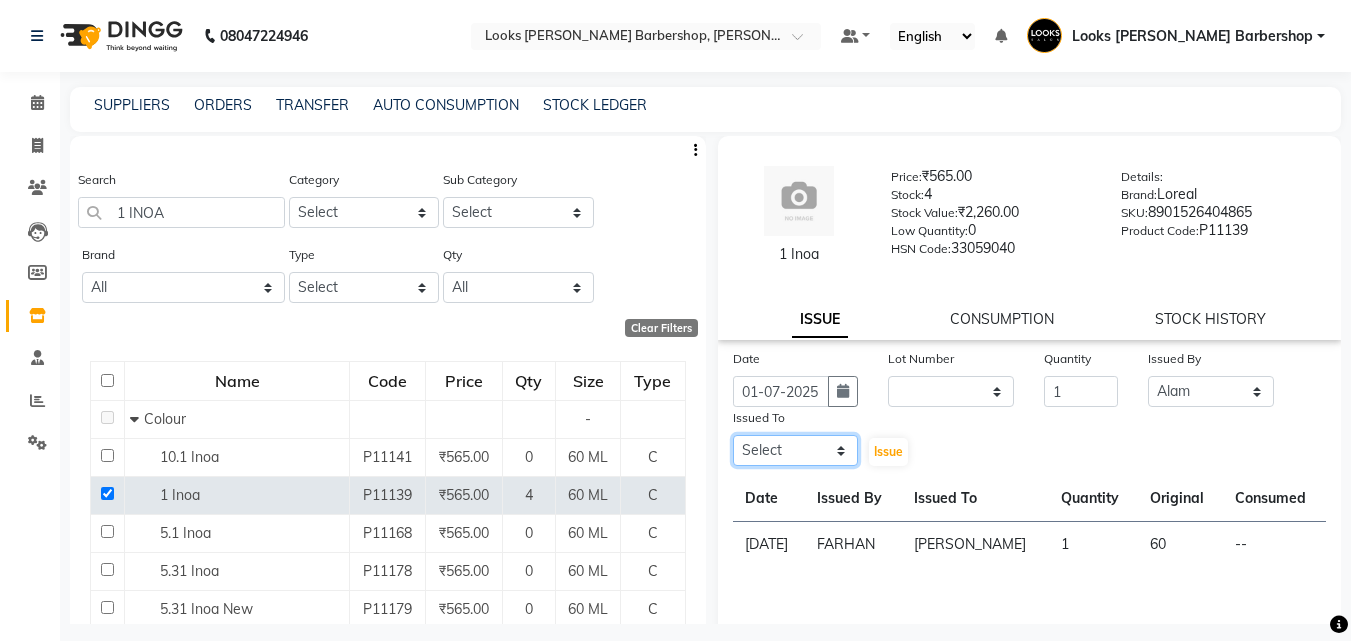 click on "Select Aadil Adnan AENA Aijaz Alam Amazon_Kart AMIR  Anurag _asst Arvind_asst BIJENDER  Counter Sales DANISH DHARAMVEER Eshan FARHAN KARAN RAI  KOMAL_NAILS Krishna_asst LALIT_PDCT LHAMO Looks_Female_Section Looks_H.O_Store Looks Karol Bagh Barbershop Looks_Kart MANIRAM Meenu_pdct Mohammad Sajid NAEEM  NARENDER DEOL  Naveen_pdct Prabhakar Kumar_PDCT RAAJ GUPTA RAAJ_JI raj ji RAM MURTI NARYAL ROHIT  Rohit Thakur SACHIN sahil Shabina Shakir SIMRAN Sonia Sunny VIKRAM VIKRANT SINGH  Vishal_Asst YOGESH ASSISTANT" 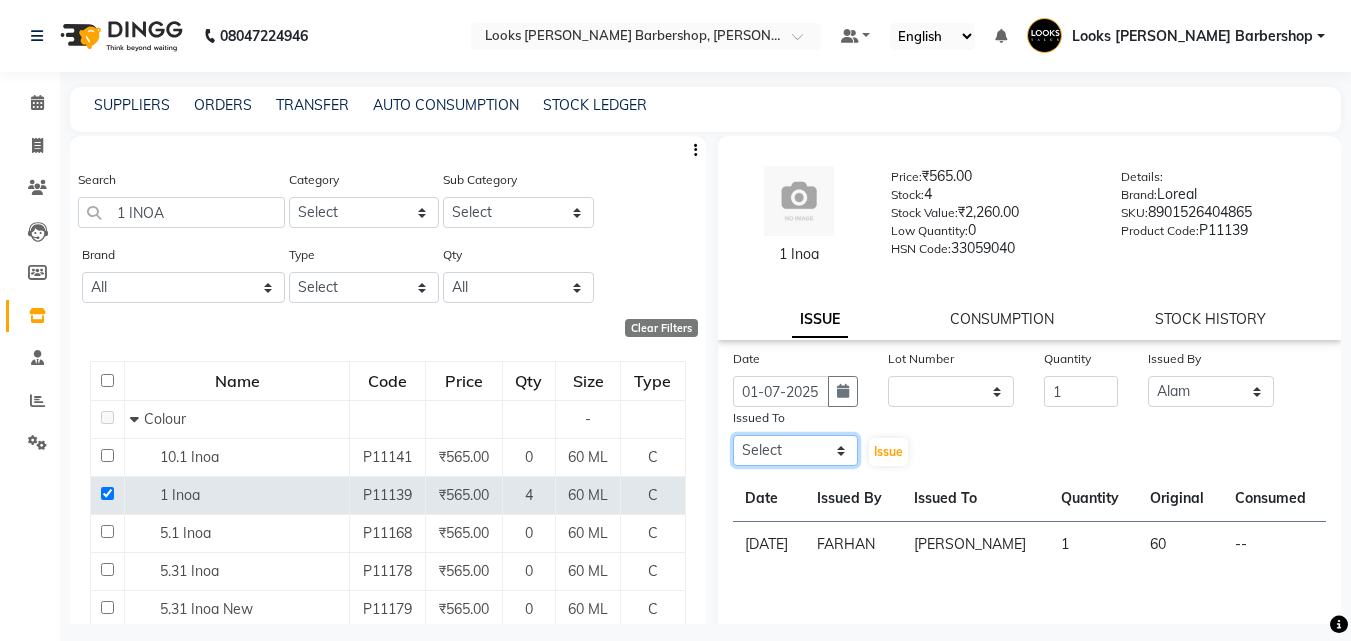 select on "38067" 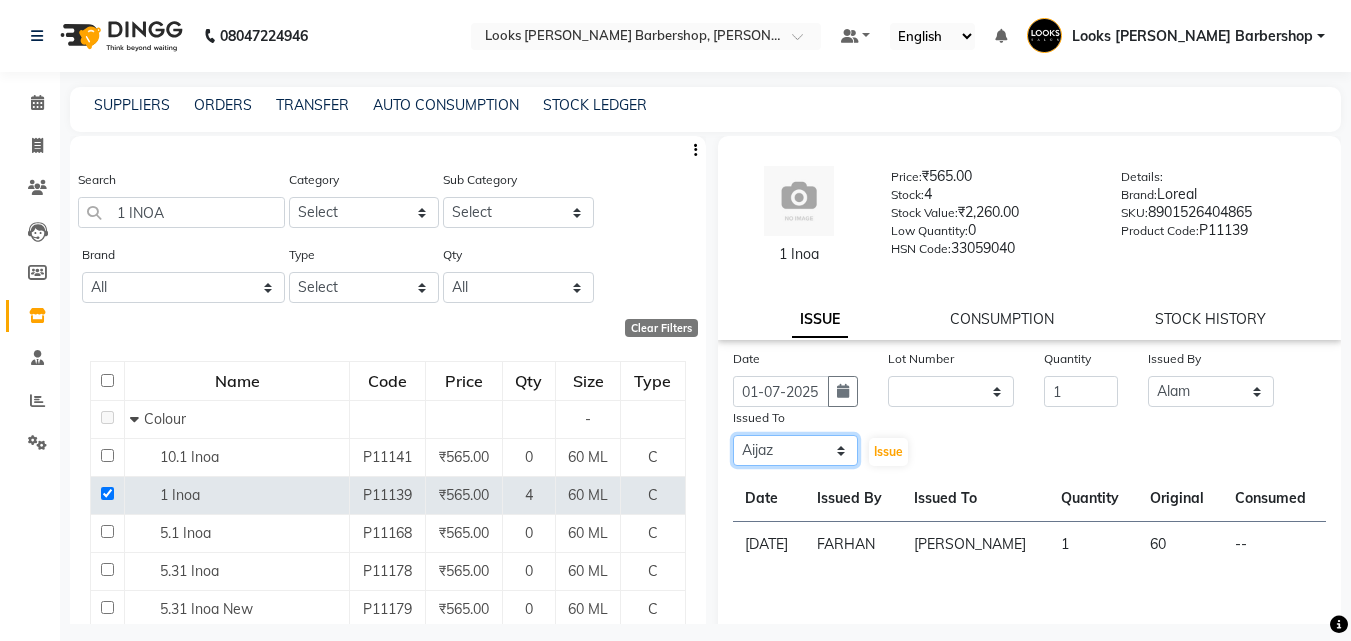click on "Select Aadil Adnan AENA Aijaz Alam Amazon_Kart AMIR  Anurag _asst Arvind_asst BIJENDER  Counter Sales DANISH DHARAMVEER Eshan FARHAN KARAN RAI  KOMAL_NAILS Krishna_asst LALIT_PDCT LHAMO Looks_Female_Section Looks_H.O_Store Looks Karol Bagh Barbershop Looks_Kart MANIRAM Meenu_pdct Mohammad Sajid NAEEM  NARENDER DEOL  Naveen_pdct Prabhakar Kumar_PDCT RAAJ GUPTA RAAJ_JI raj ji RAM MURTI NARYAL ROHIT  Rohit Thakur SACHIN sahil Shabina Shakir SIMRAN Sonia Sunny VIKRAM VIKRANT SINGH  Vishal_Asst YOGESH ASSISTANT" 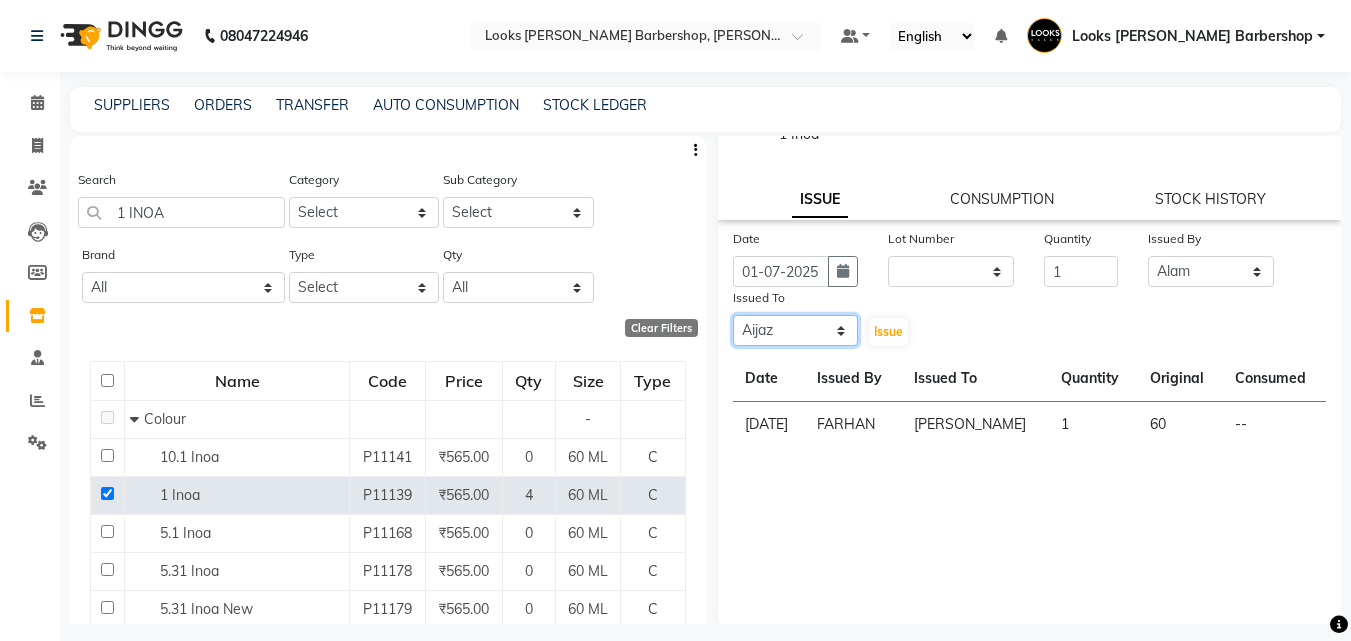 scroll, scrollTop: 124, scrollLeft: 0, axis: vertical 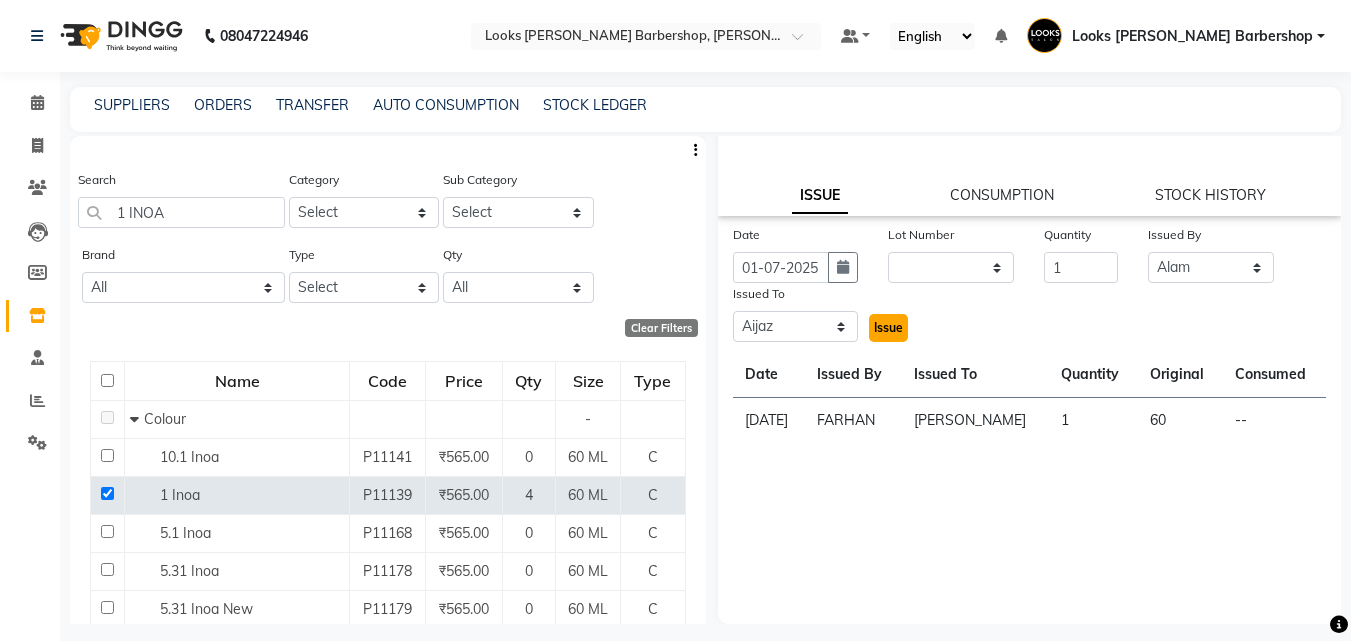 click on "Issue" 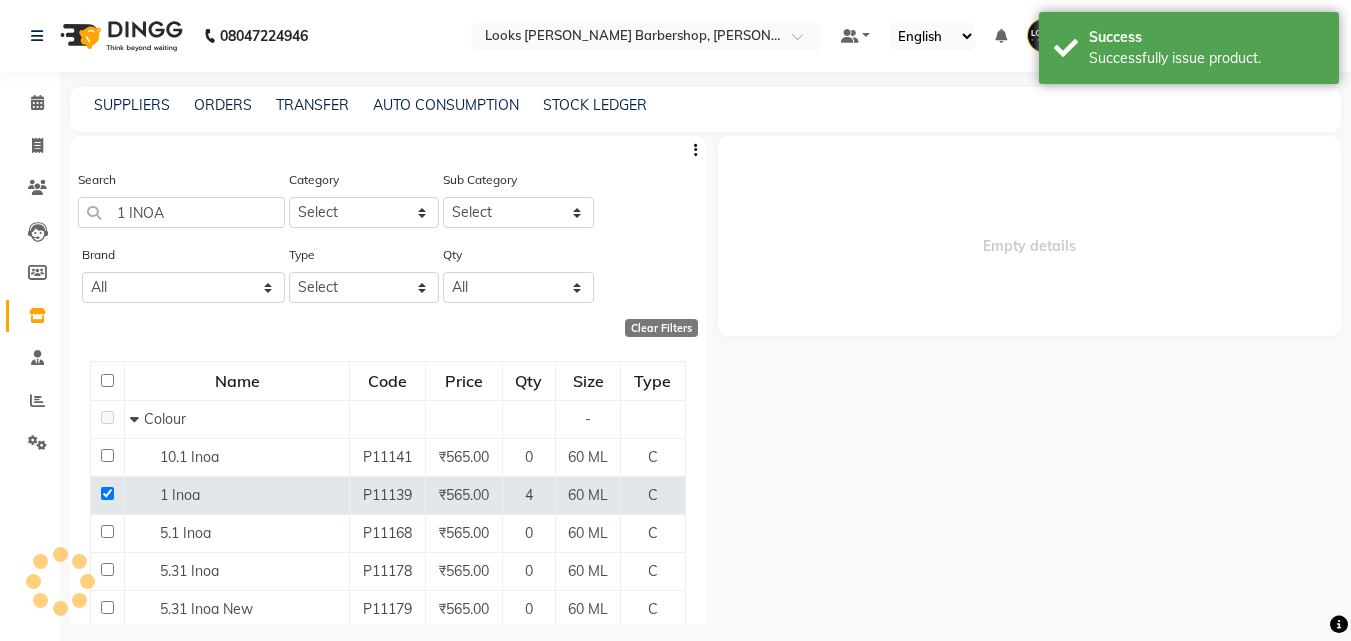 scroll, scrollTop: 0, scrollLeft: 0, axis: both 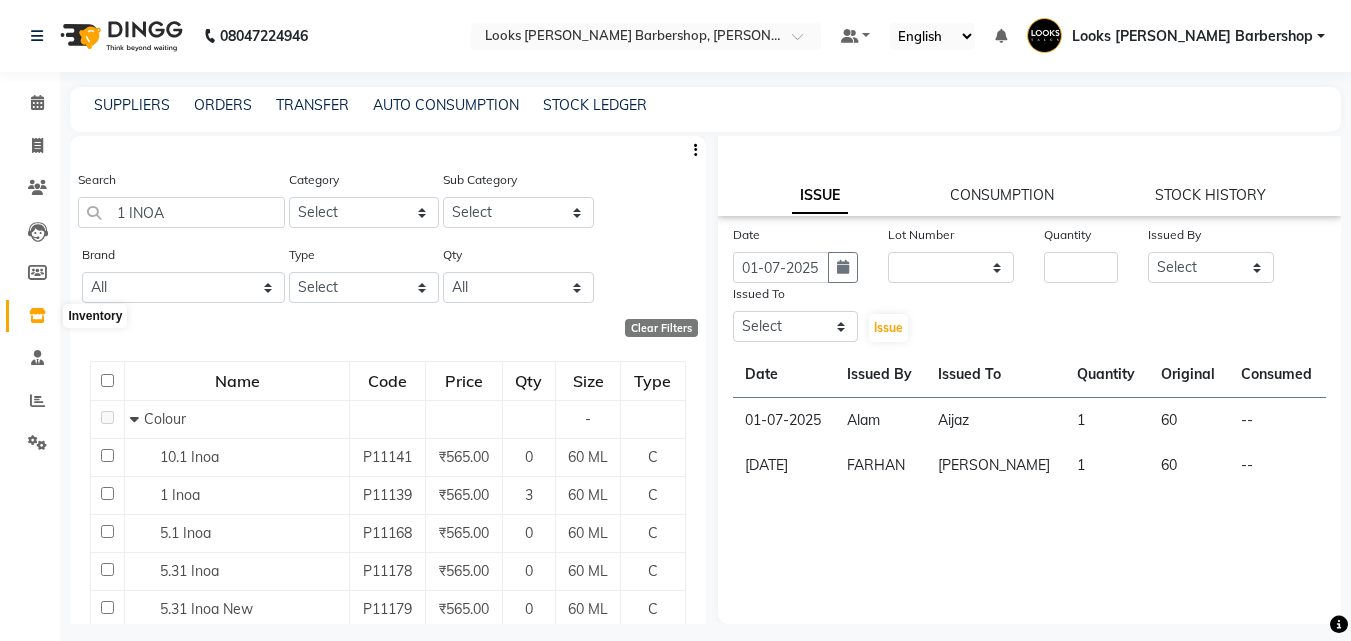 click 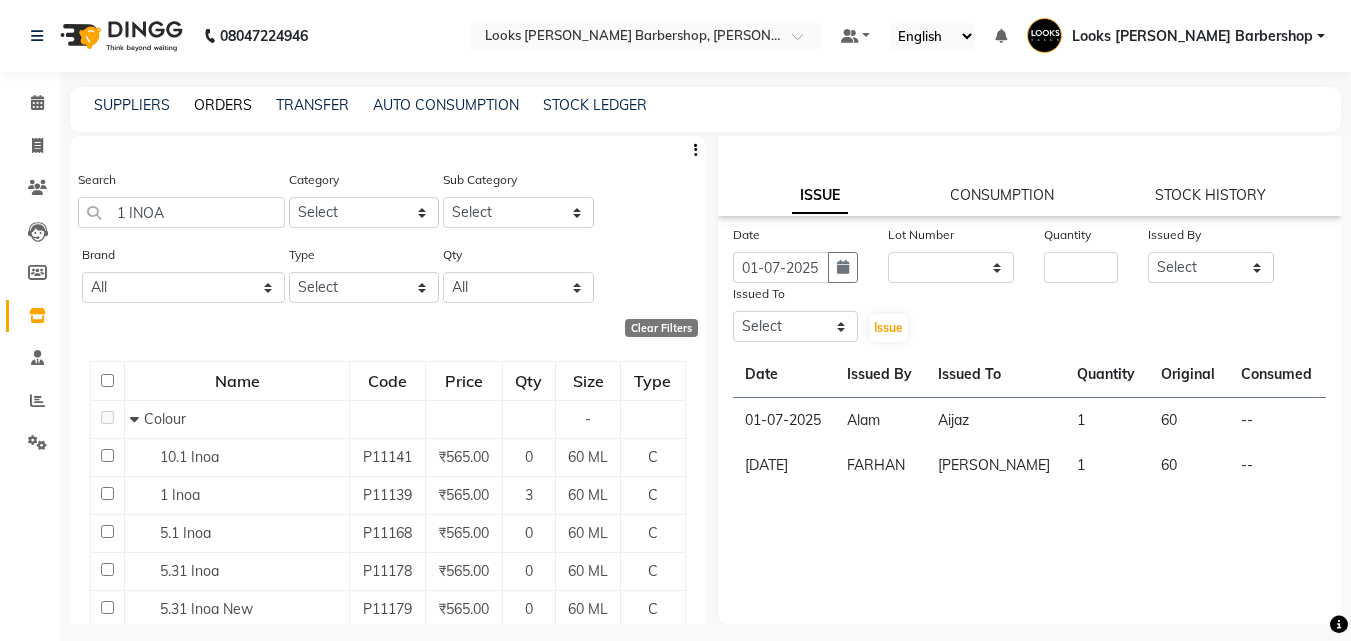 click on "ORDERS" 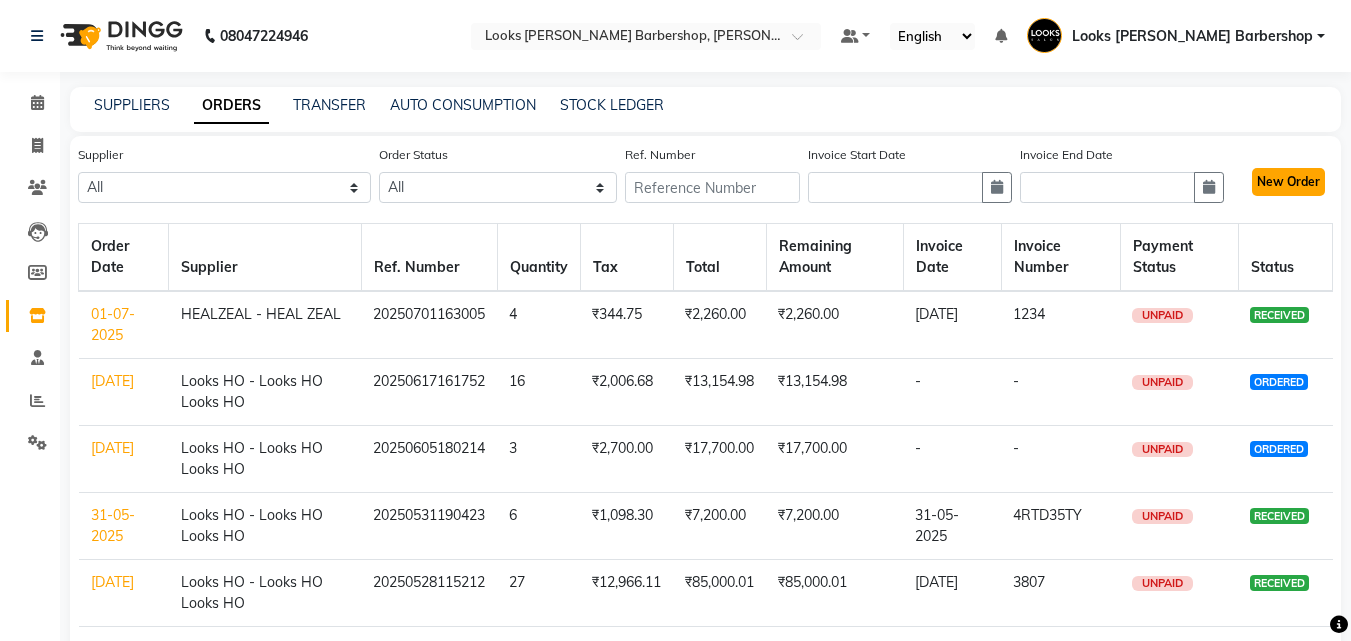 click on "New Order" 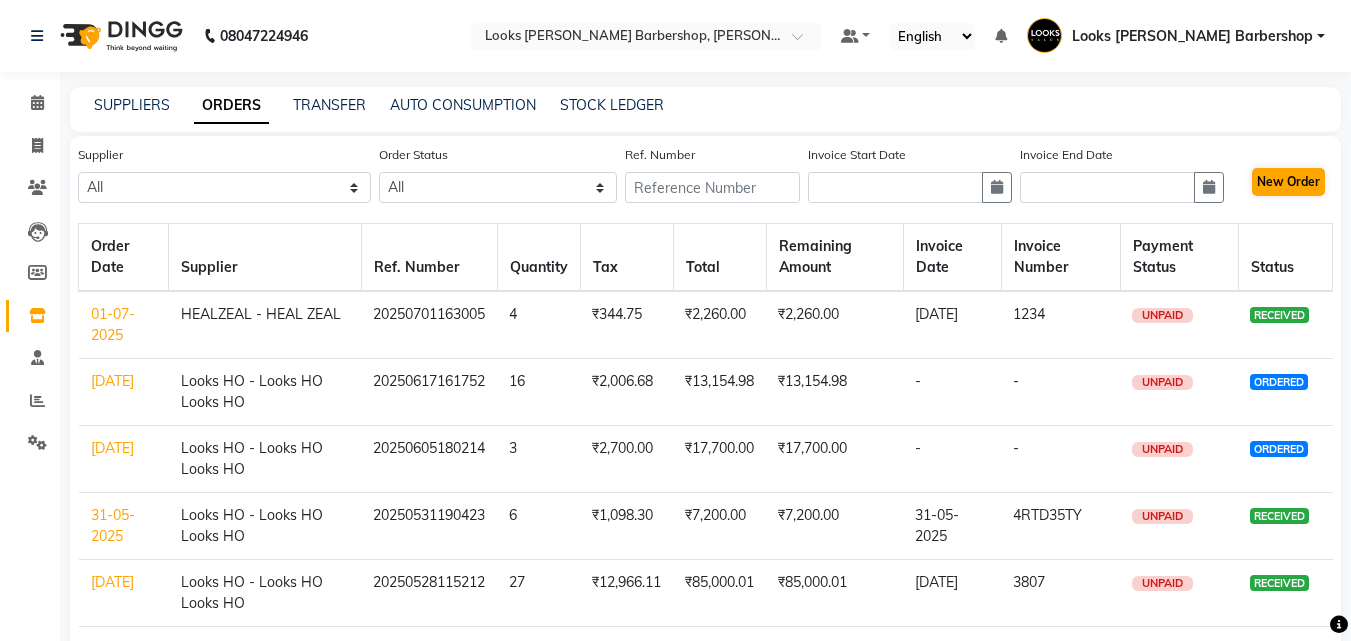select on "true" 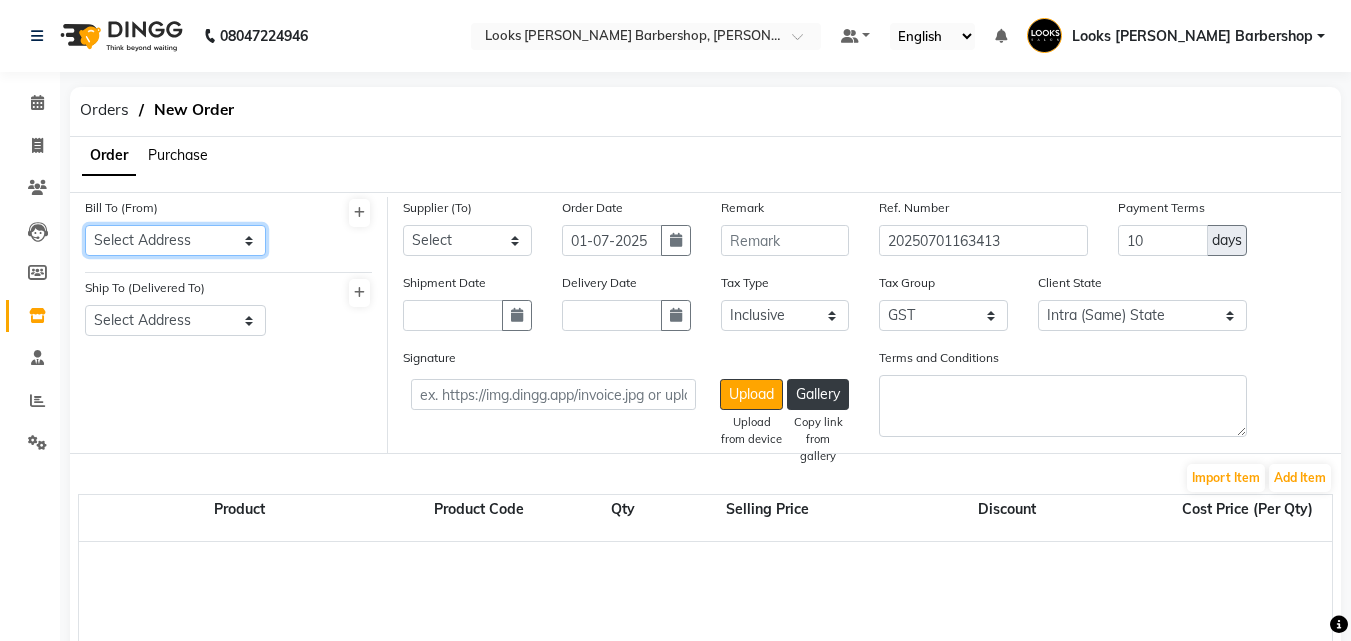drag, startPoint x: 186, startPoint y: 236, endPoint x: 193, endPoint y: 247, distance: 13.038404 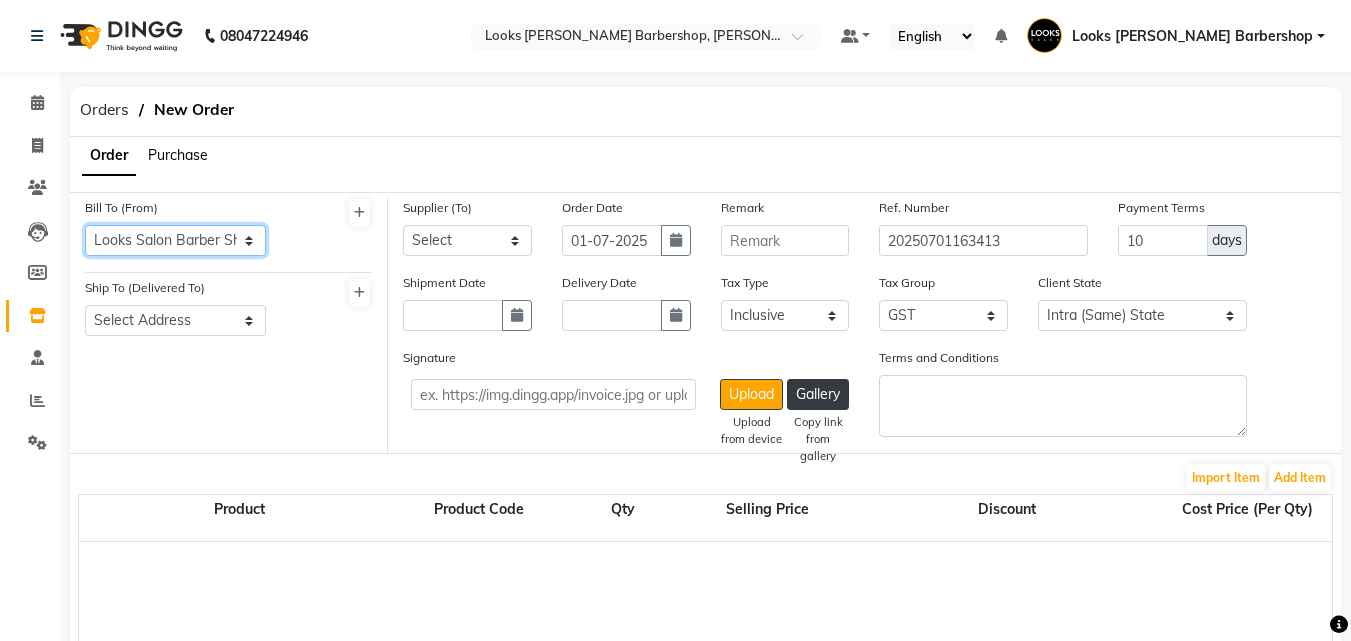 click on "Select Address  Looks Salon Barber Shop Karol Bagh" 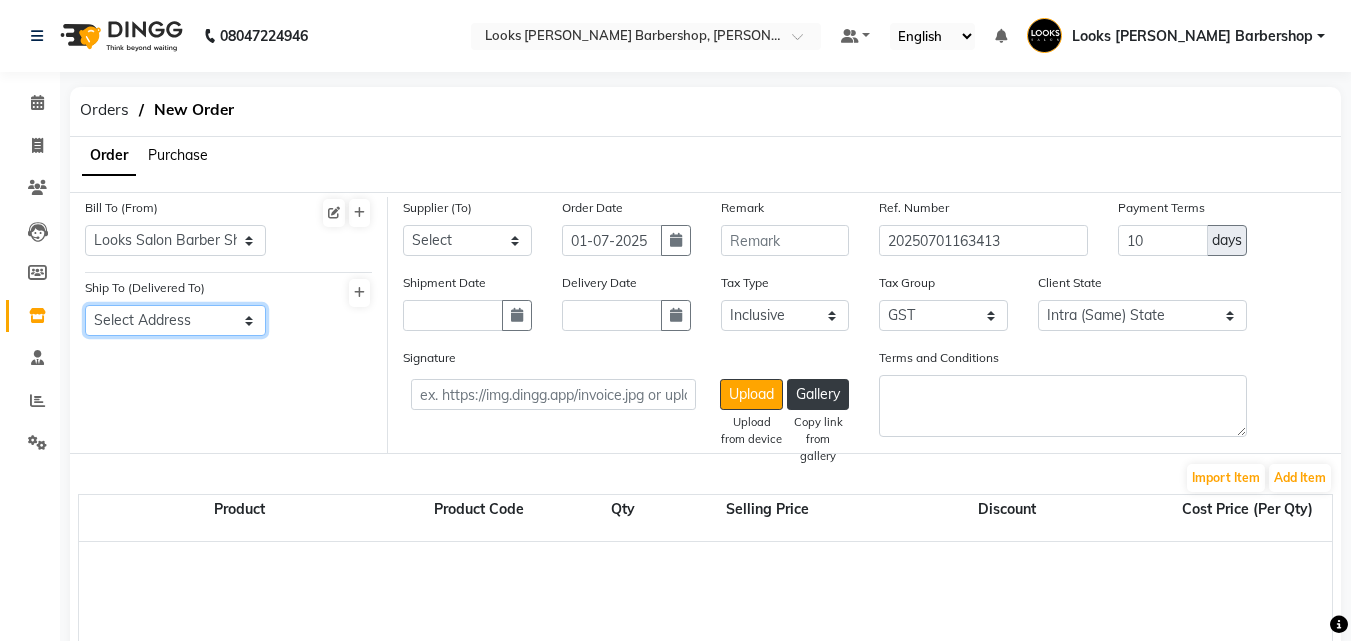 click on "Select Address  Looks Salon Barber Shop Karol Bagh" 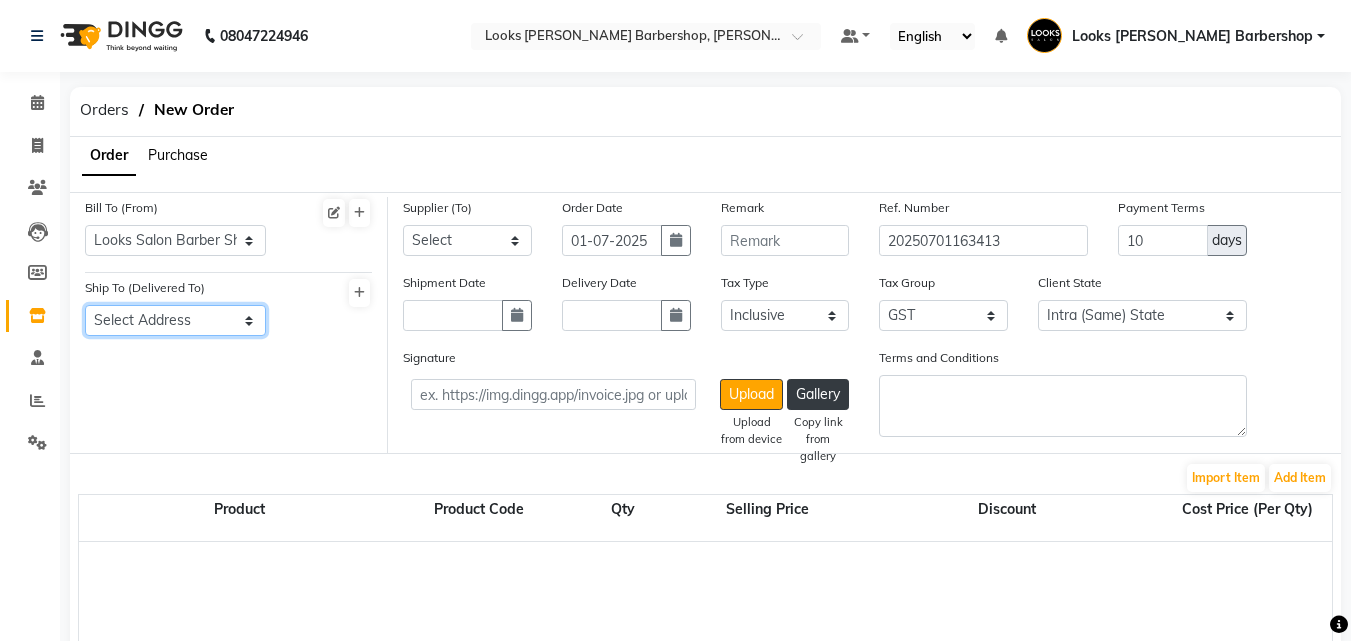 select on "934" 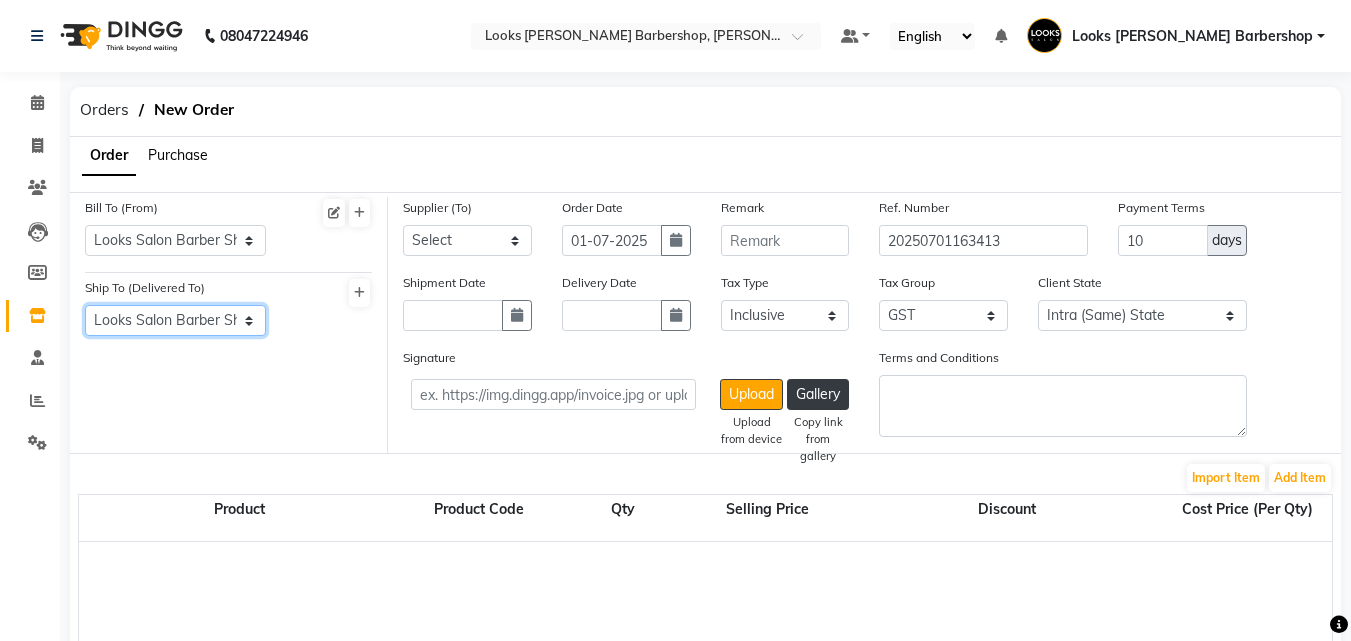 click on "Select Address  Looks Salon Barber Shop Karol Bagh" 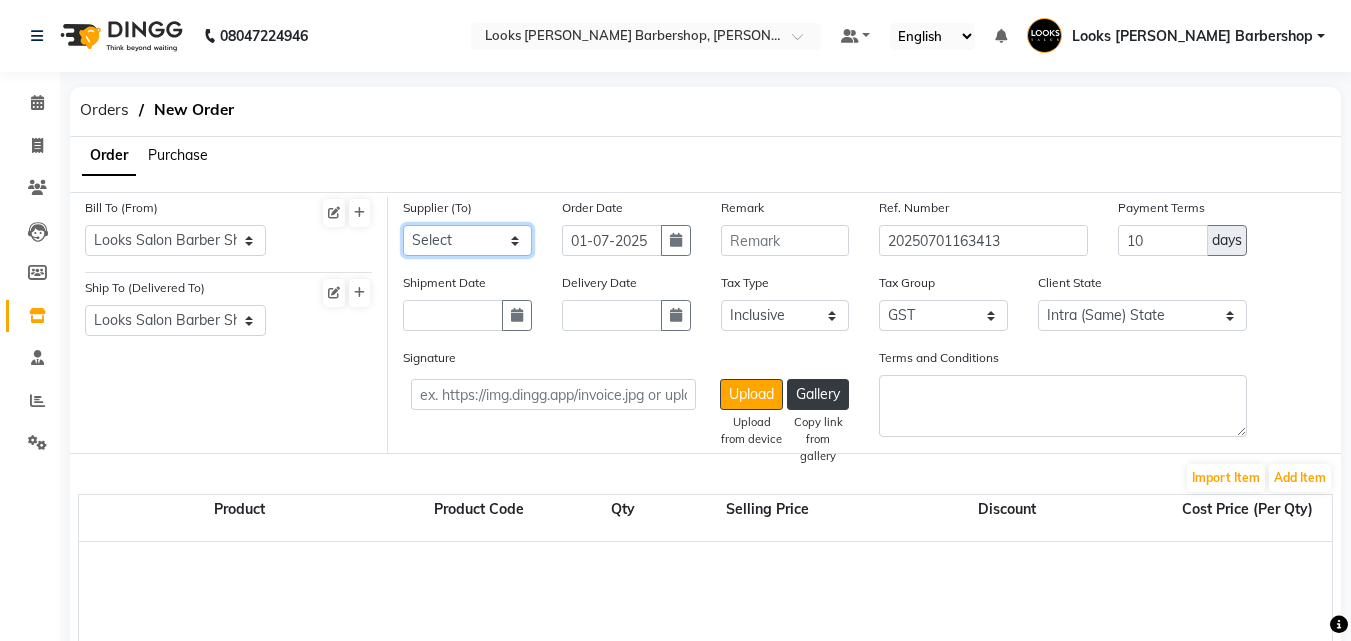 click on "Select Looks HO - Looks HO Looks HO HEALZEAL - HEAL ZEAL" 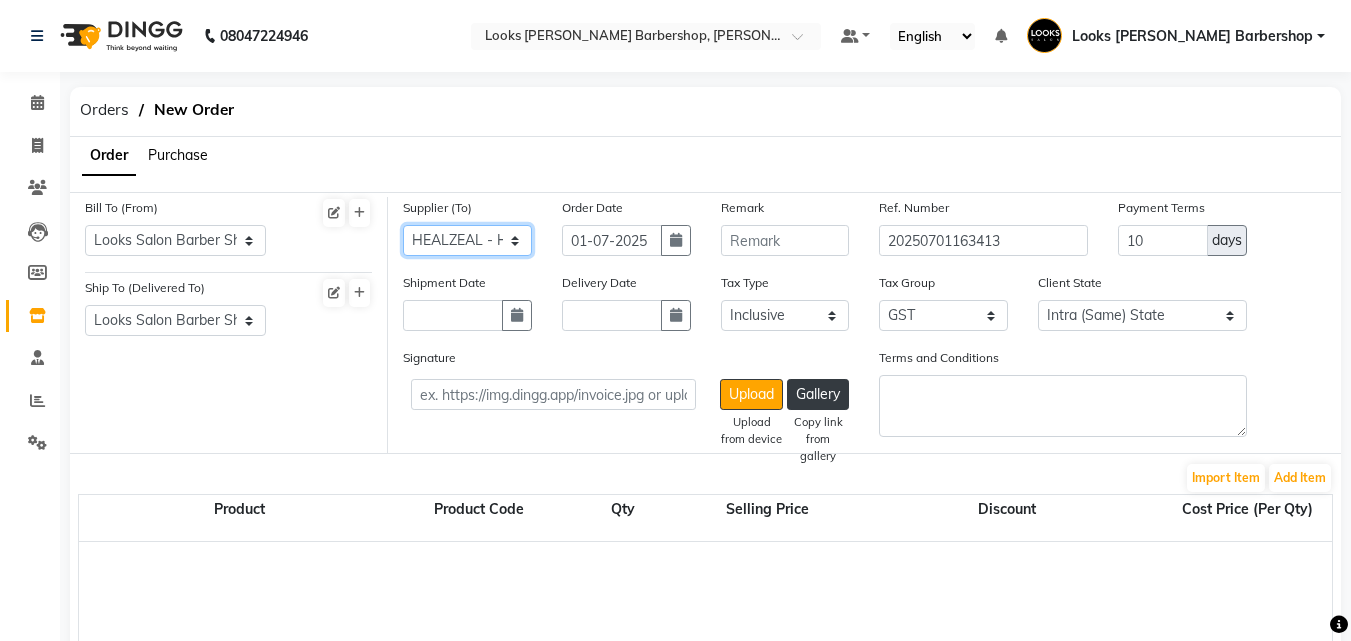 click on "Select Looks HO - Looks HO Looks HO HEALZEAL - HEAL ZEAL" 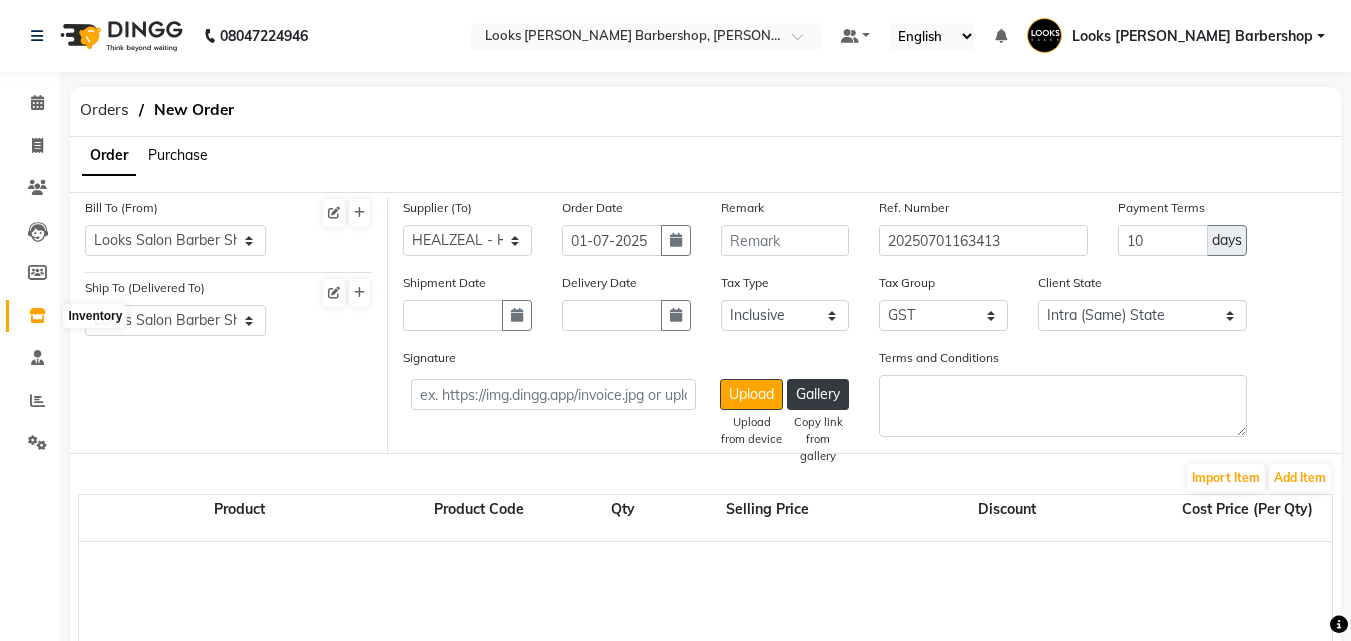 click 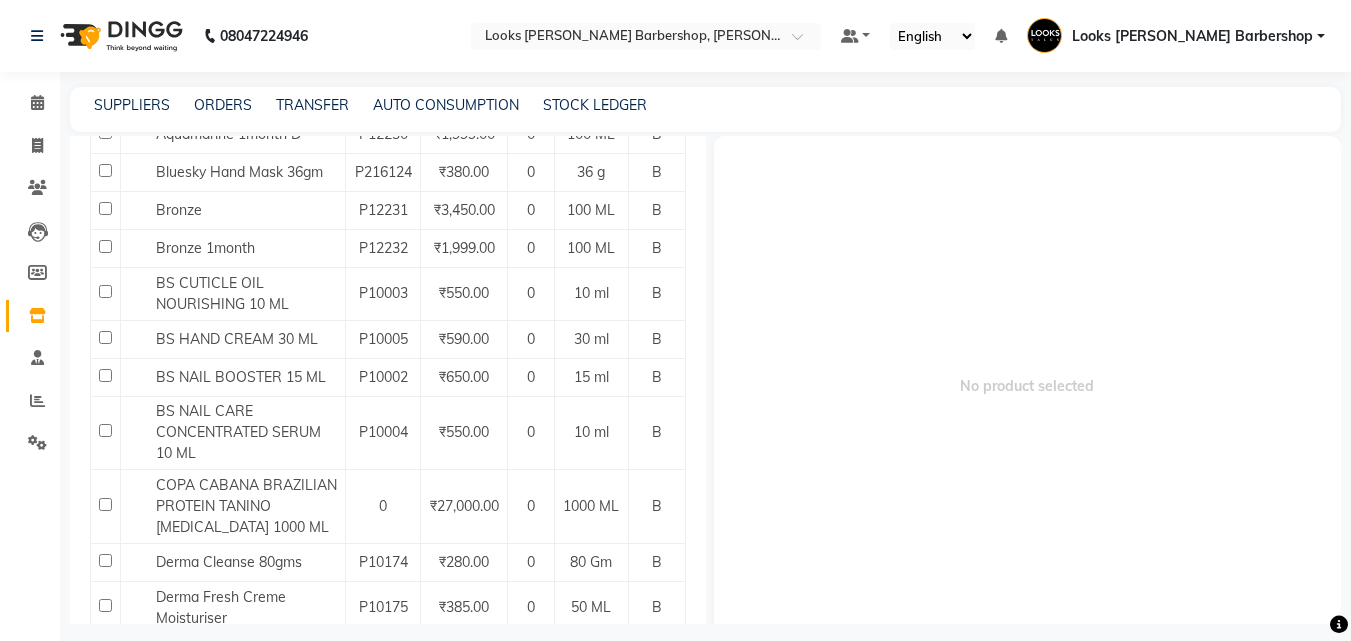 scroll, scrollTop: 0, scrollLeft: 0, axis: both 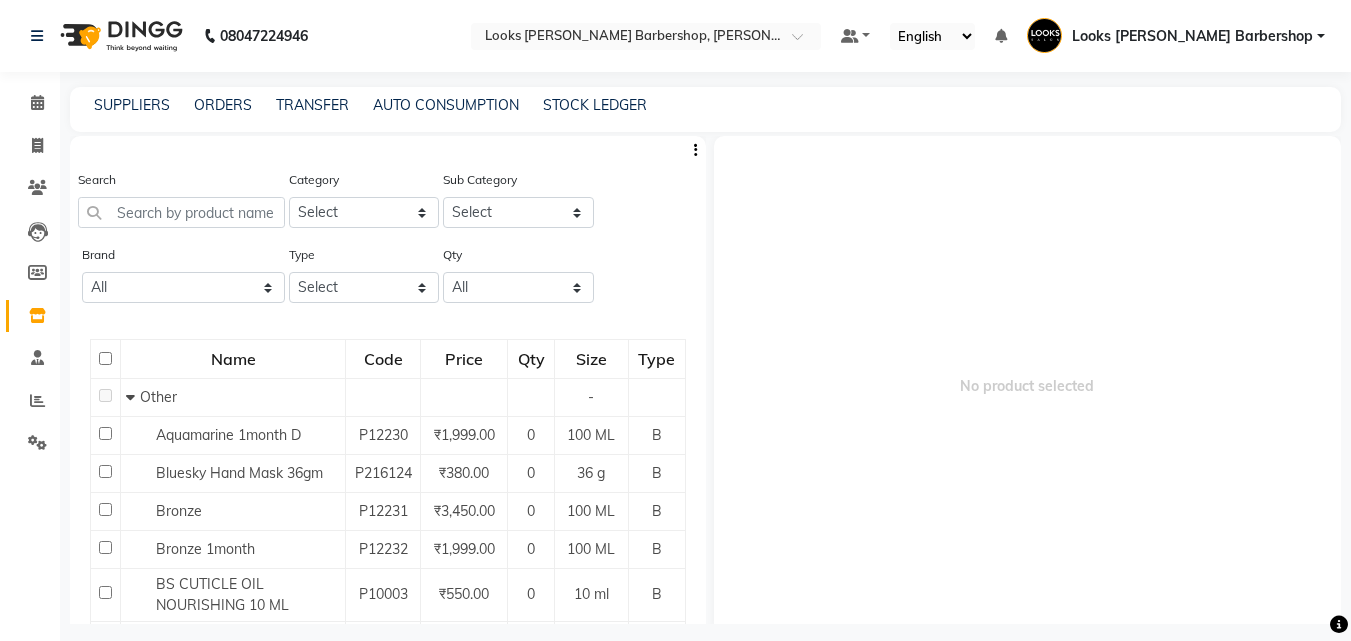 click 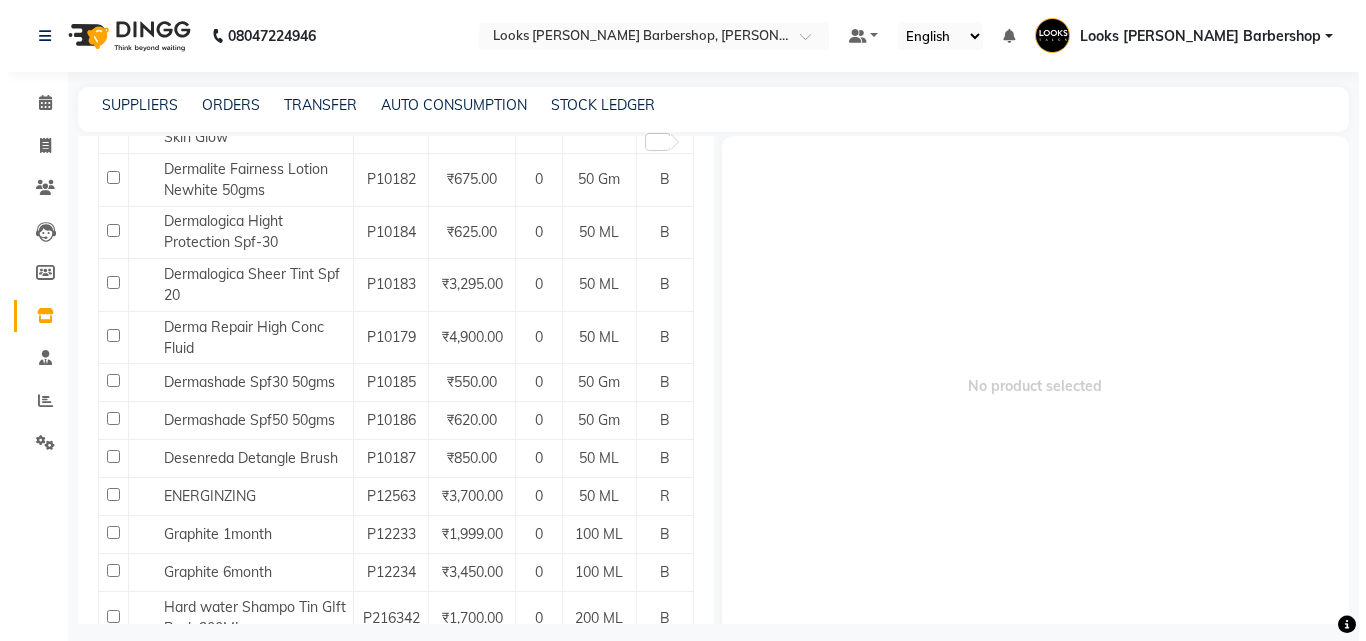scroll, scrollTop: 0, scrollLeft: 0, axis: both 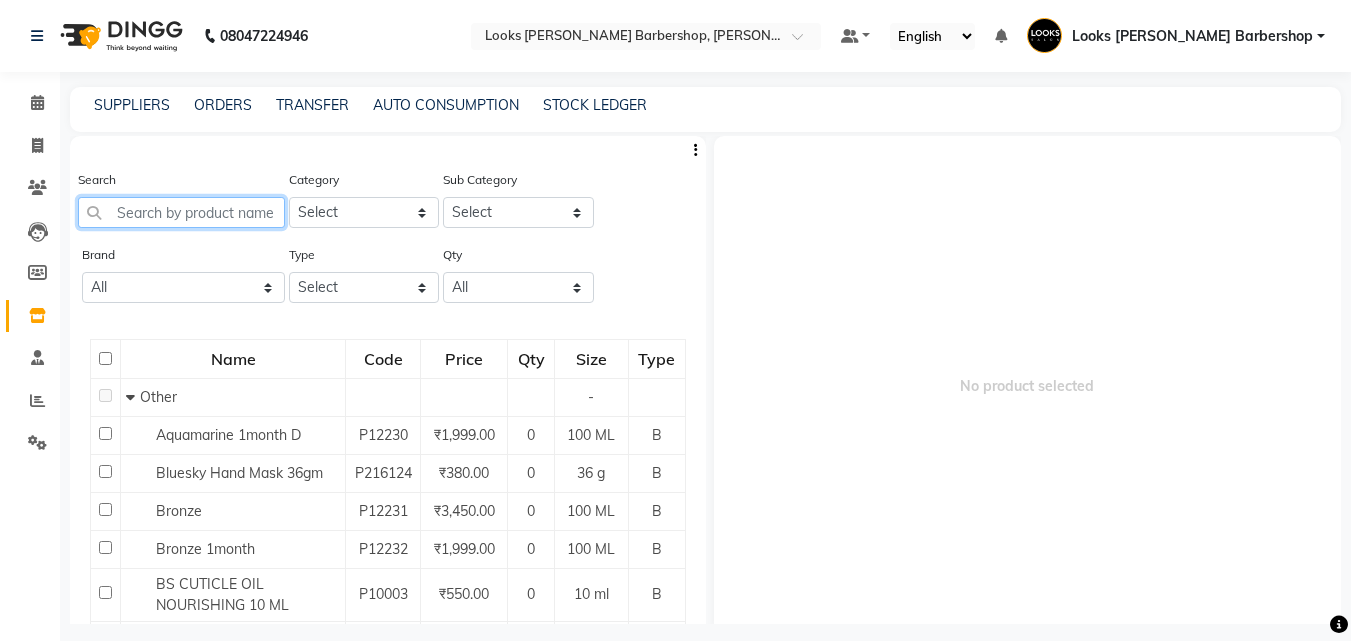 click 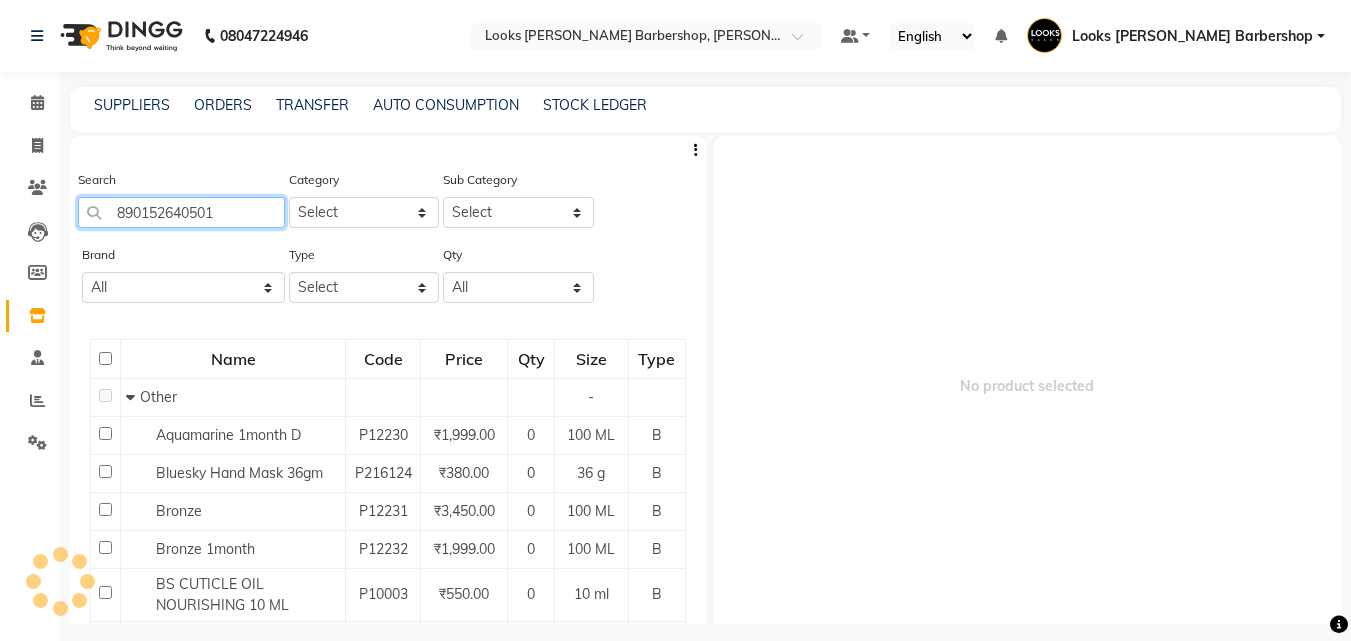 type on "8901526405015" 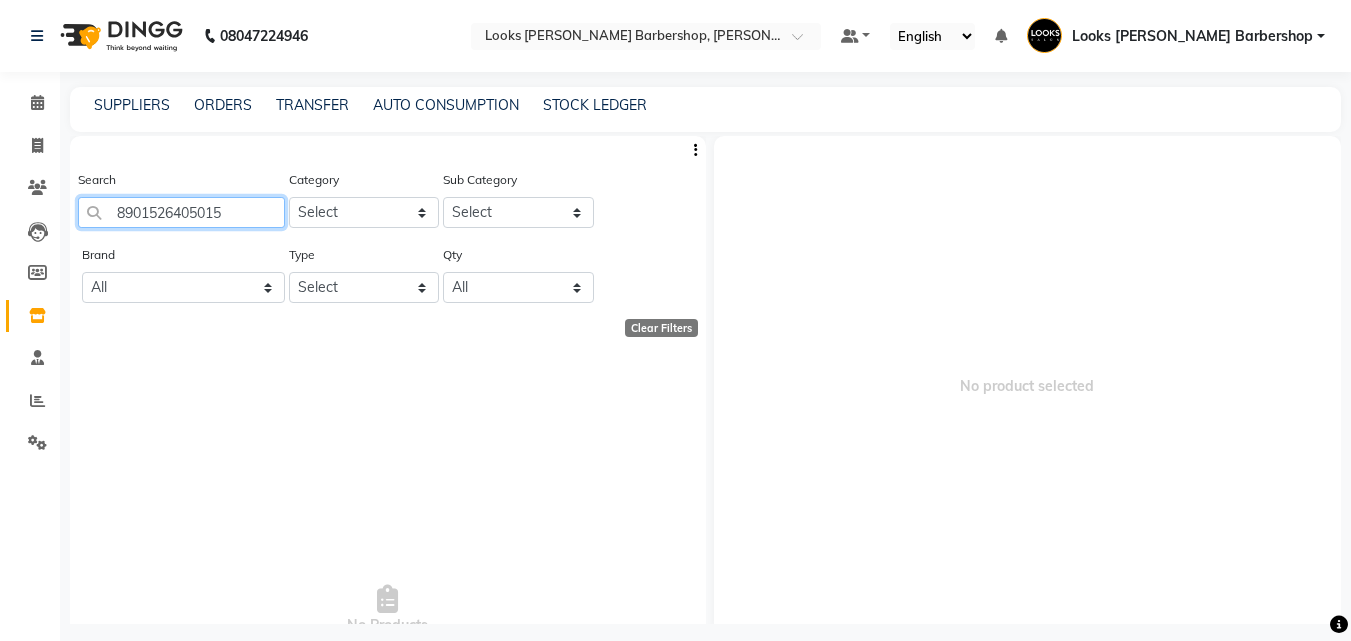 drag, startPoint x: 242, startPoint y: 217, endPoint x: 972, endPoint y: 275, distance: 732.3005 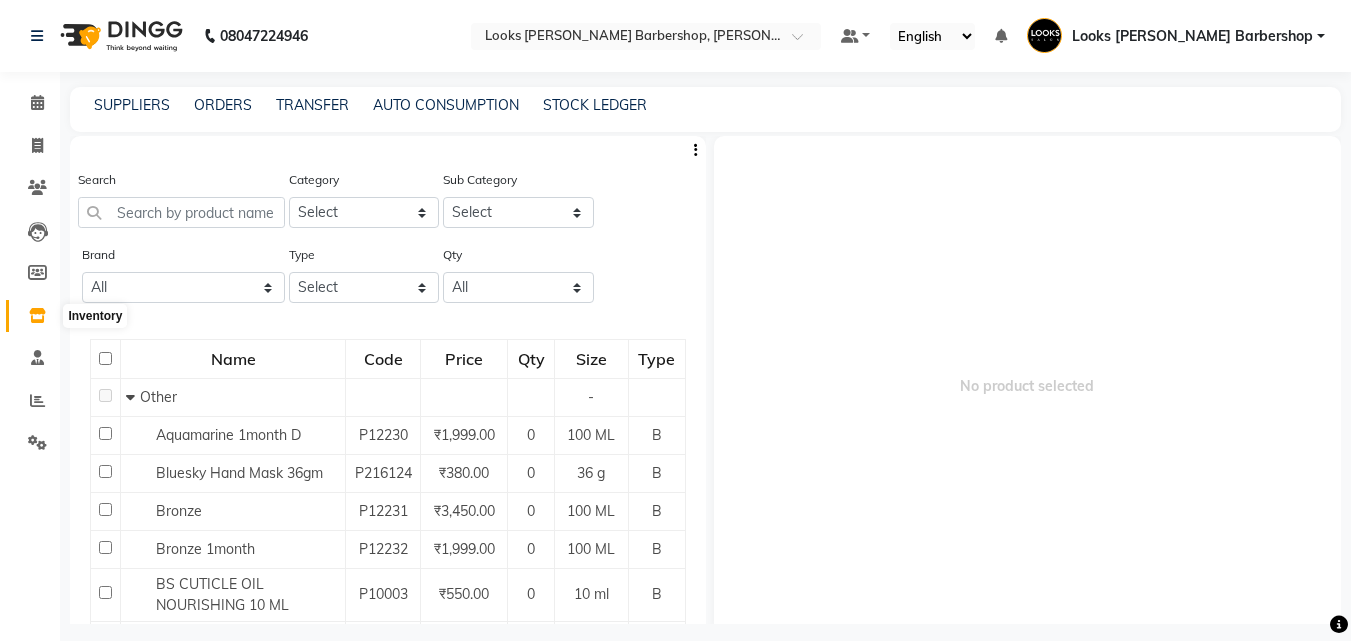 click 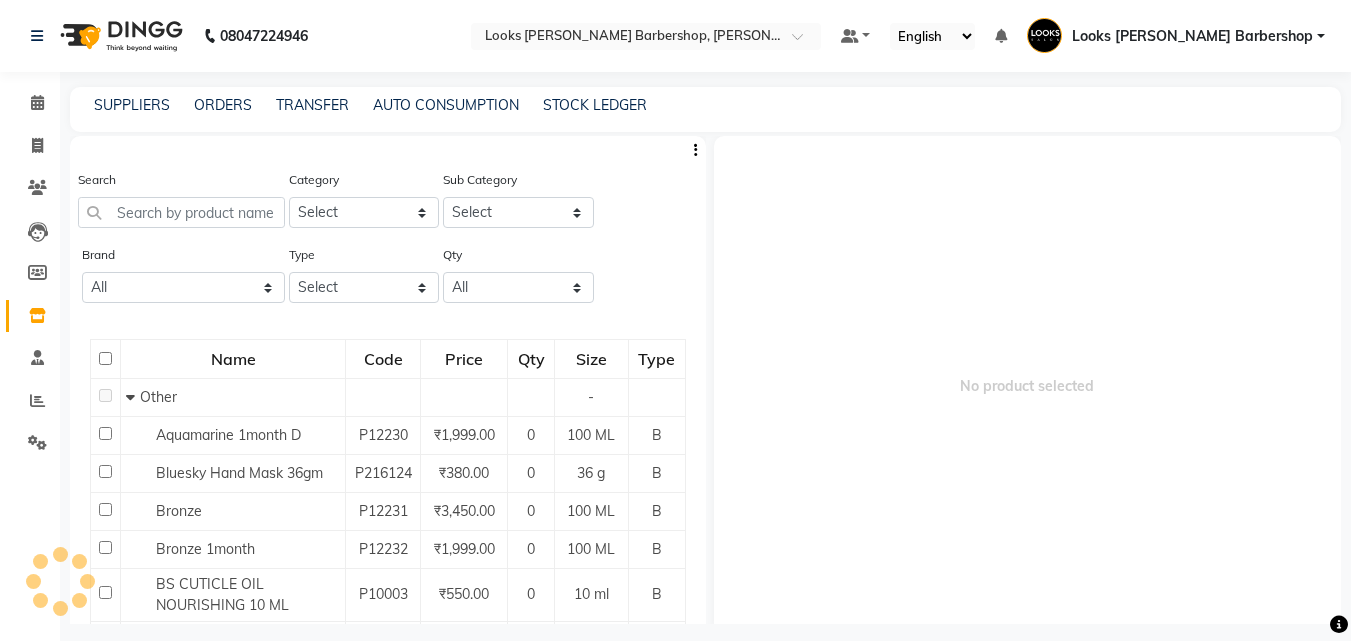 drag, startPoint x: 1013, startPoint y: 39, endPoint x: 997, endPoint y: 41, distance: 16.124516 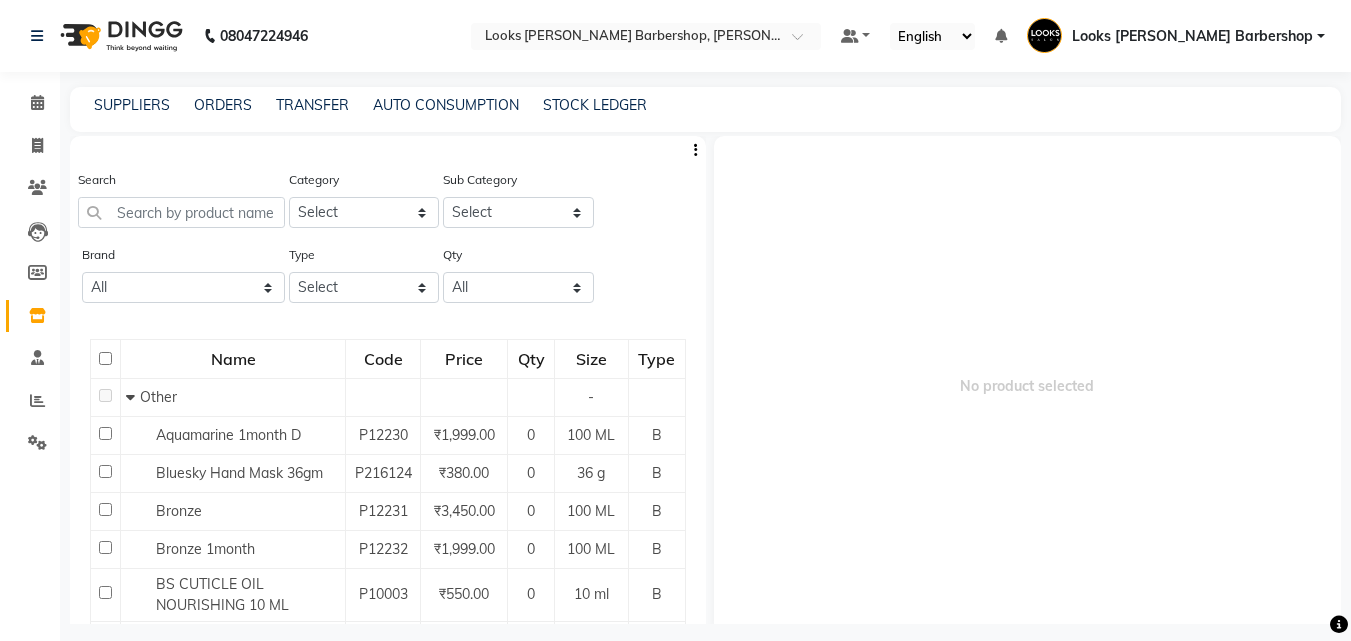 drag, startPoint x: 1091, startPoint y: 127, endPoint x: 1000, endPoint y: 109, distance: 92.76314 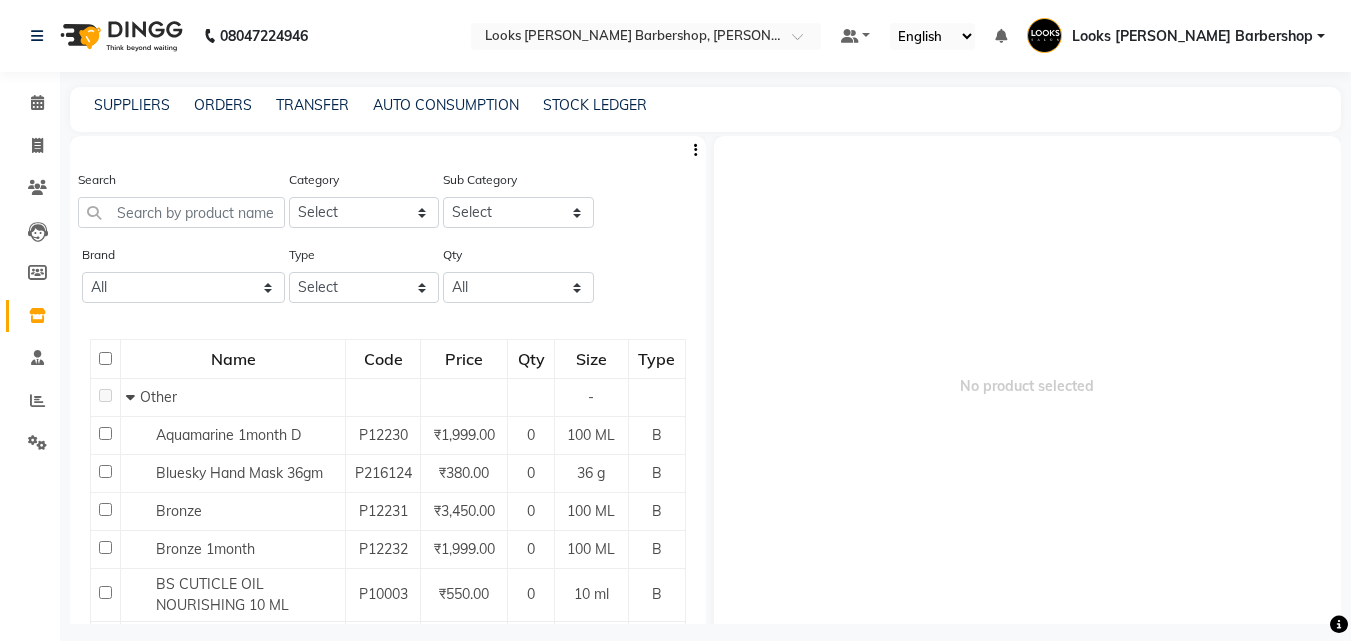 click on "Default Panel My Panel English ENGLISH Español العربية मराठी हिंदी ગુજરાતી தமிழ் 中文 Notifications nothing to show Looks Karol Bagh Barbershop Manage Profile Change Password Sign out  Version:3.14.0" at bounding box center [646, 36] 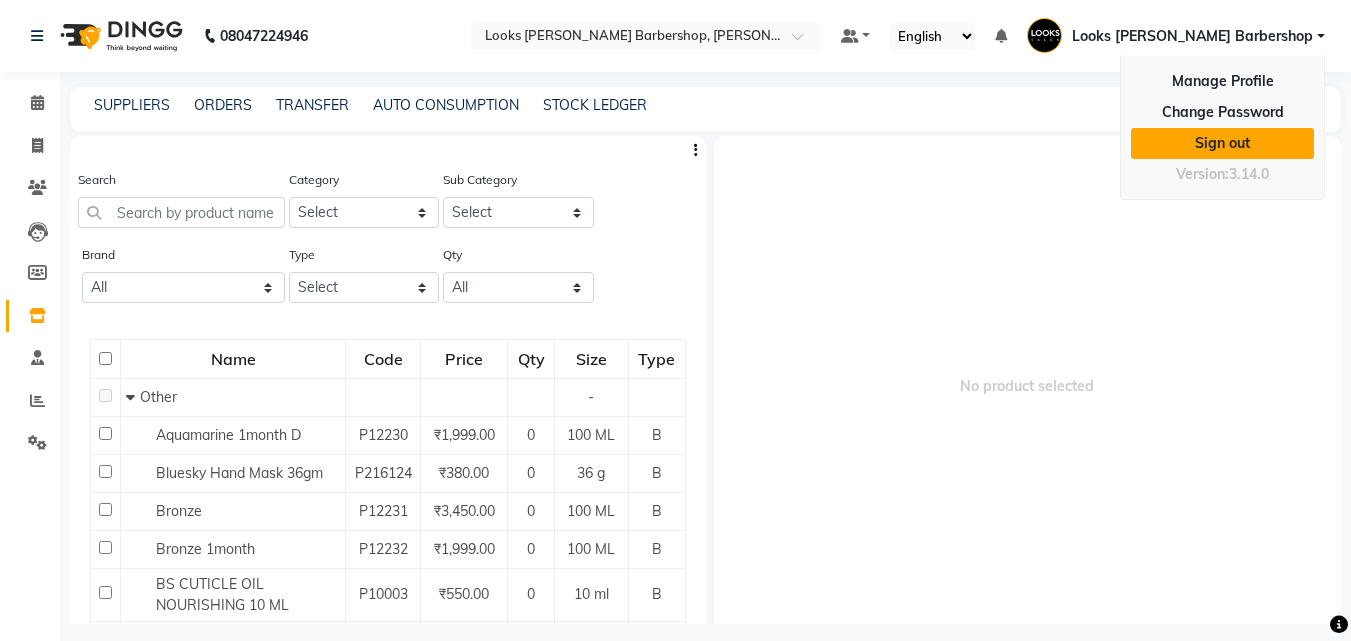 click on "Sign out" at bounding box center [1222, 143] 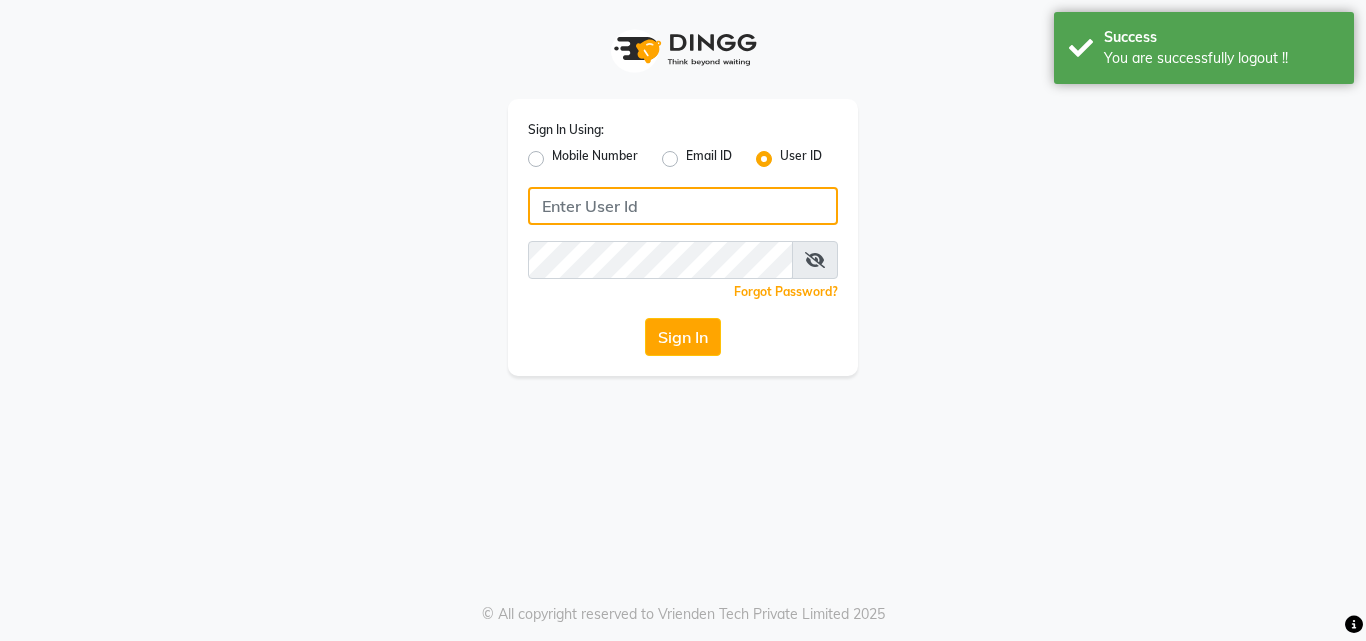type on "e1785-13" 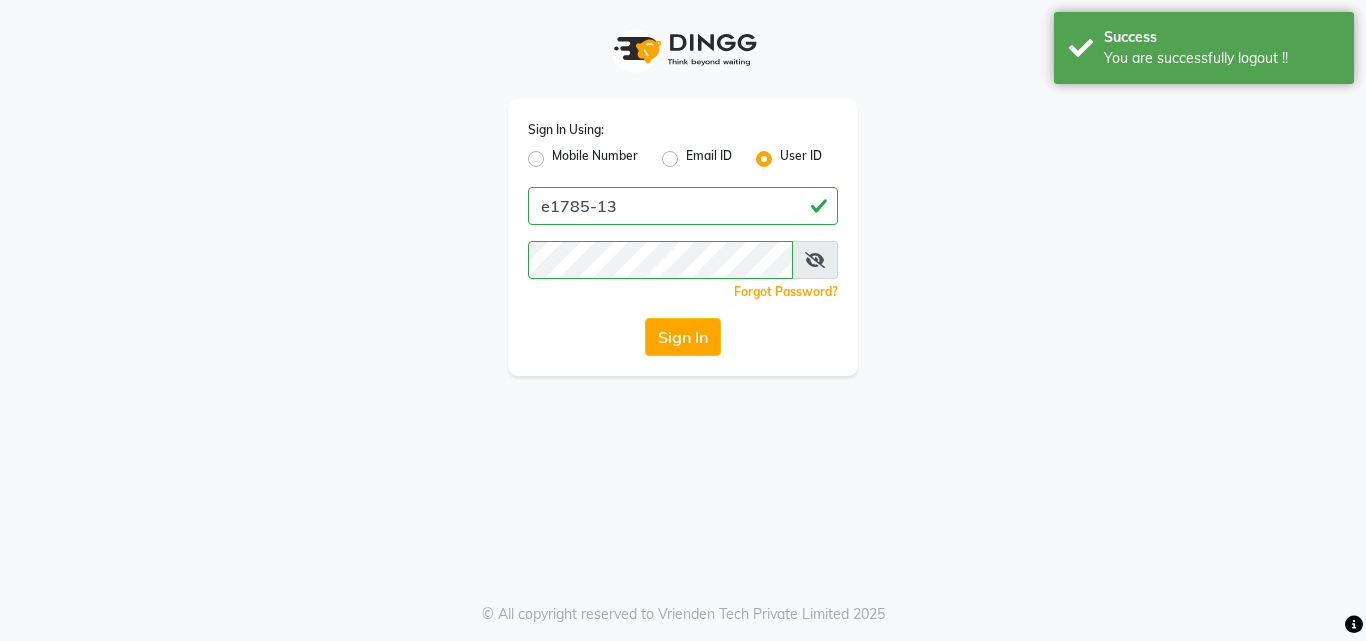 click on "Mobile Number" 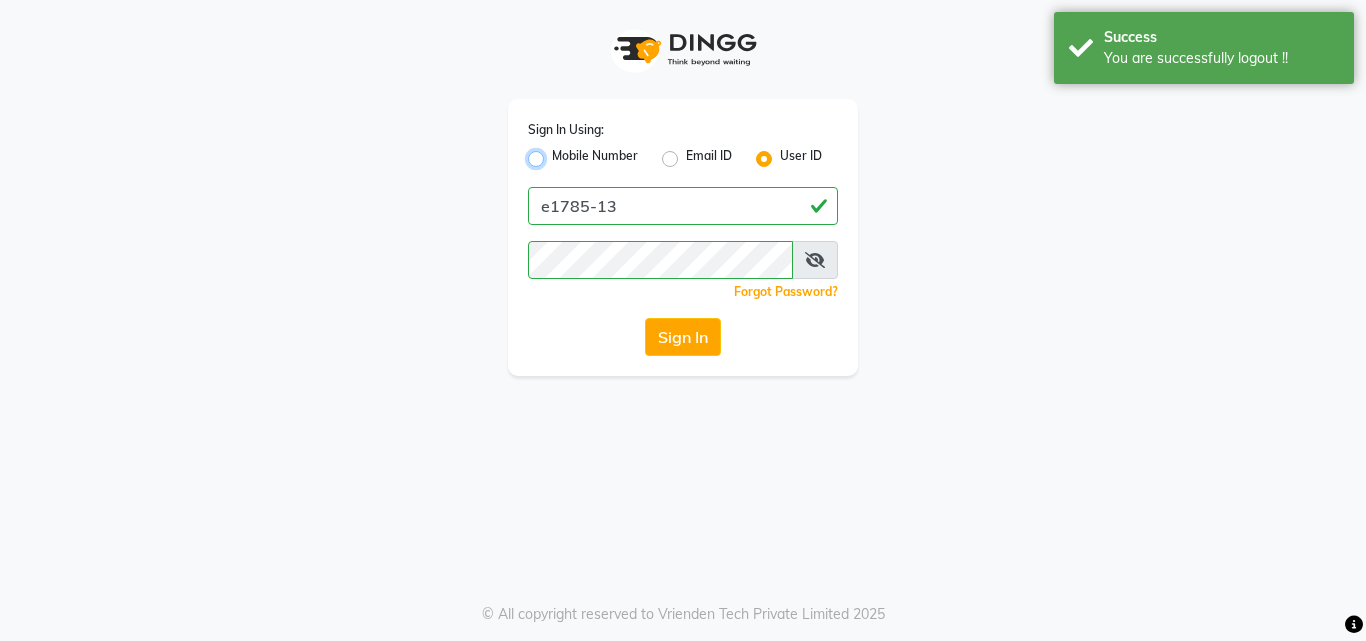 click on "Mobile Number" at bounding box center [558, 153] 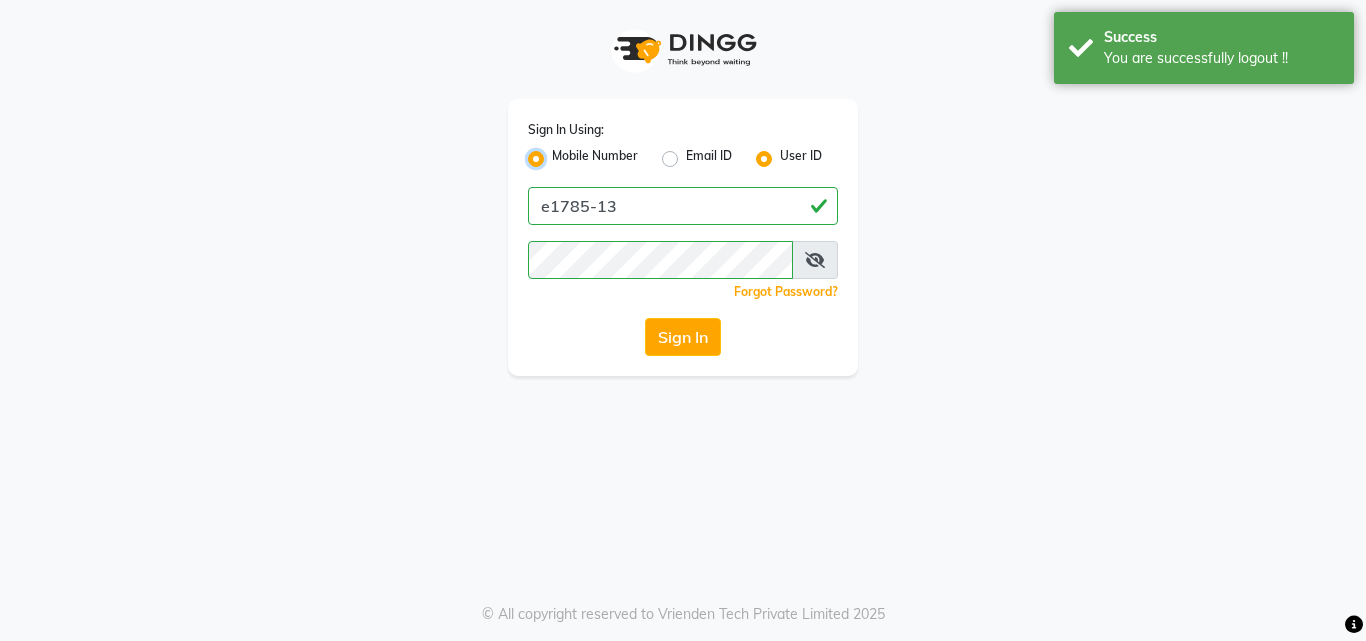radio on "false" 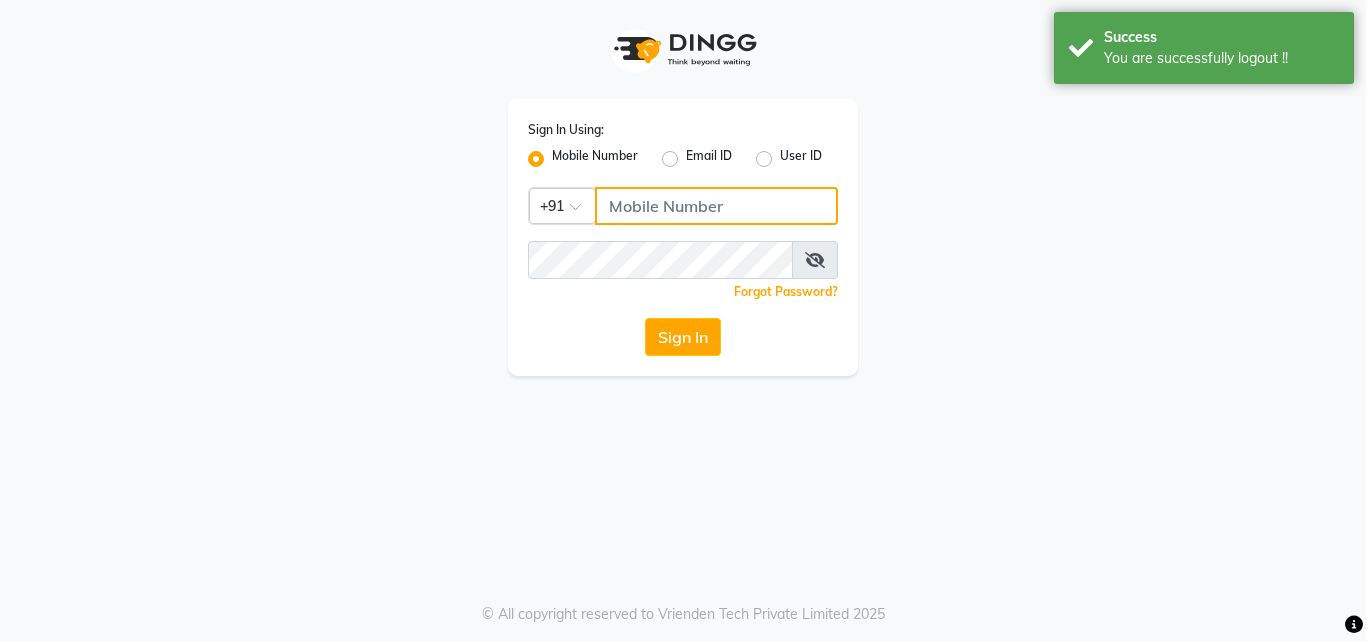 click 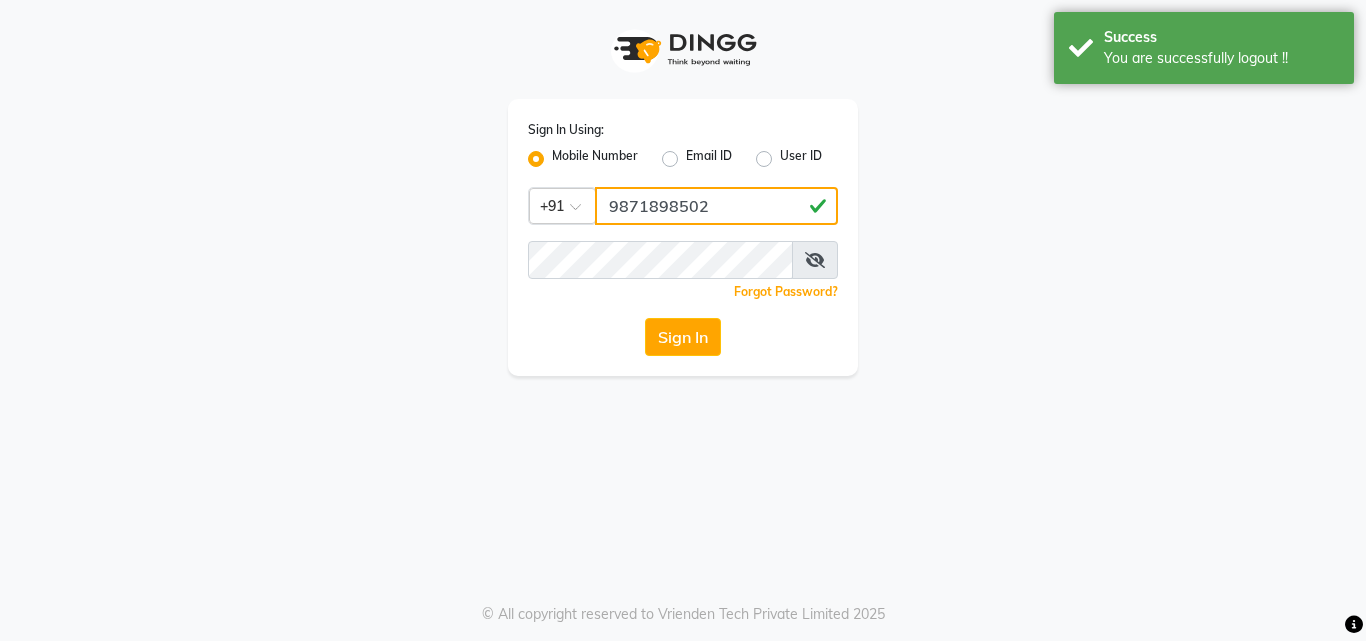 type on "9871898502" 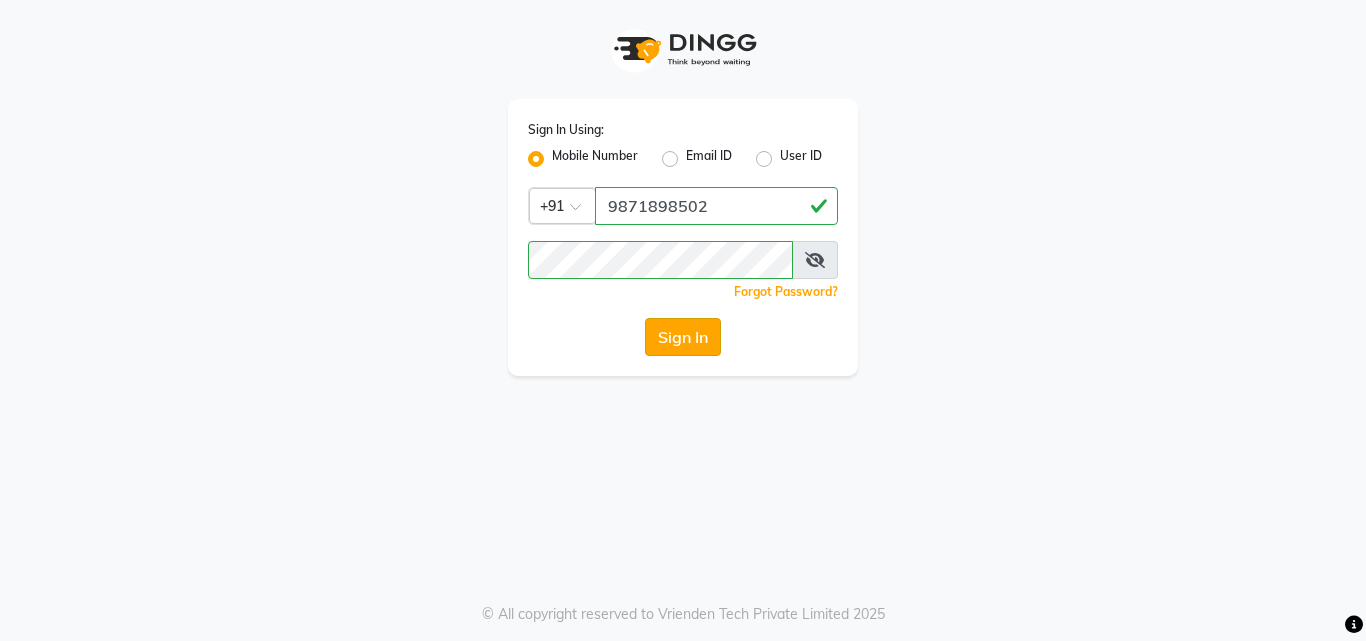 click on "Sign In" 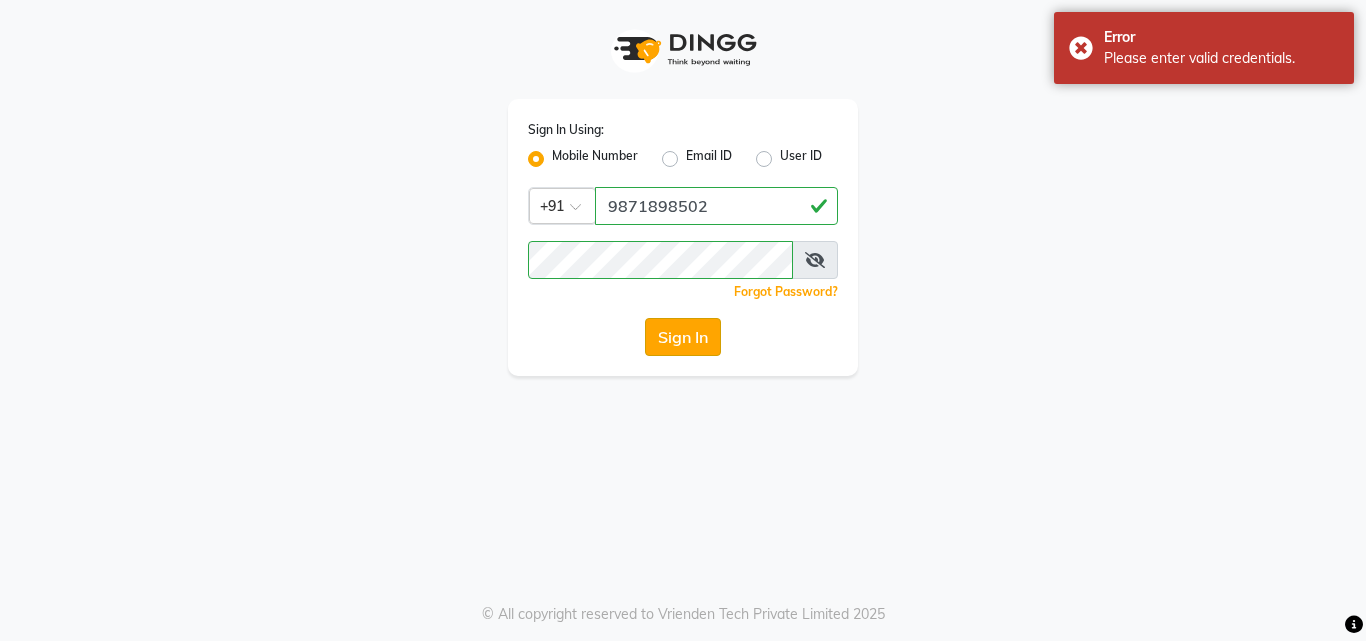 click on "Sign In" 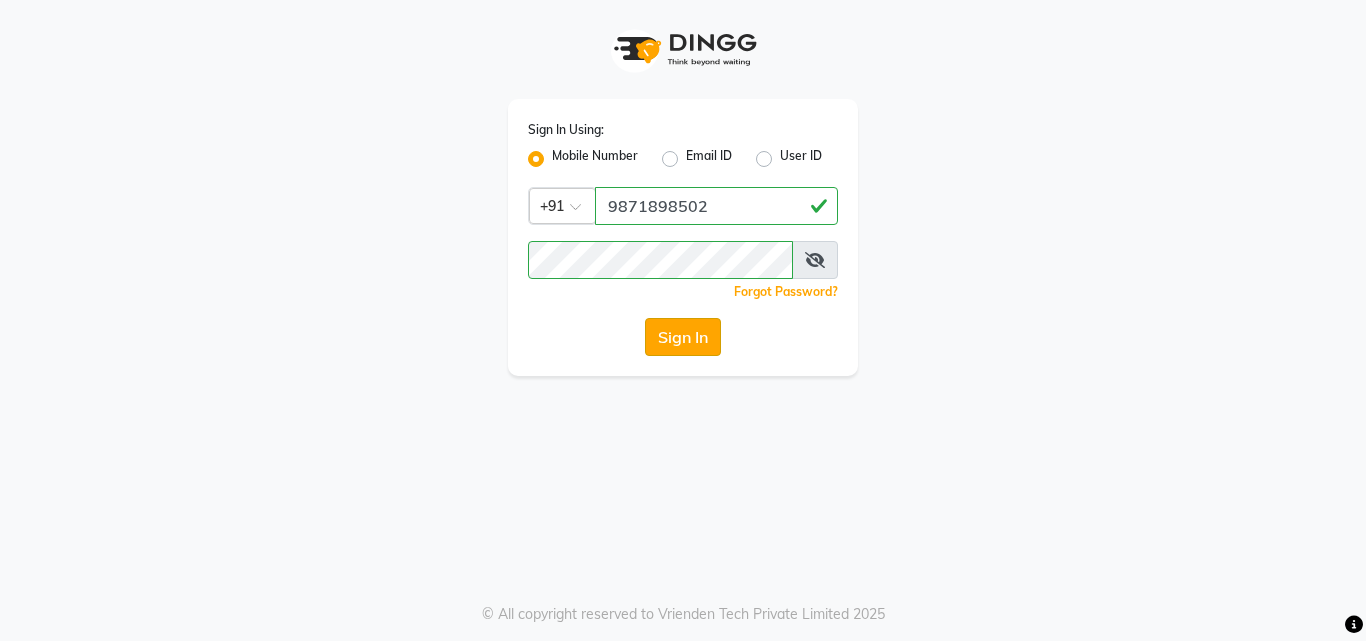 click on "Sign In" 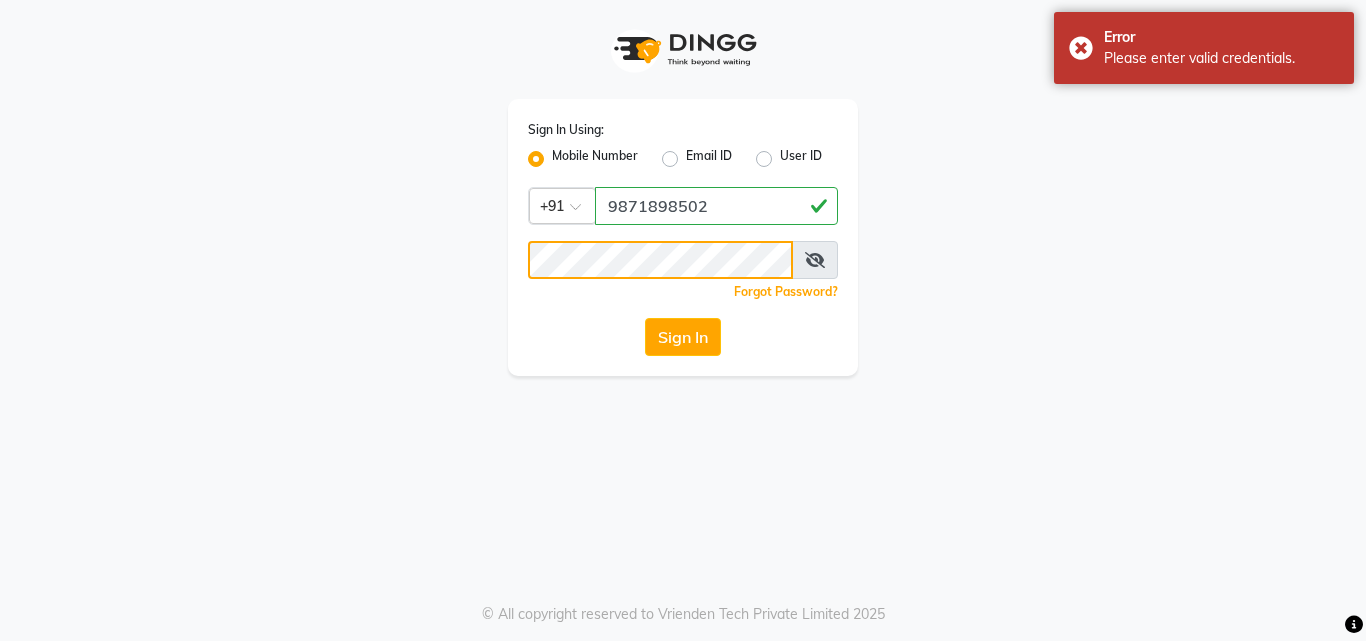 click on "Sign In Using: Mobile Number Email ID User ID Country Code × +91 9871898502  Remember me Forgot Password?  Sign In   © All copyright reserved to Vrienden Tech Private Limited 2025" 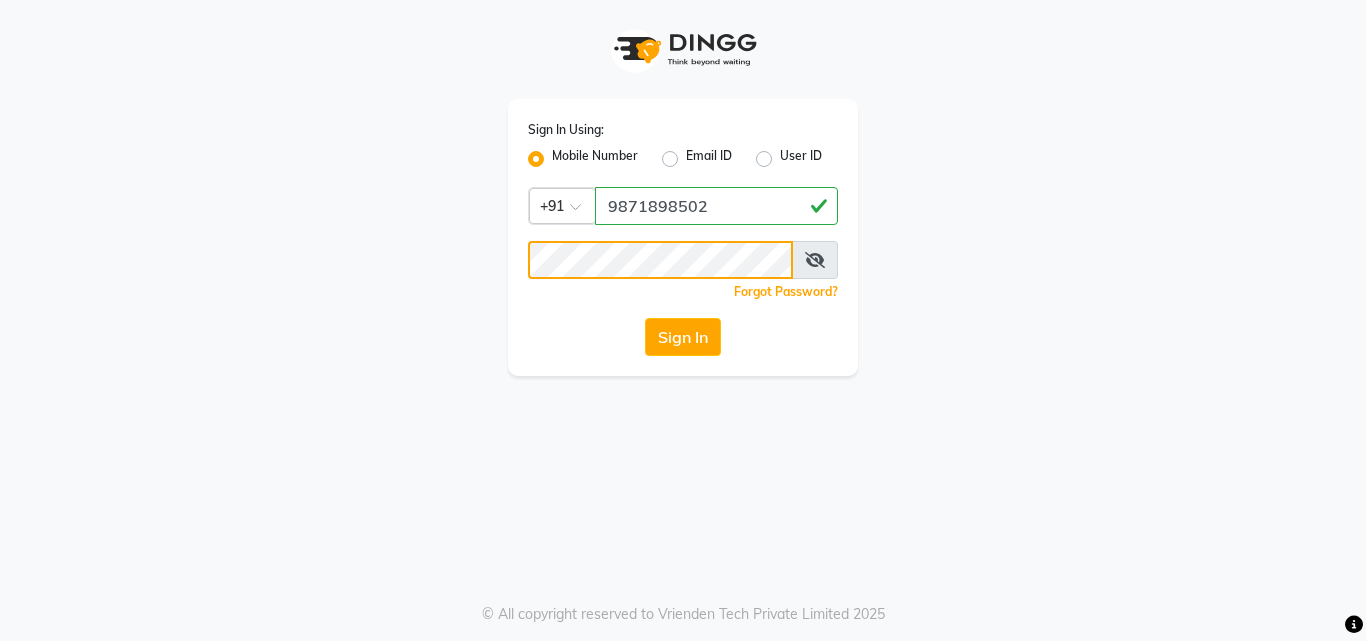 click on "Sign In Using: Mobile Number Email ID User ID Country Code × +91 9871898502  Remember me Forgot Password?  Sign In" 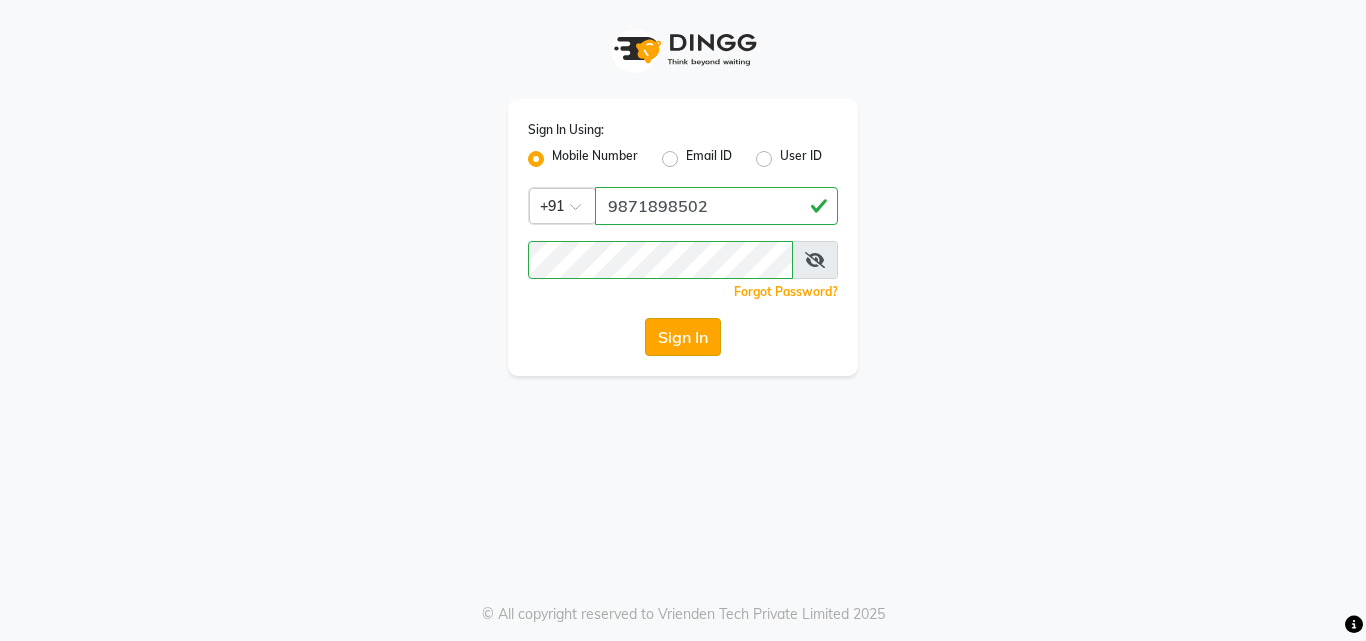 click on "Sign In" 